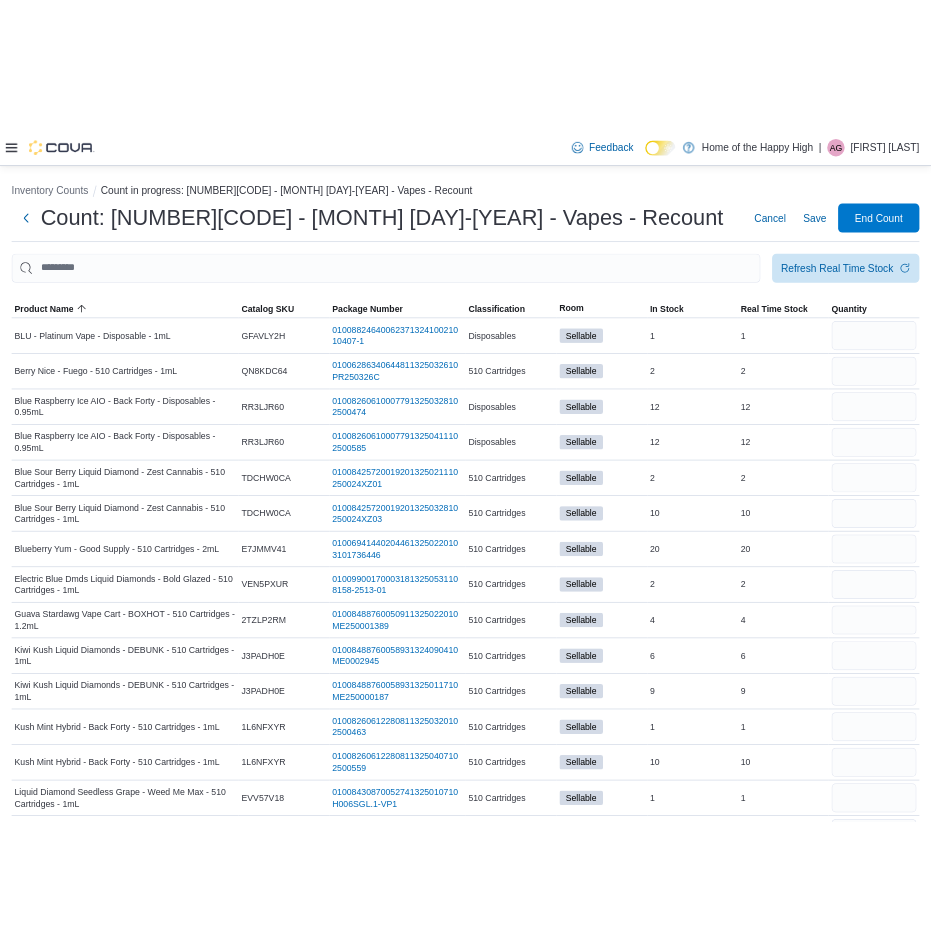scroll, scrollTop: 0, scrollLeft: 0, axis: both 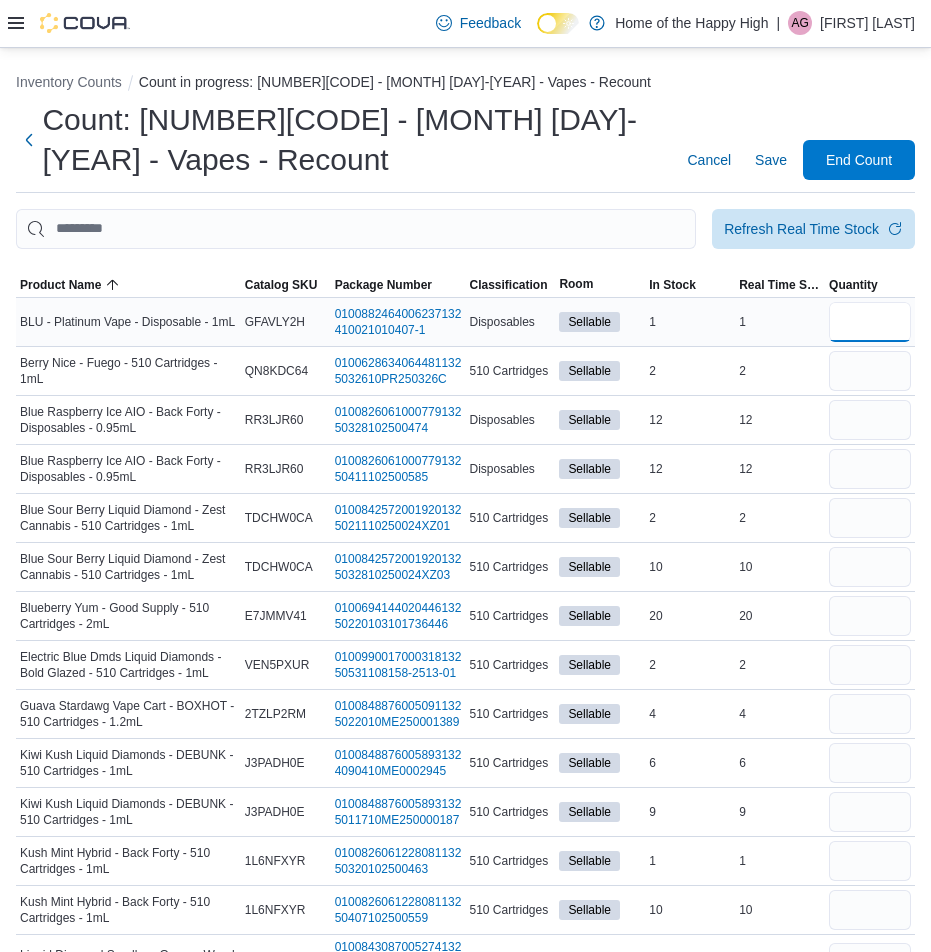 click at bounding box center (870, 322) 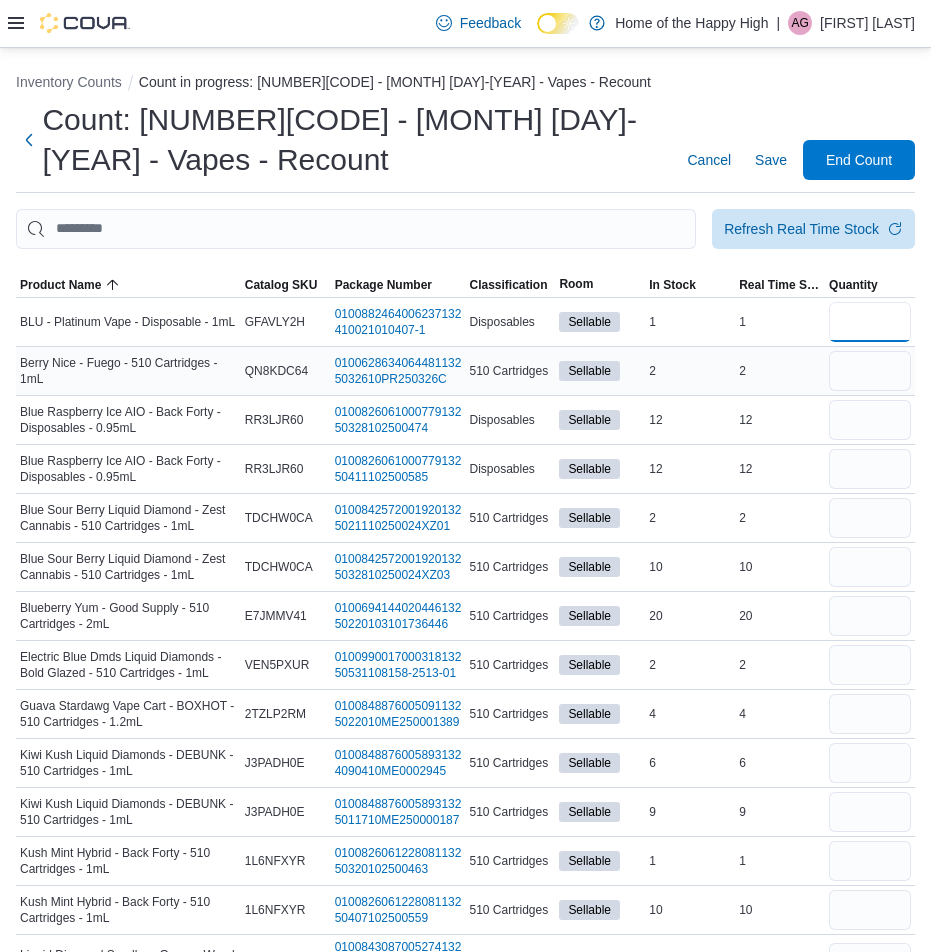 type on "*" 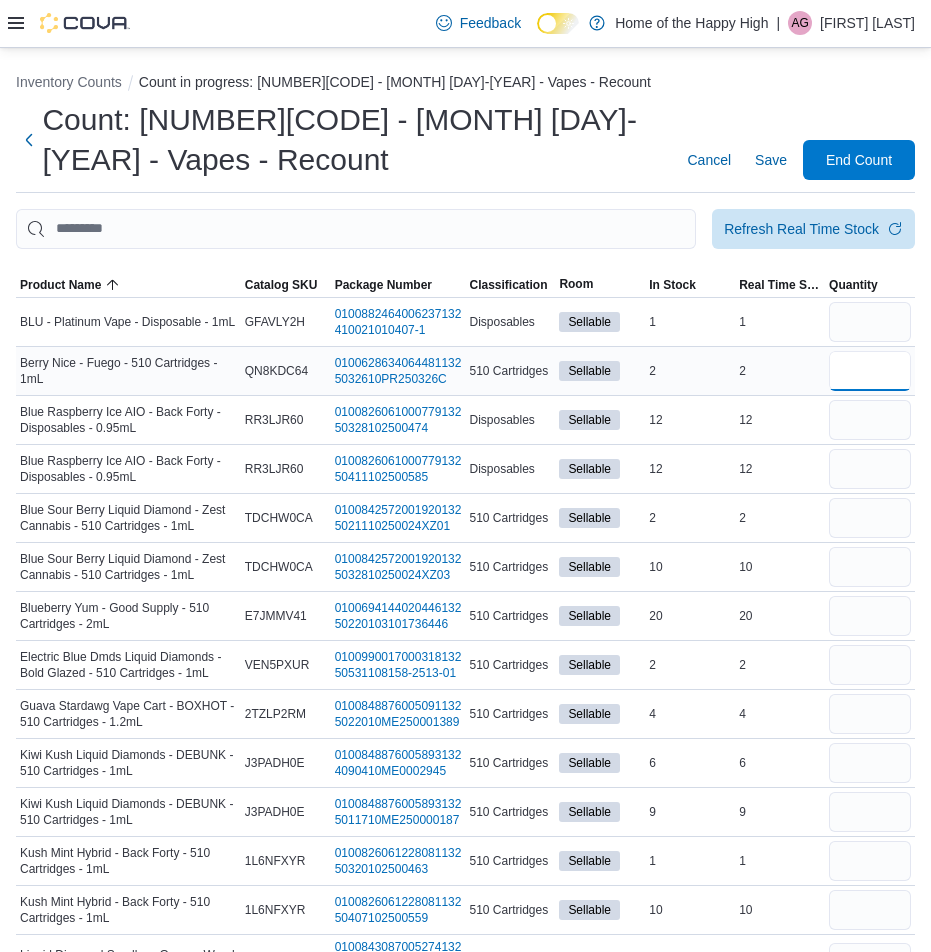 type 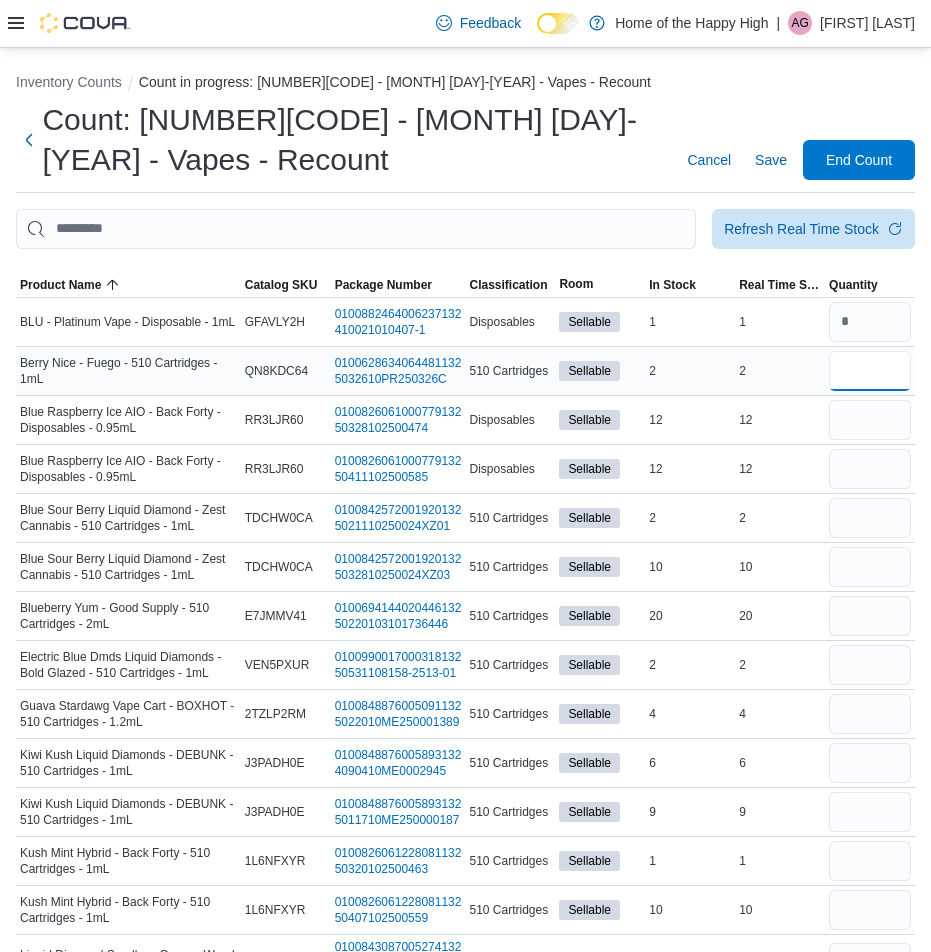 type on "*" 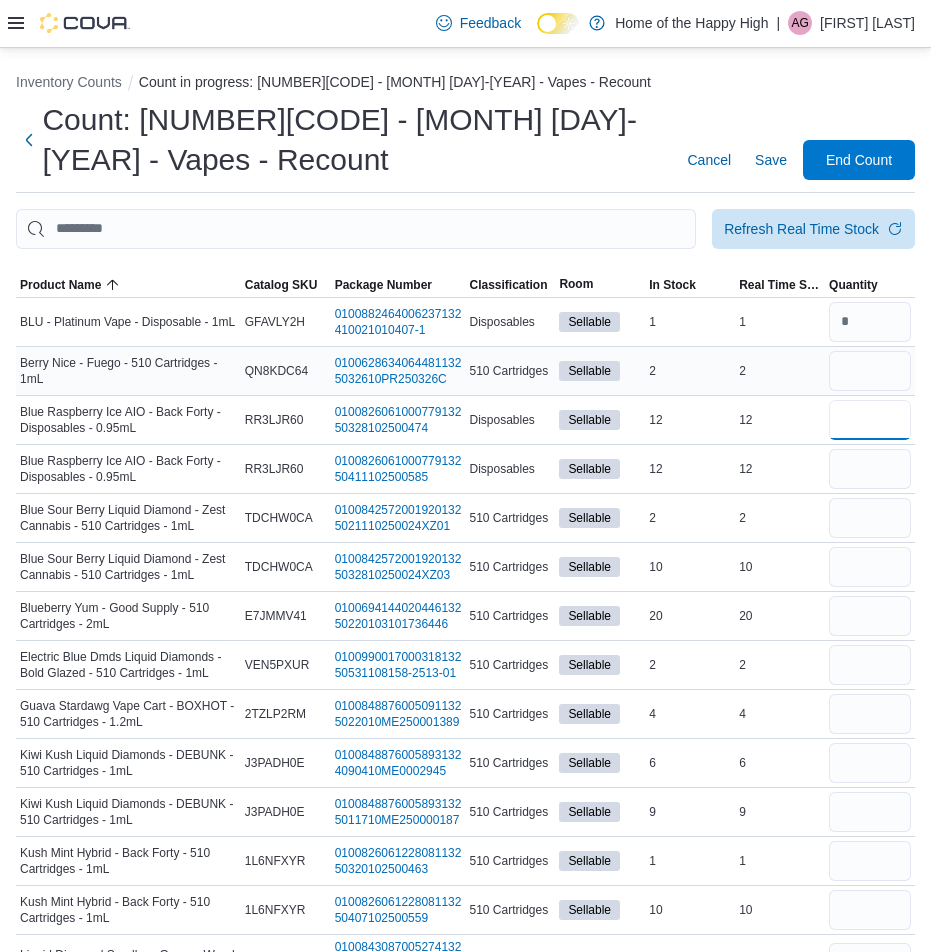 type 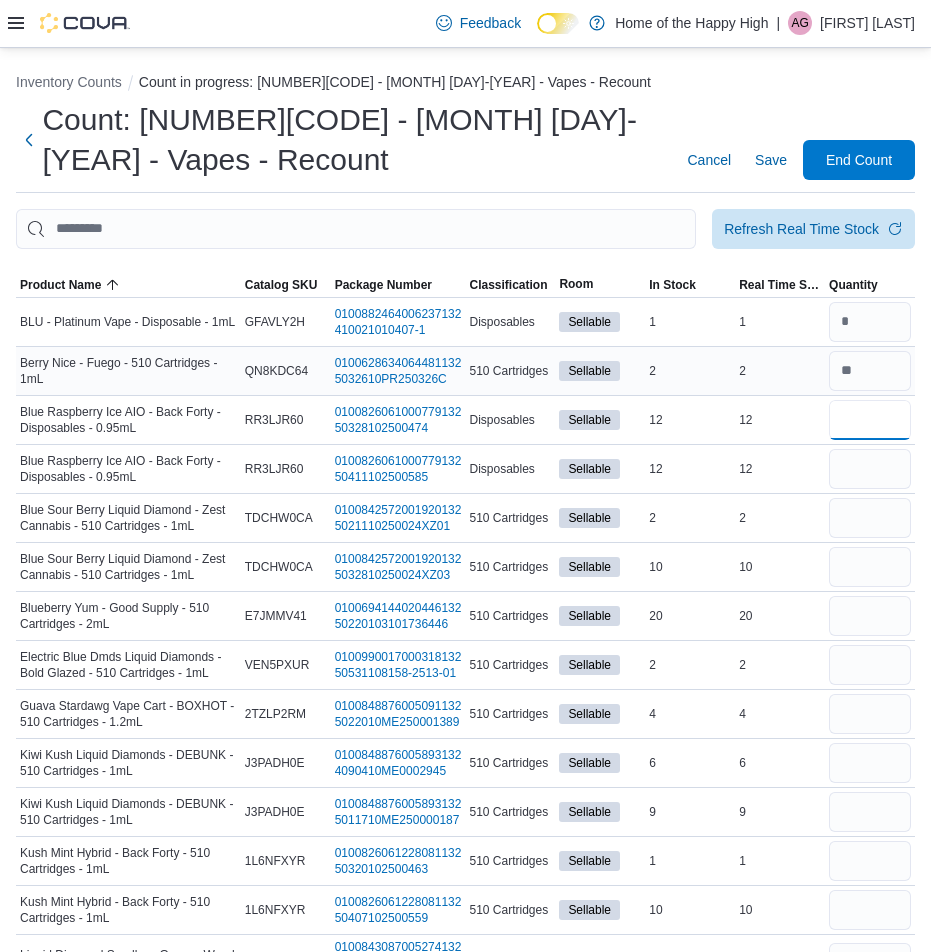 type on "**" 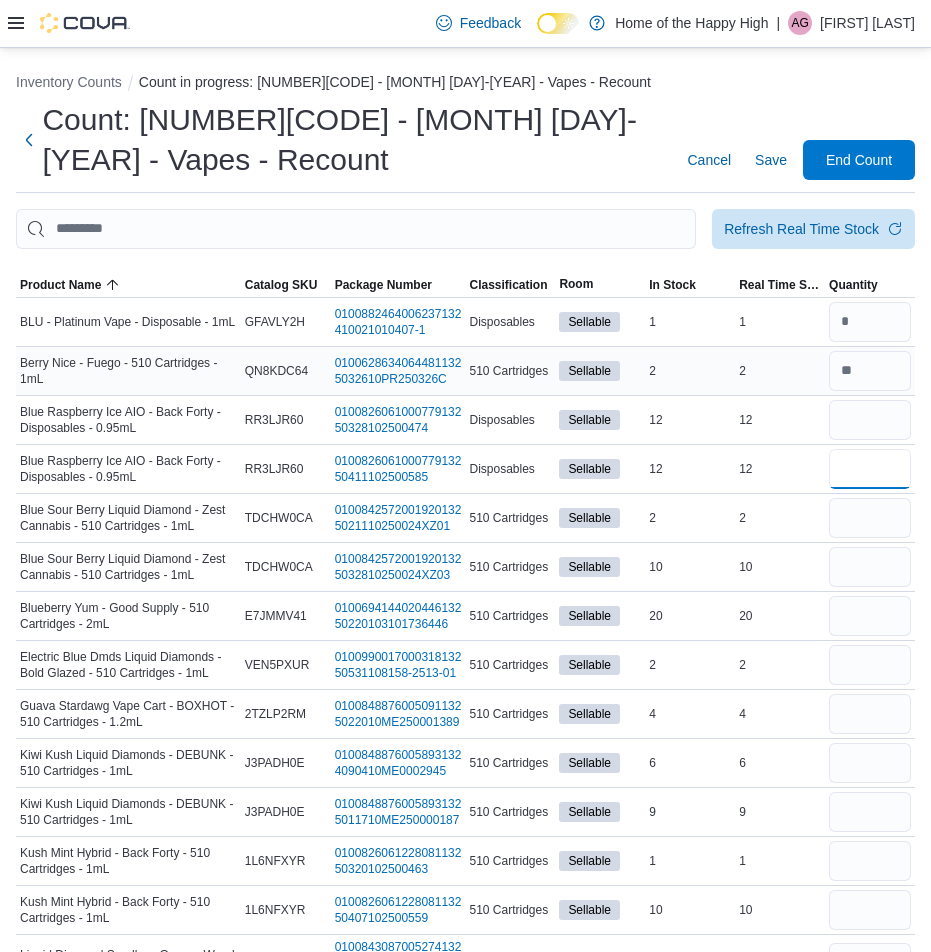 type 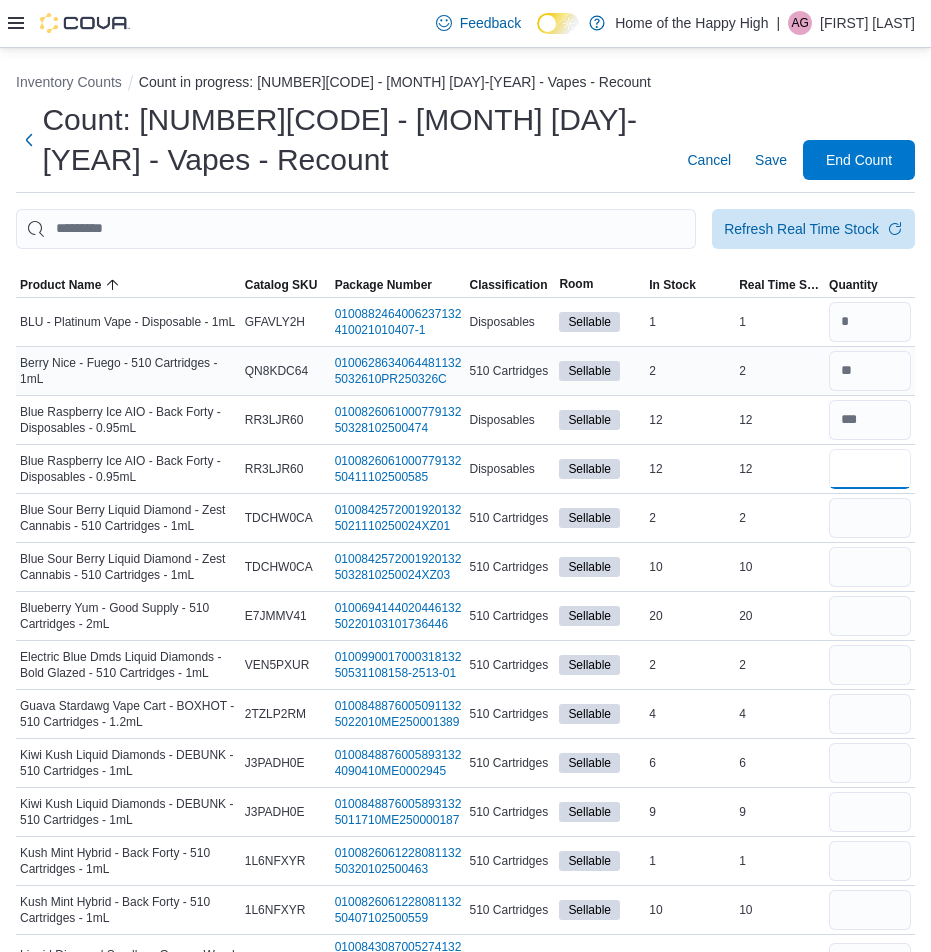 type on "**" 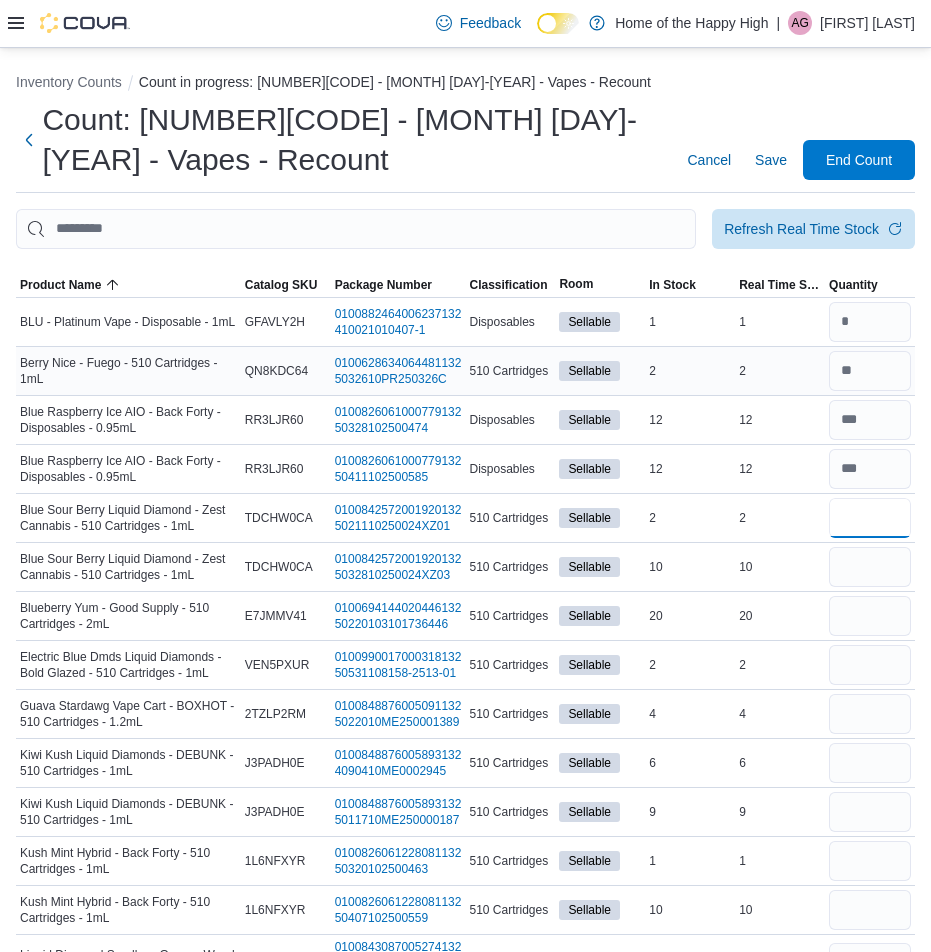 type 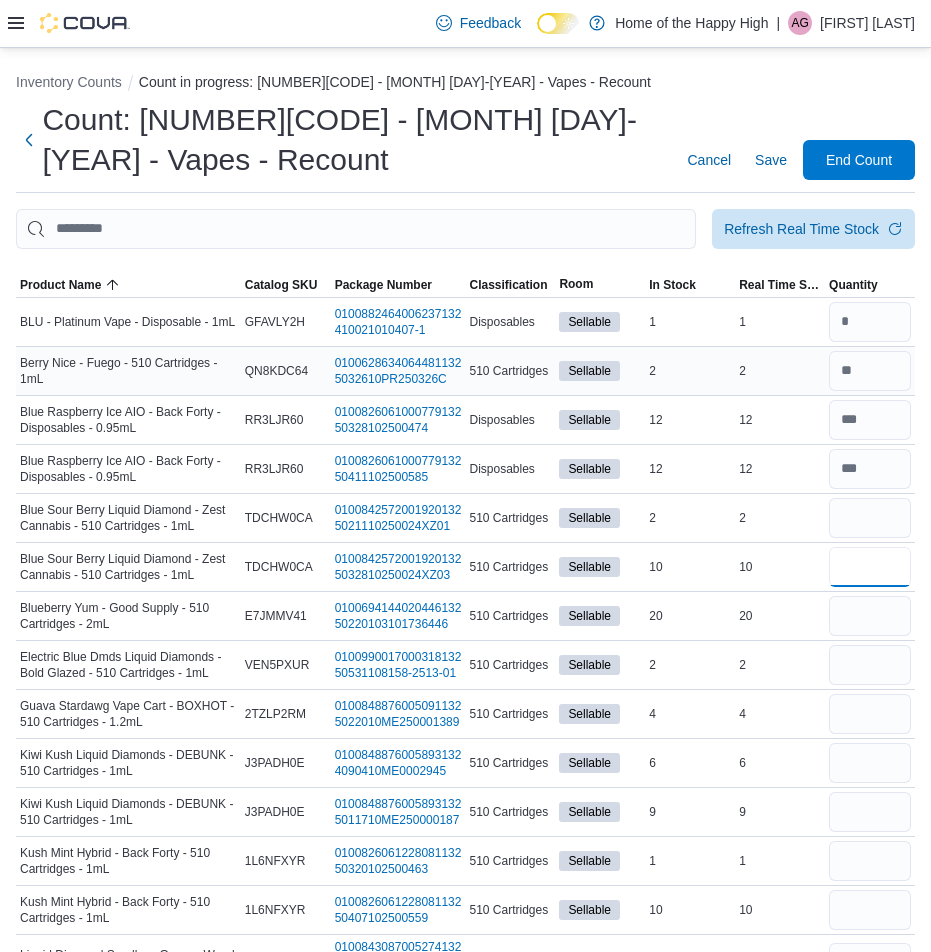 type 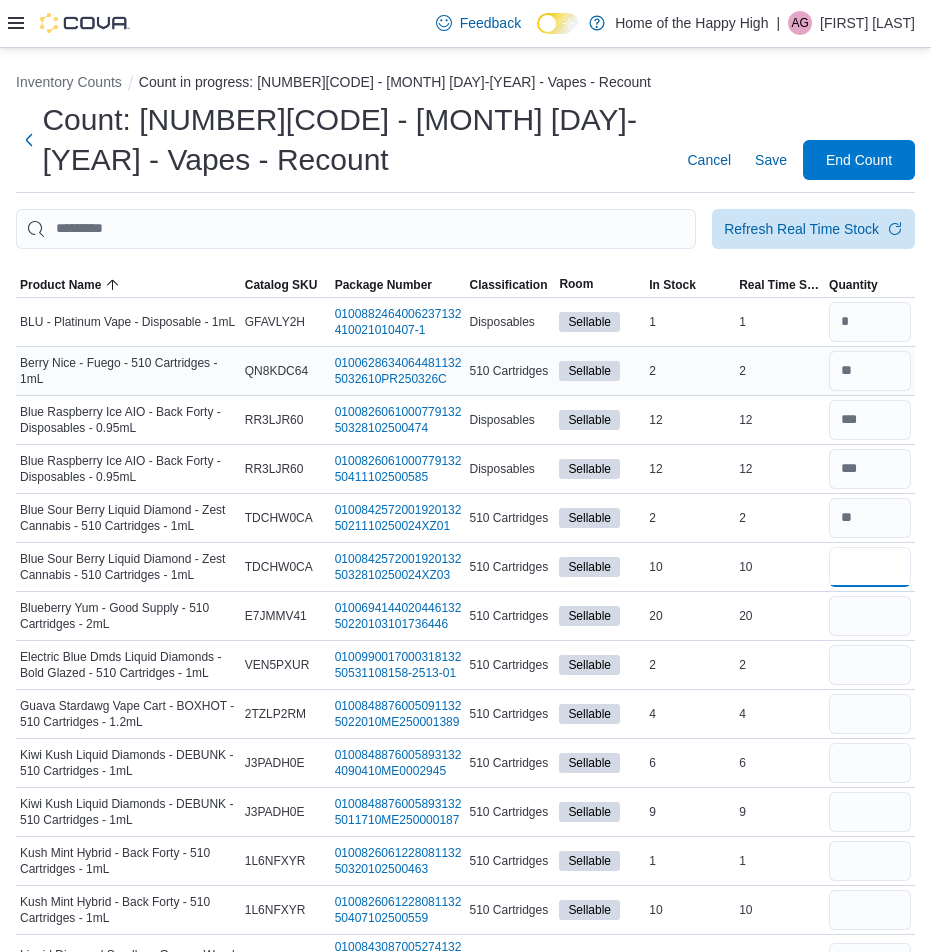 type on "**" 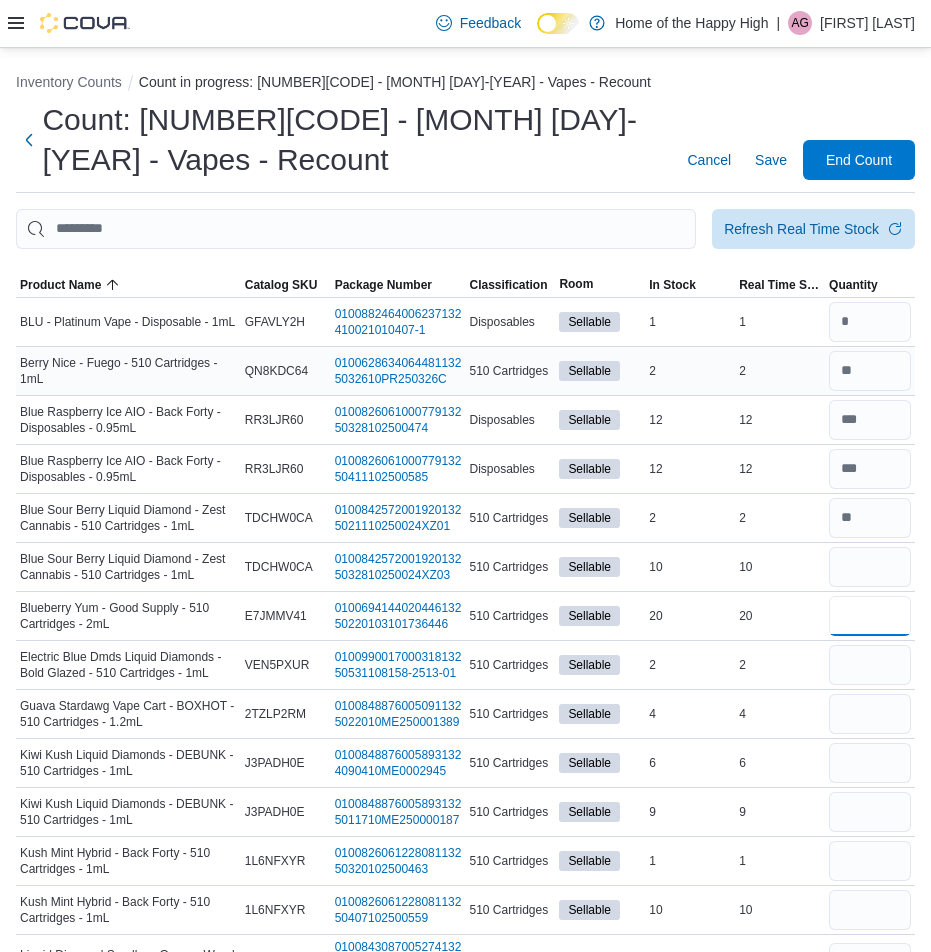 type 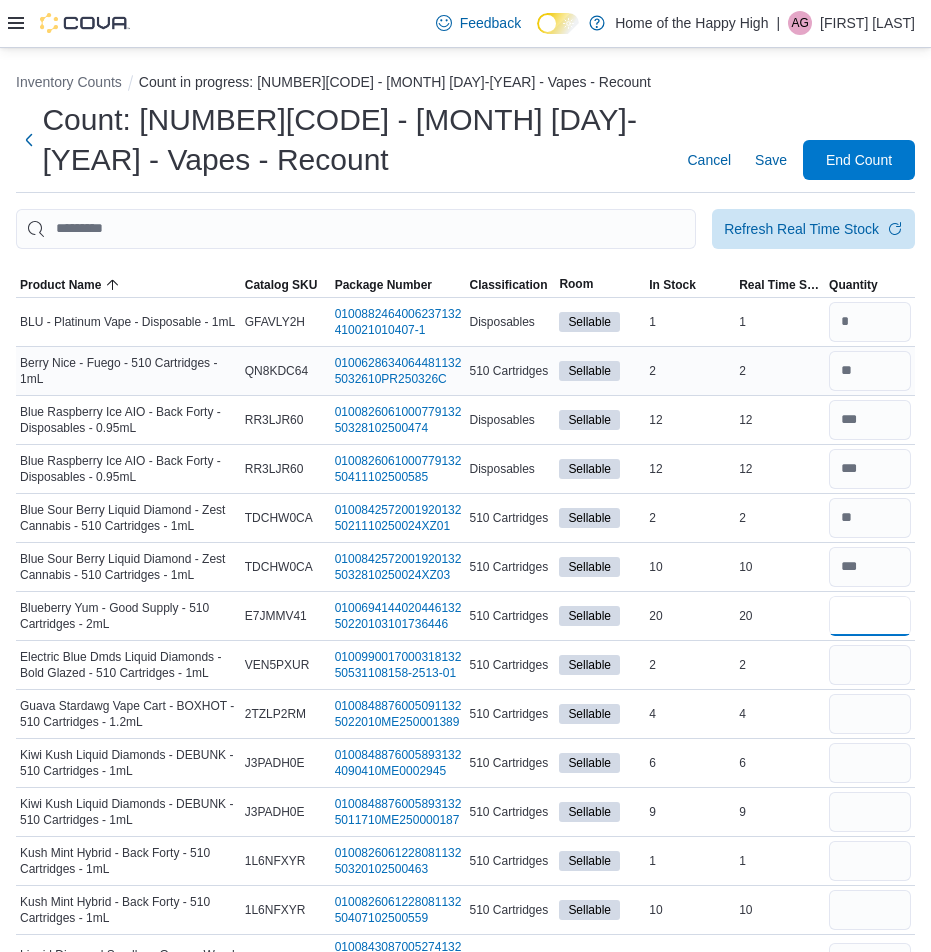 type on "**" 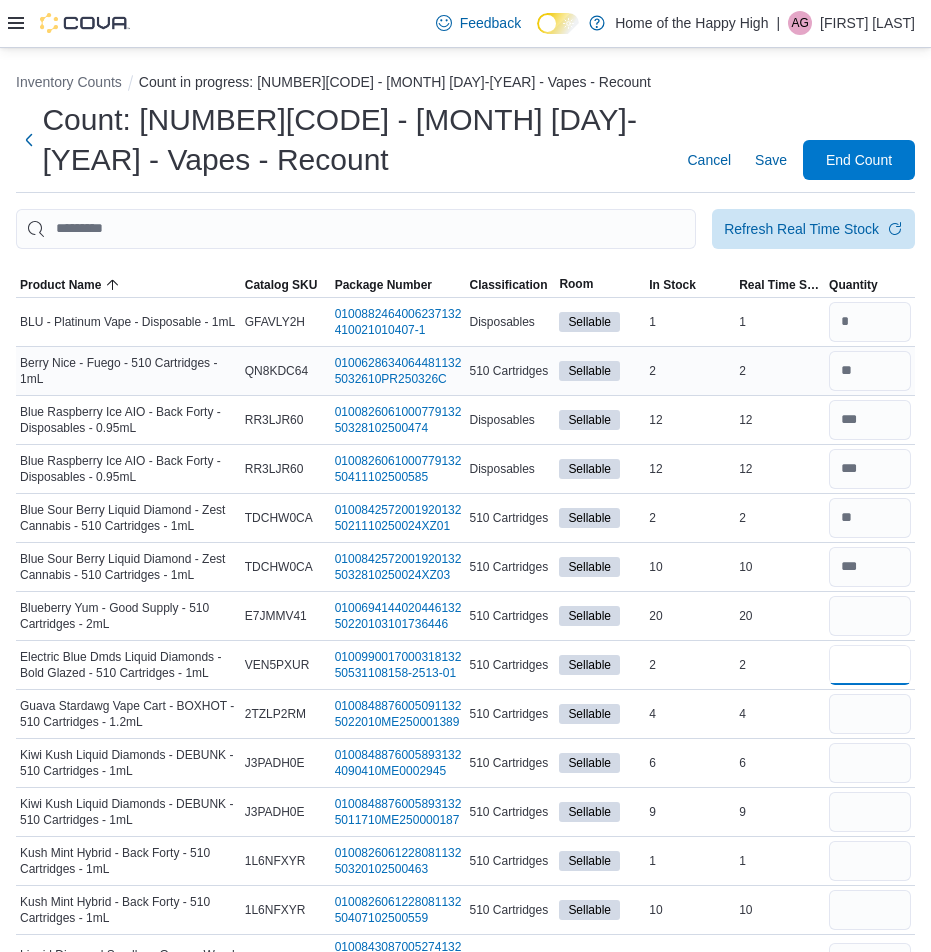 type 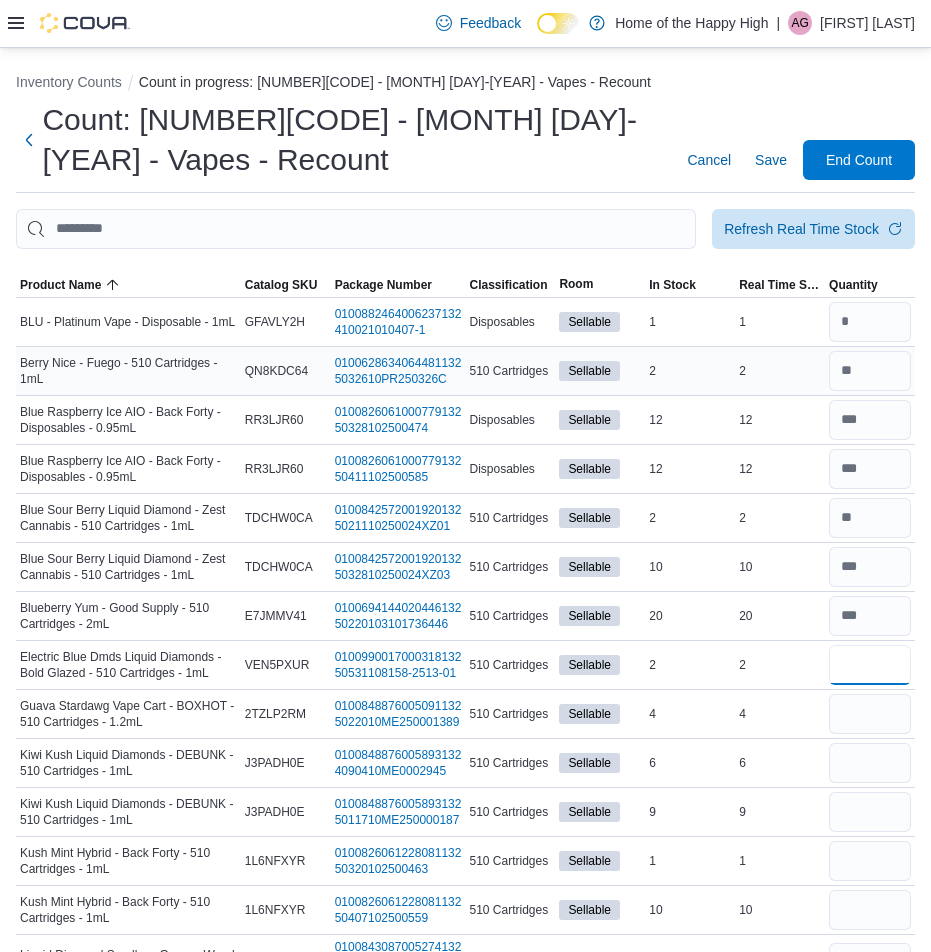 type on "*" 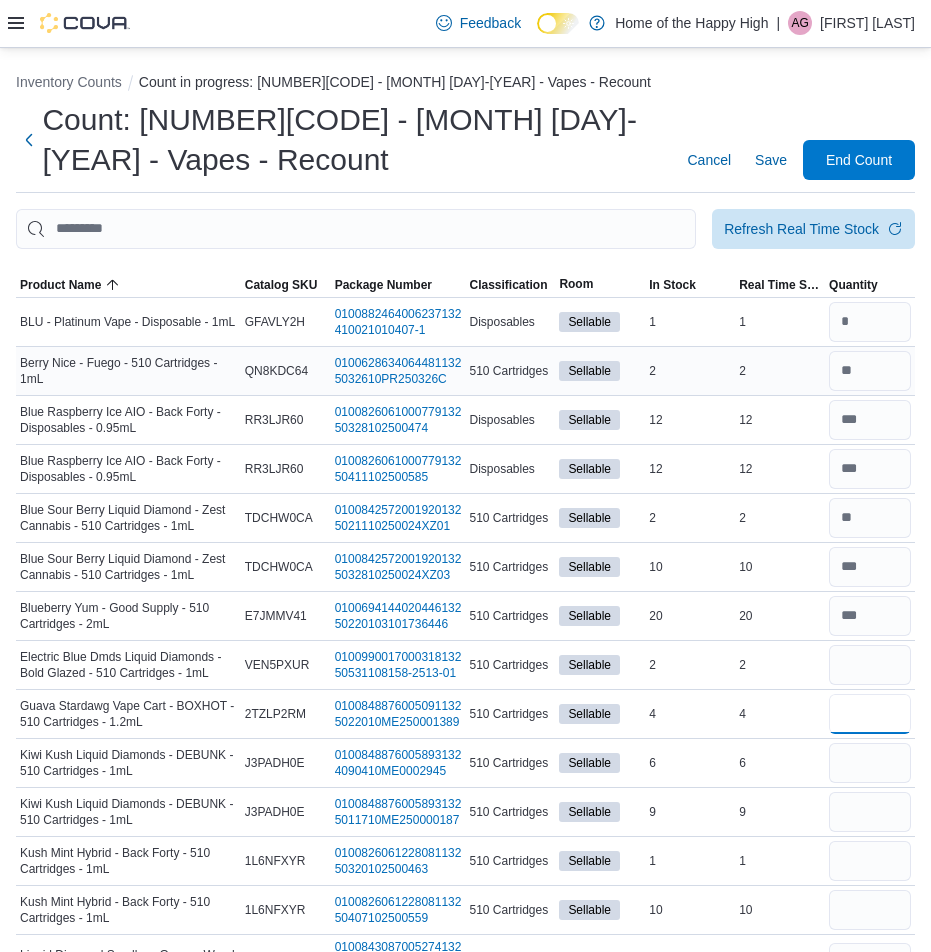 type 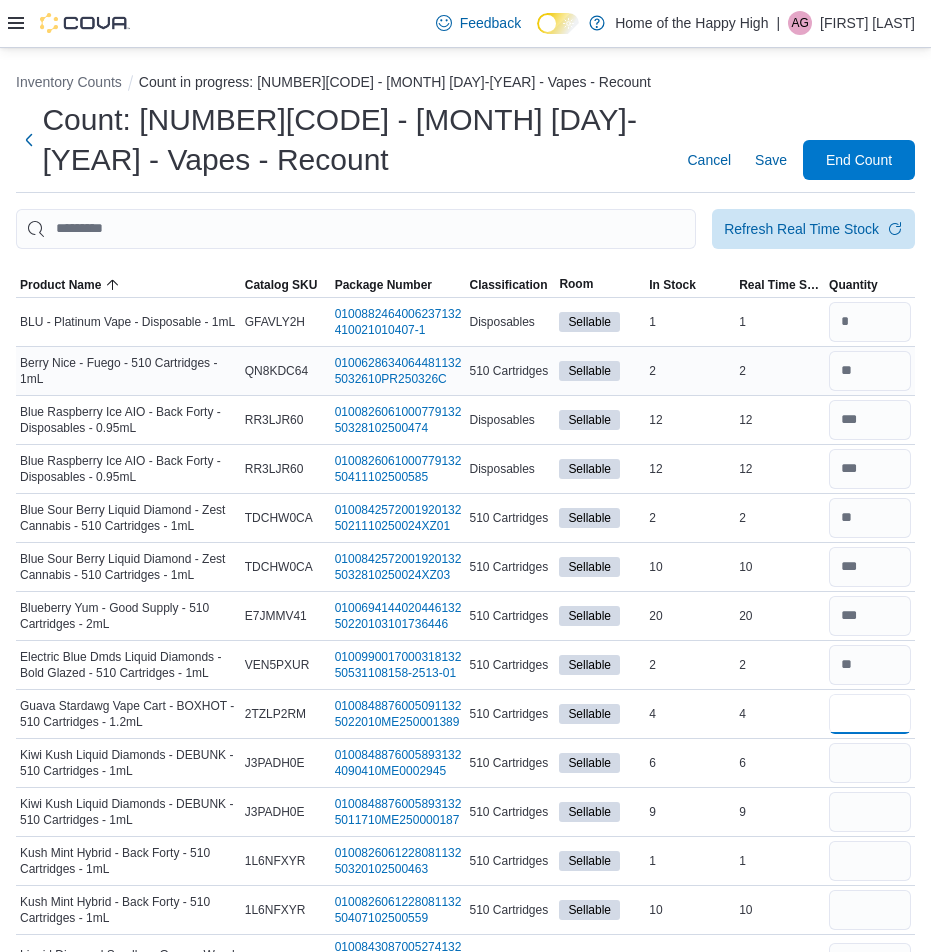 type on "*" 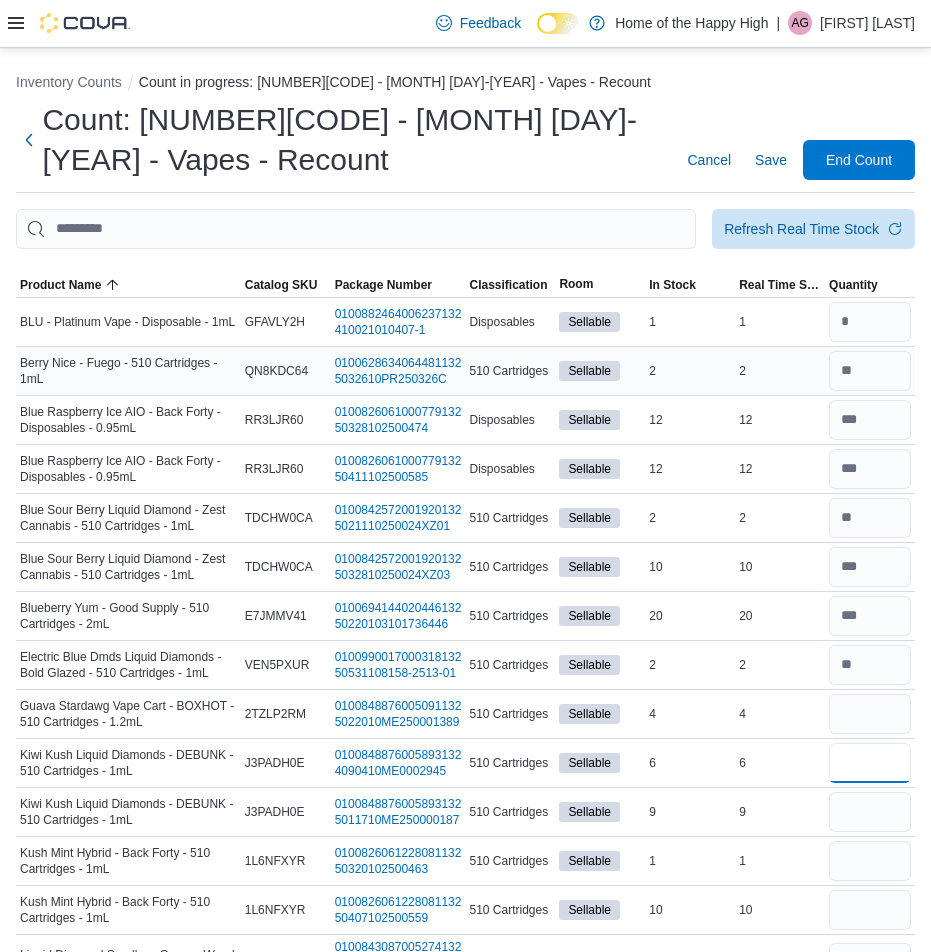 type 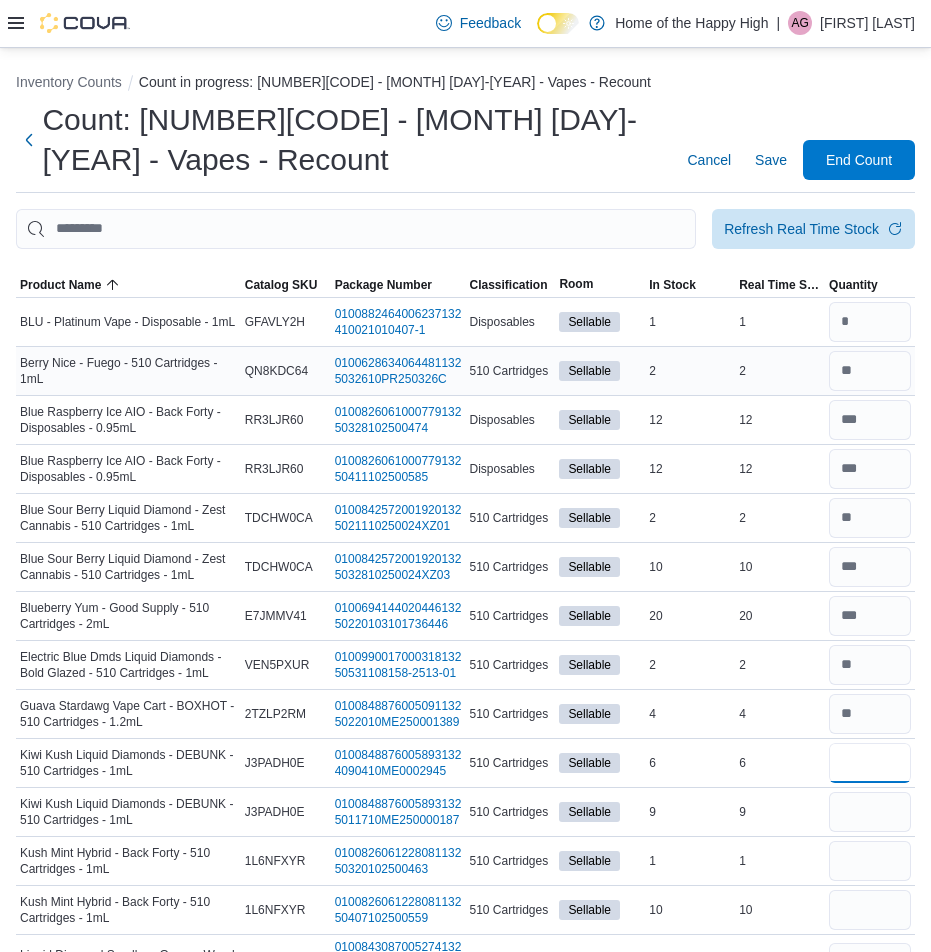 type on "*" 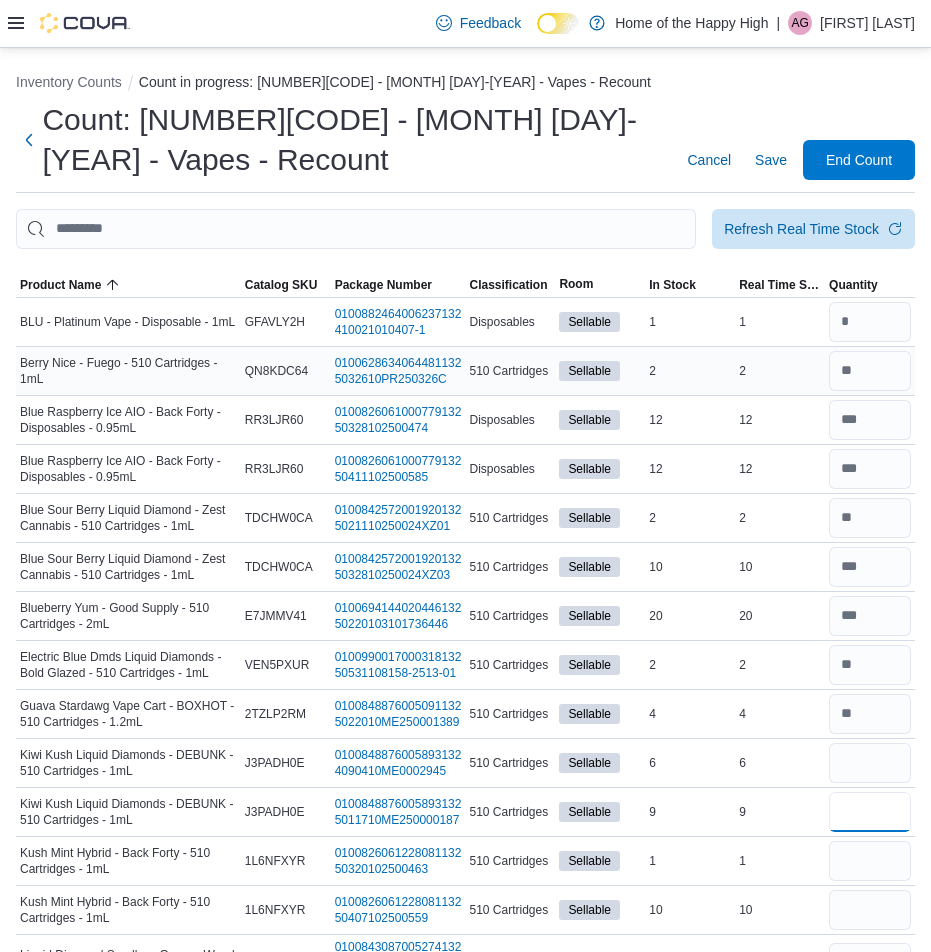 type 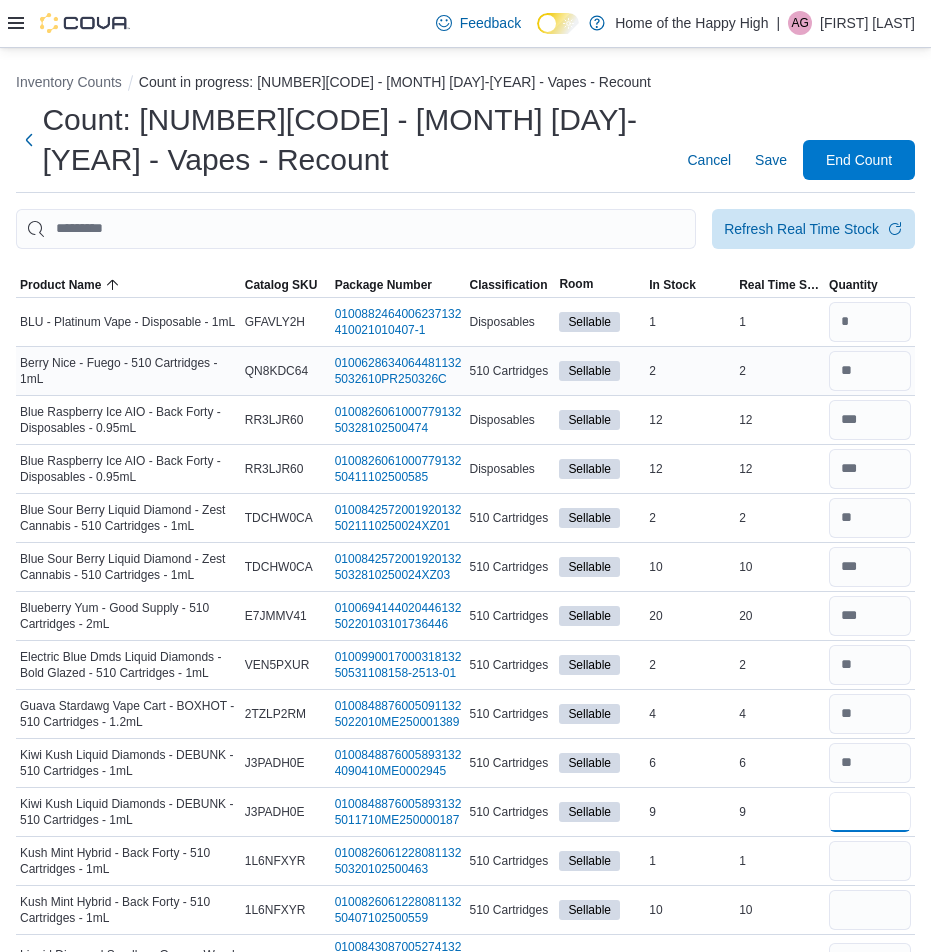 type on "*" 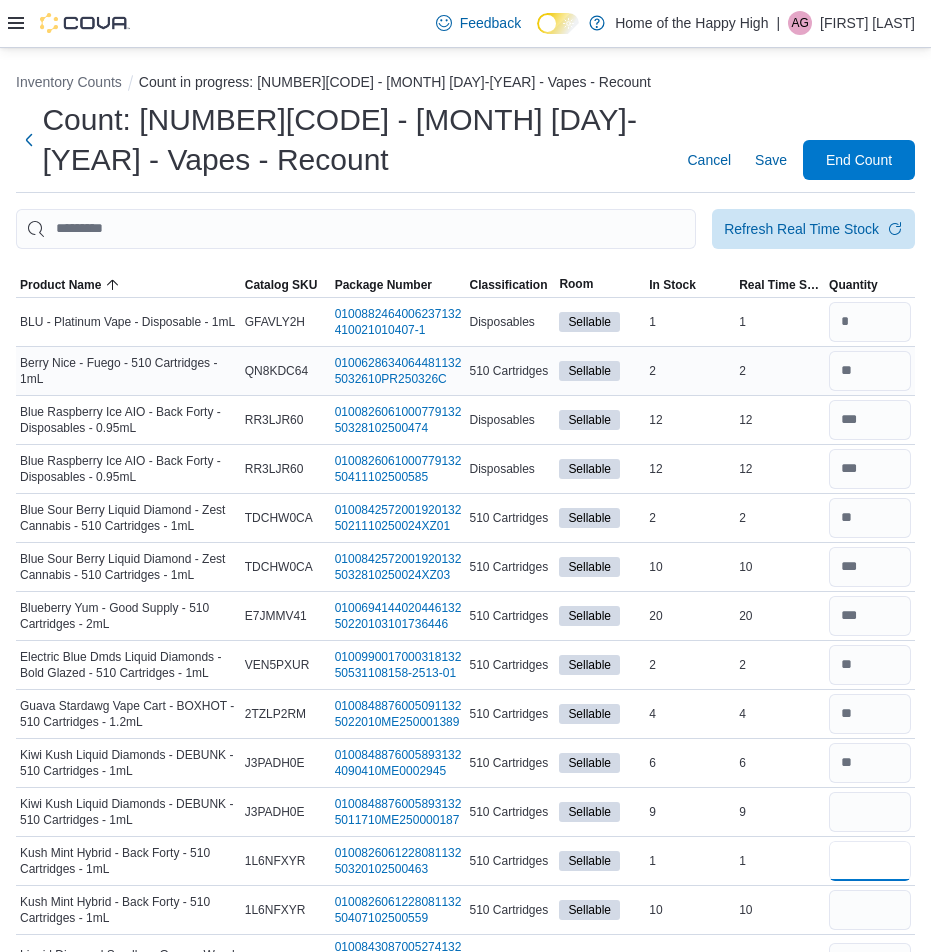 type 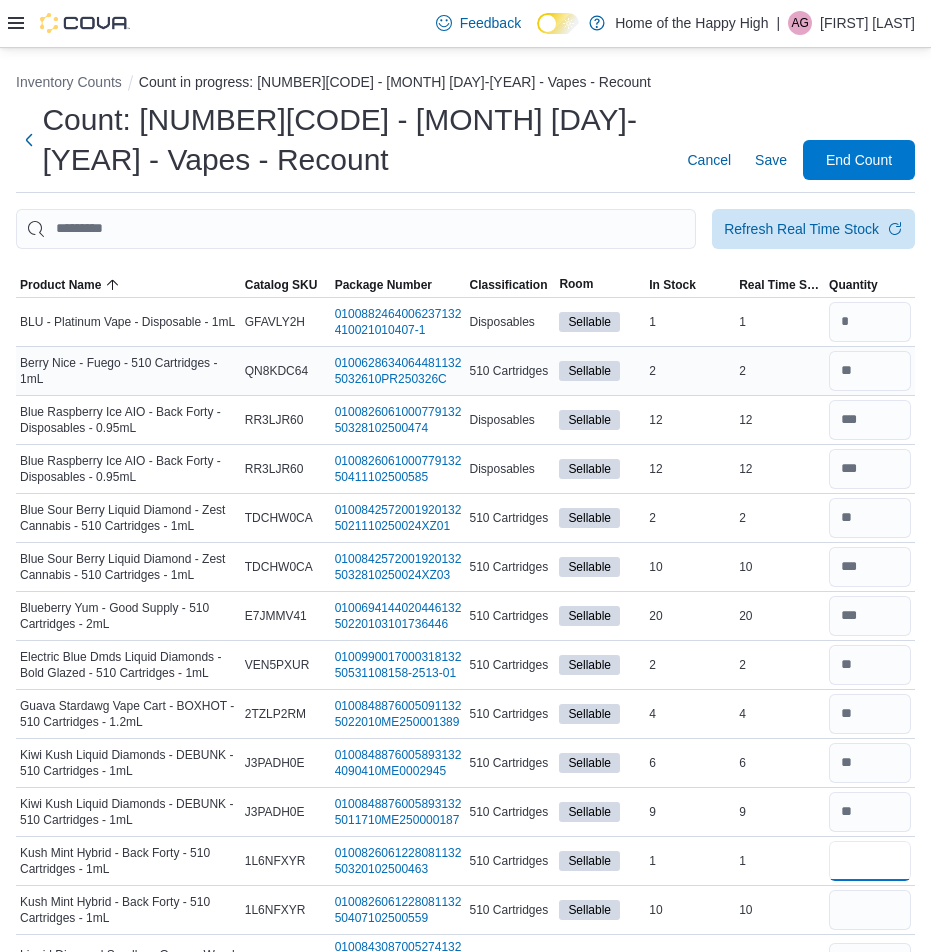 type on "*" 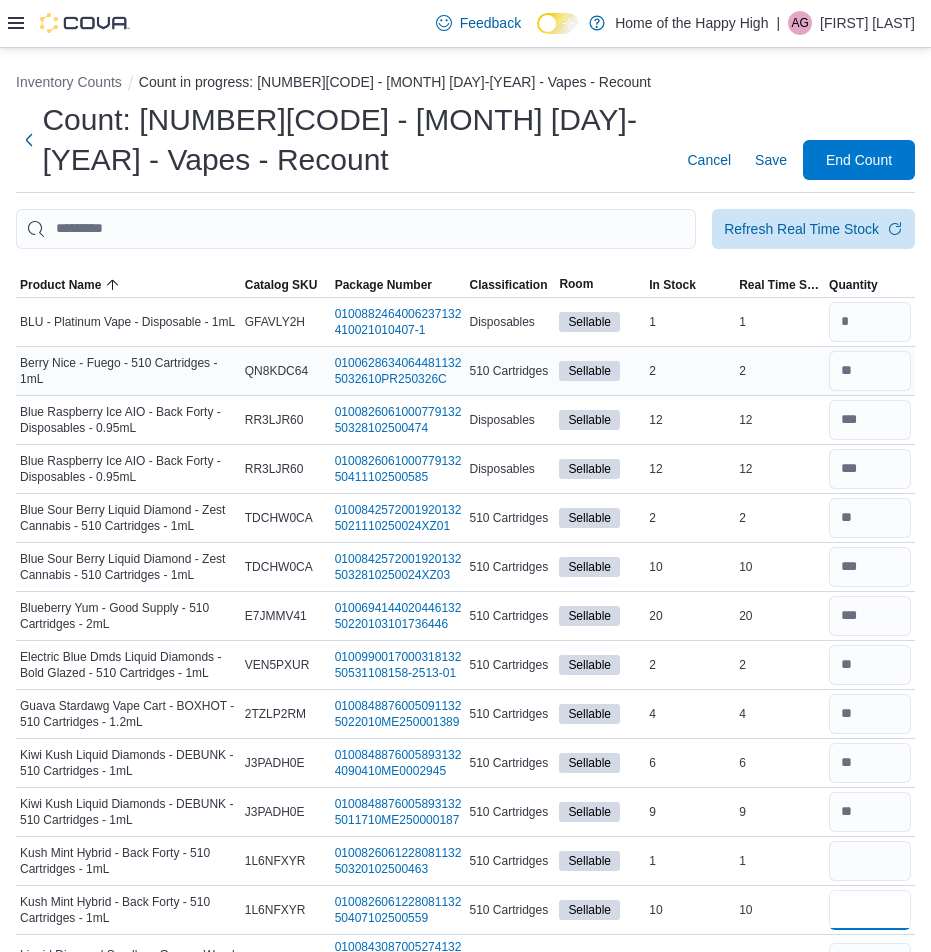 type 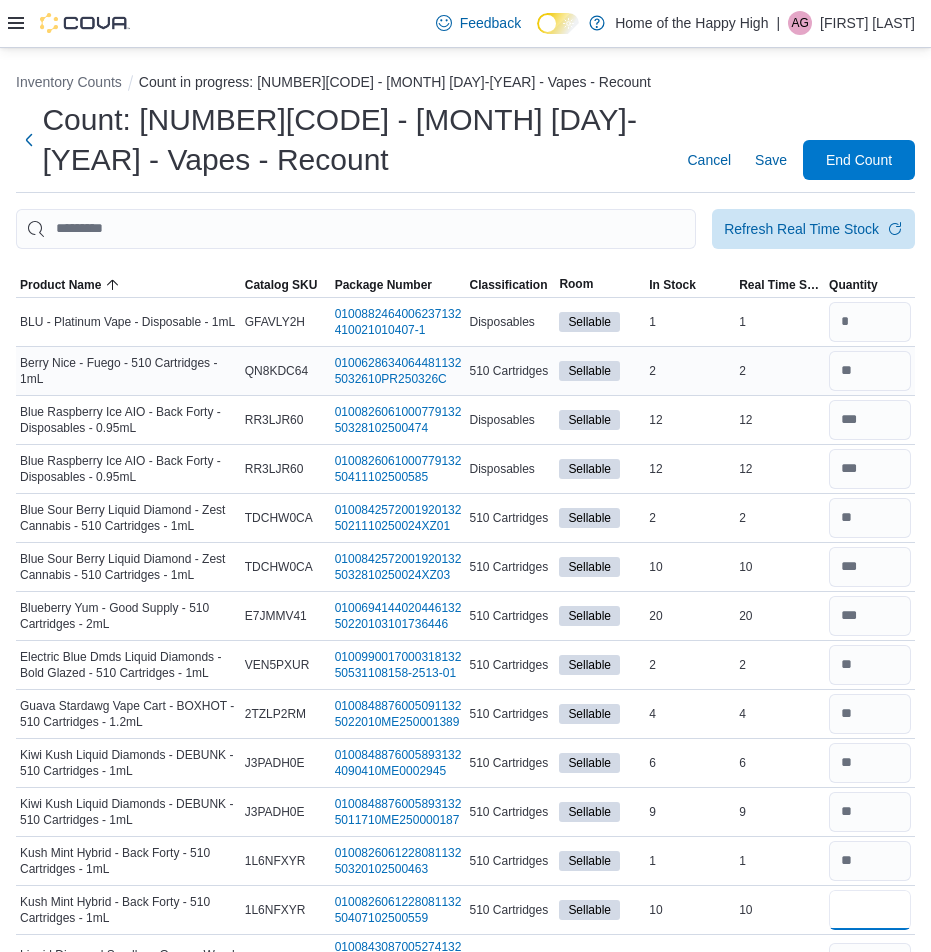 type on "*" 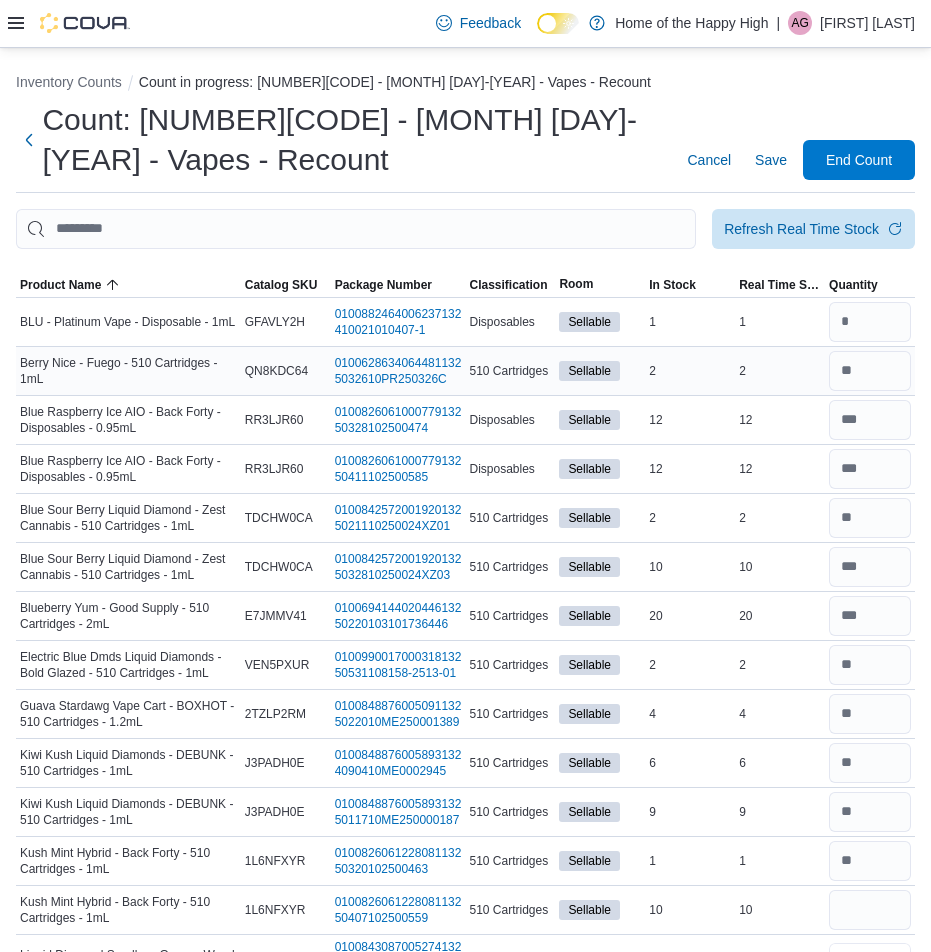 type 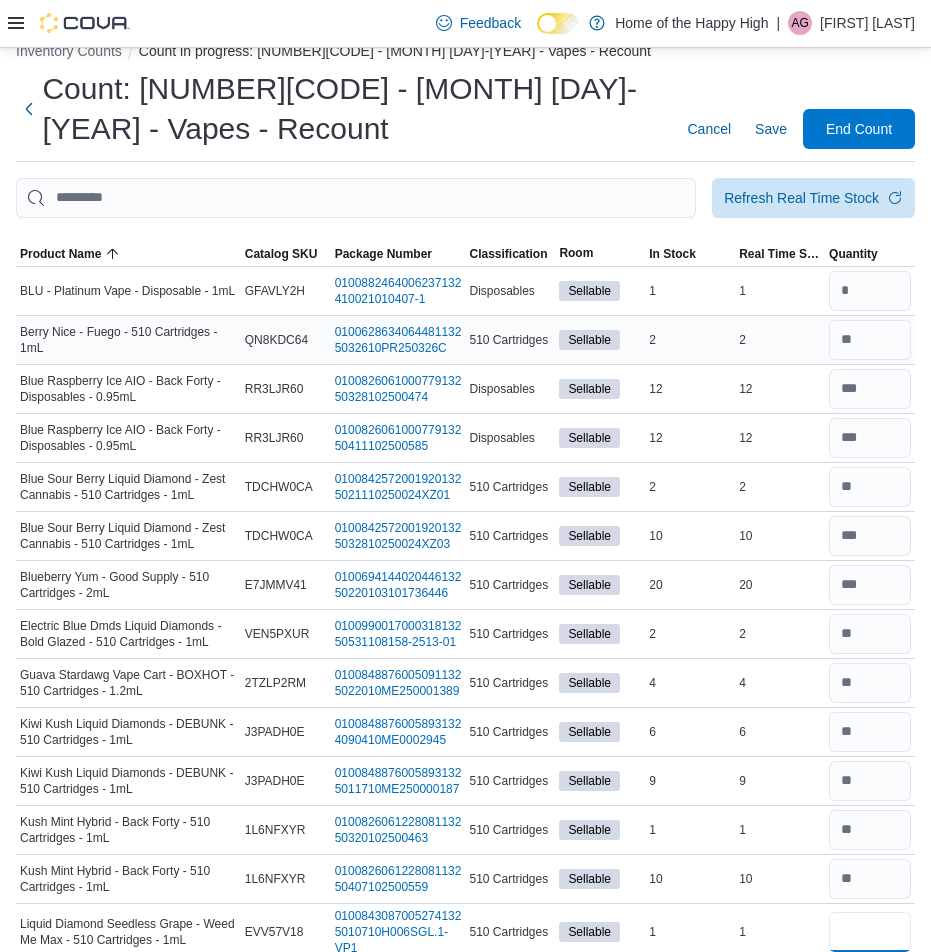 type on "*" 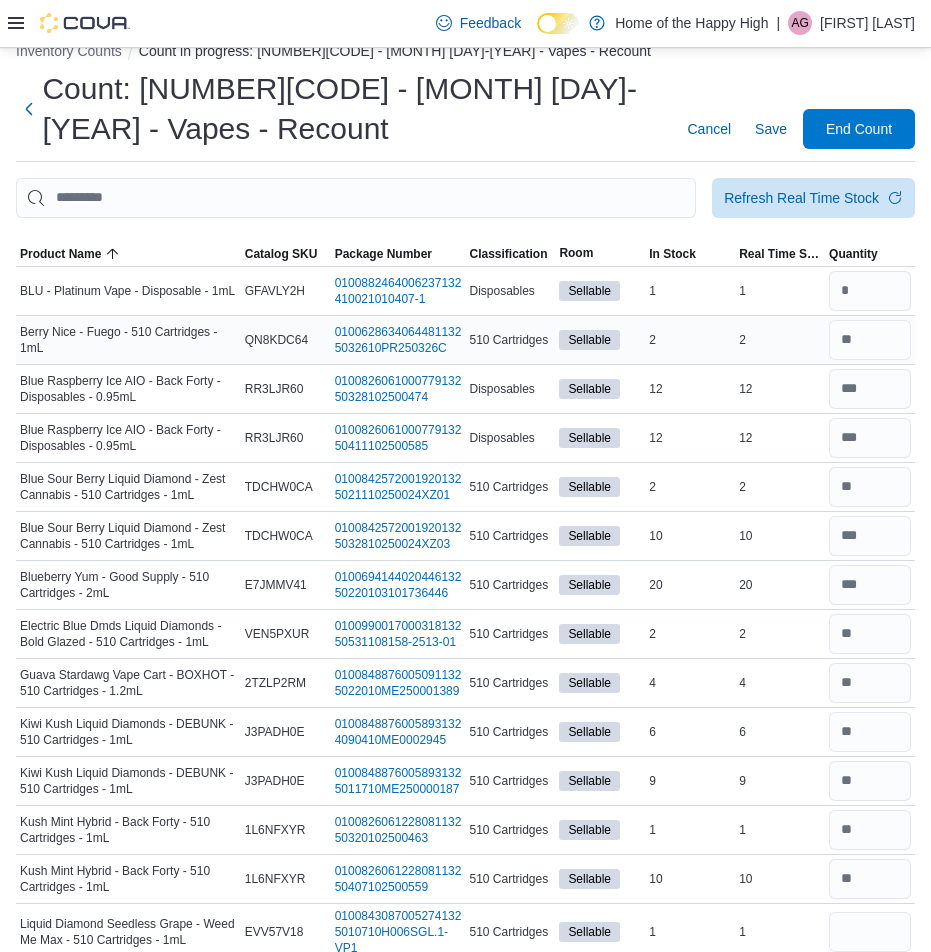 type 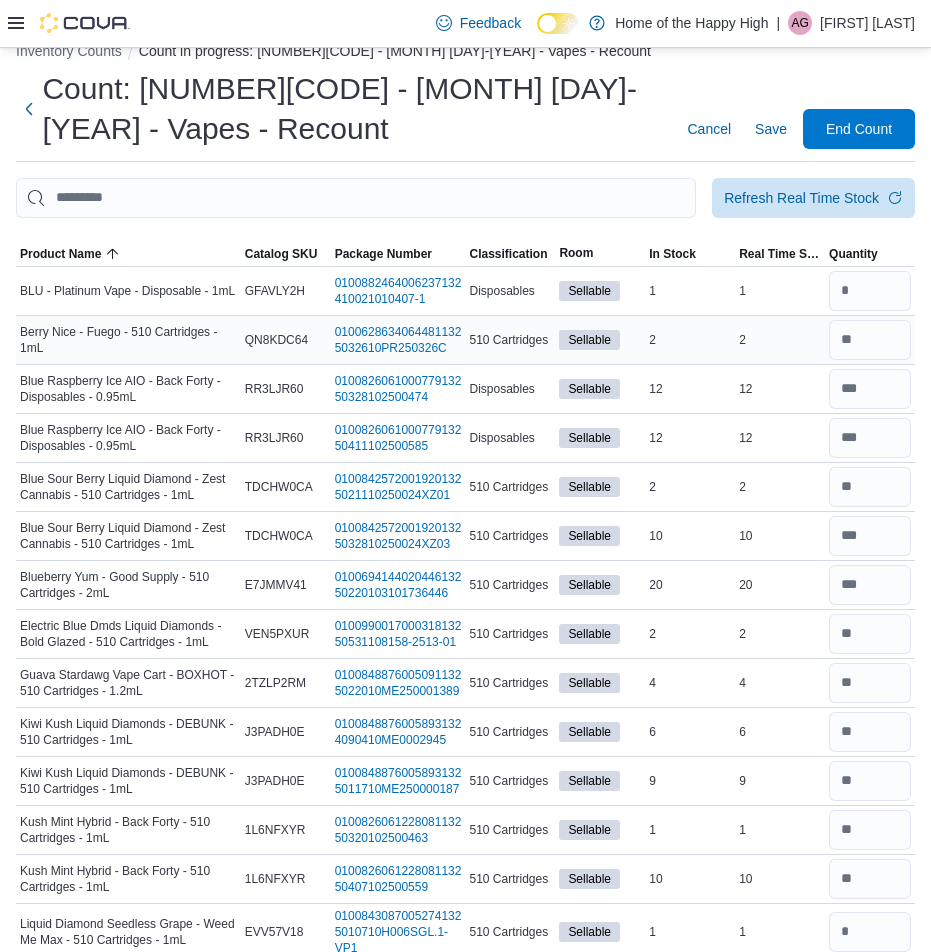 scroll, scrollTop: 540, scrollLeft: 0, axis: vertical 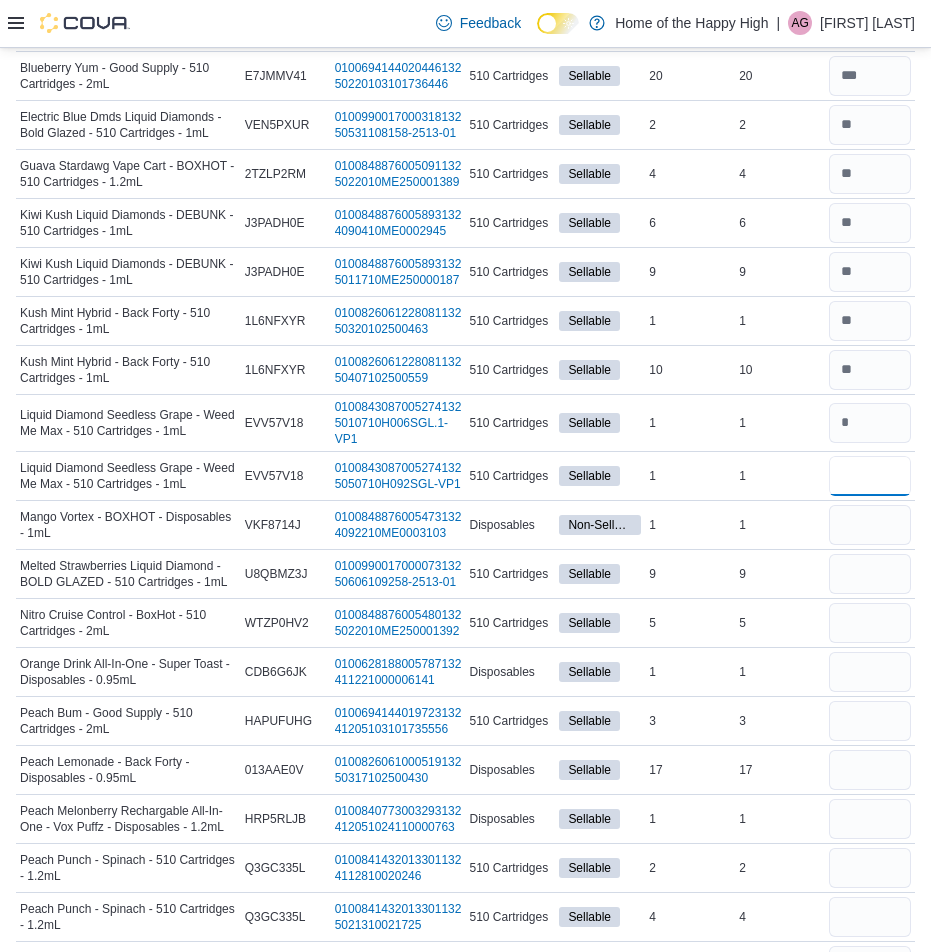 type on "*" 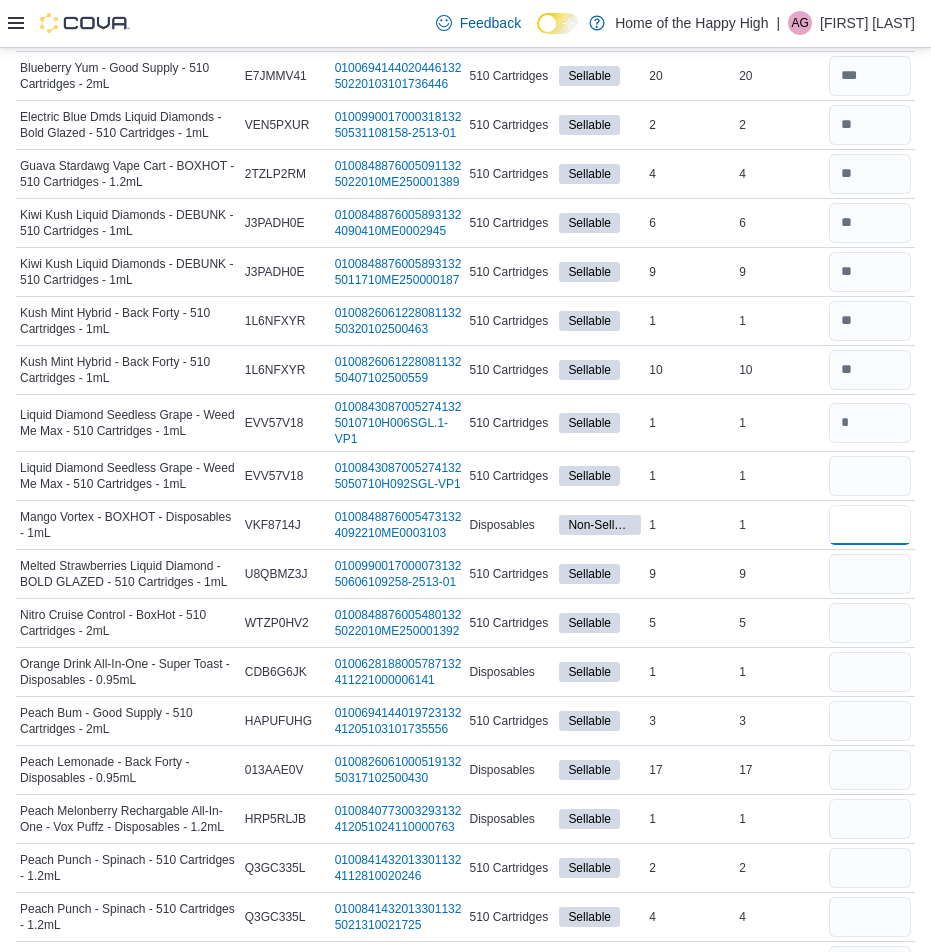 type 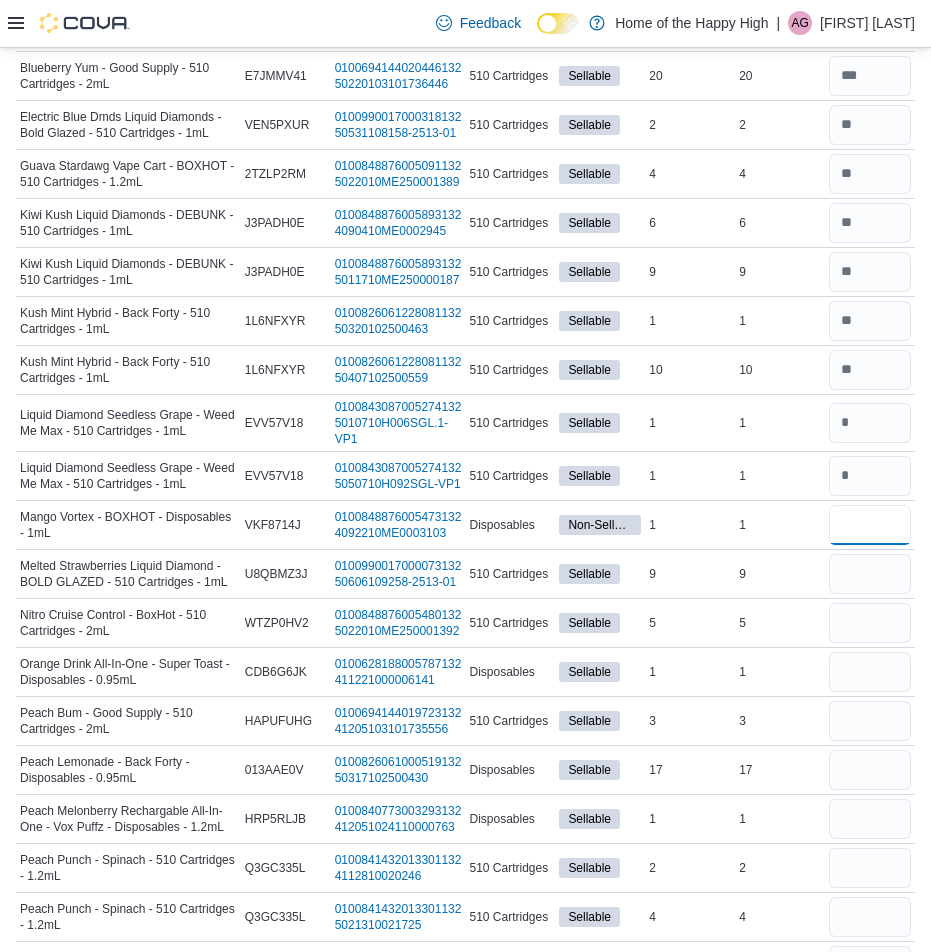 type on "*" 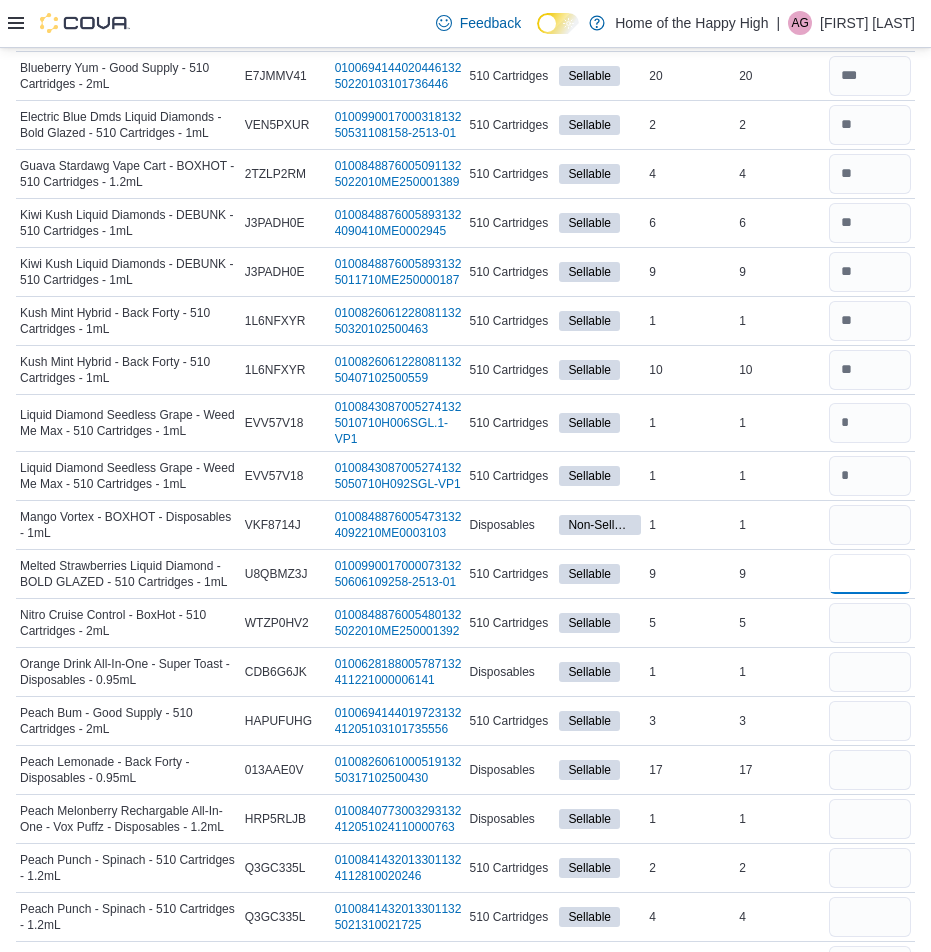 type 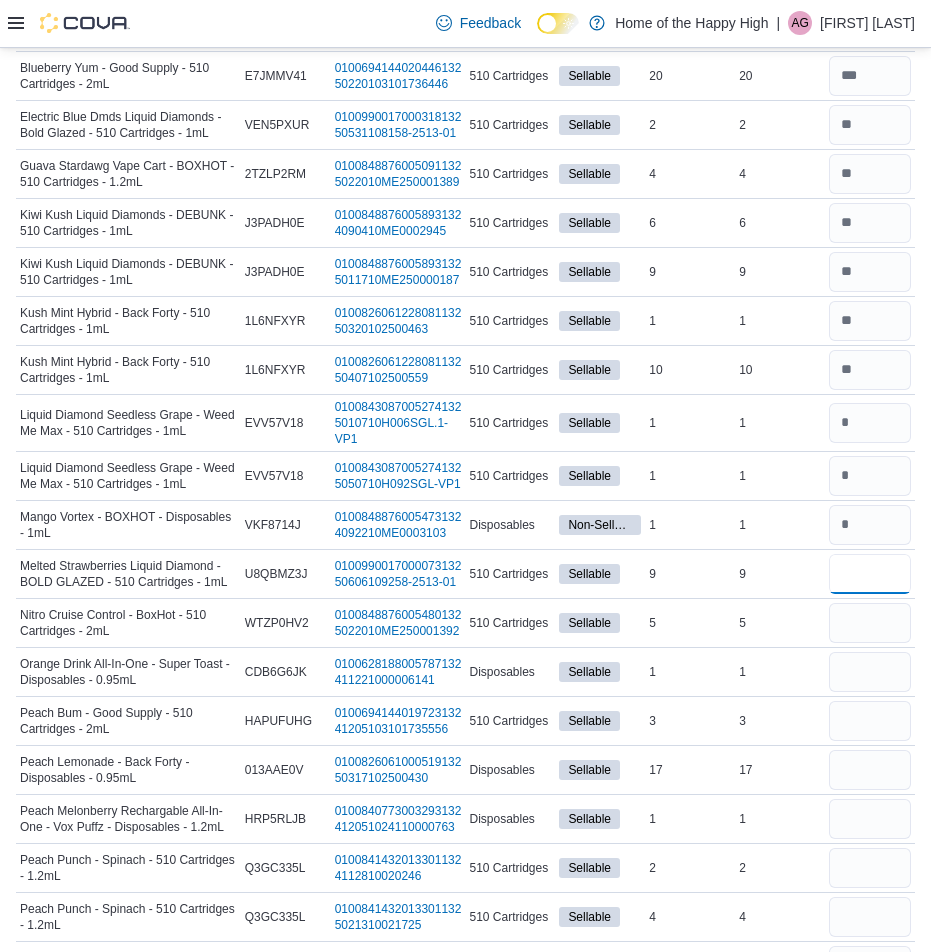 type on "*" 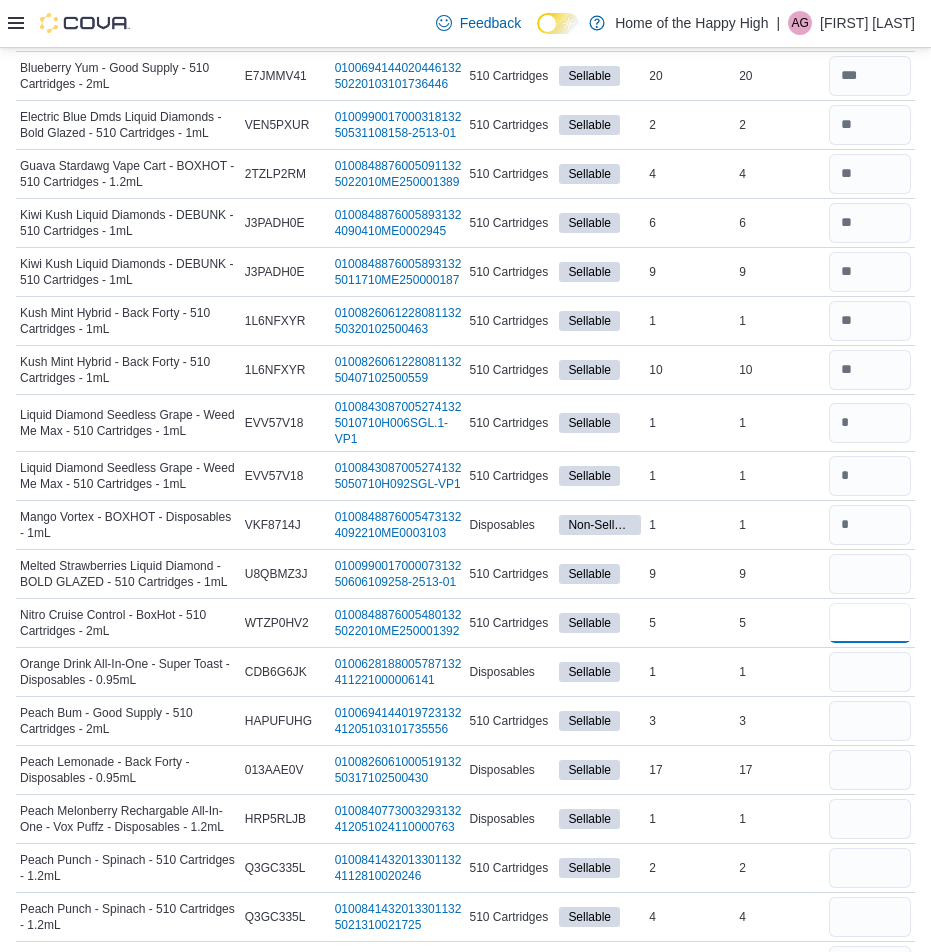 type 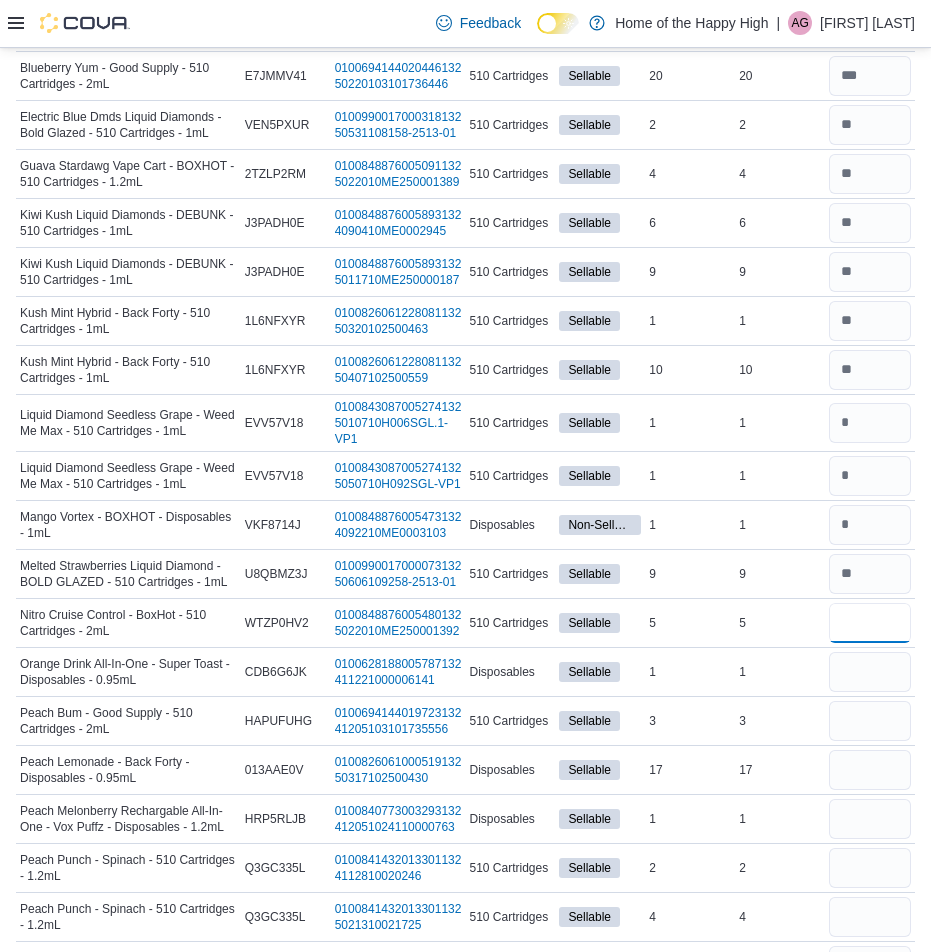 type on "*" 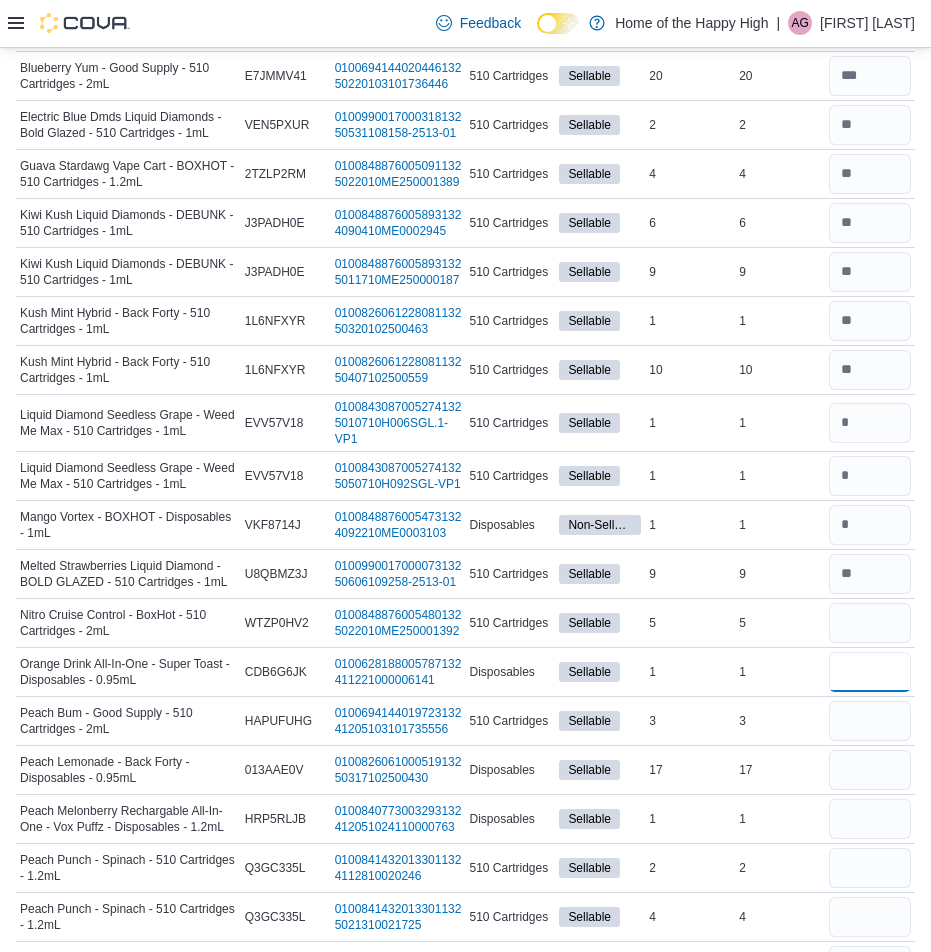 type 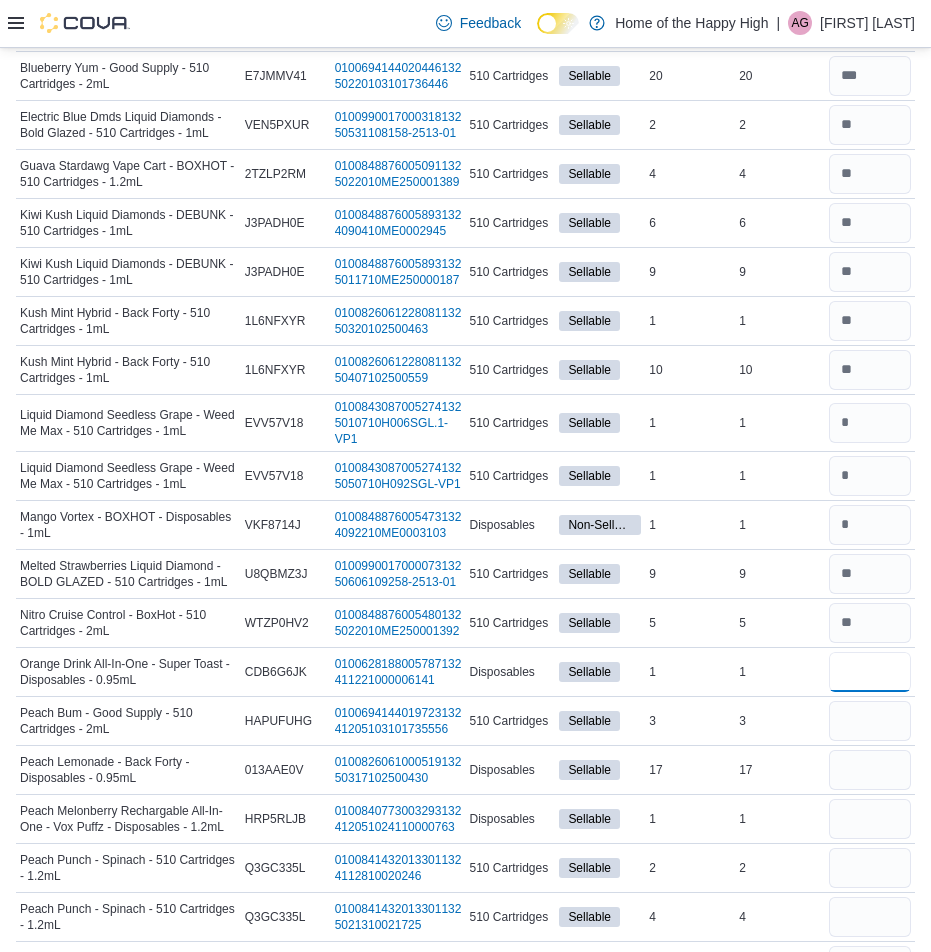 type on "*" 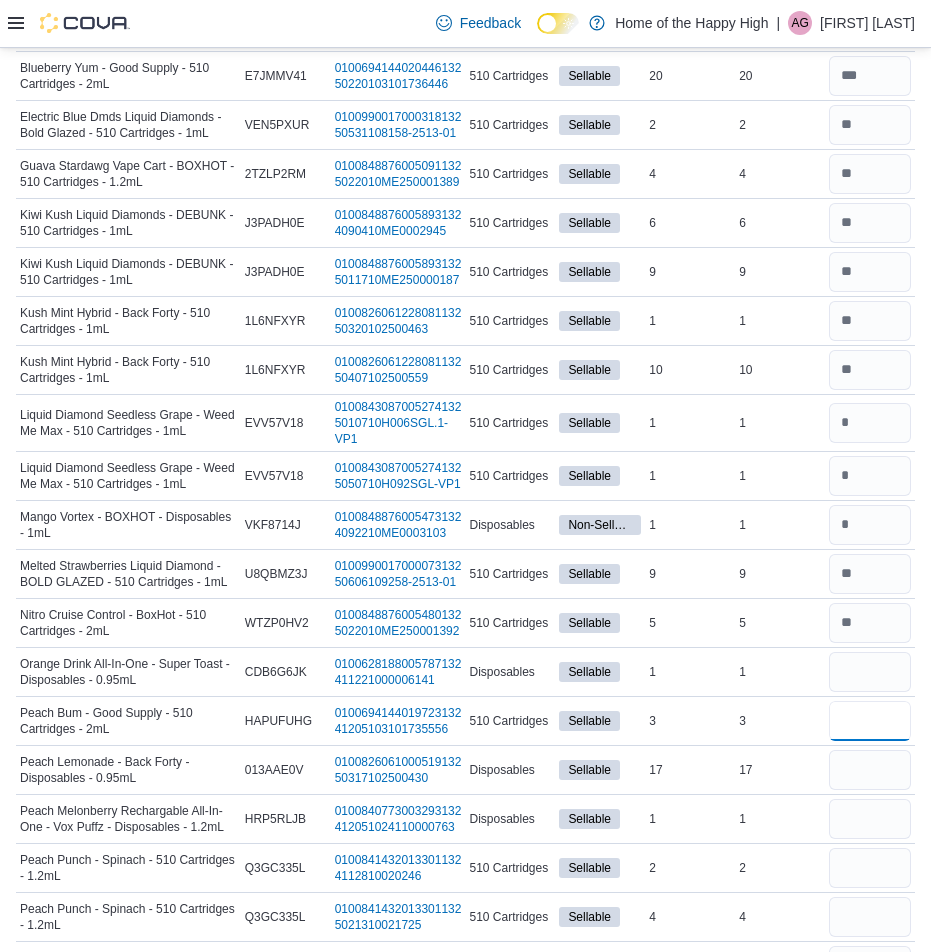 type 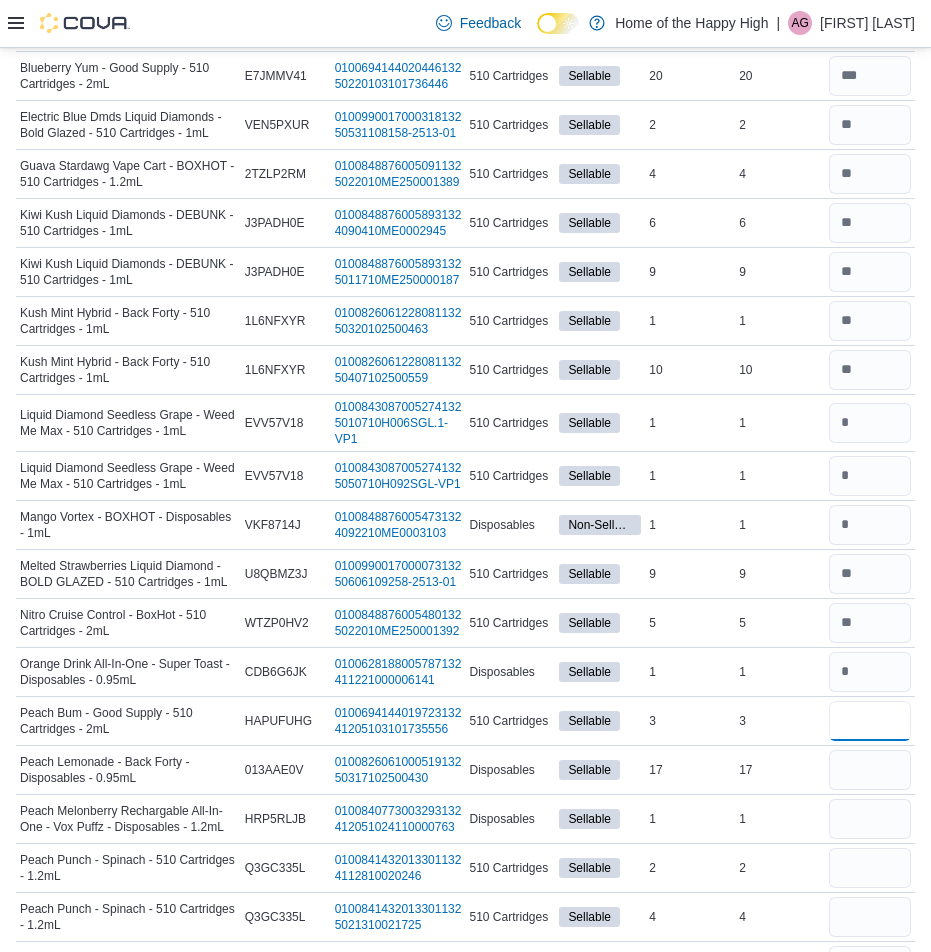 type on "*" 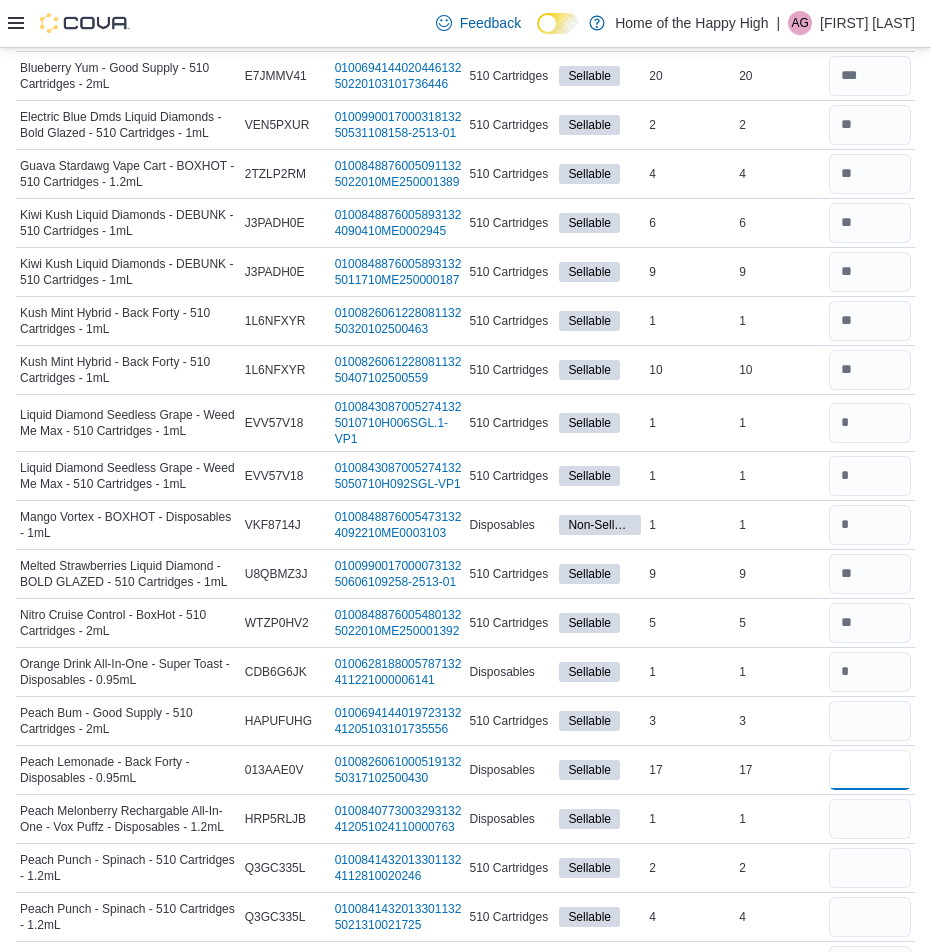 type 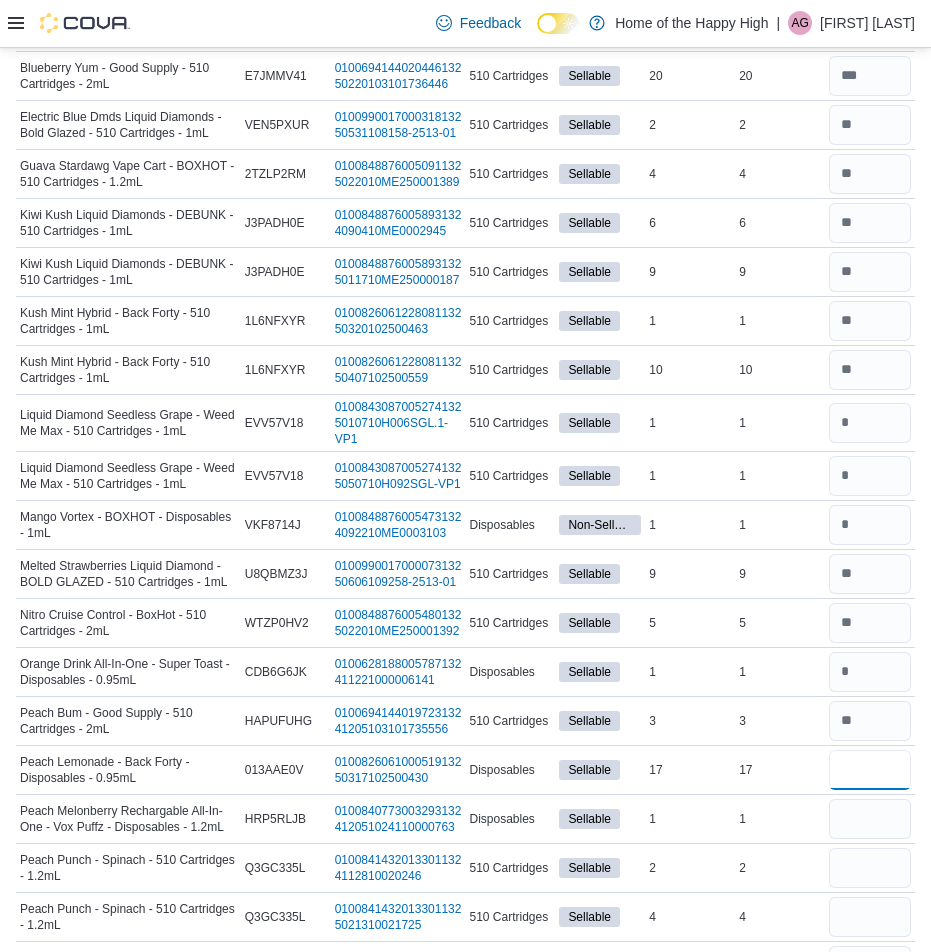 type on "**" 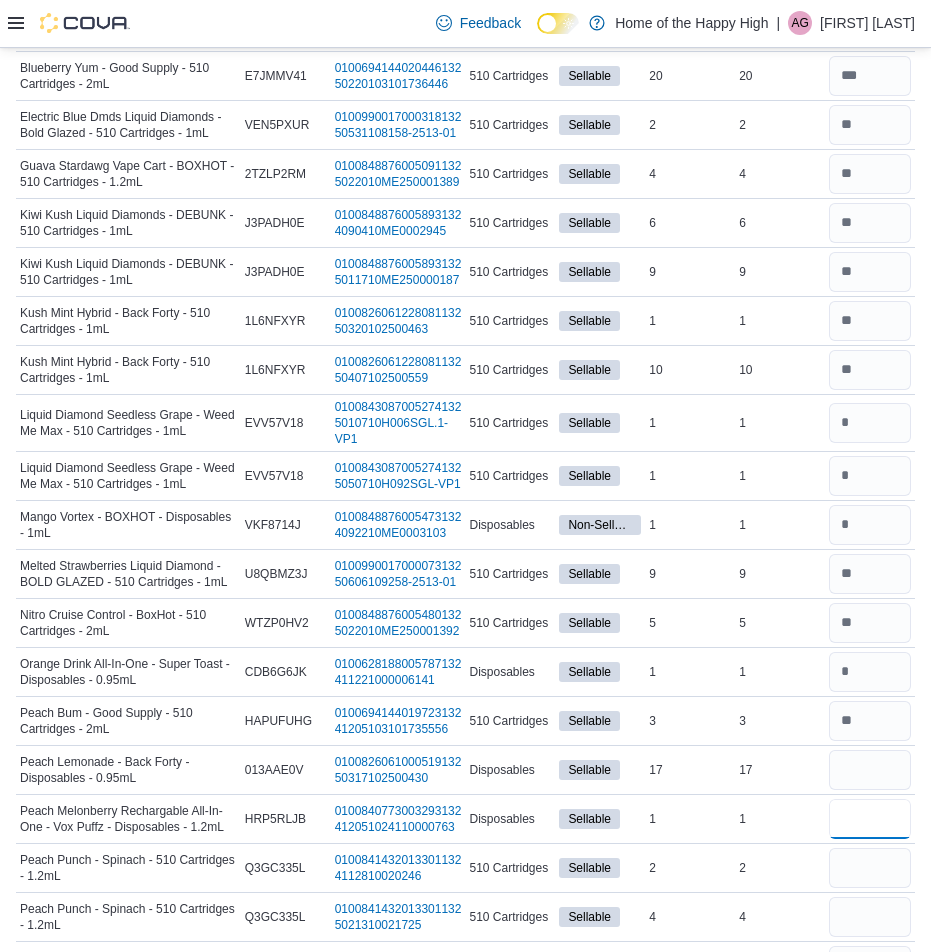 type 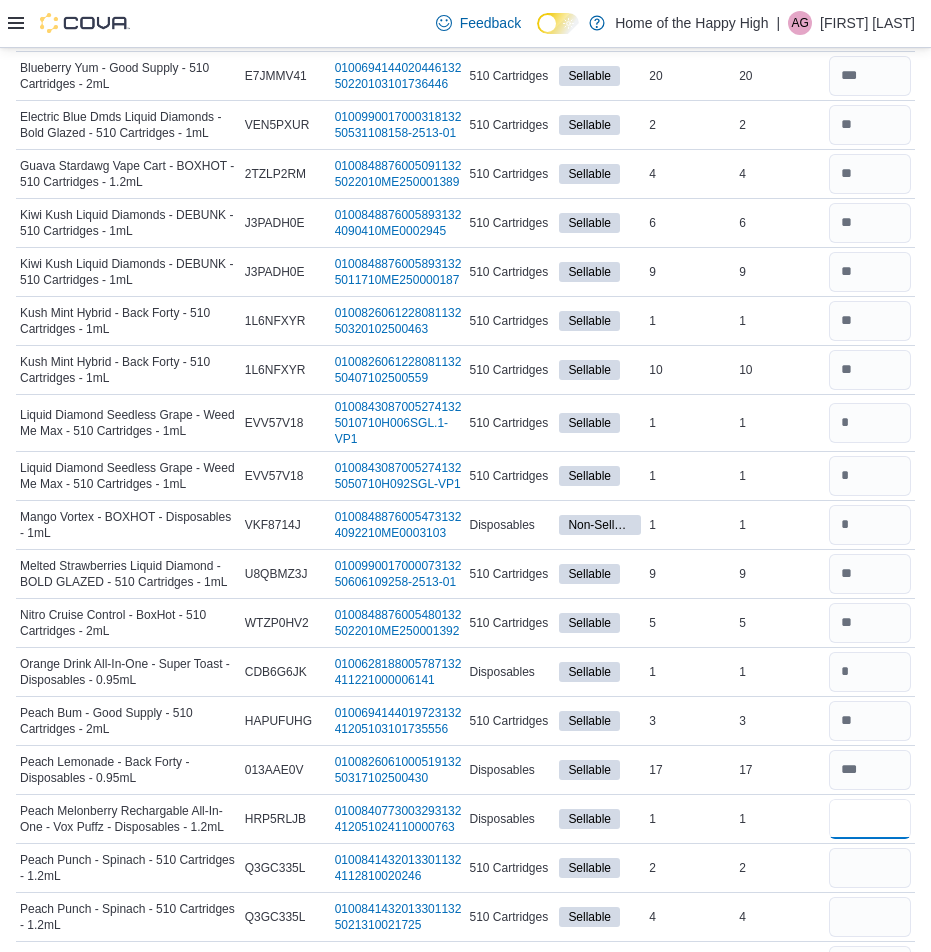 type on "*" 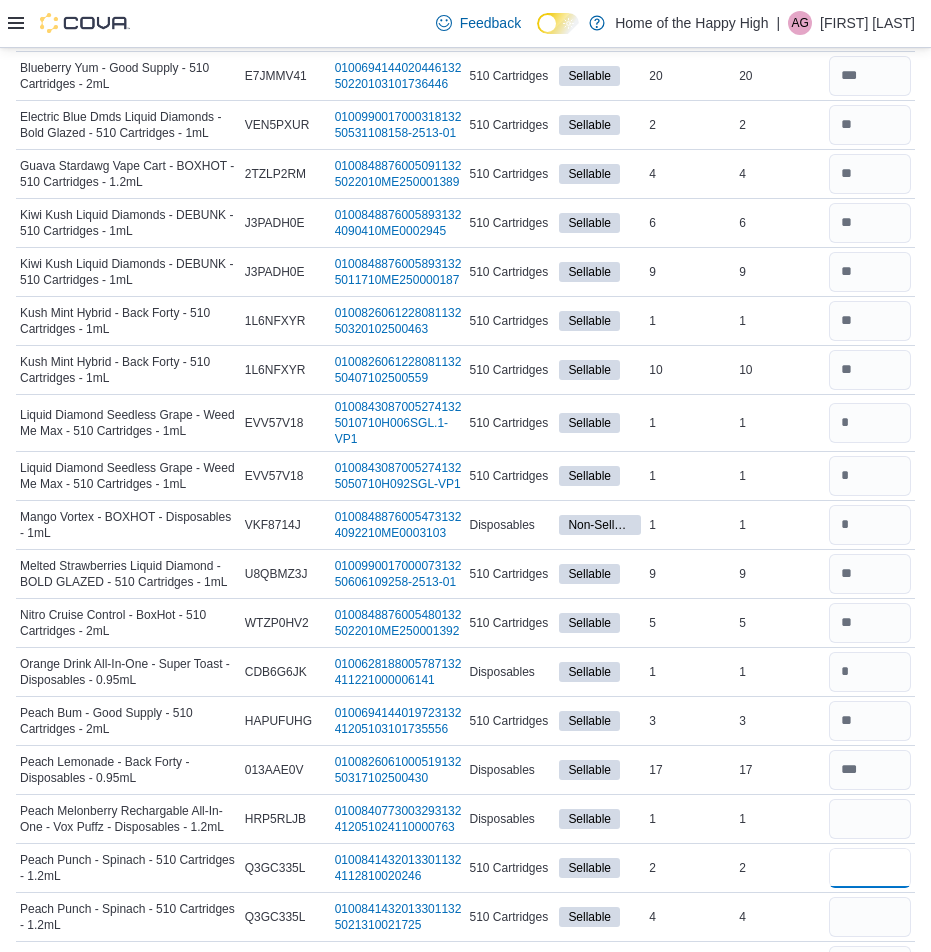 type 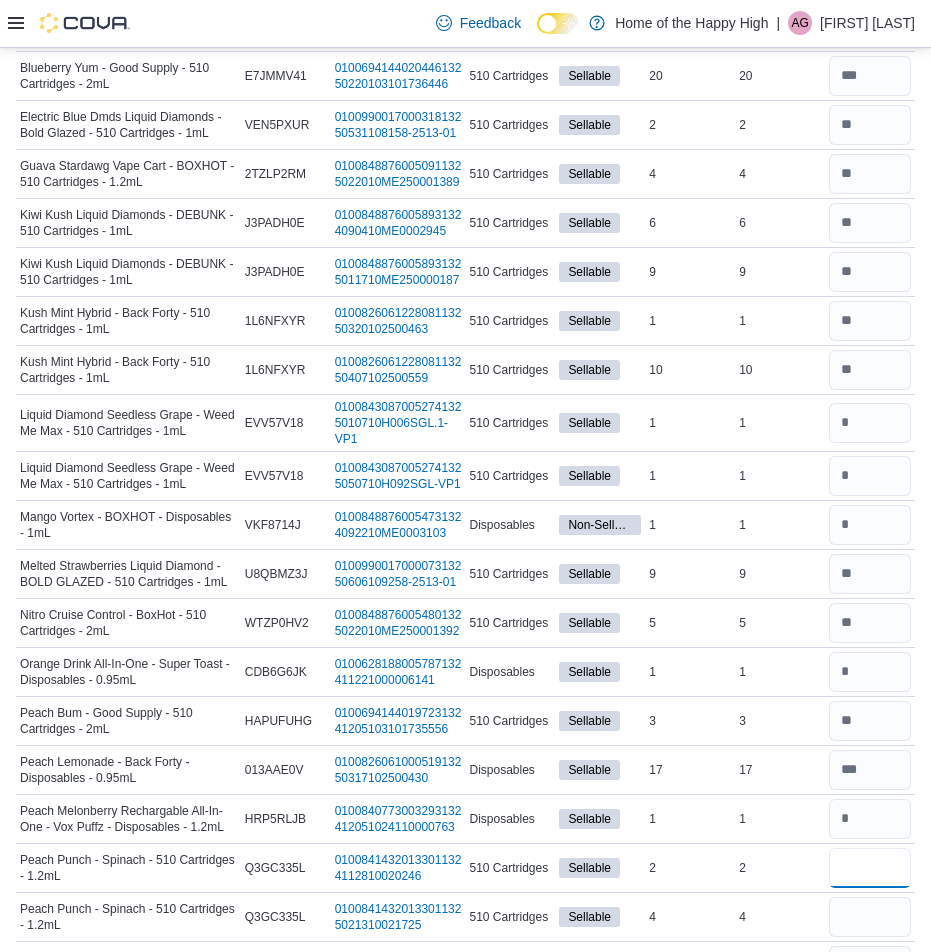 type on "*" 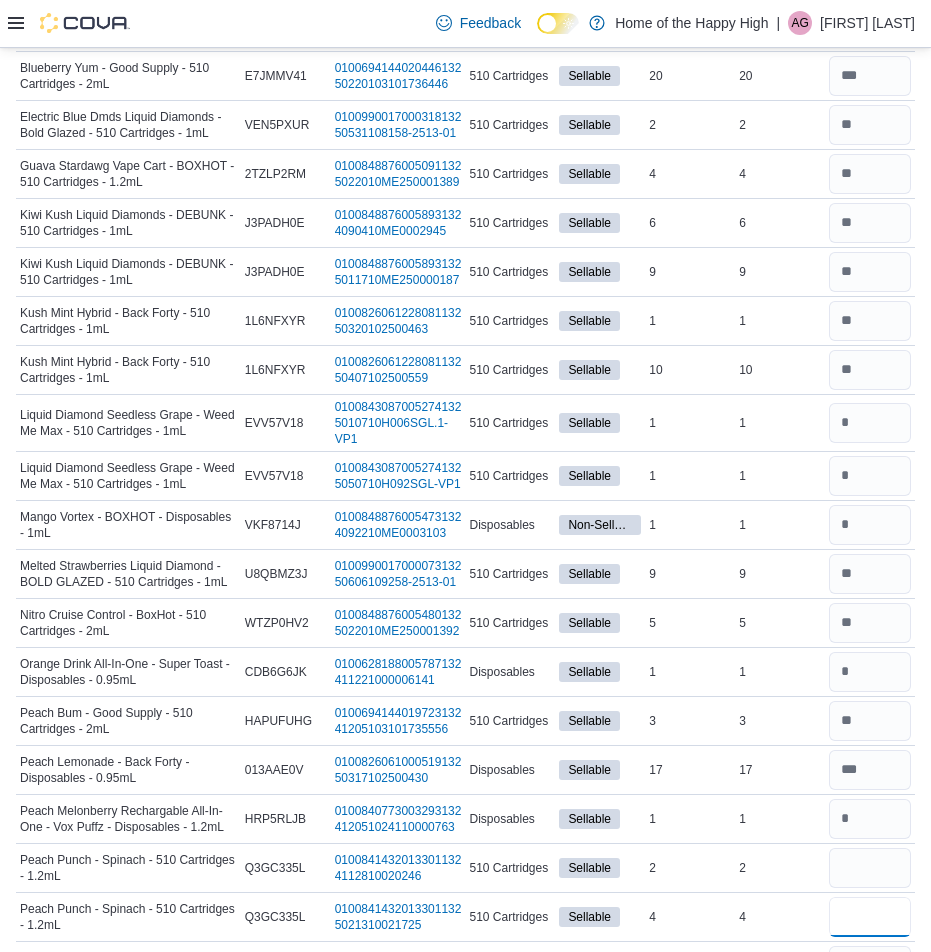 type 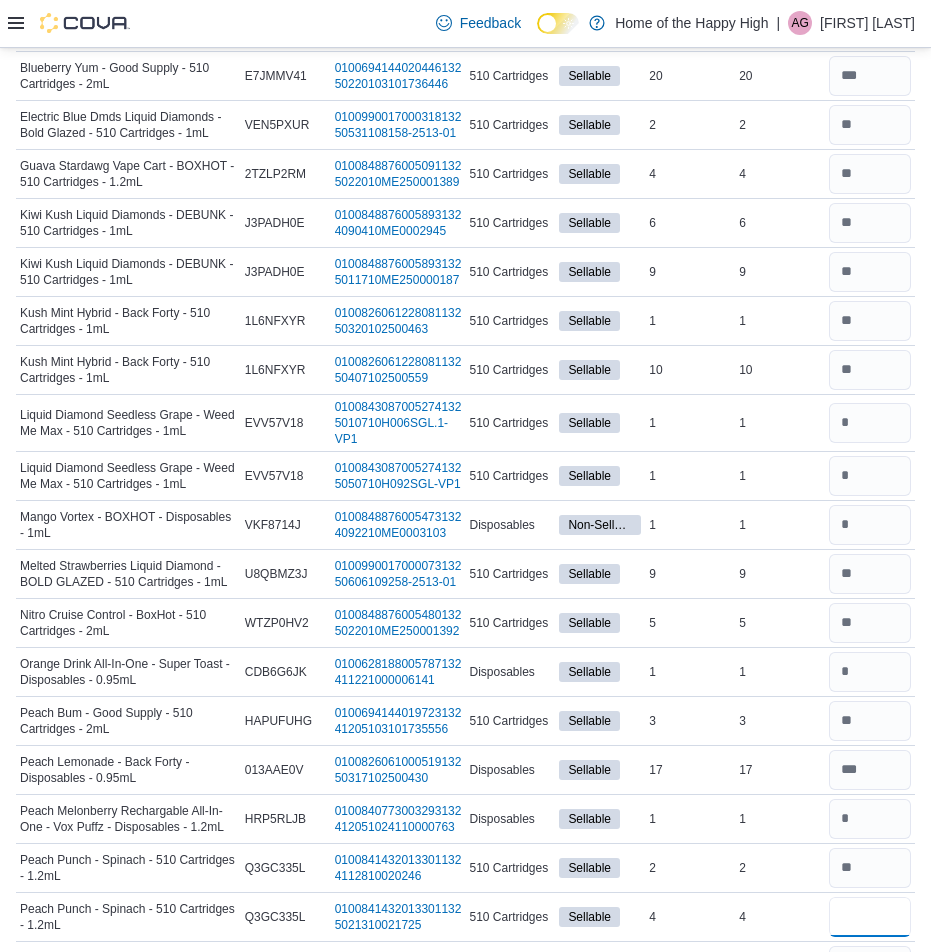 type on "*" 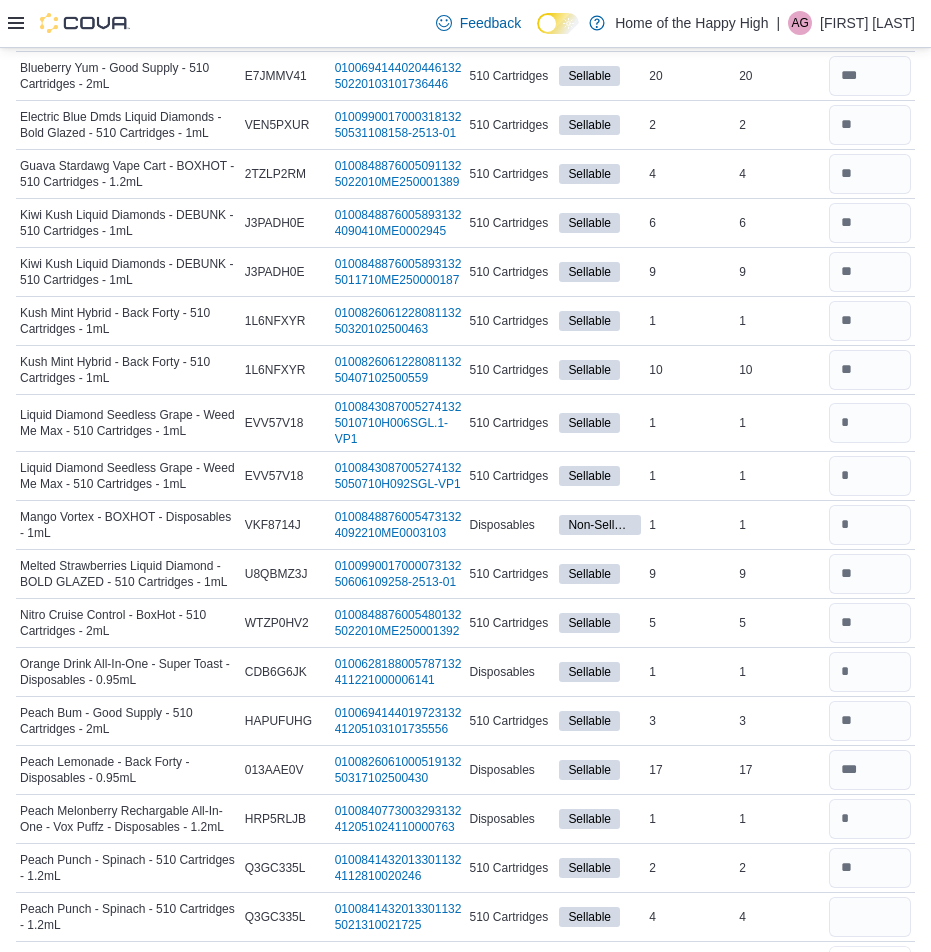 type 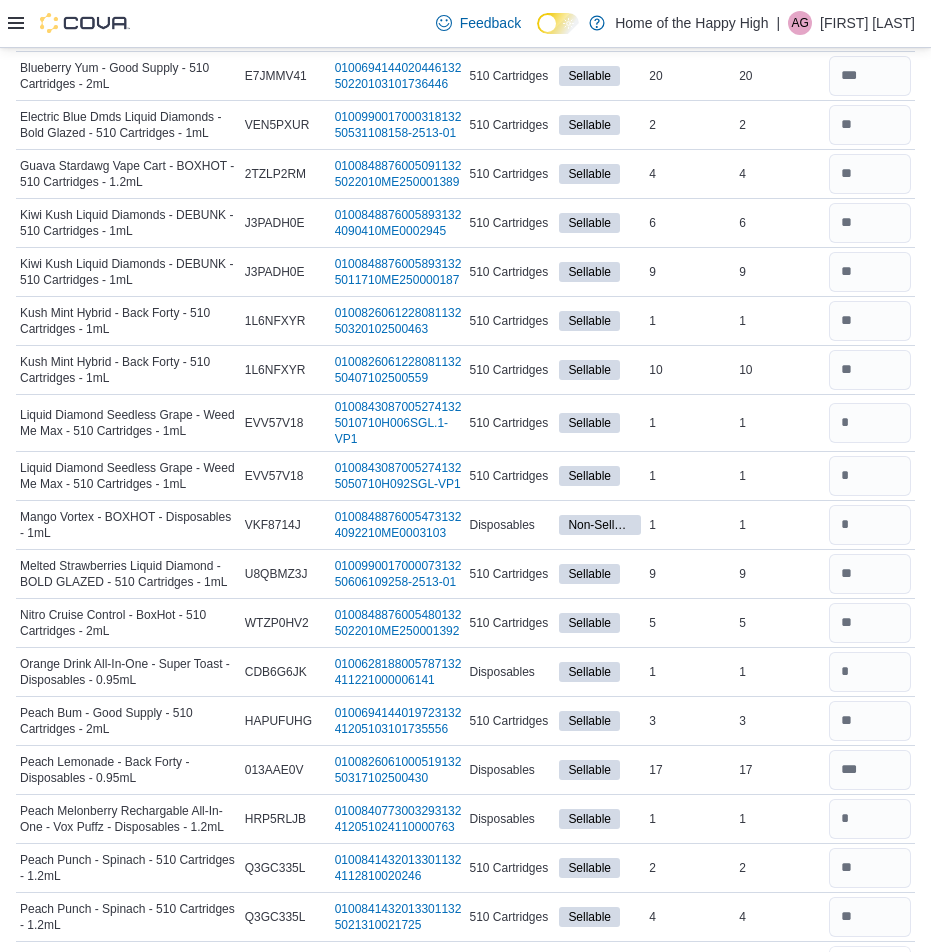 scroll, scrollTop: 574, scrollLeft: 0, axis: vertical 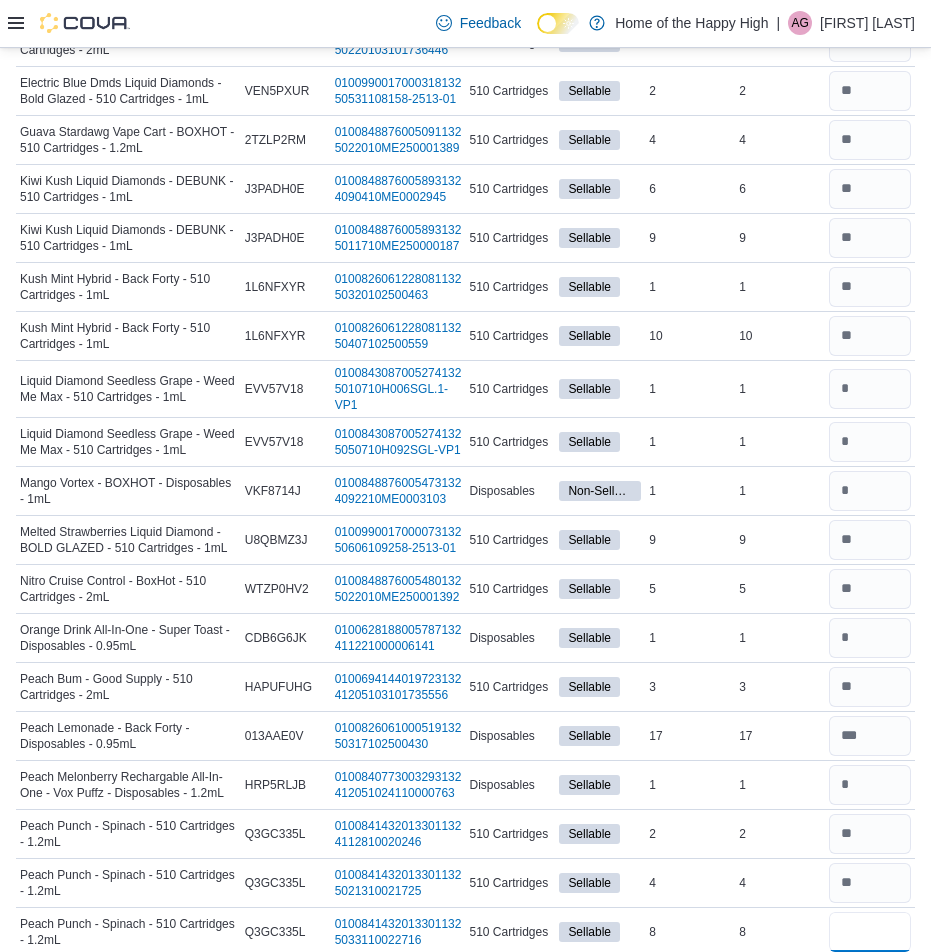 type on "*" 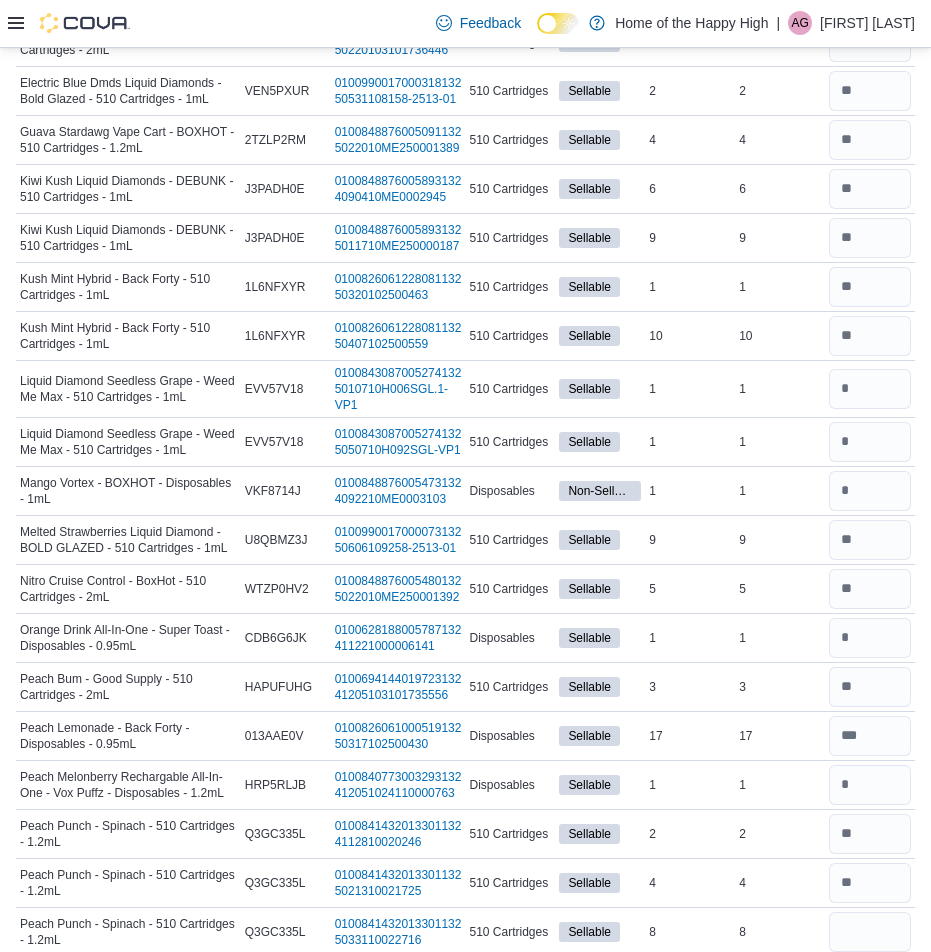 type 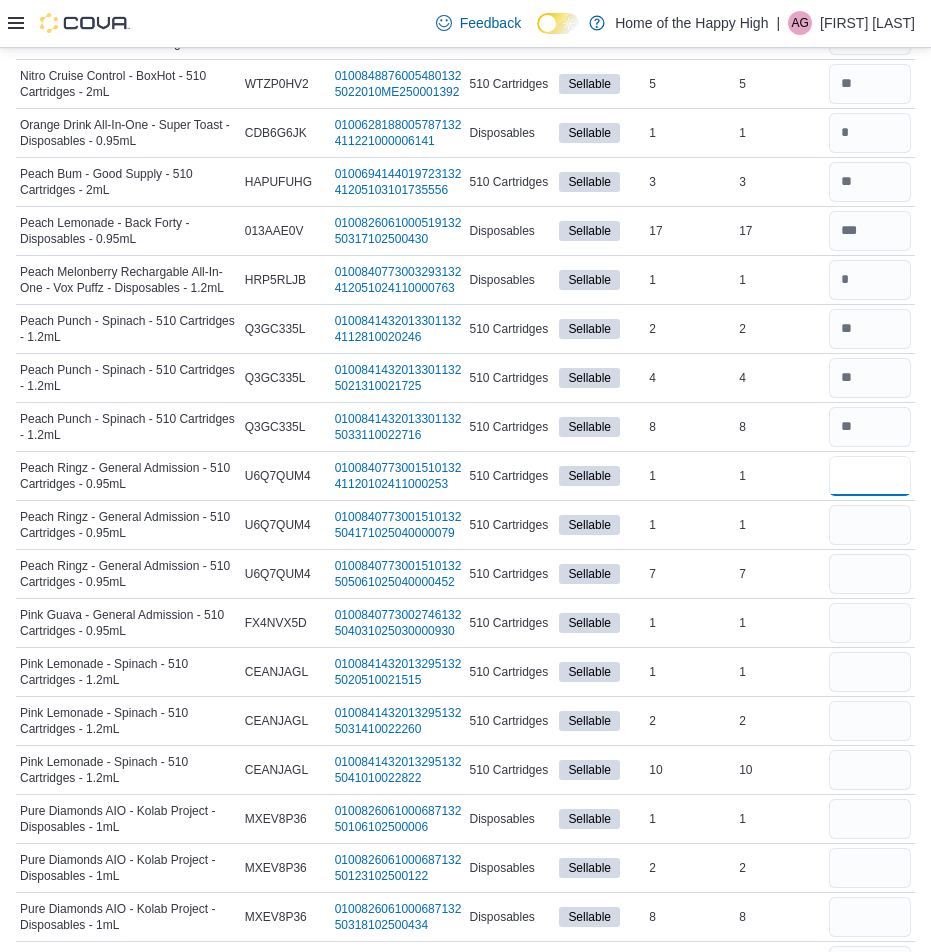 type on "*" 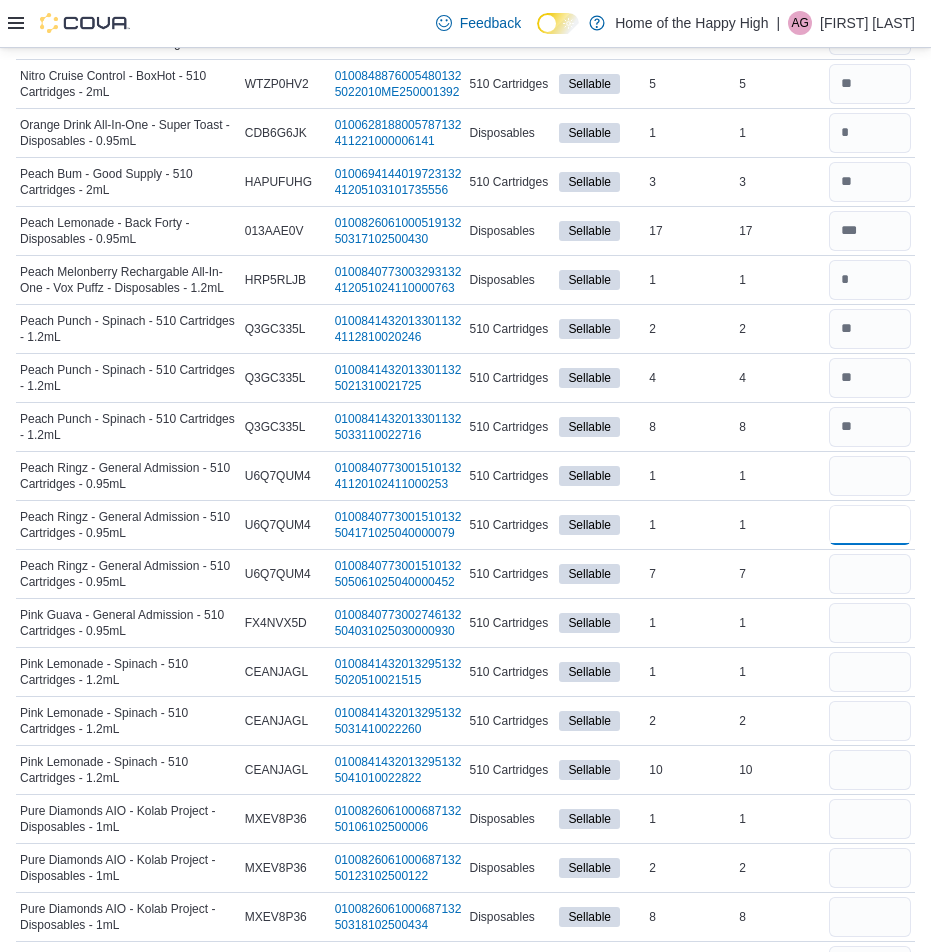 type 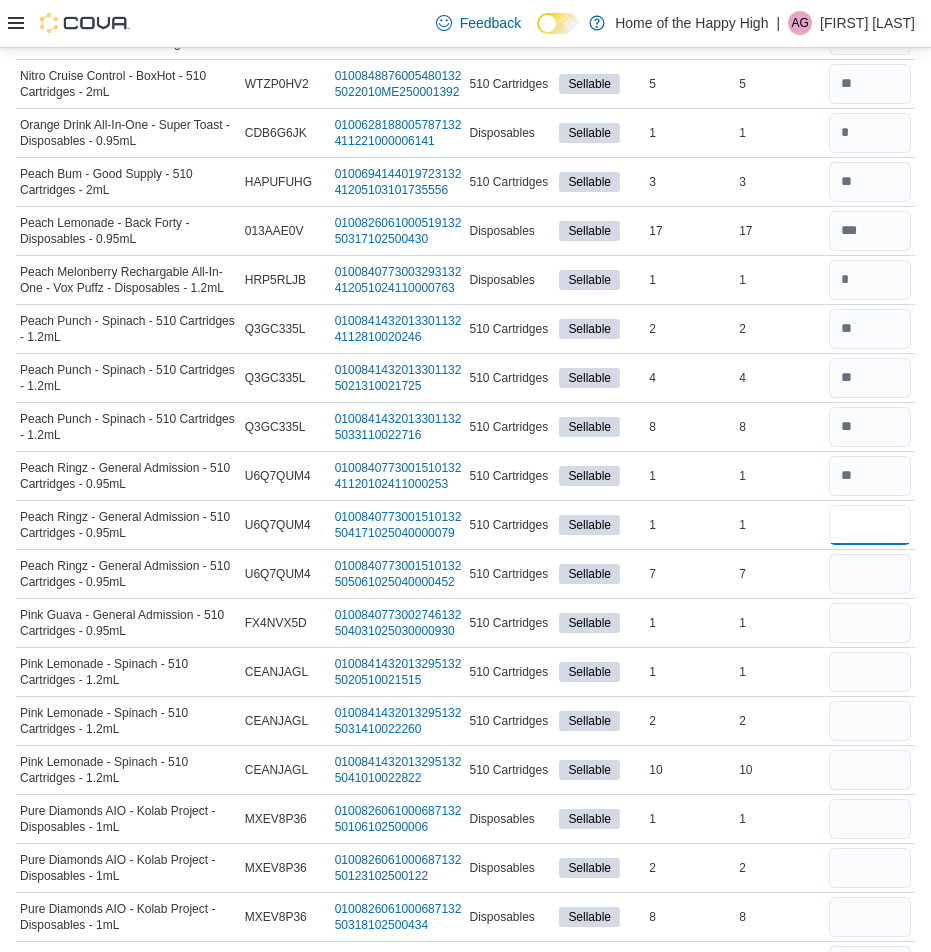 type on "*" 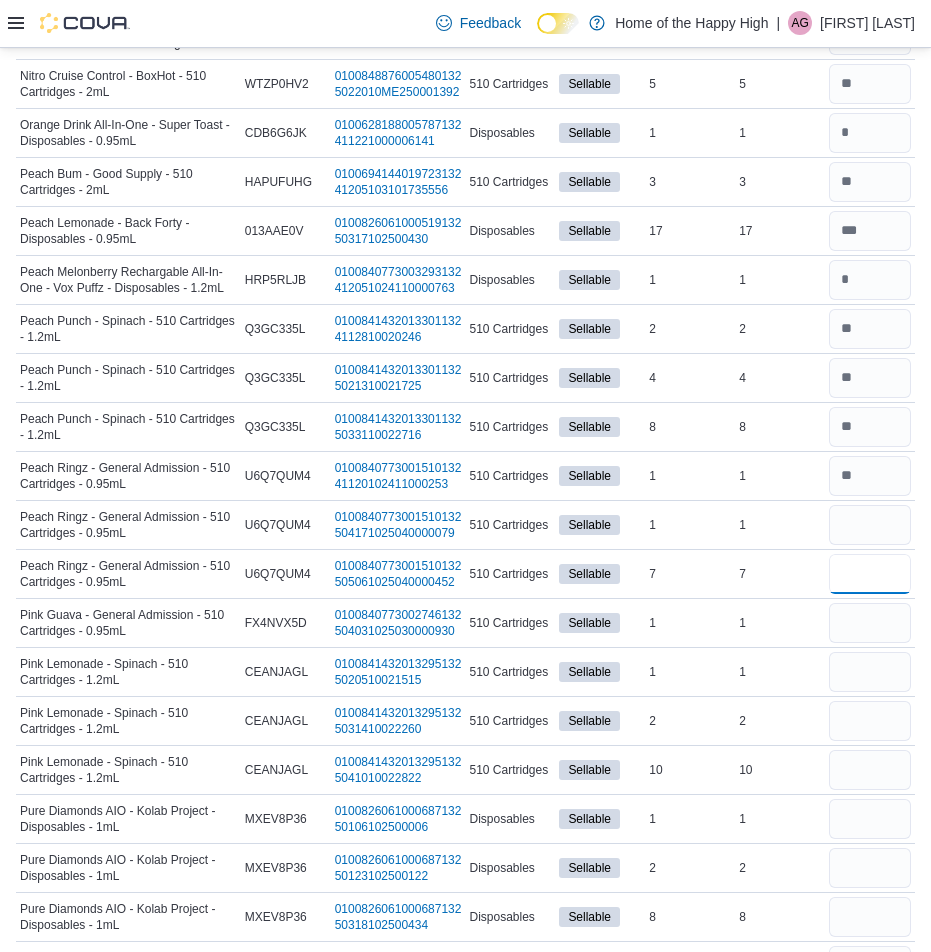 type 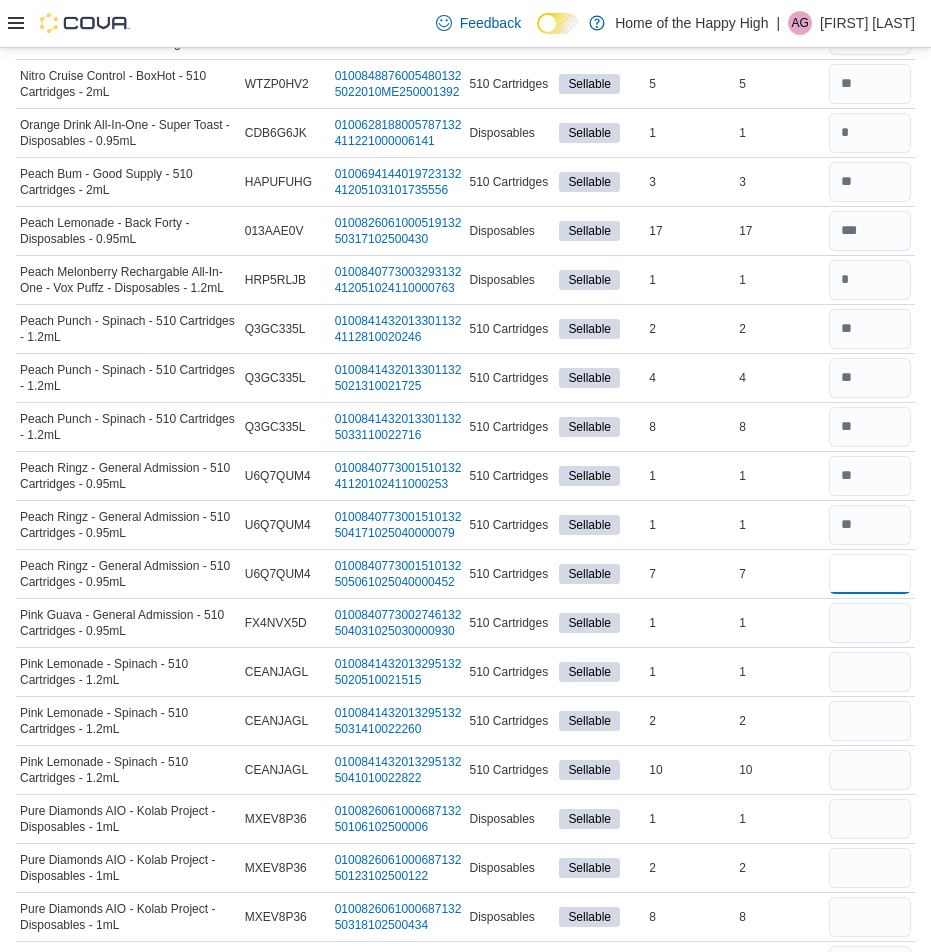type on "*" 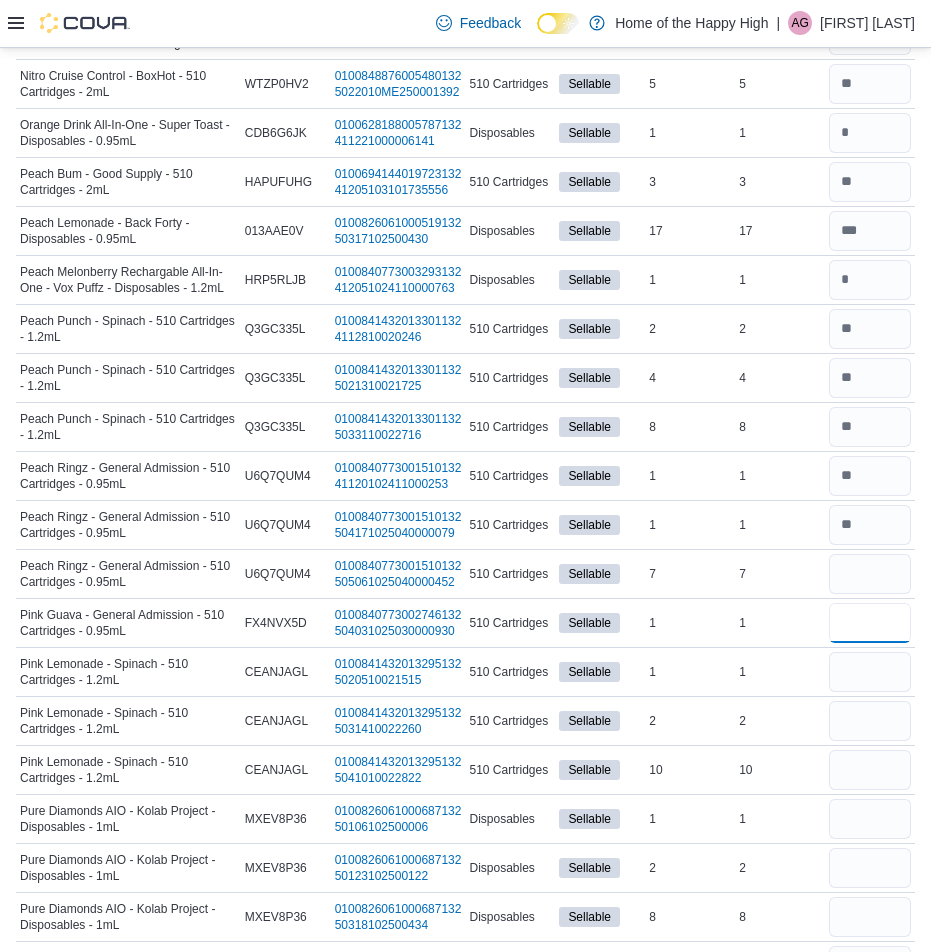 type 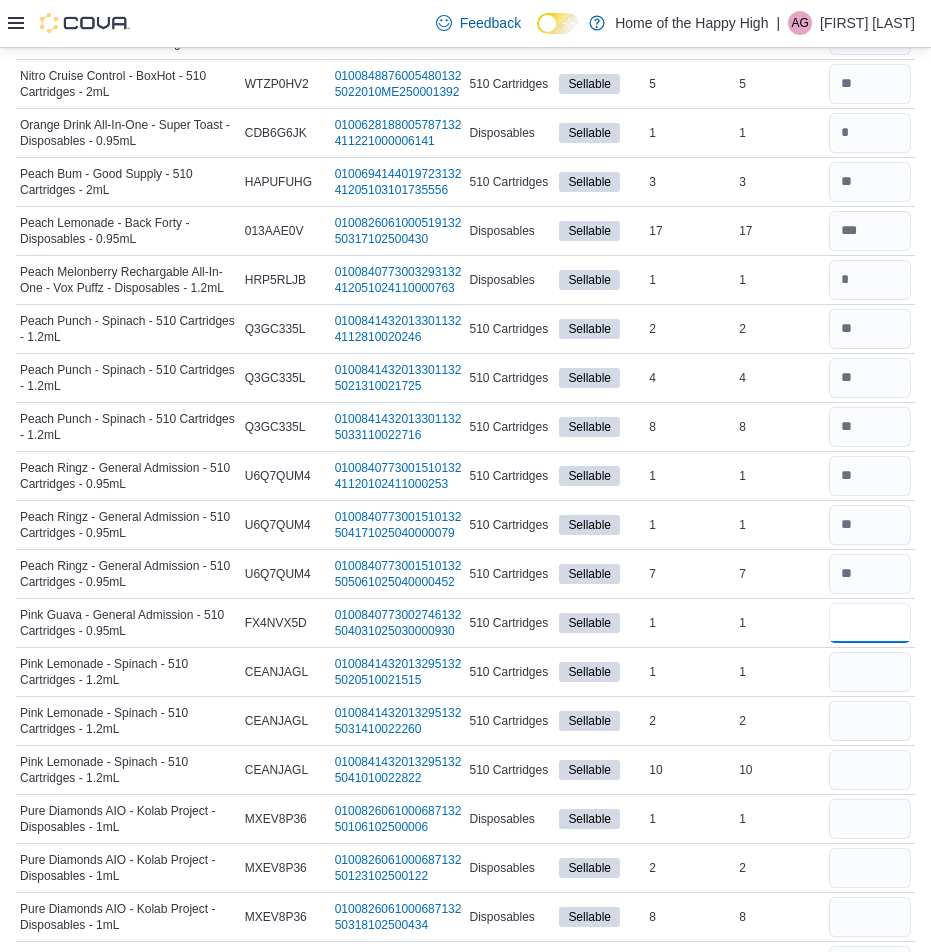 type on "*" 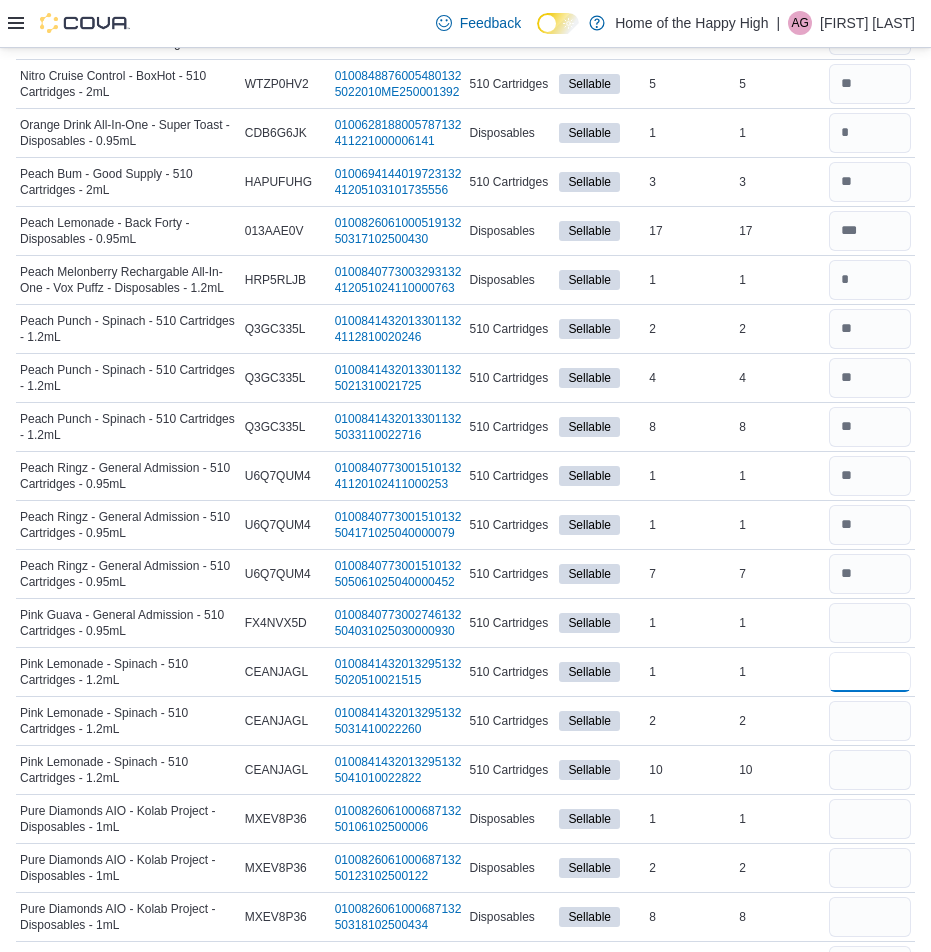 type 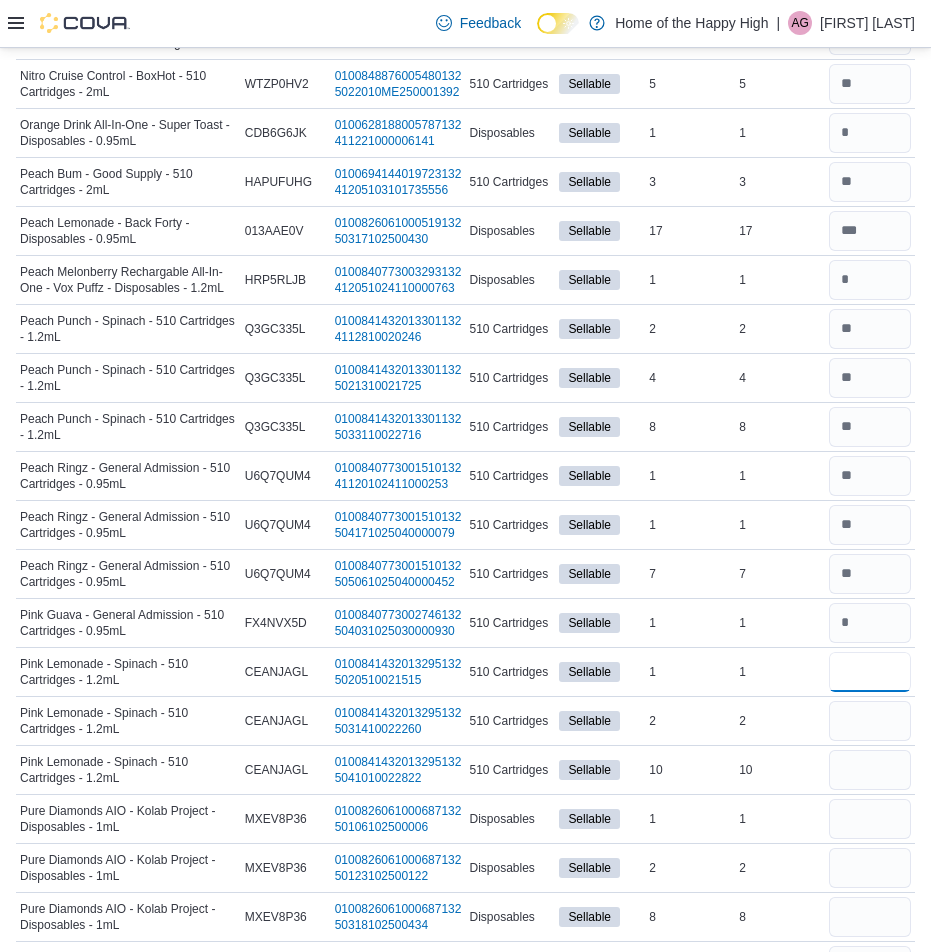 type on "*" 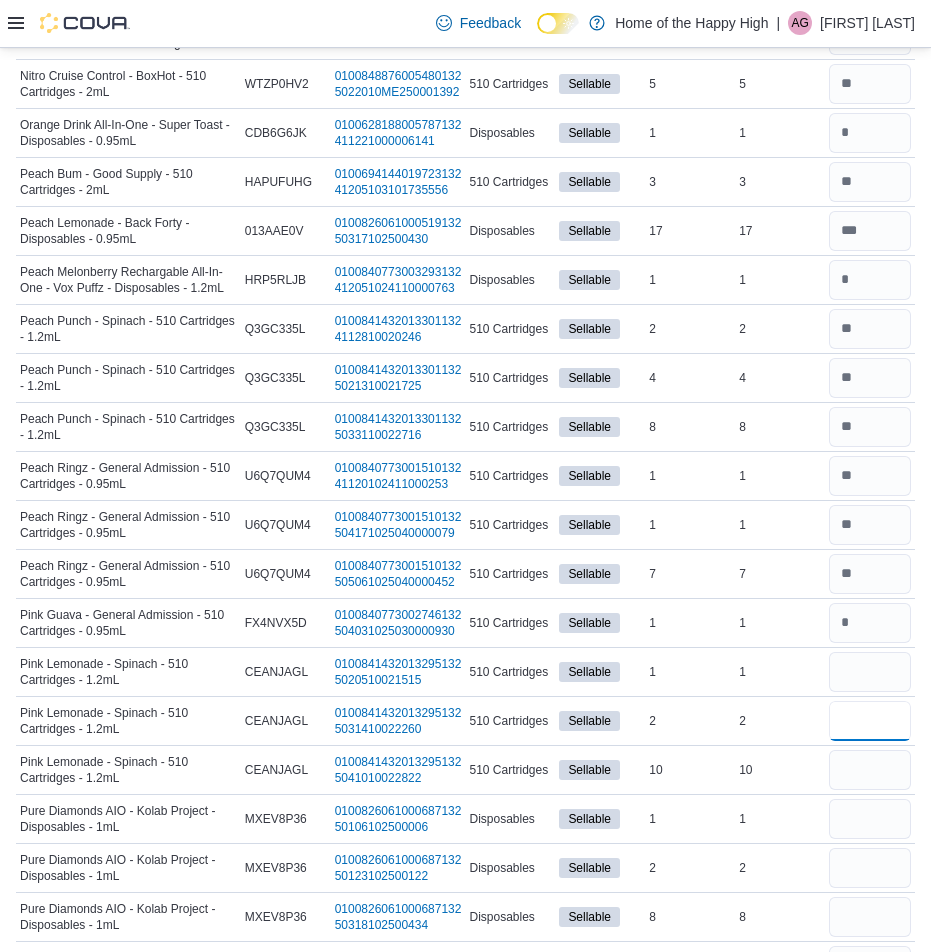 type 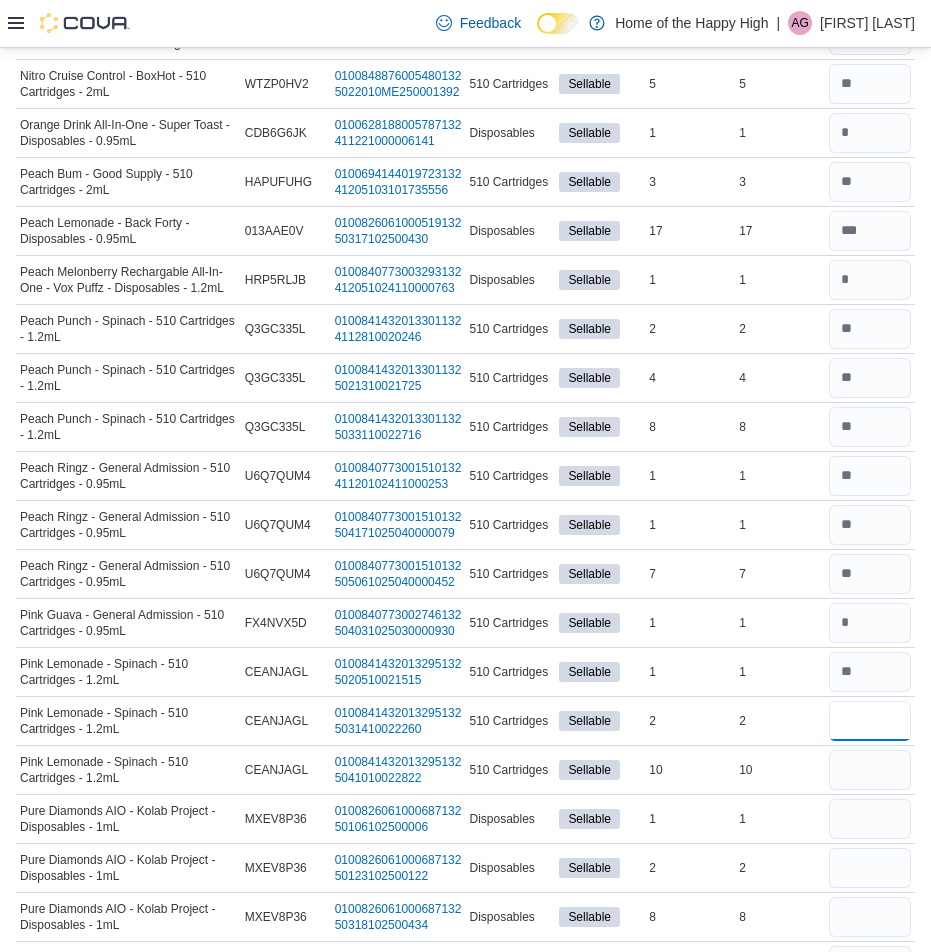 type on "*" 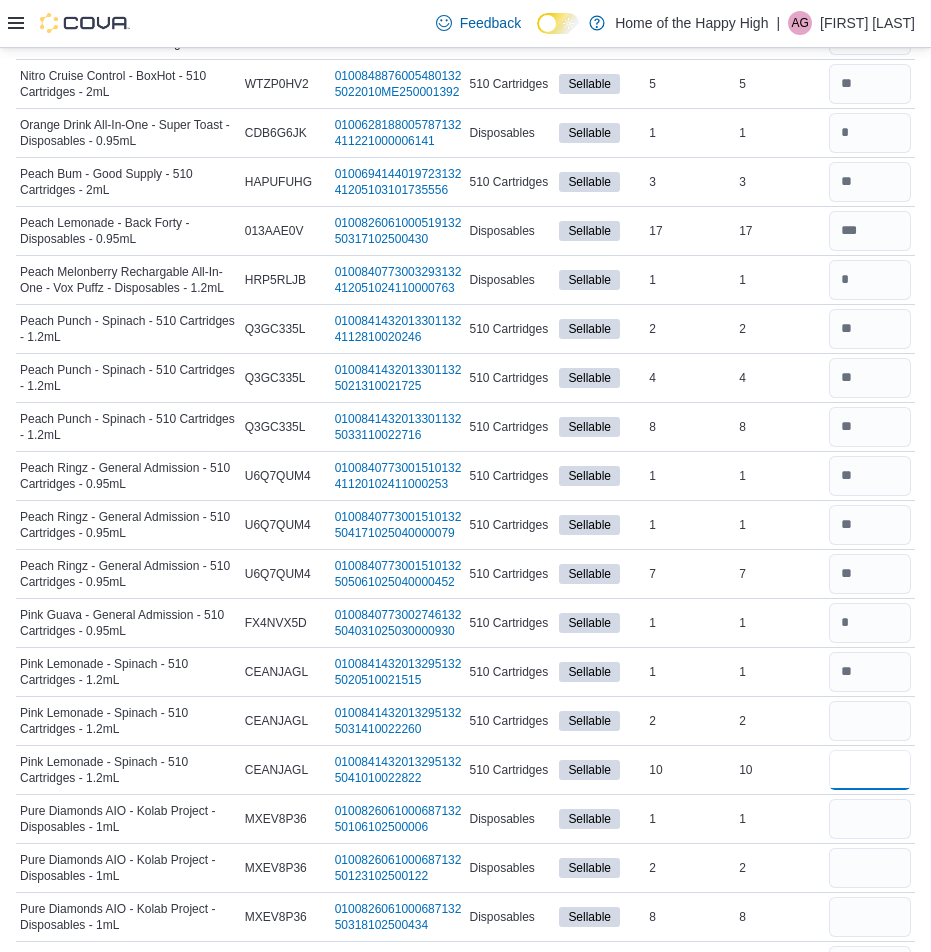 type 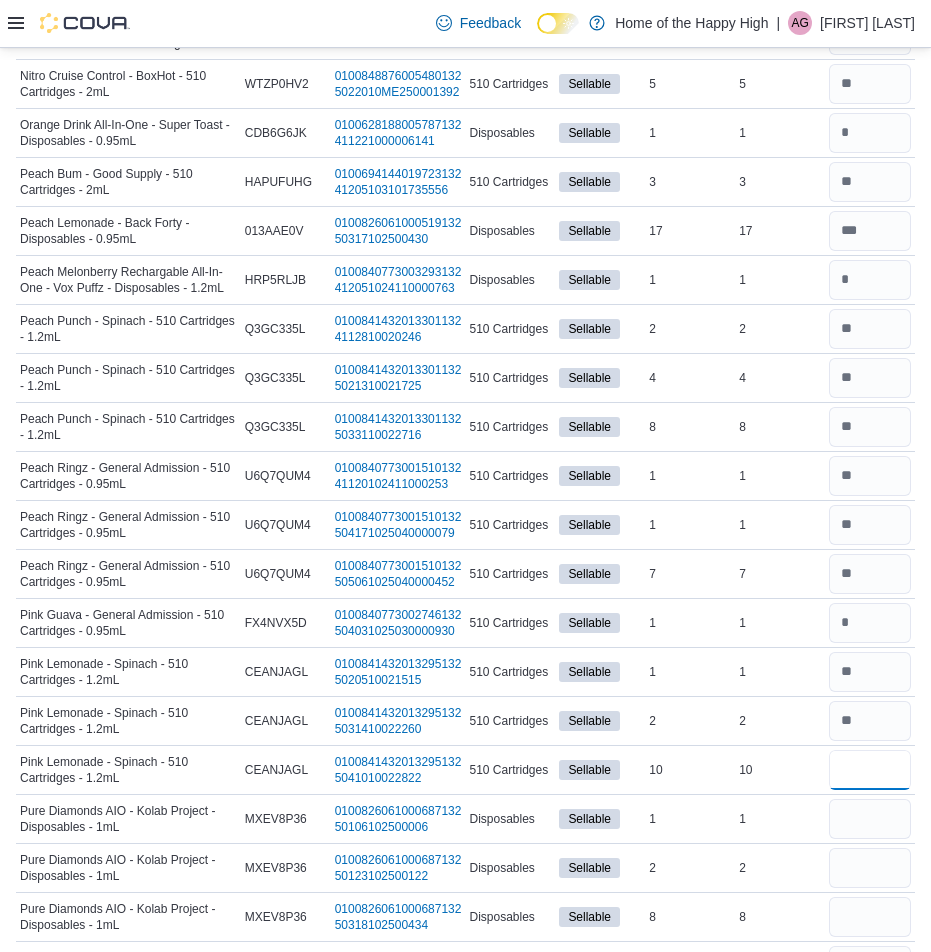 type on "**" 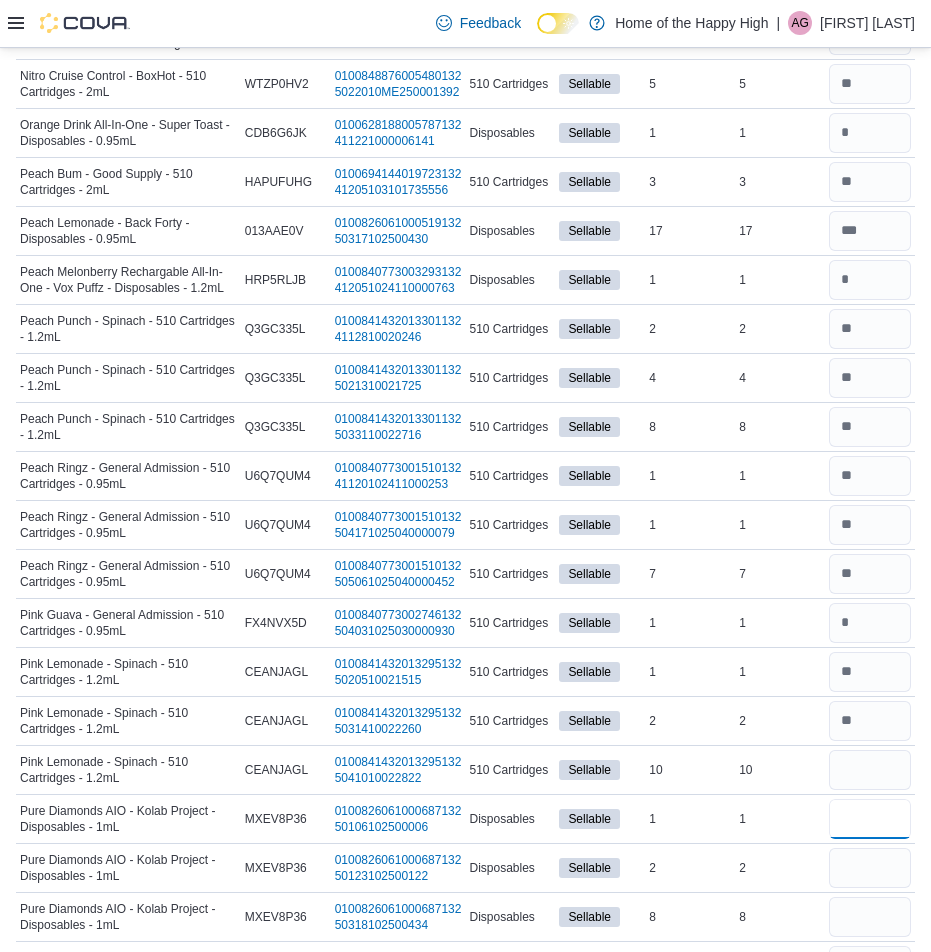 type 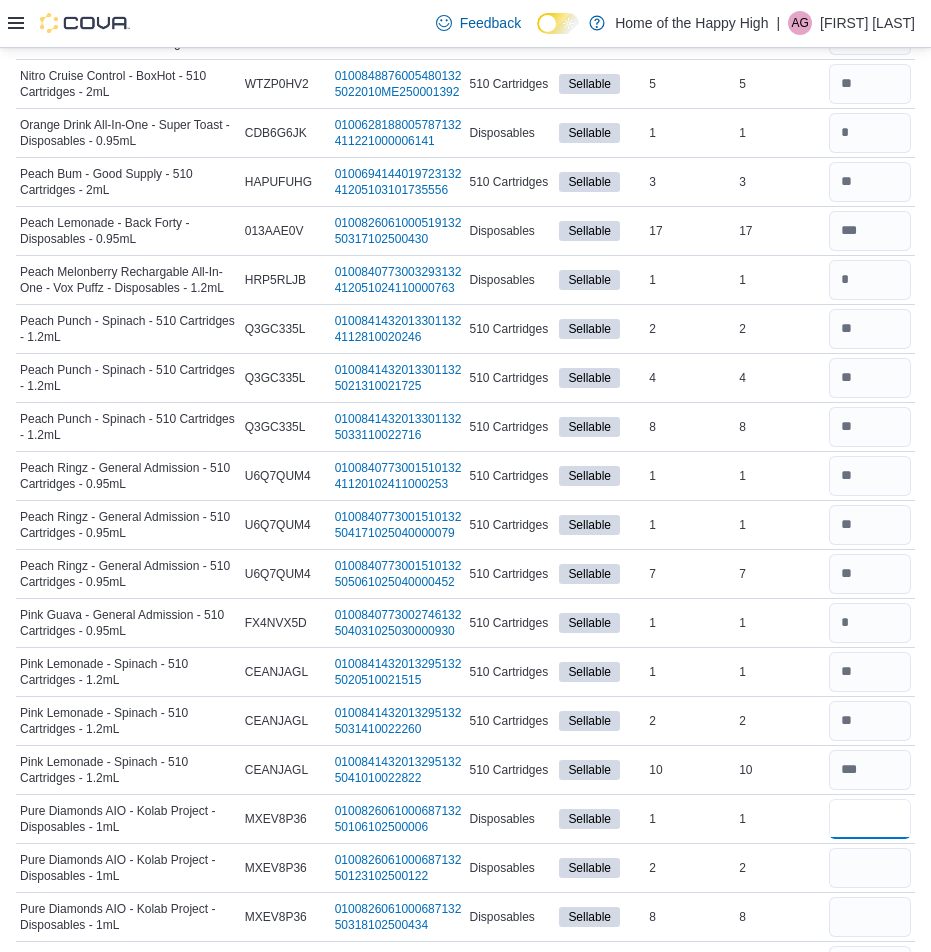 type on "*" 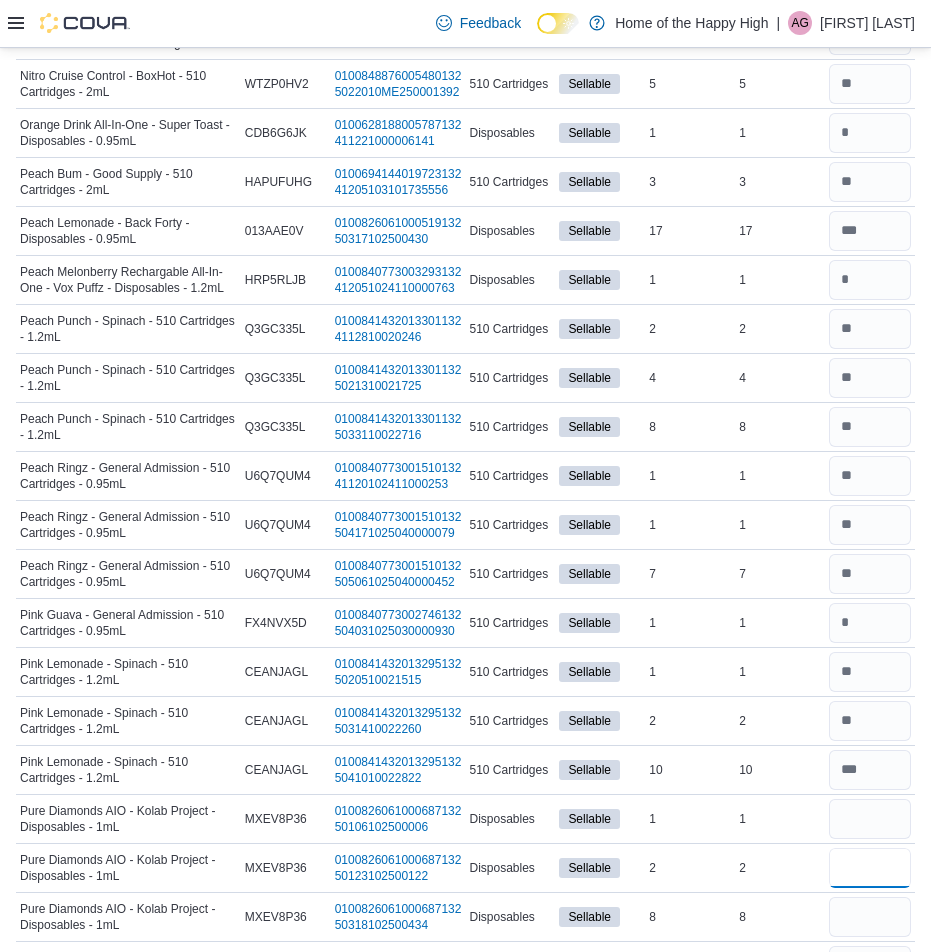 type 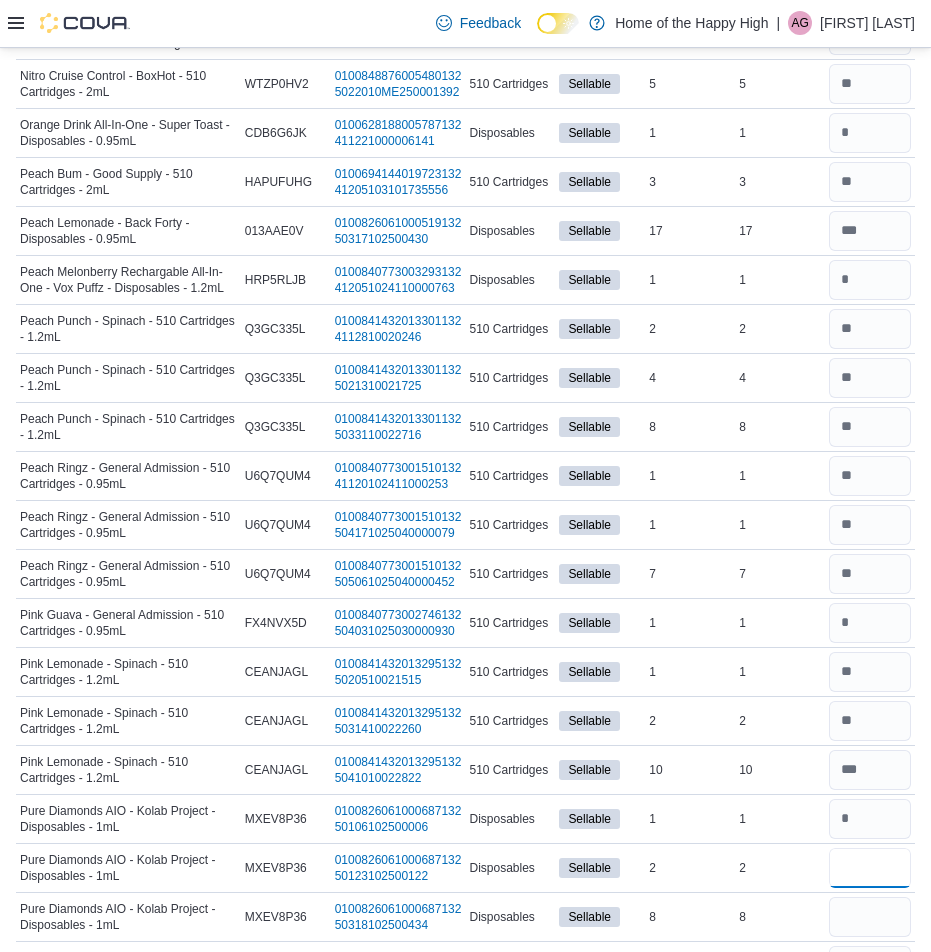 type on "*" 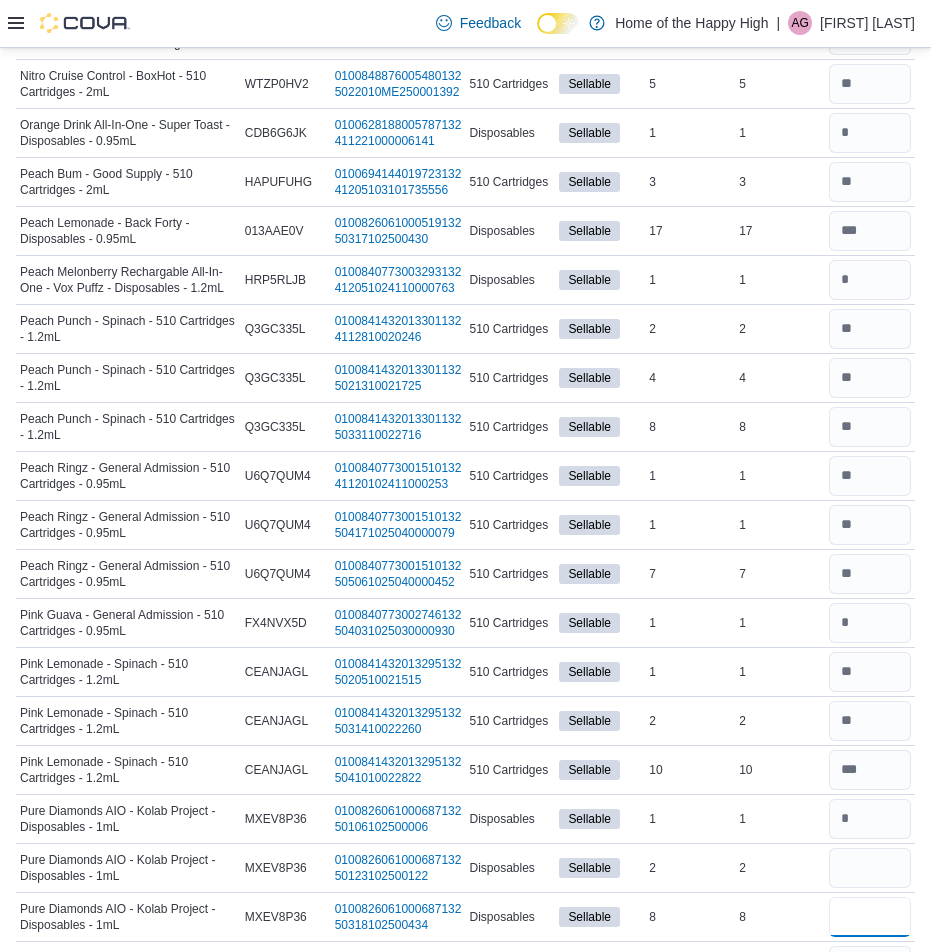 type 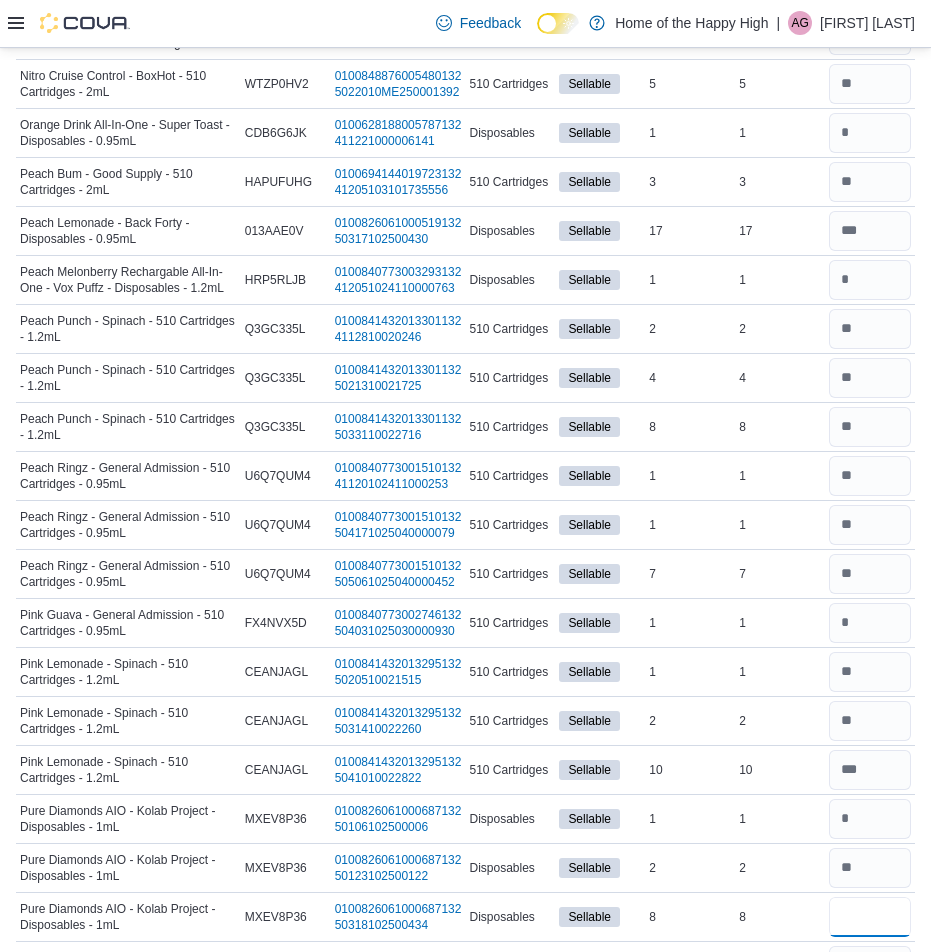 type on "*" 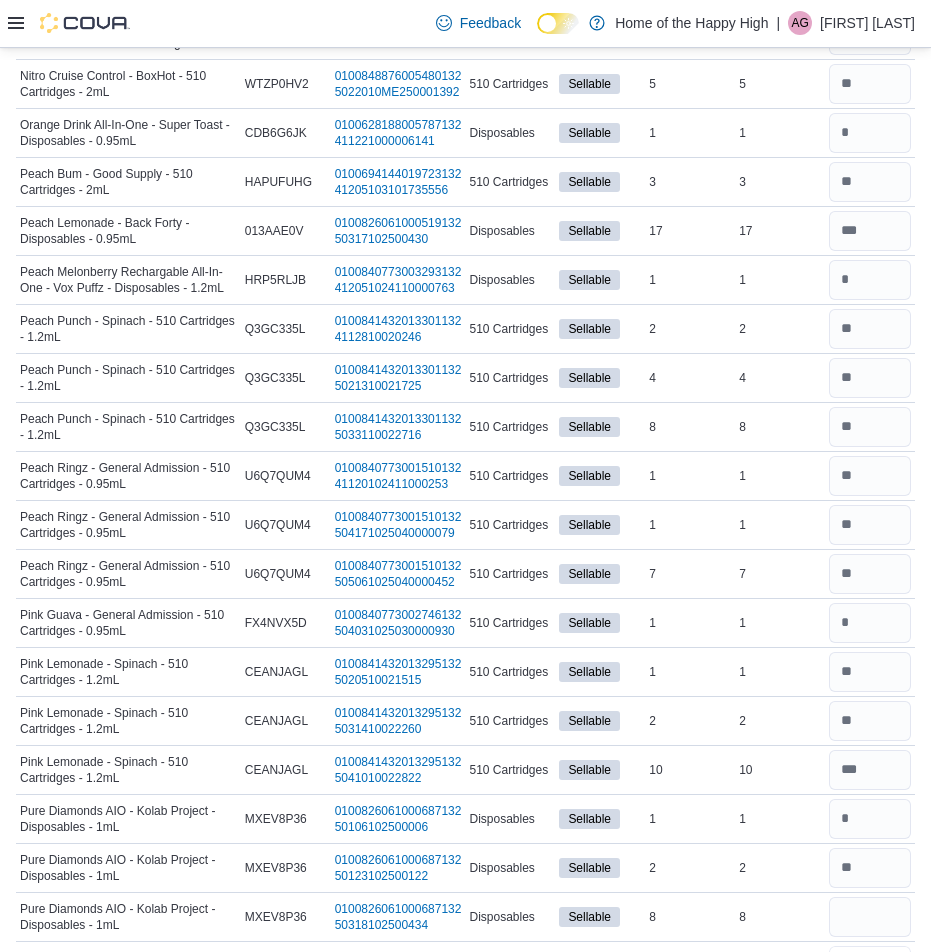 type 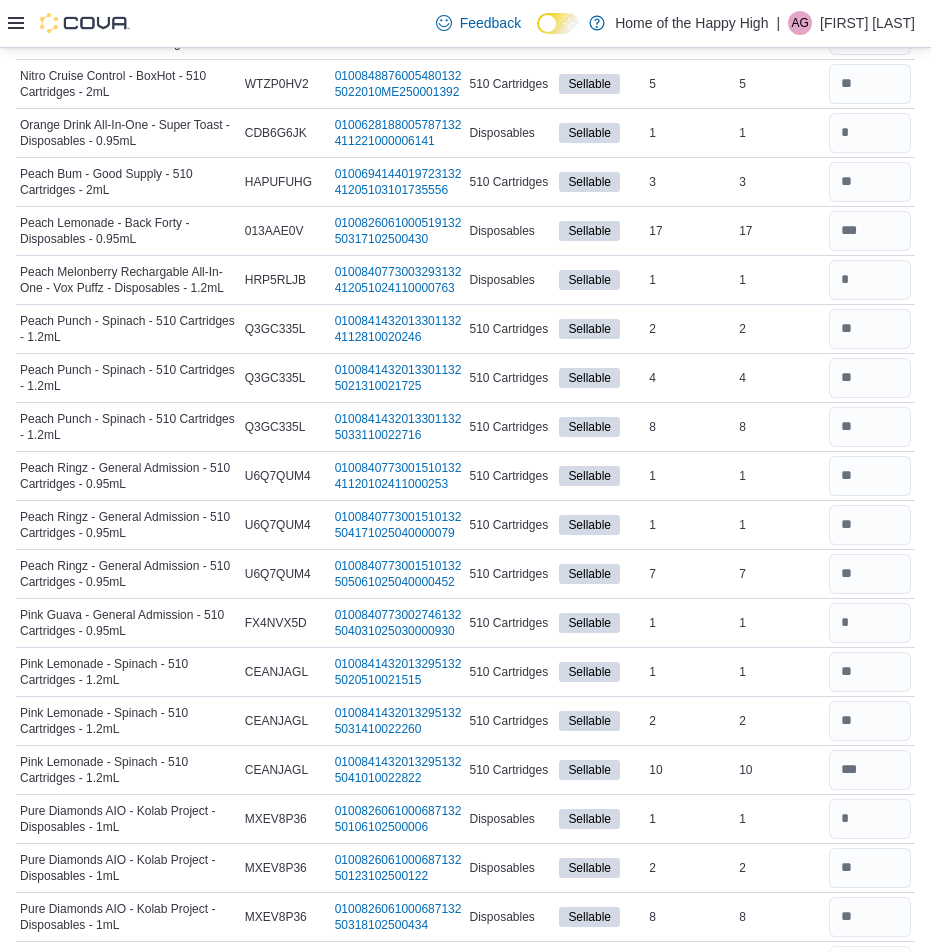 scroll, scrollTop: 1113, scrollLeft: 0, axis: vertical 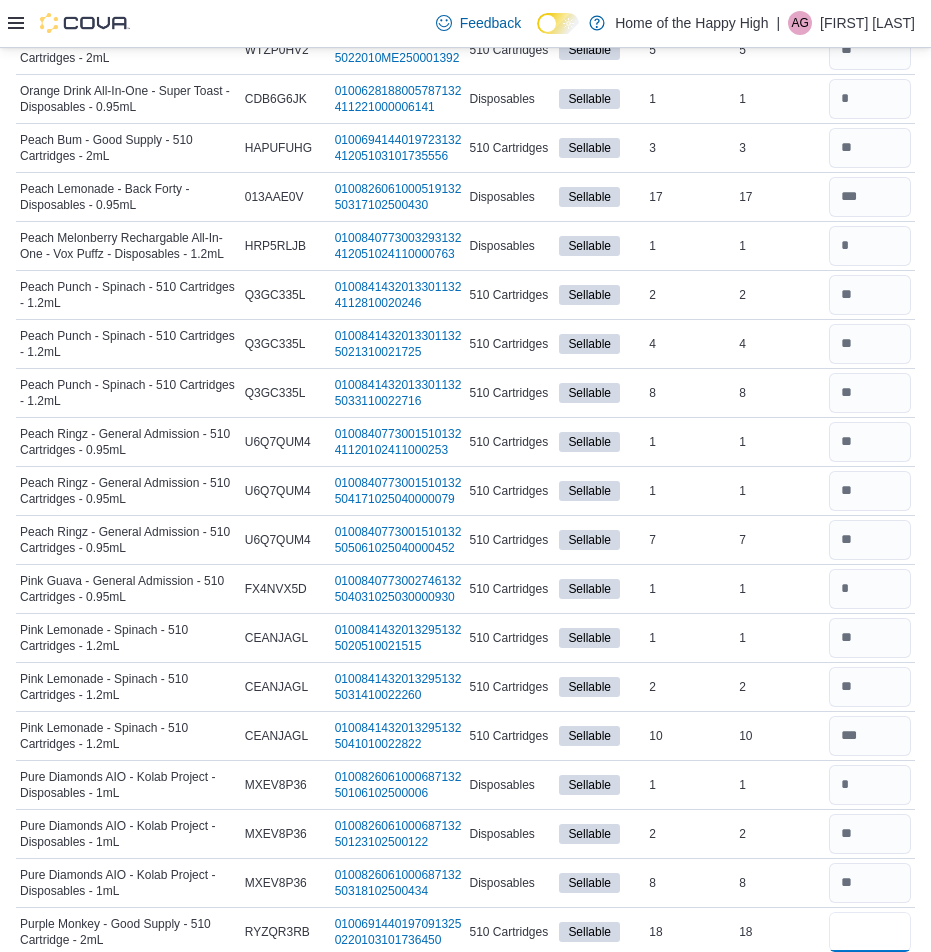 type on "**" 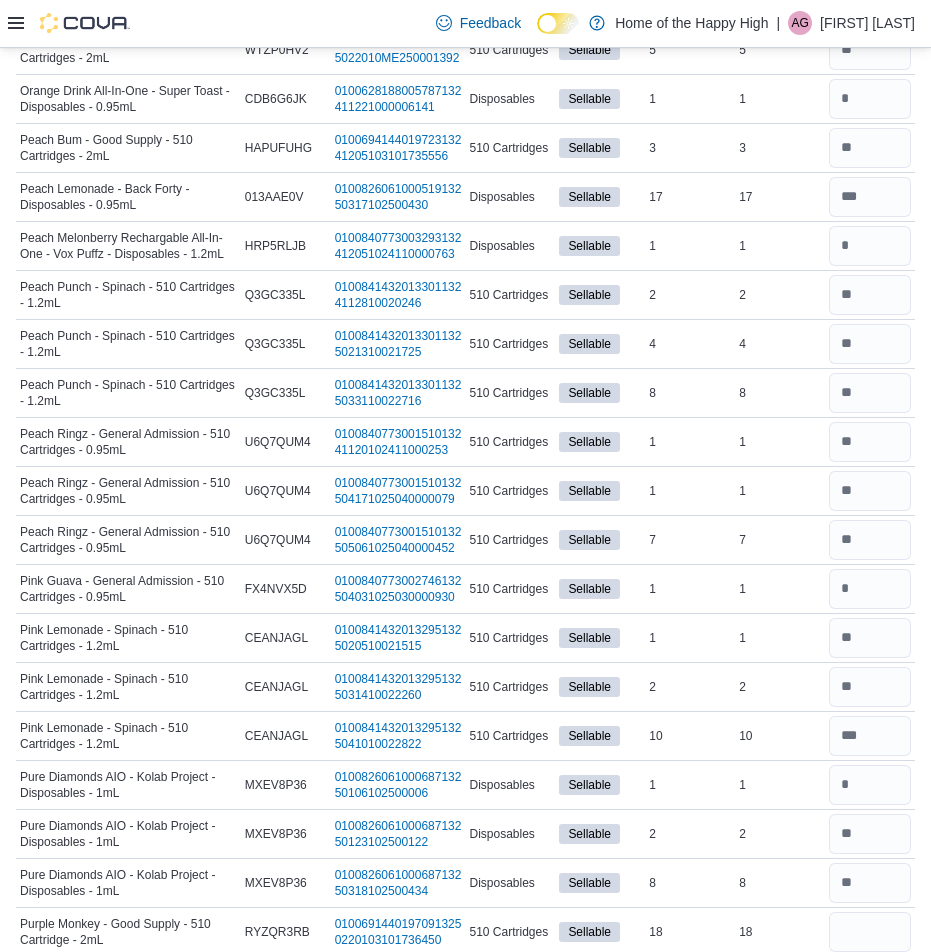 type 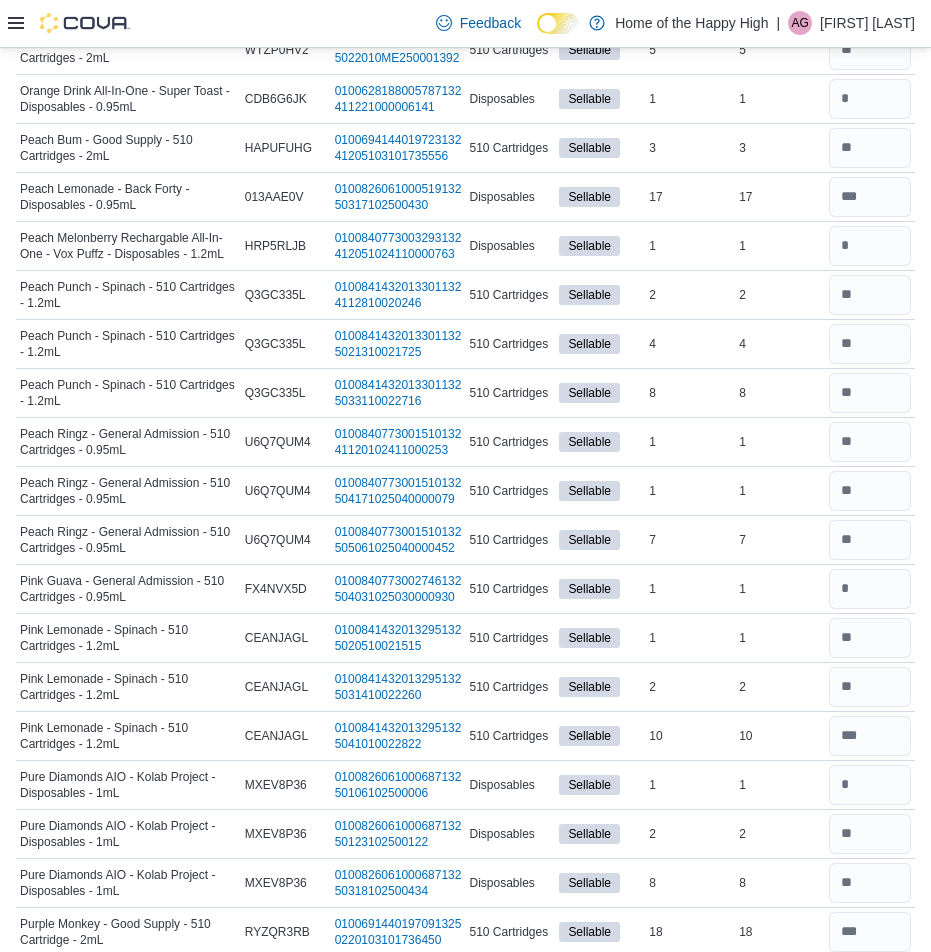 scroll, scrollTop: 1618, scrollLeft: 0, axis: vertical 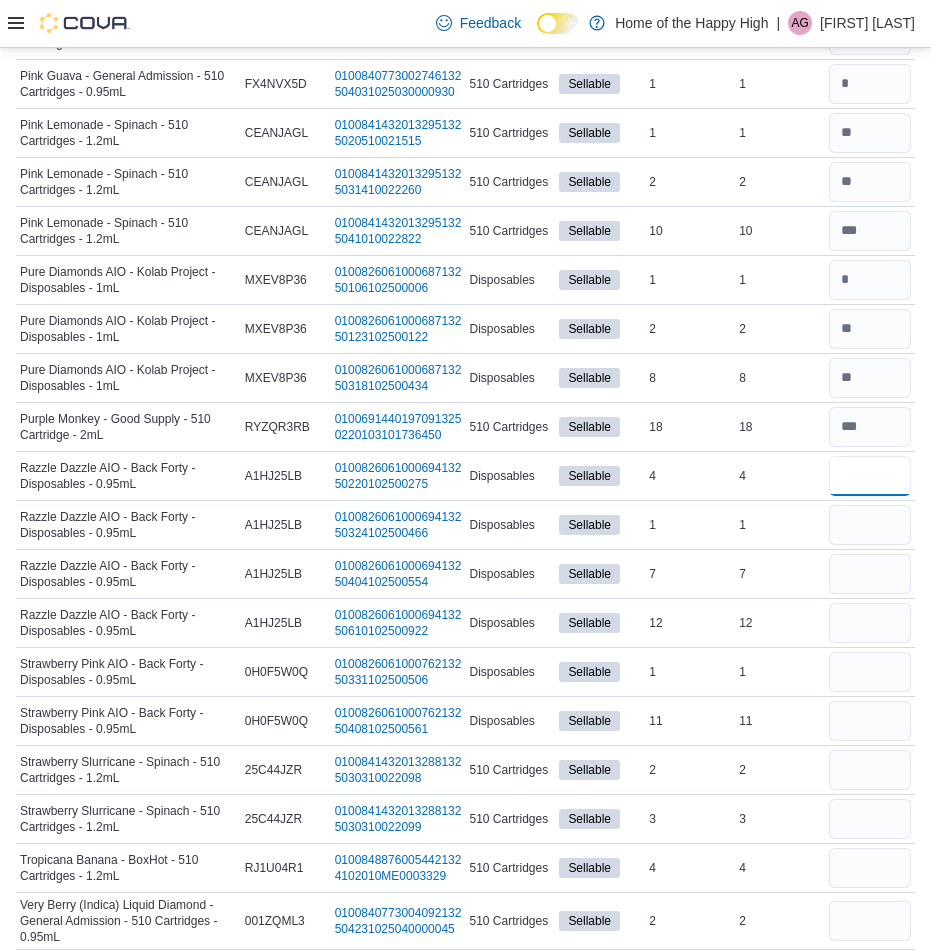 type on "*" 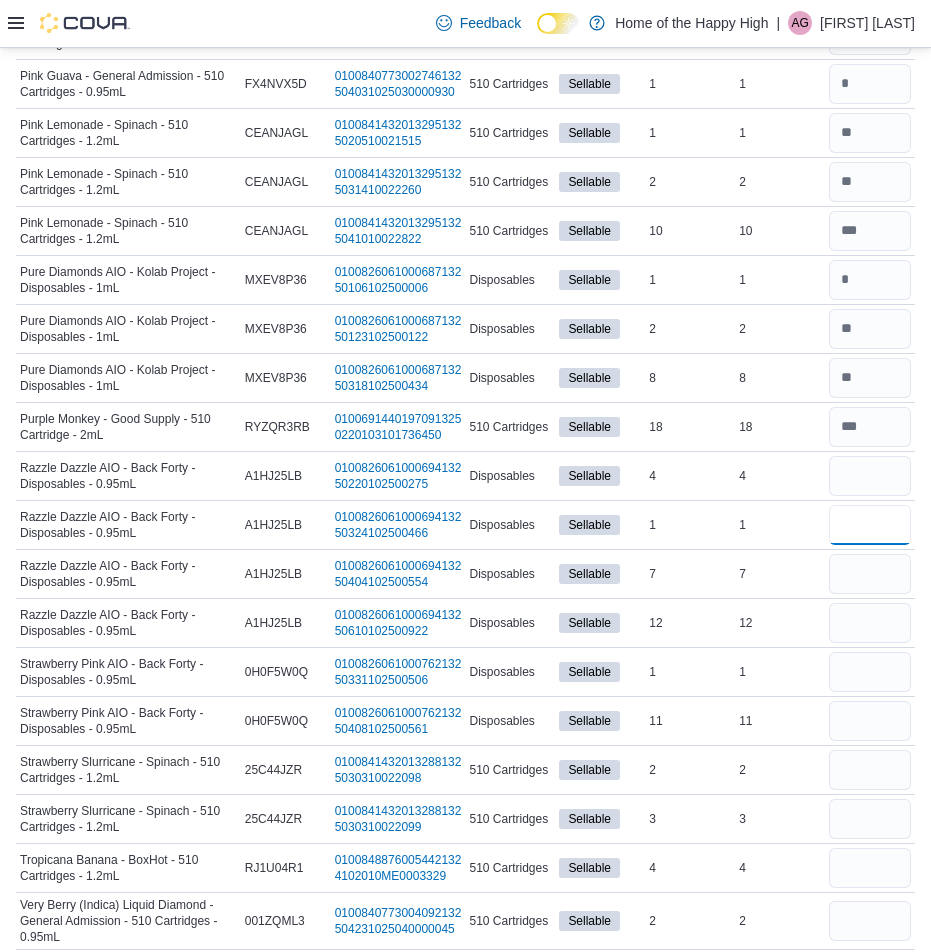 type 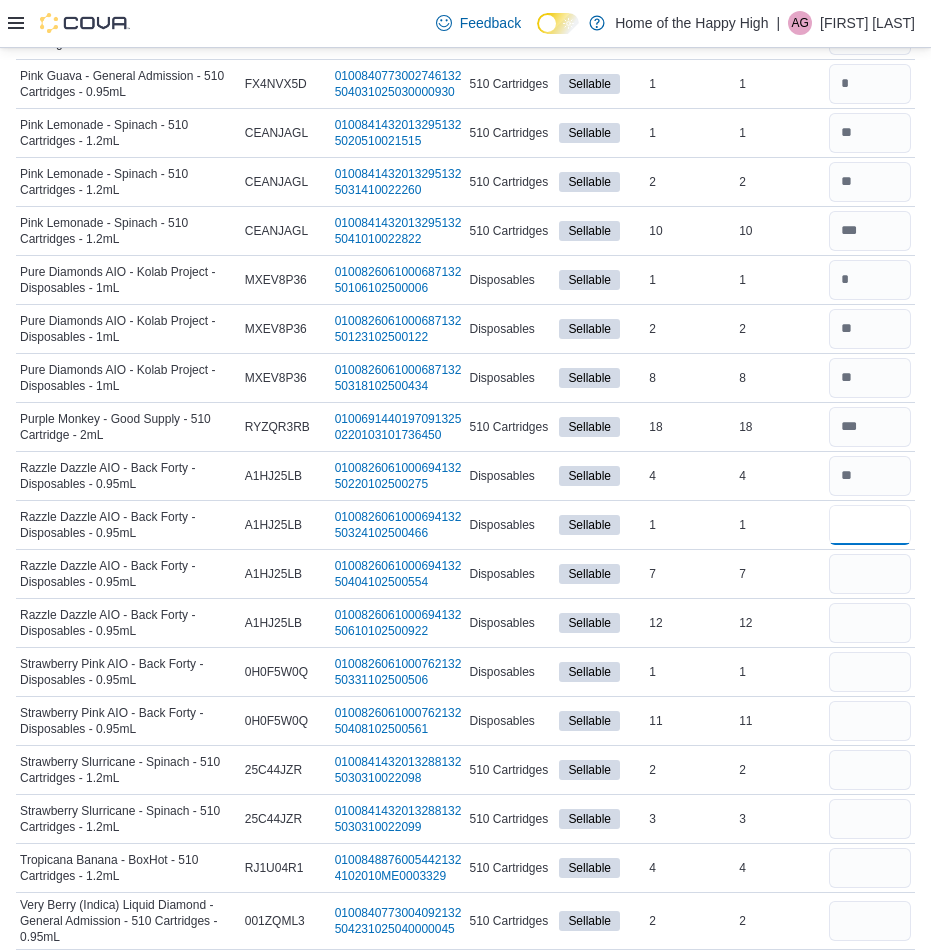 type on "*" 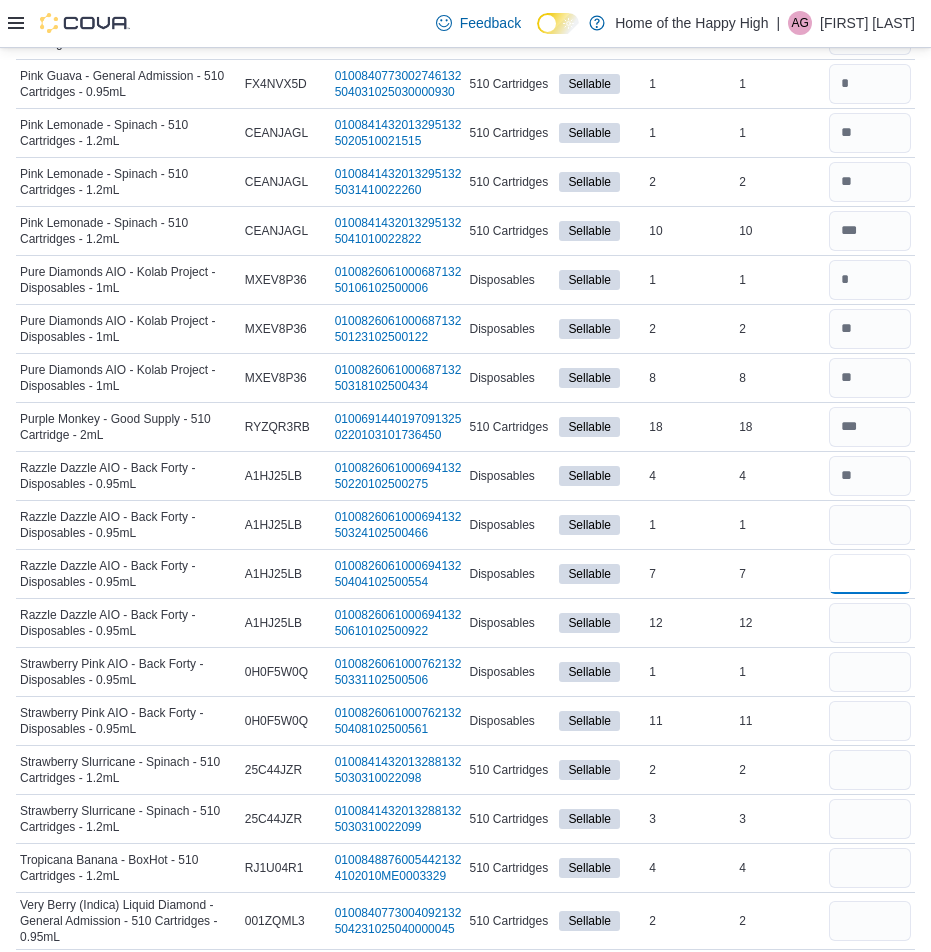 type 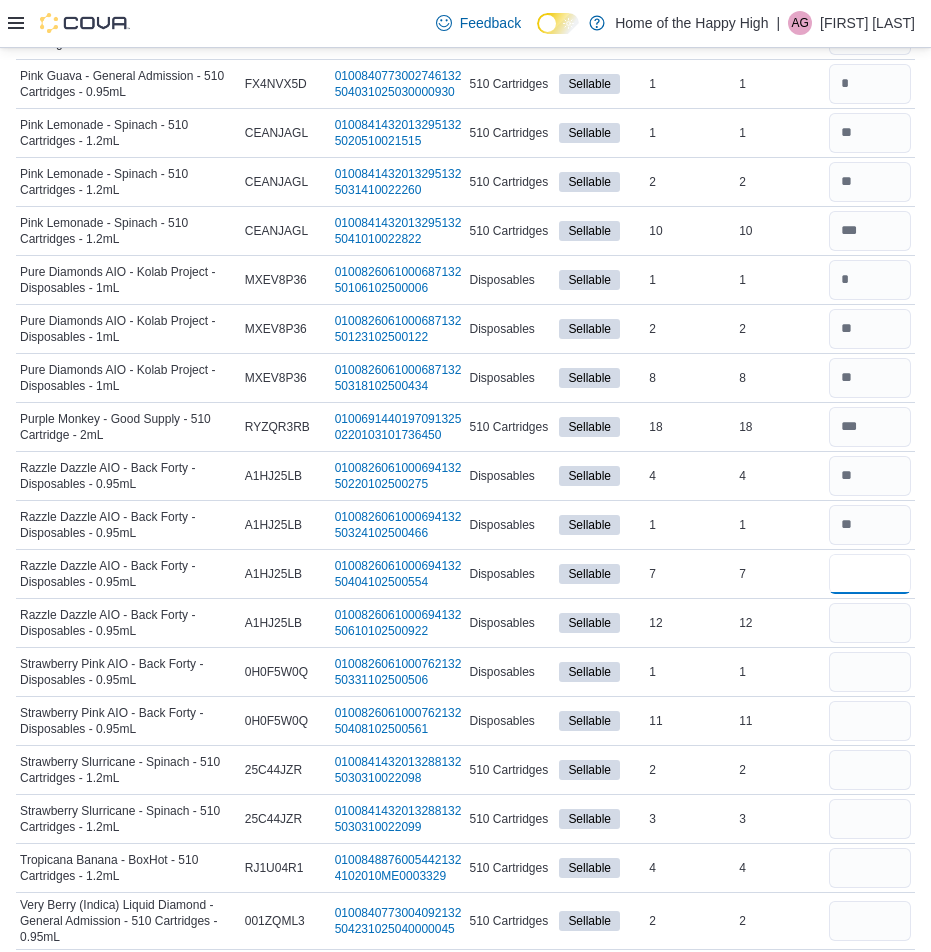 type on "*" 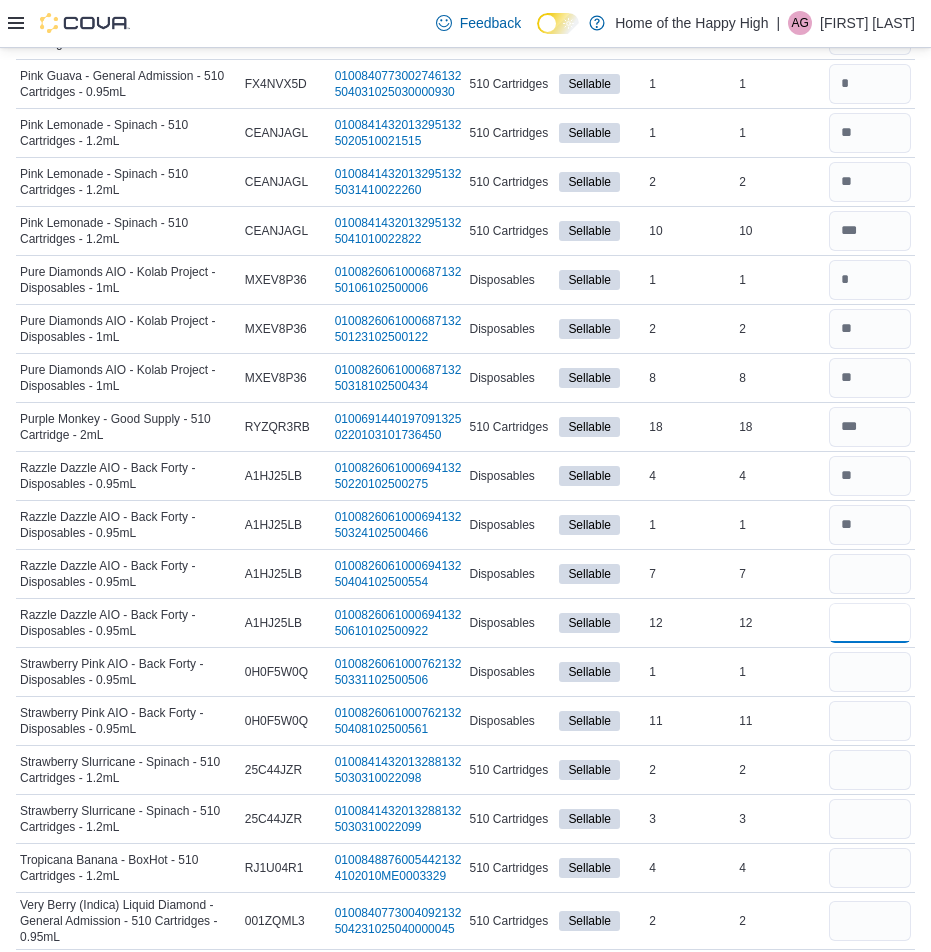 type 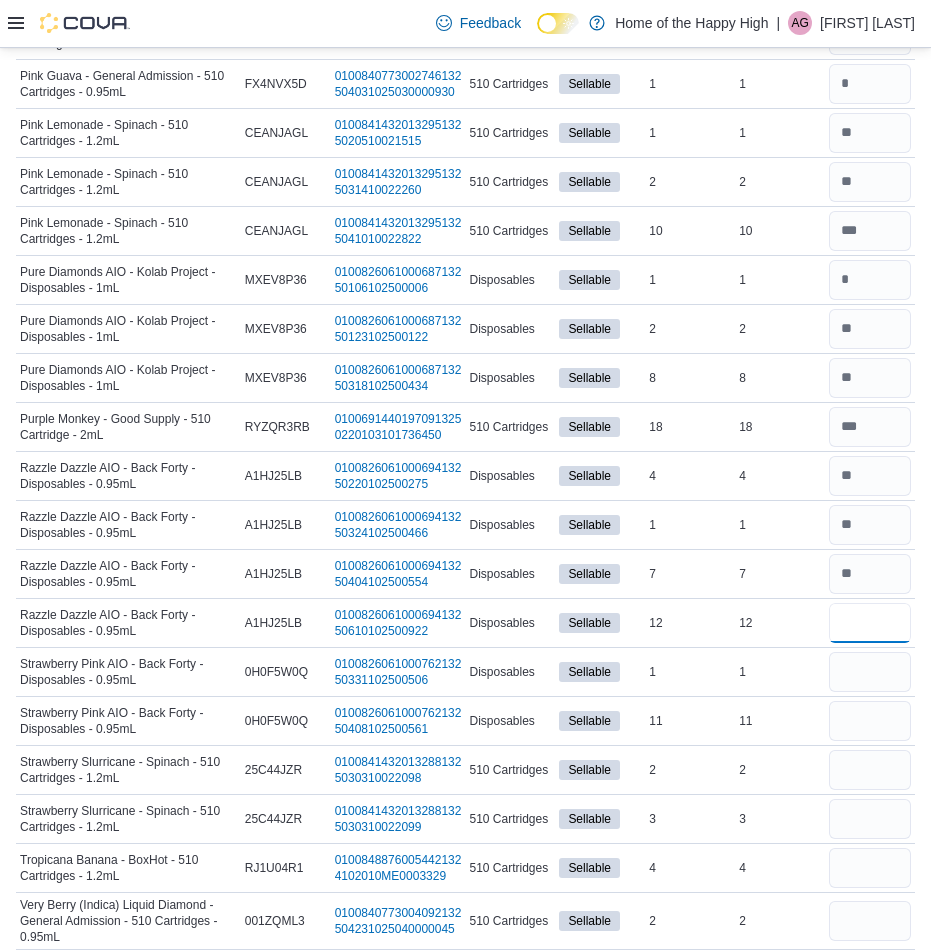 type on "**" 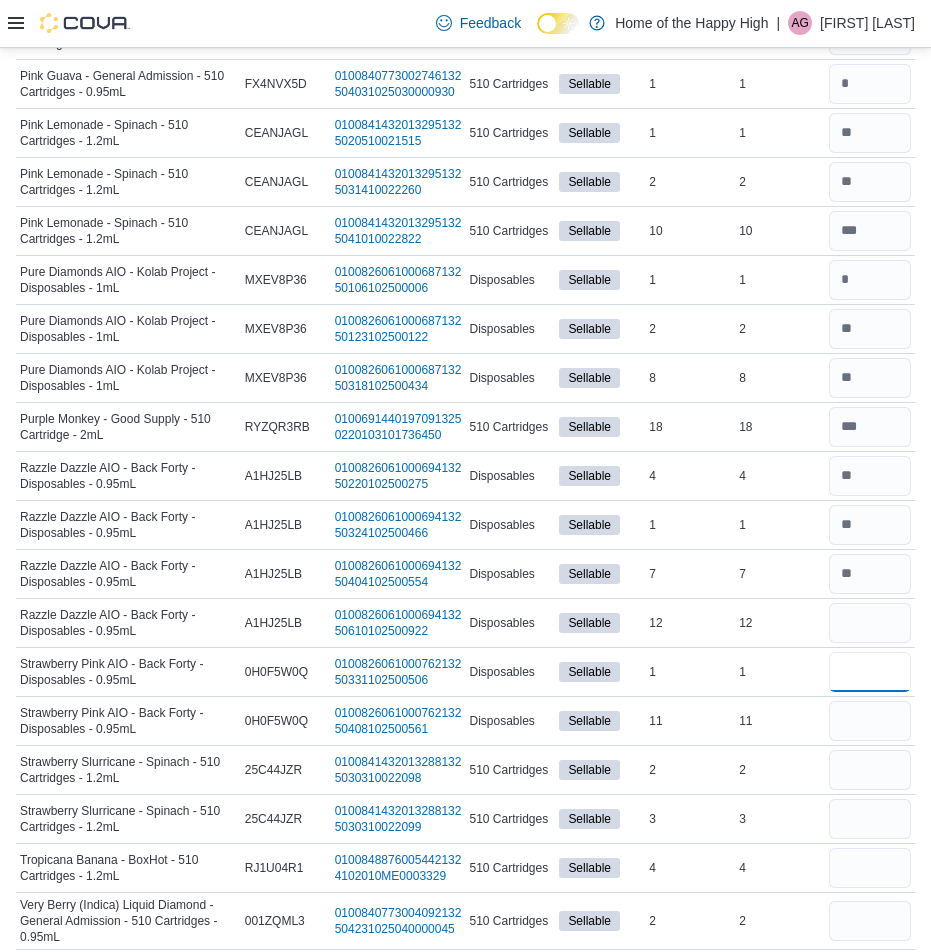 type 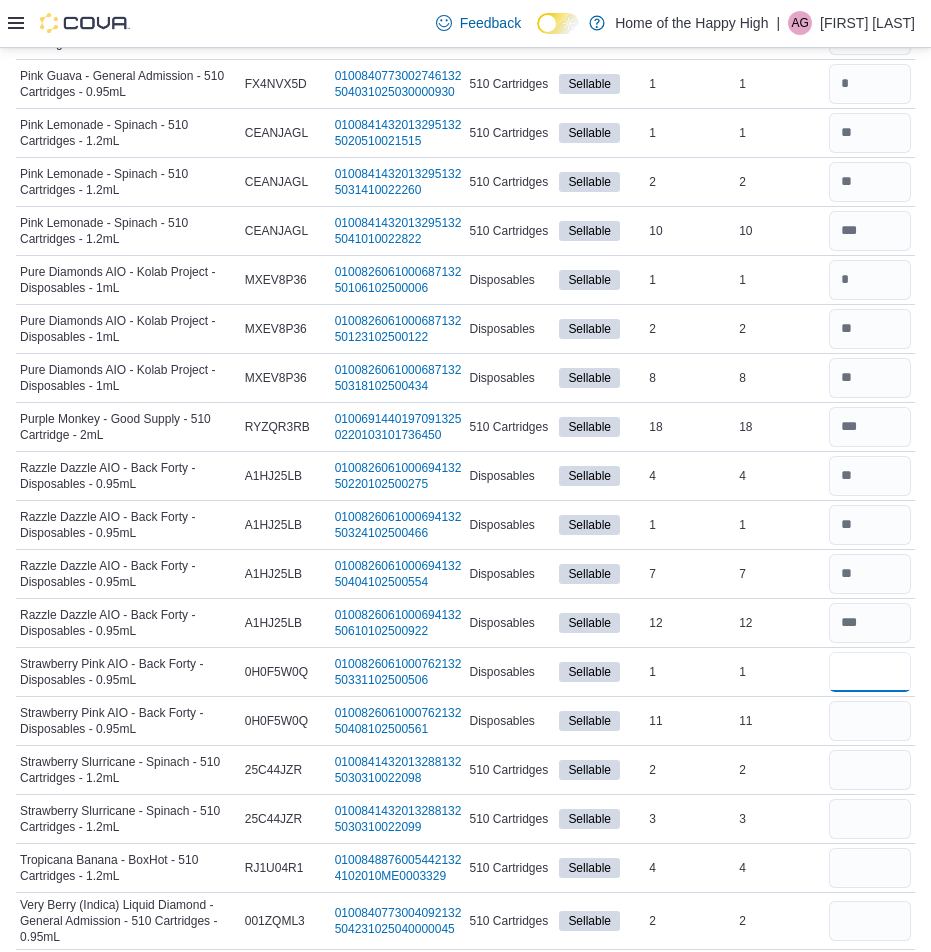 type on "*" 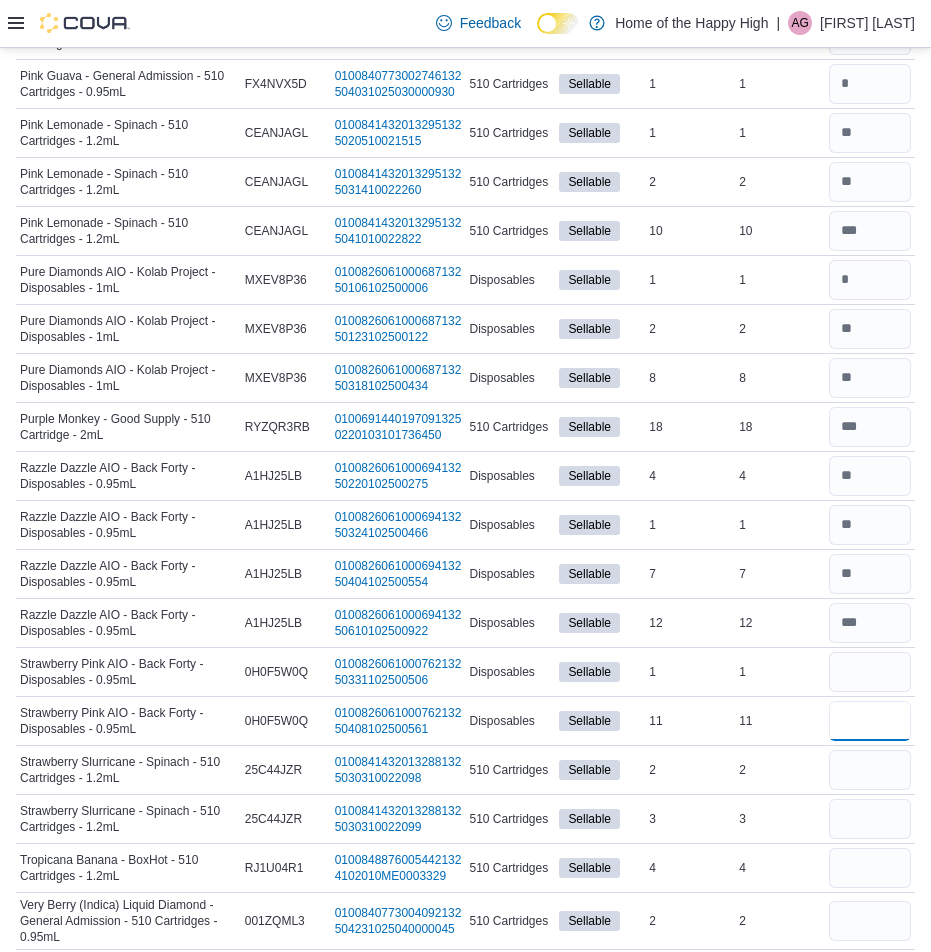 type 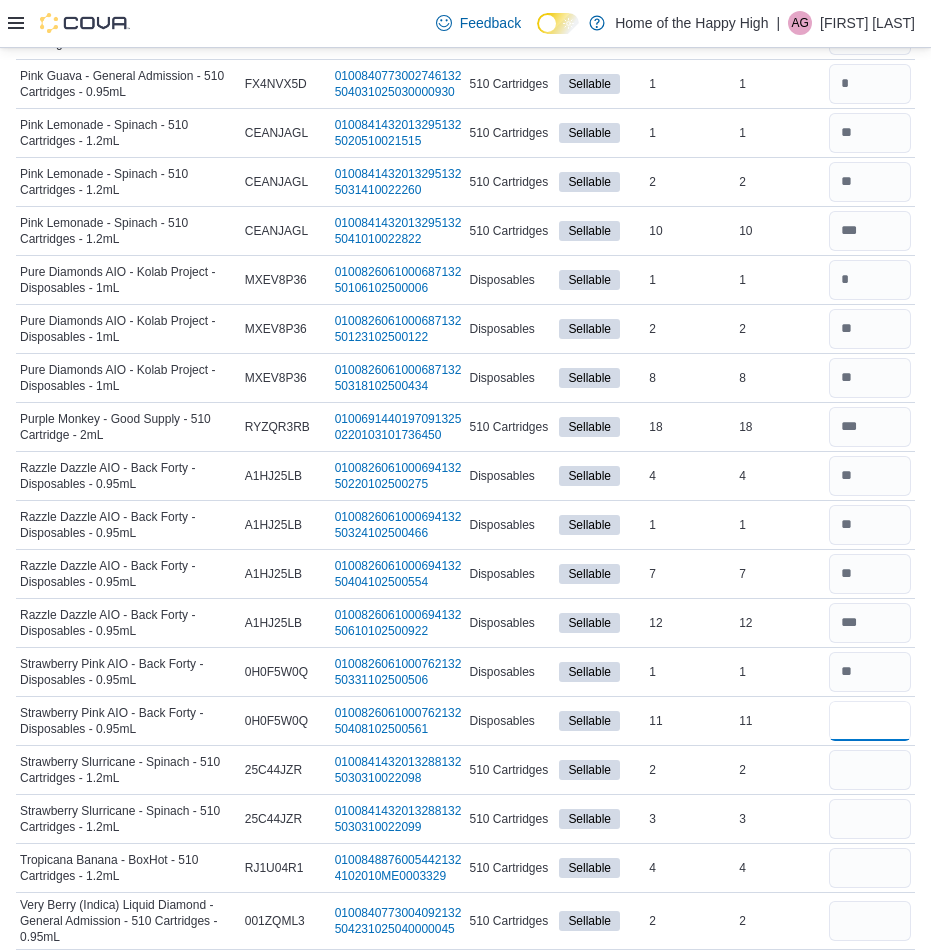 type on "*" 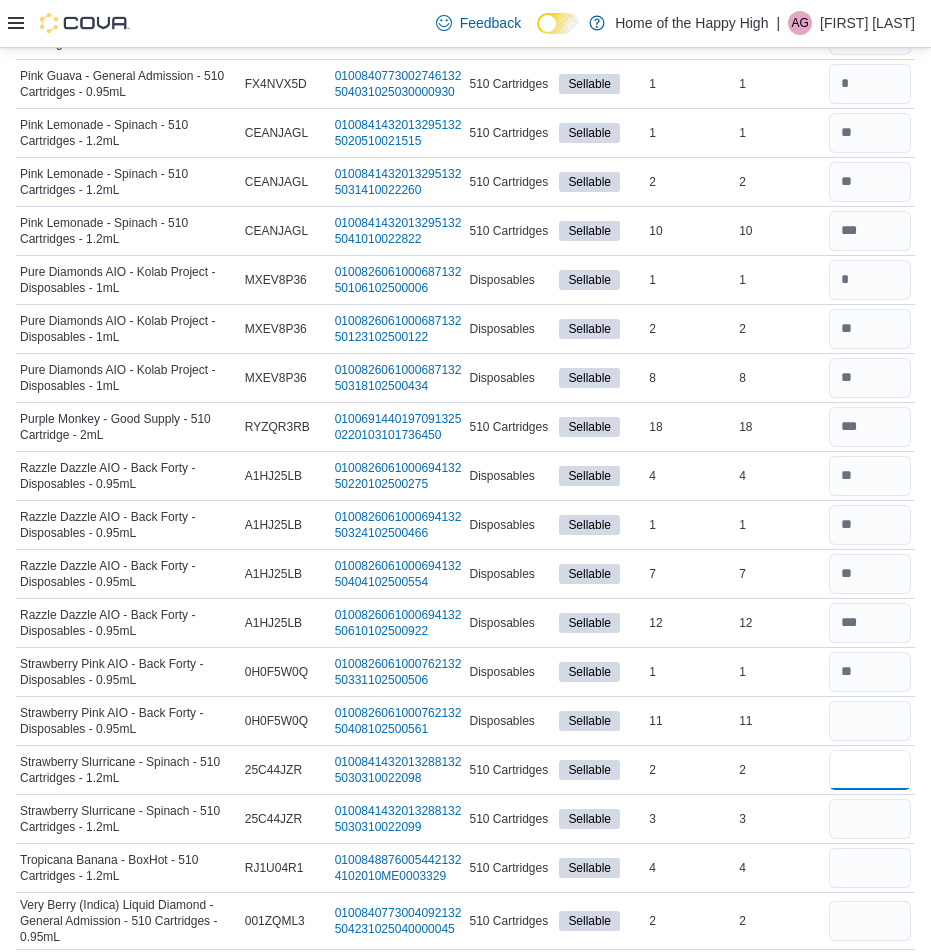 type 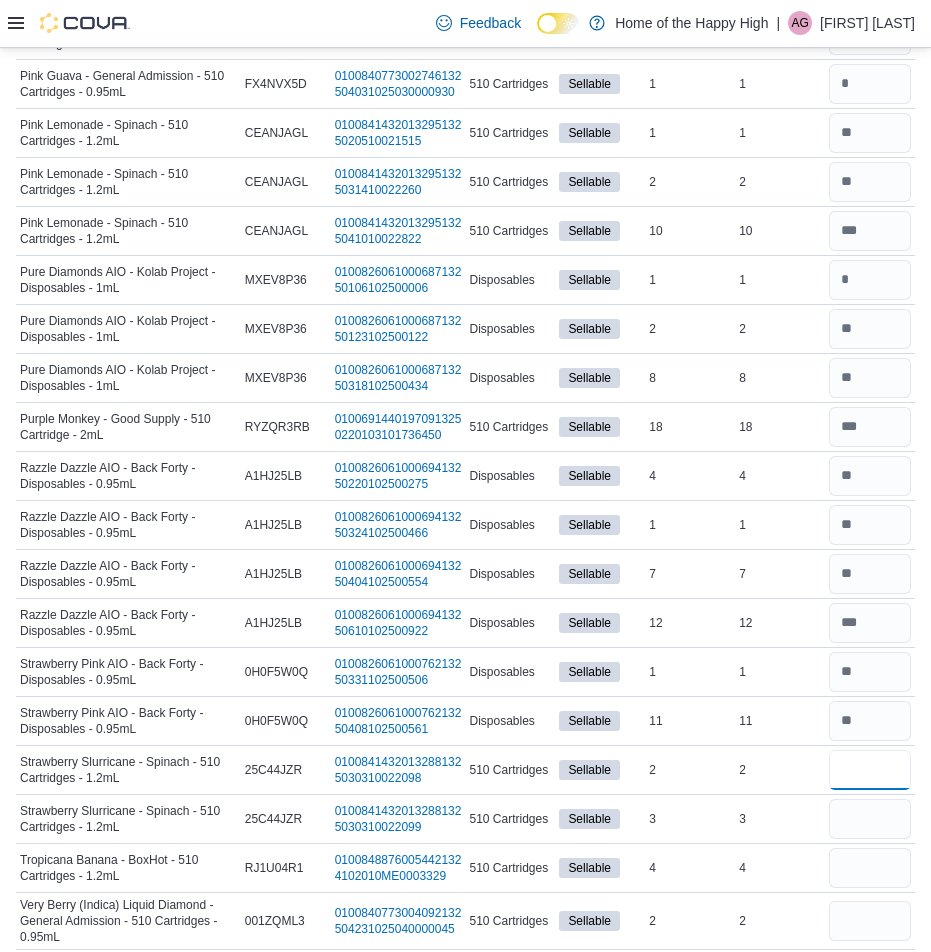 type on "*" 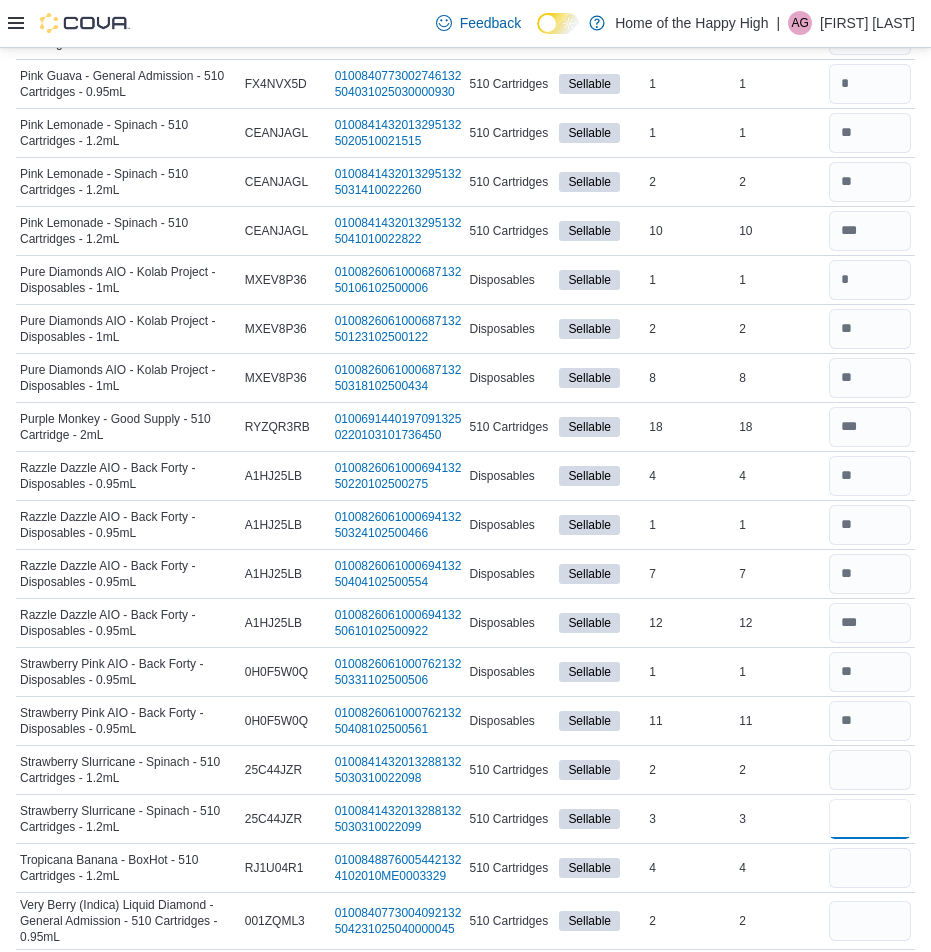 type 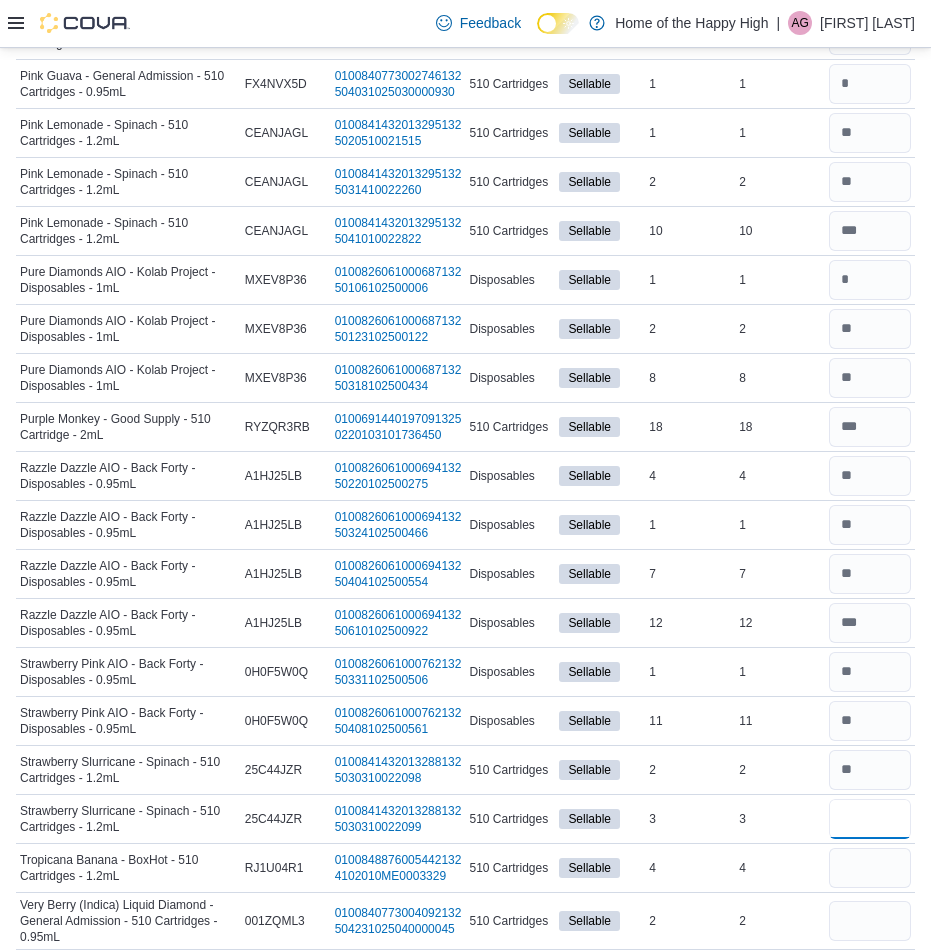 type on "*" 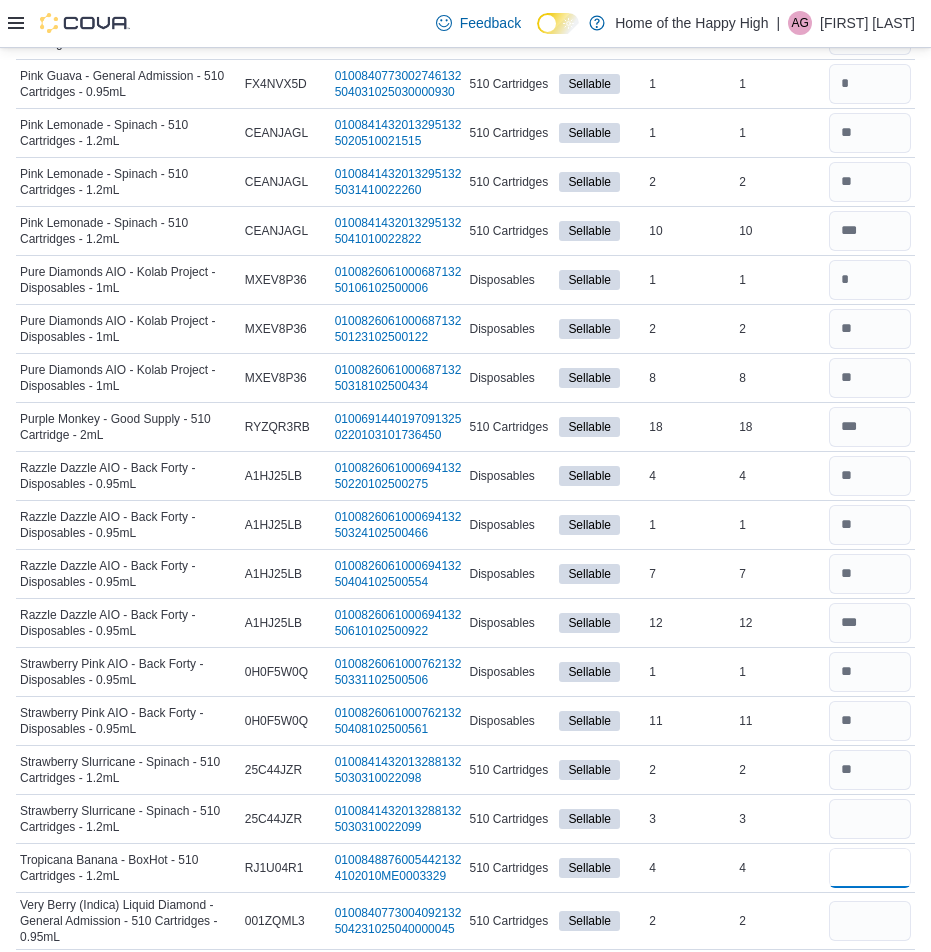 type 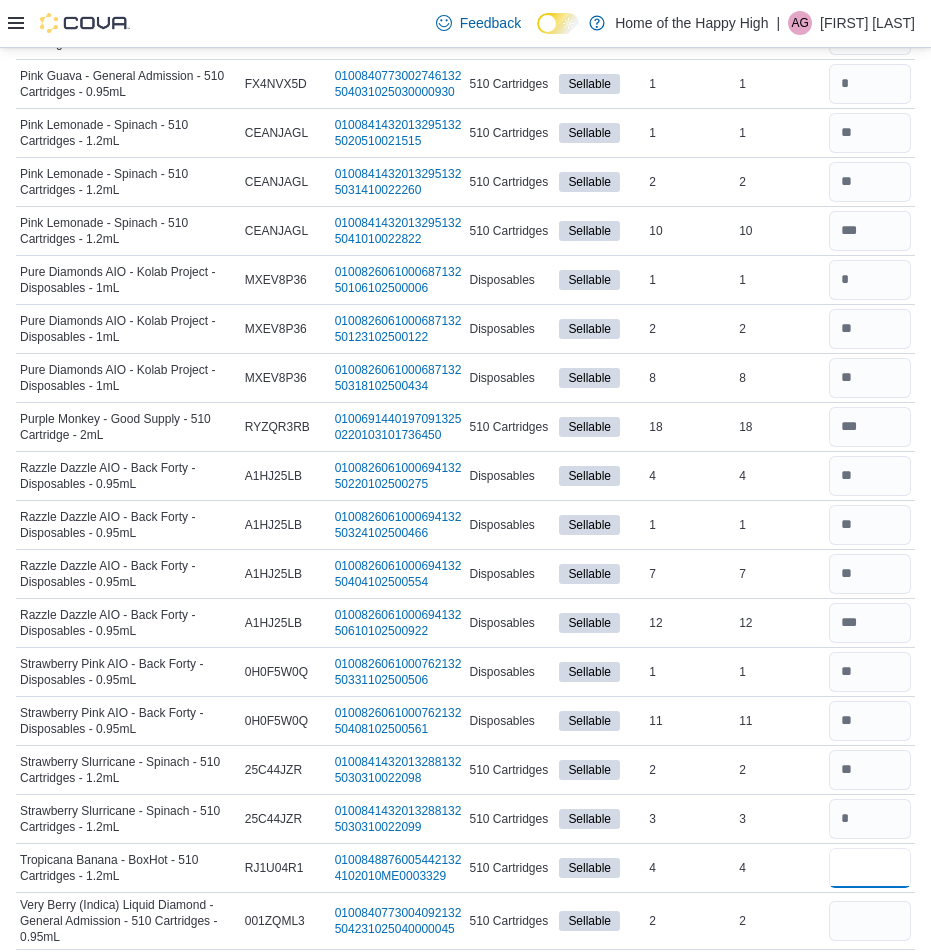 type on "*" 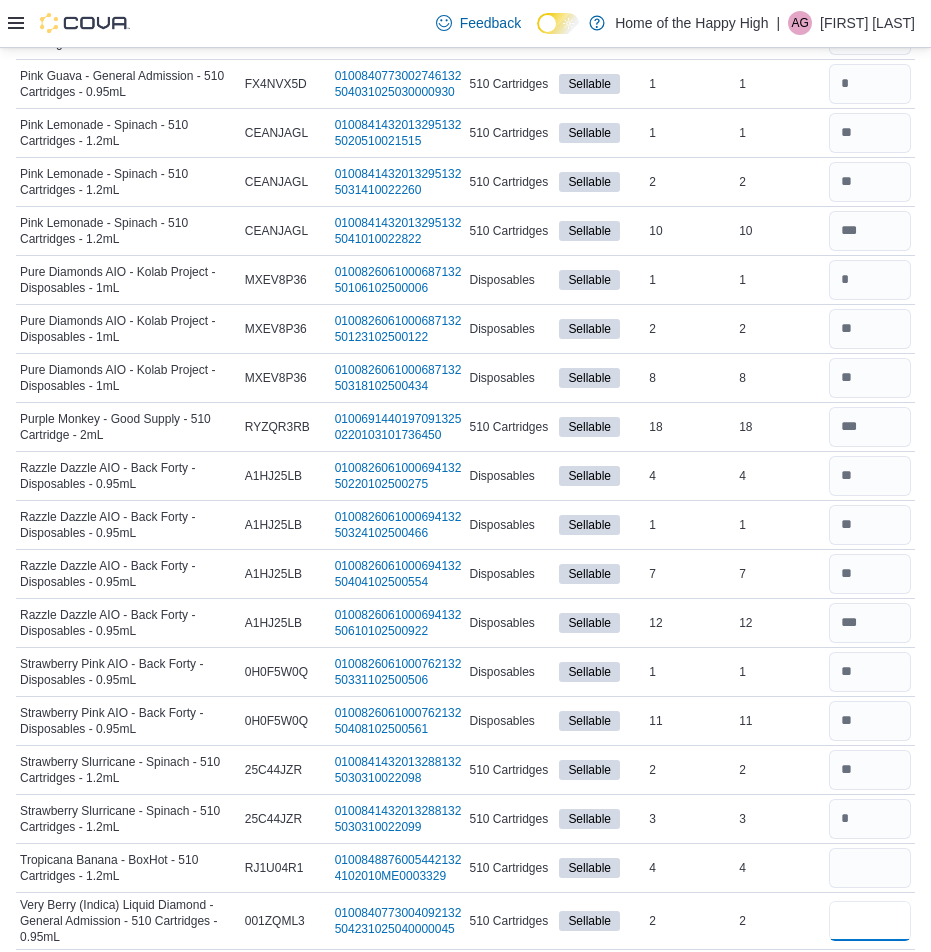 type 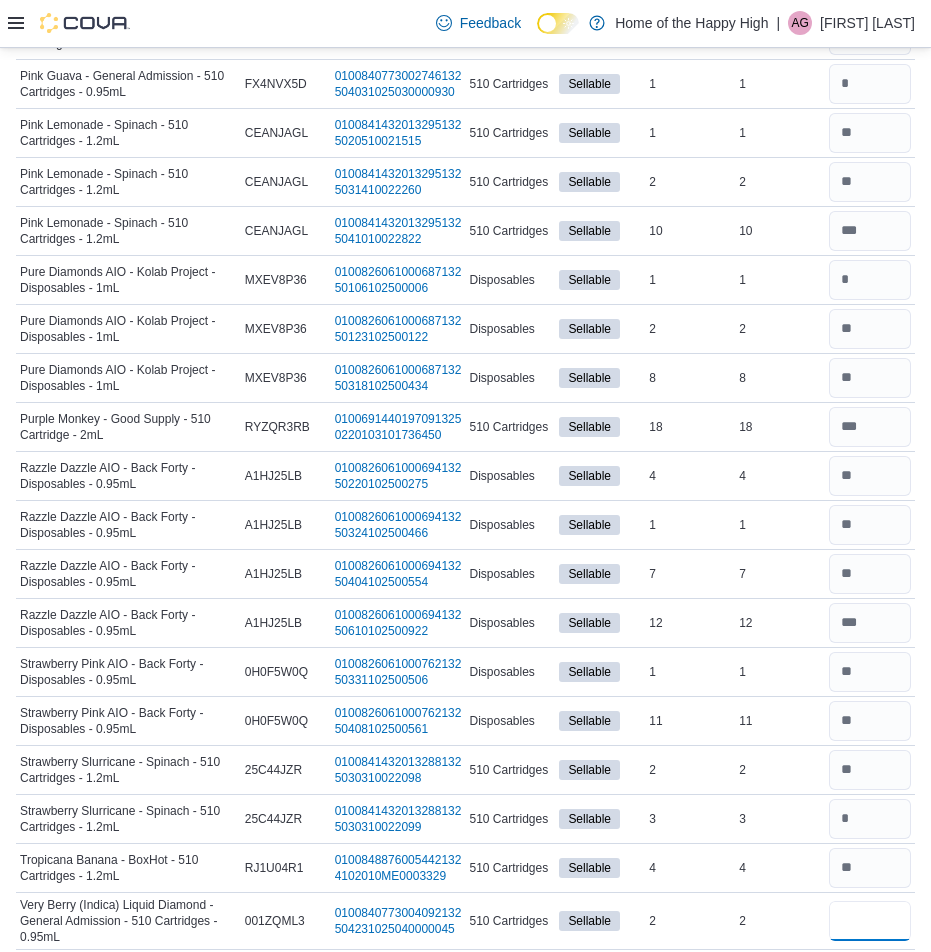 type on "*" 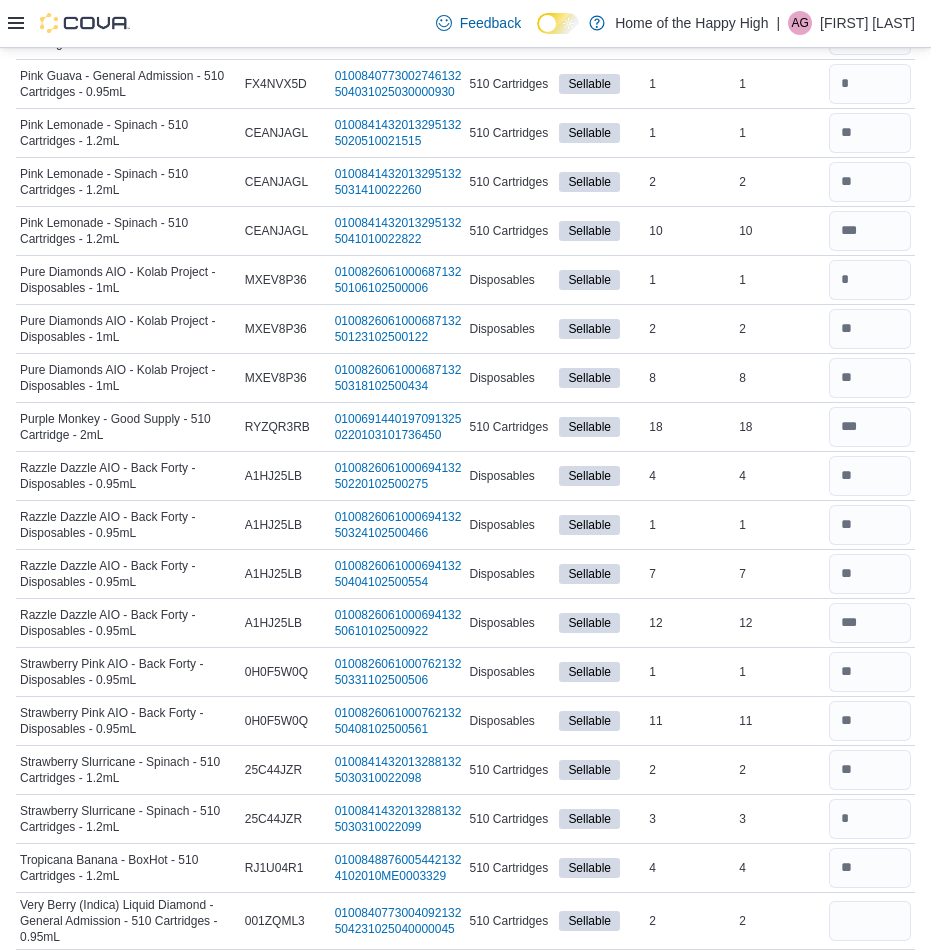 type 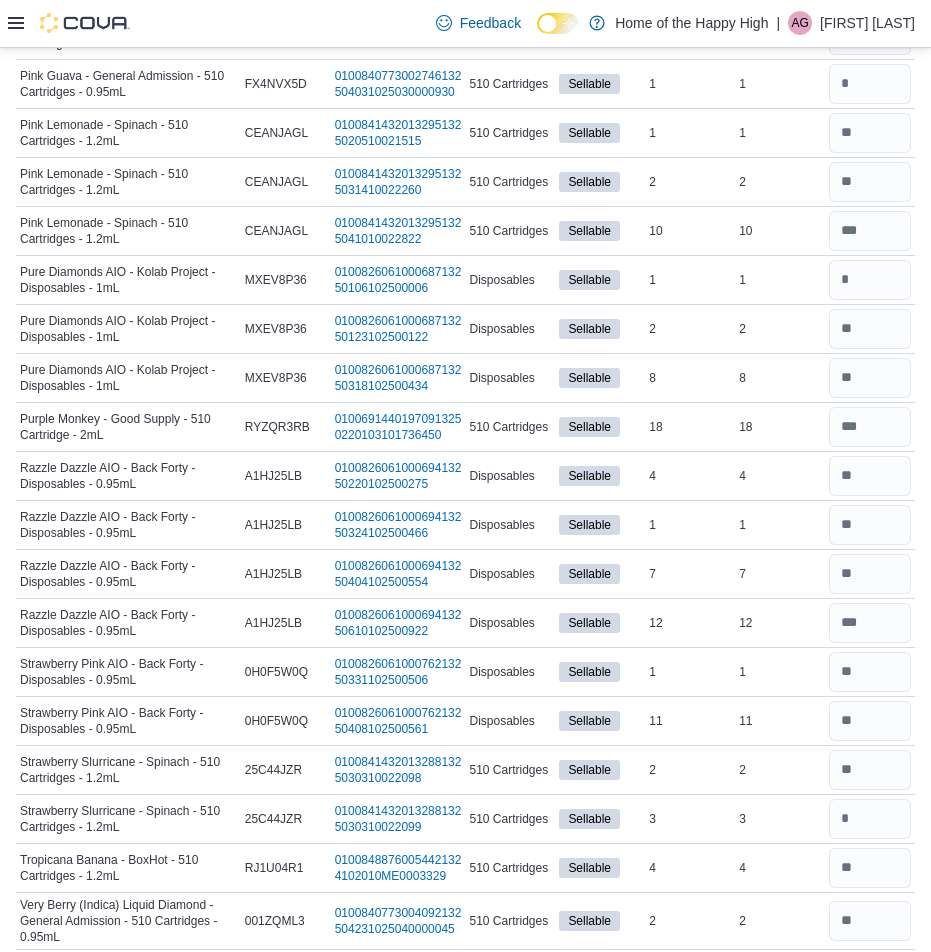 scroll, scrollTop: 1934, scrollLeft: 0, axis: vertical 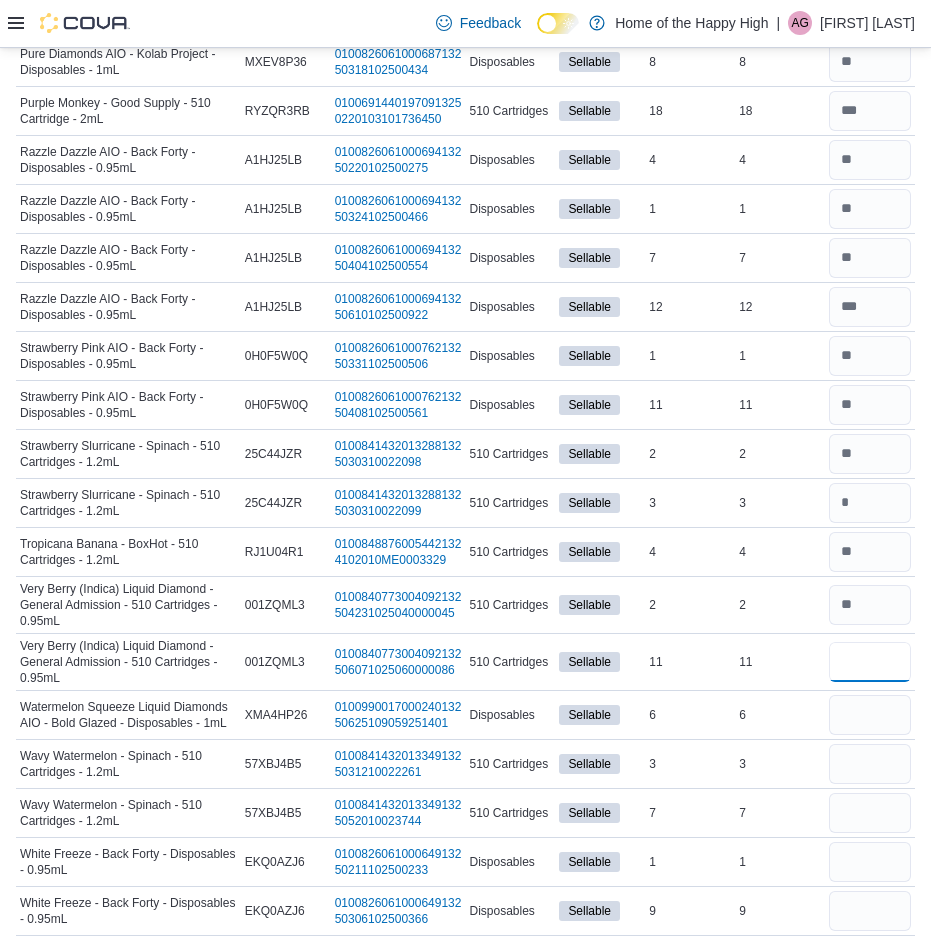type on "**" 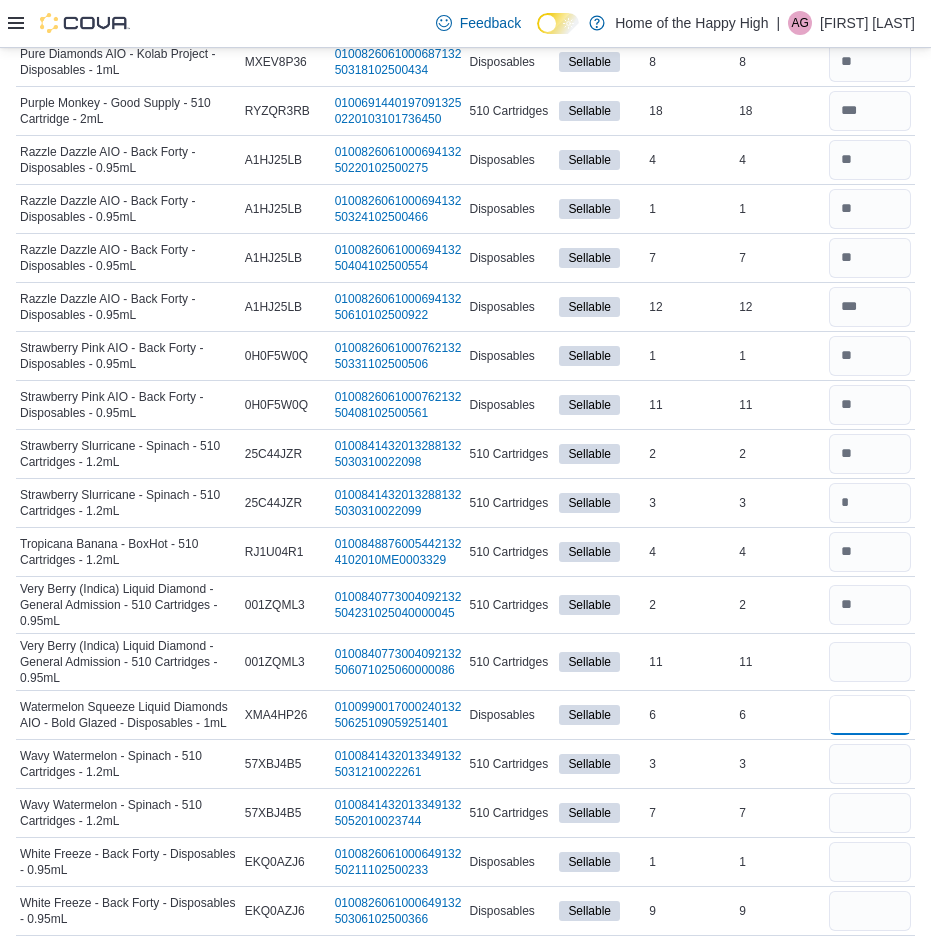 type 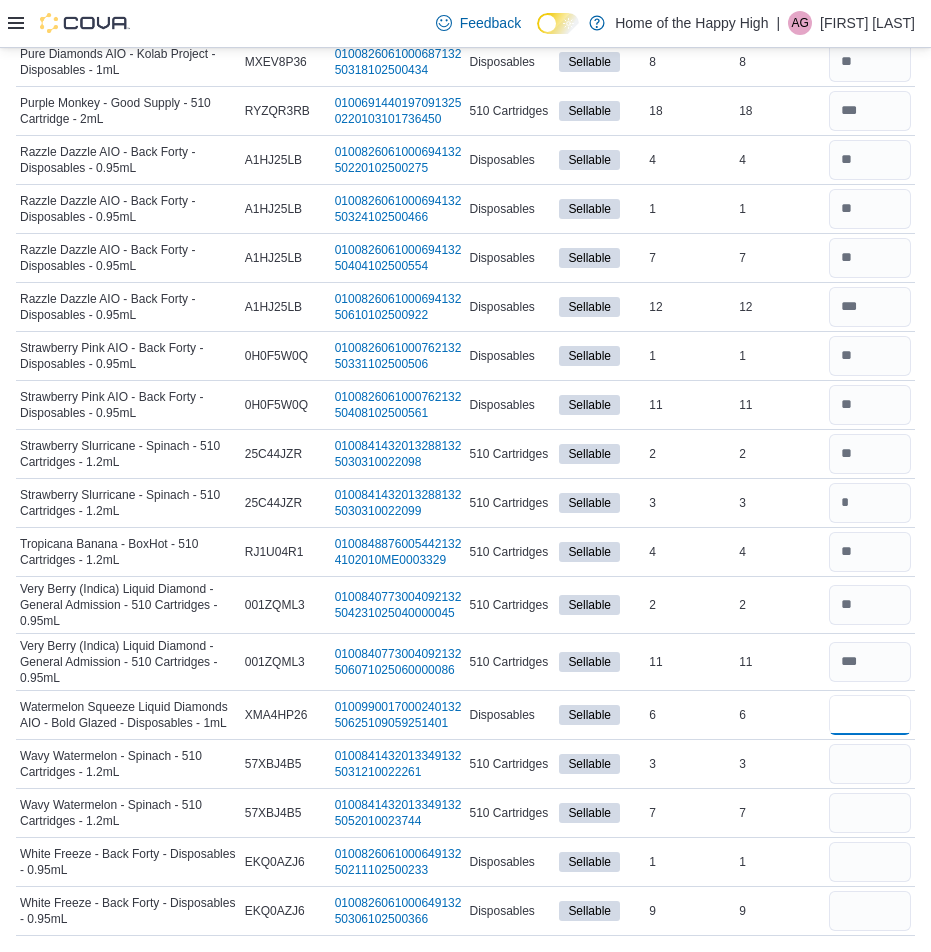type on "*" 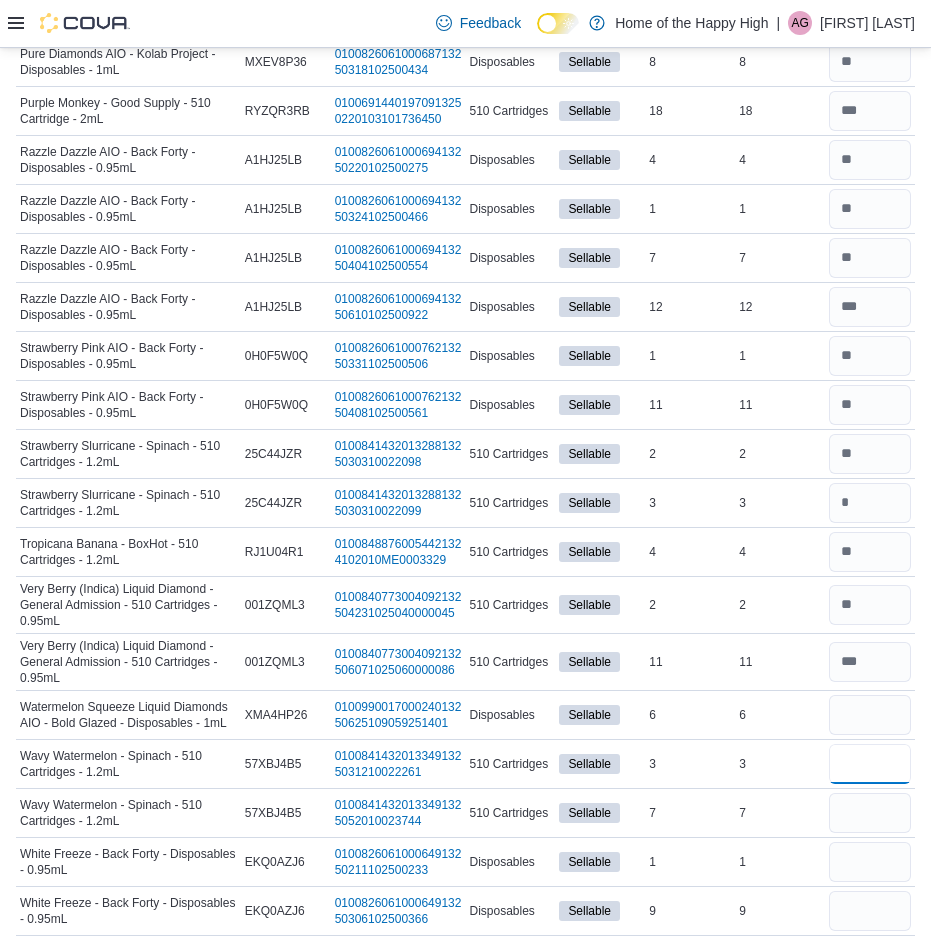 type 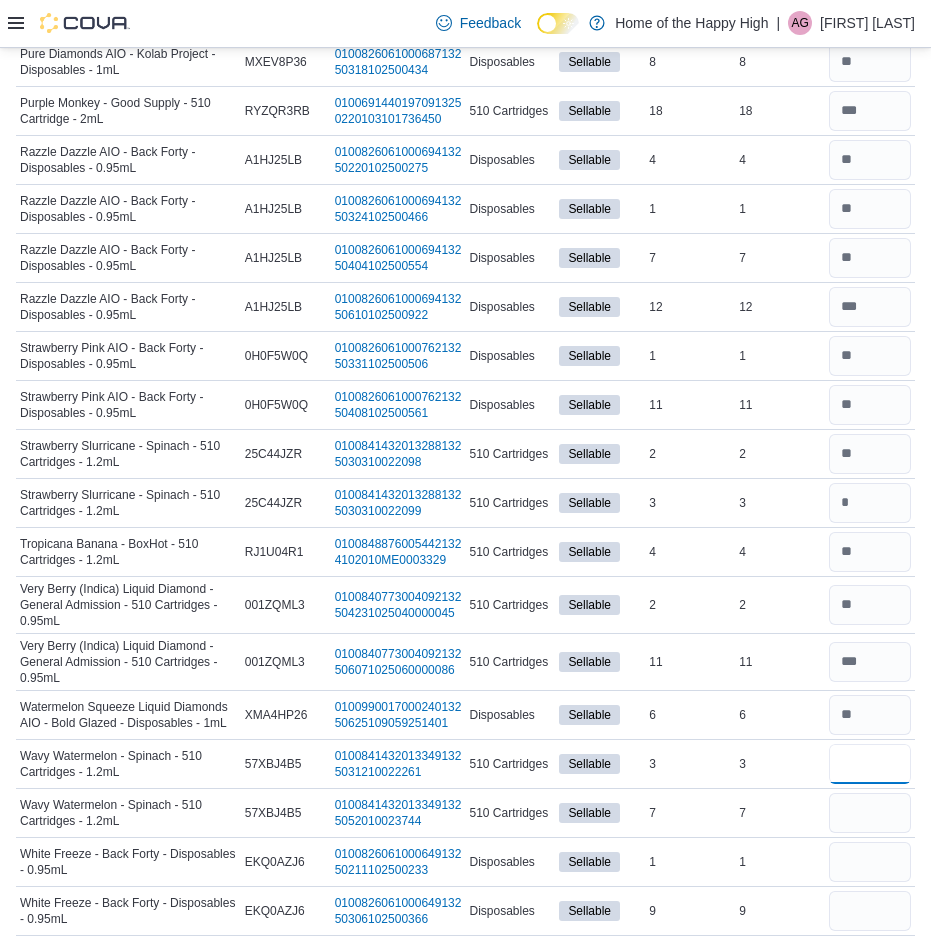 type on "*" 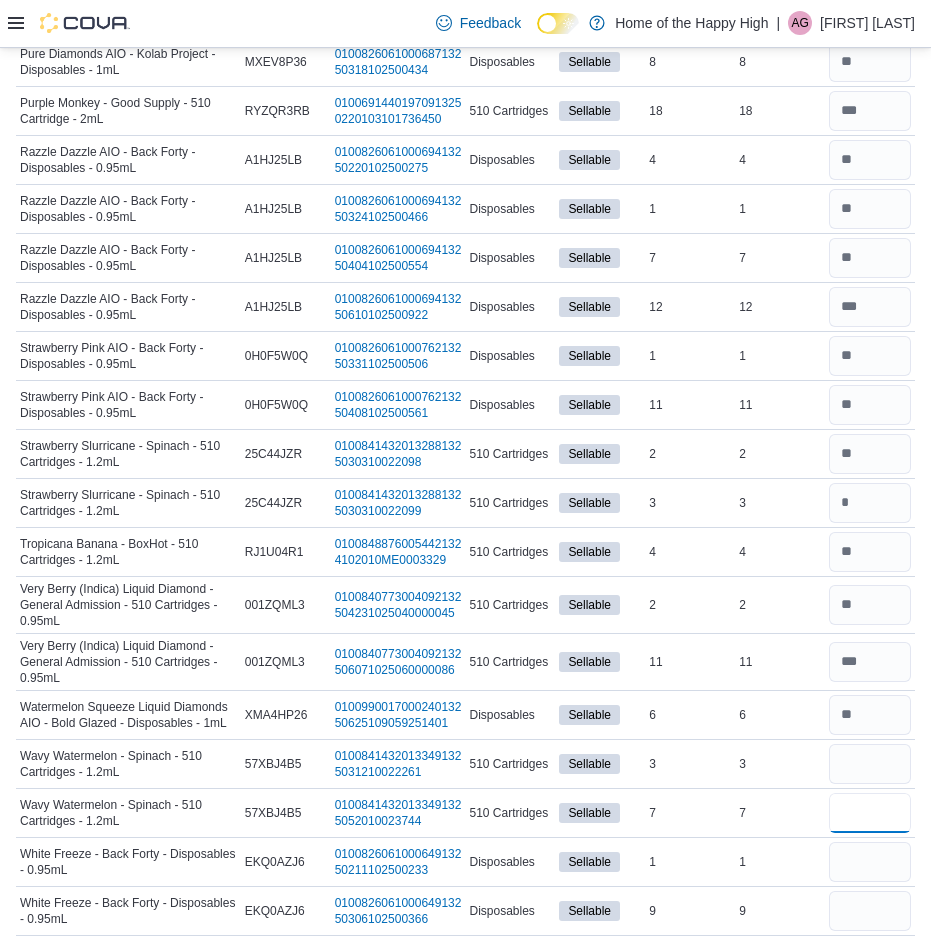 type 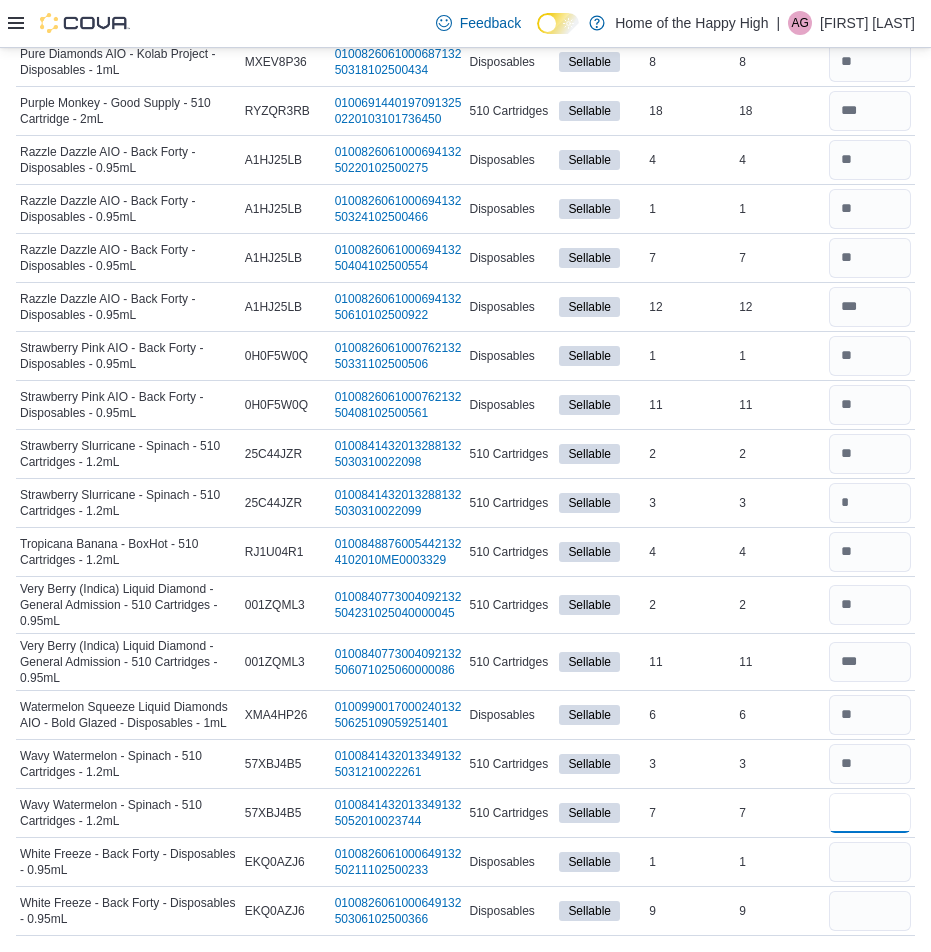 type on "*" 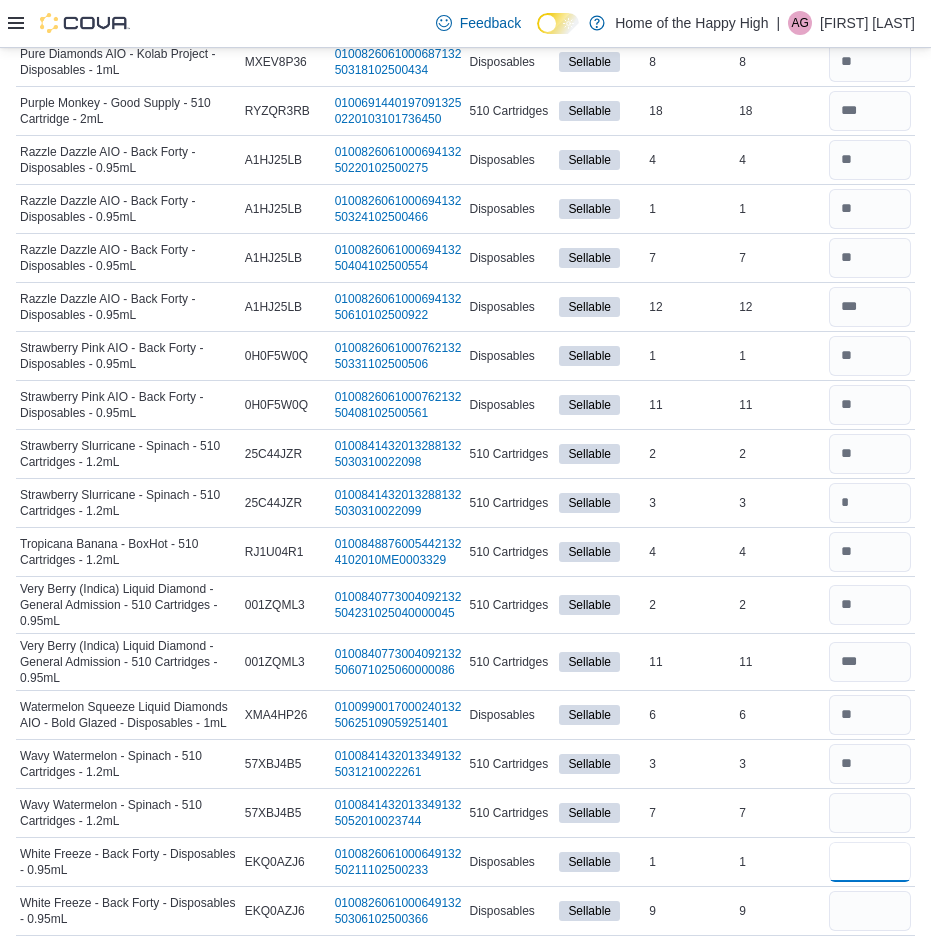 type 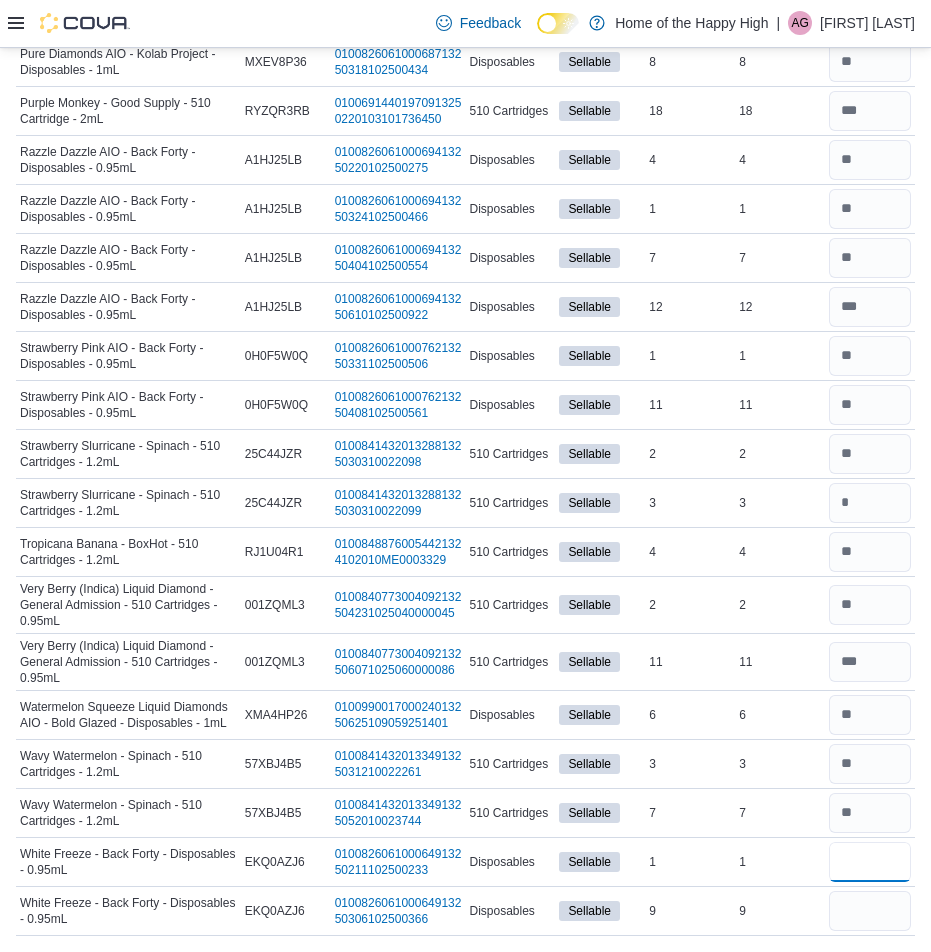 type on "*" 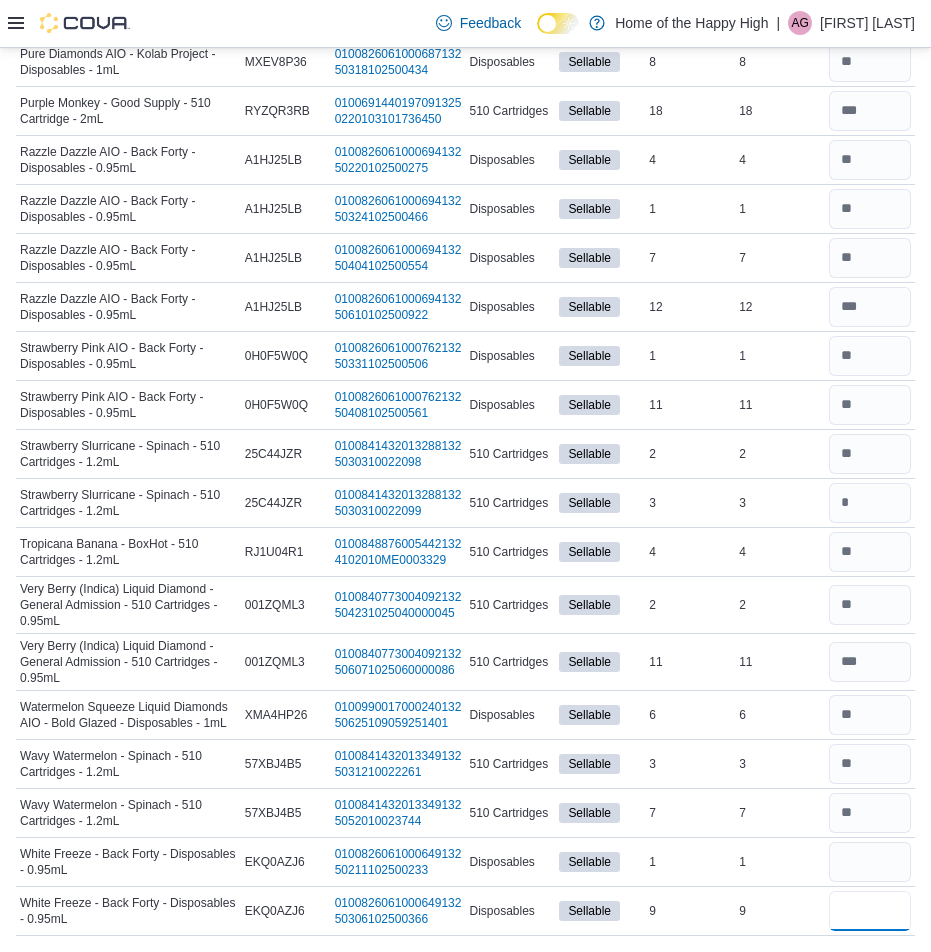 type 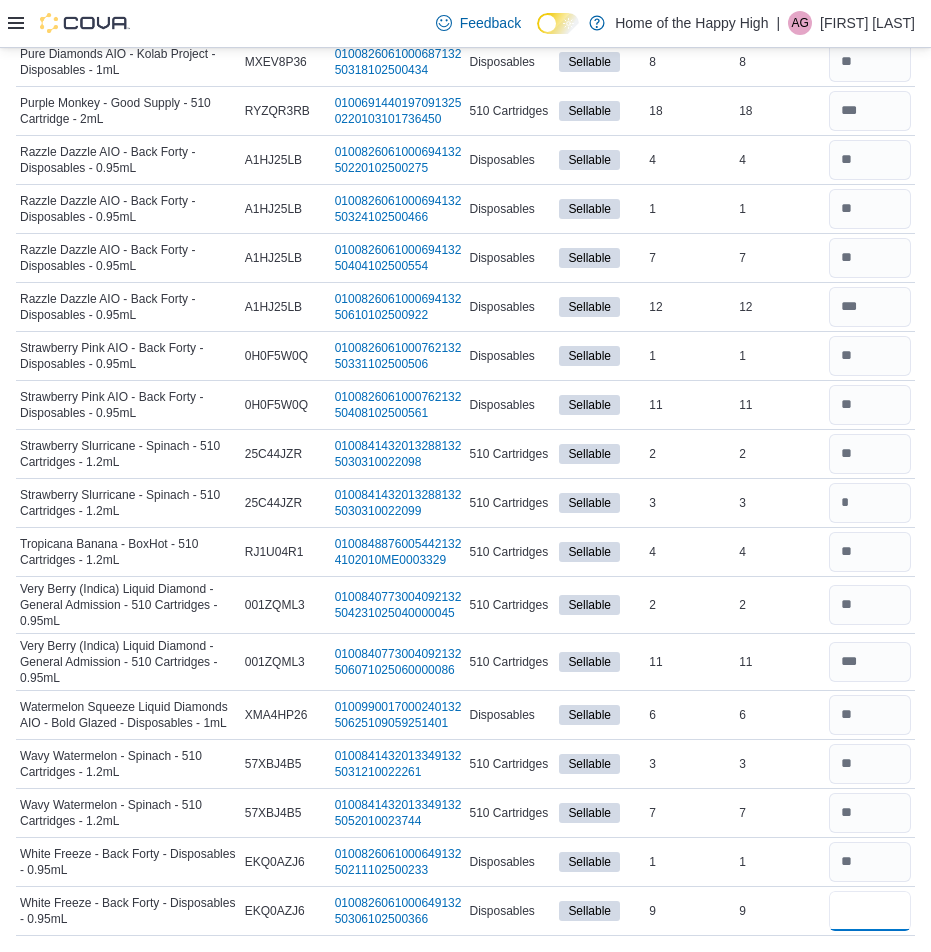 type on "*" 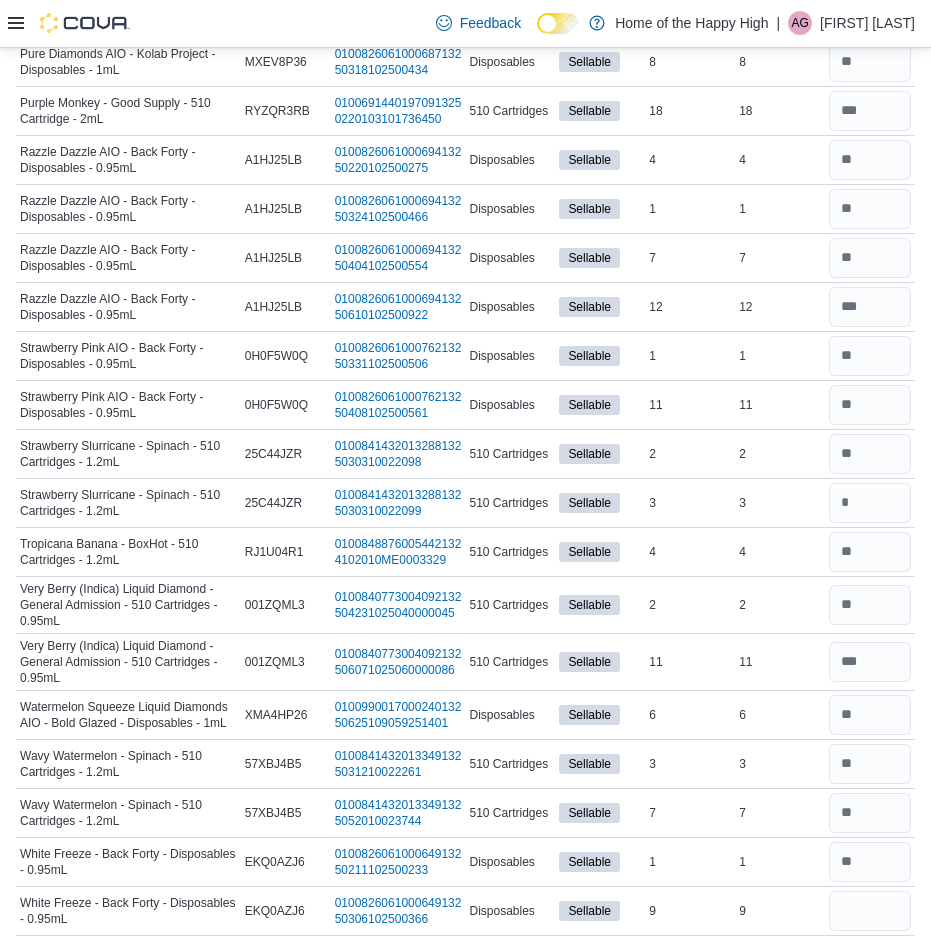 type 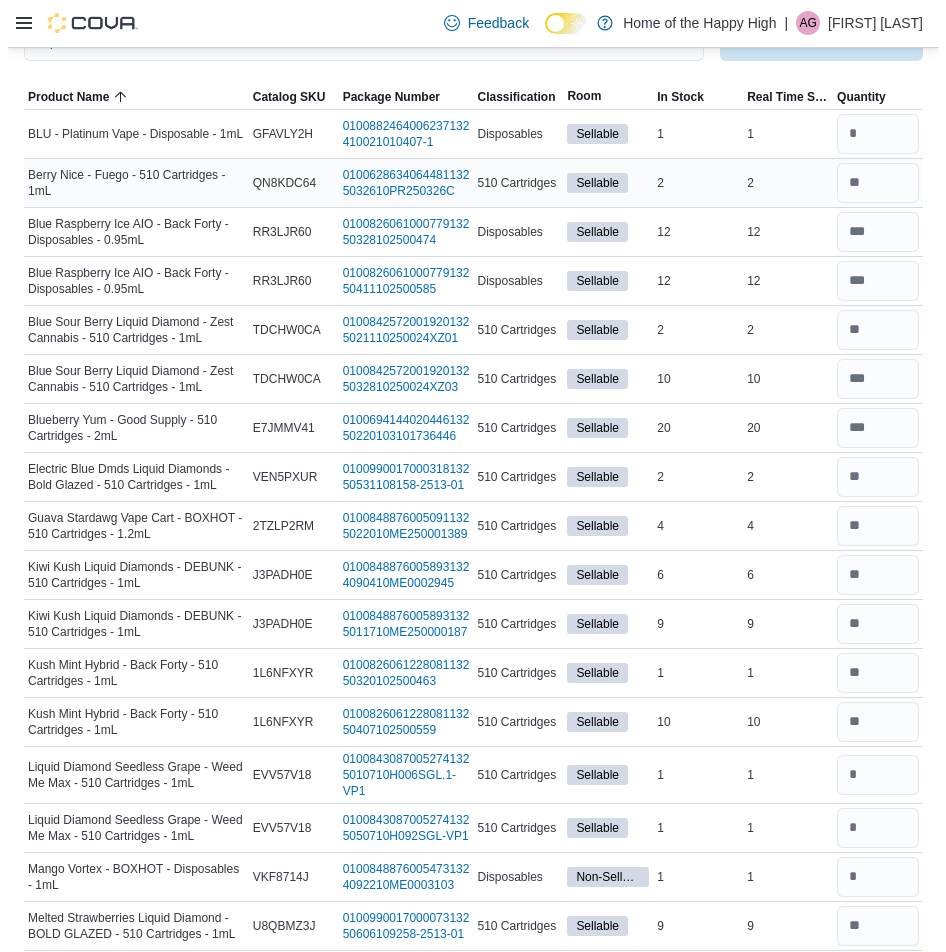 scroll, scrollTop: 0, scrollLeft: 0, axis: both 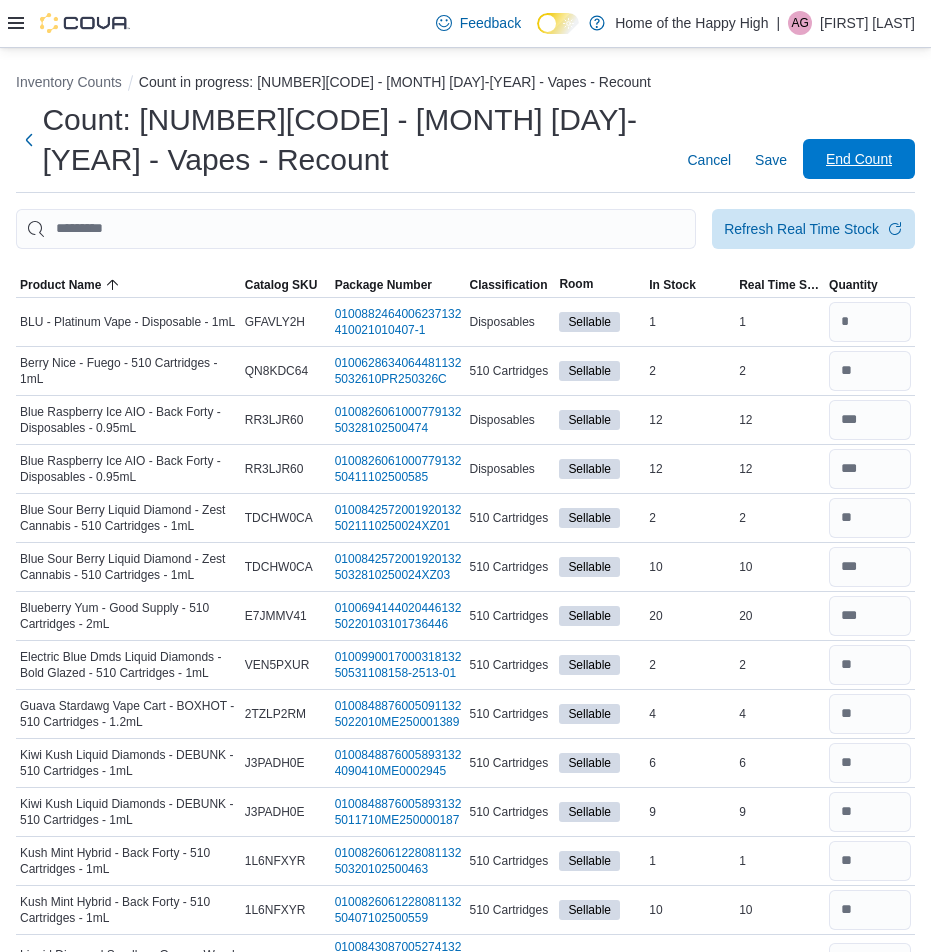 click on "End Count" at bounding box center [859, 159] 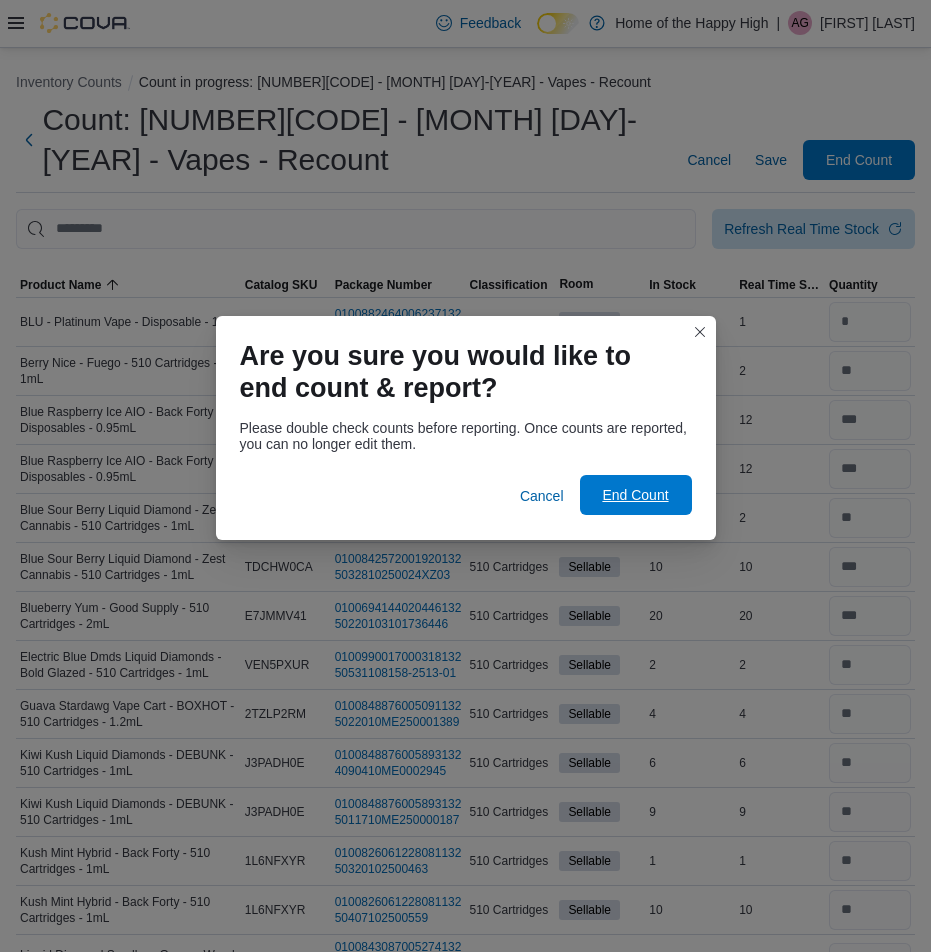 click on "End Count" at bounding box center (635, 495) 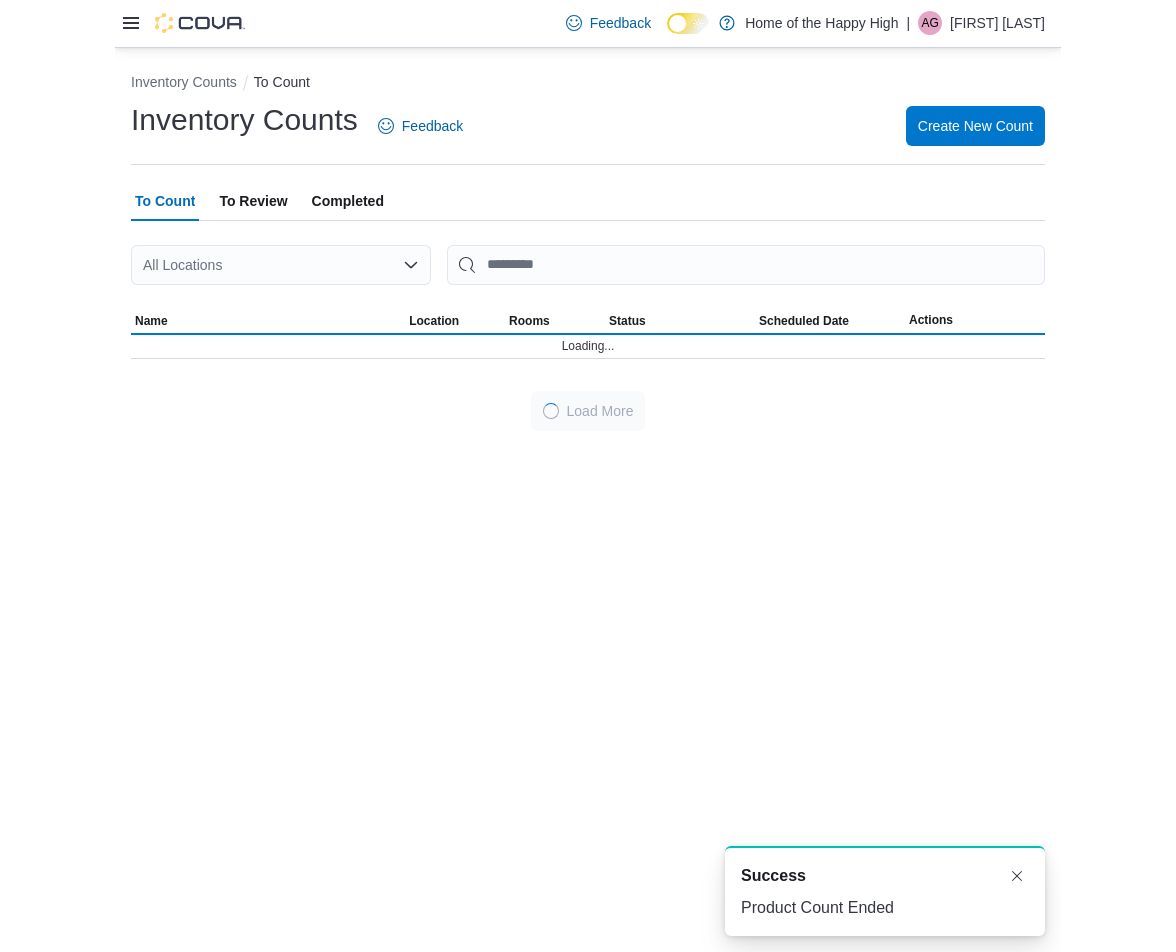 scroll, scrollTop: 0, scrollLeft: 0, axis: both 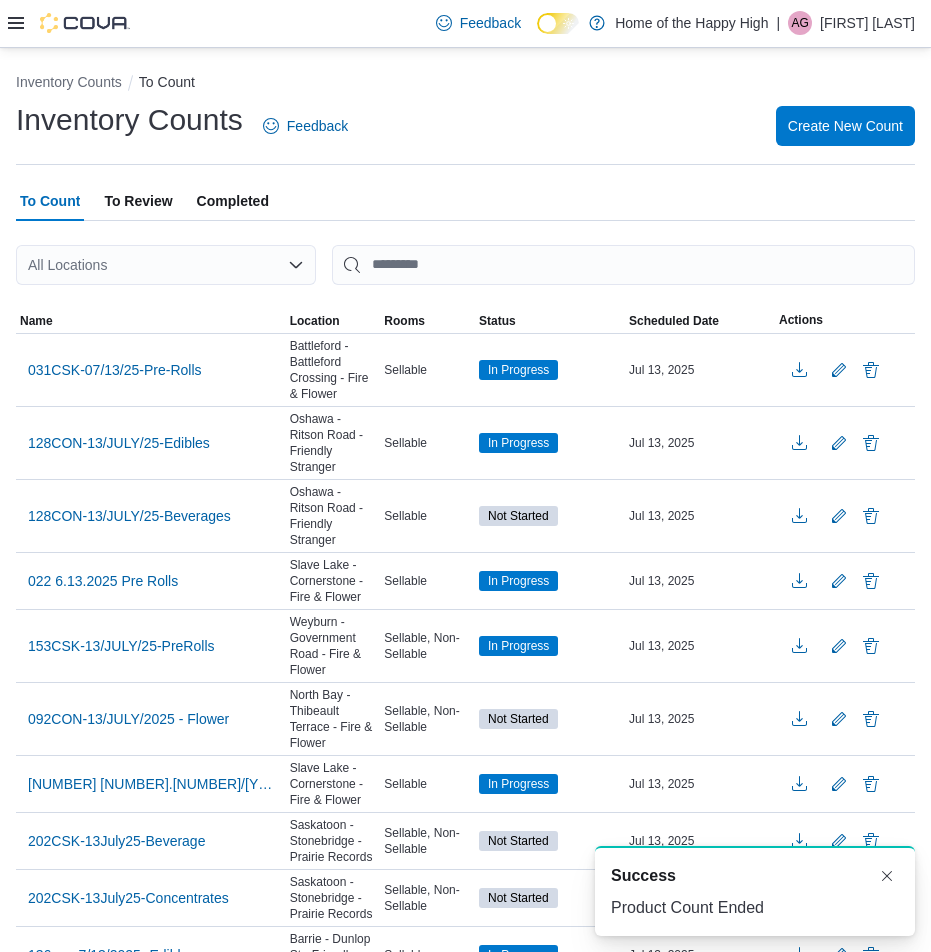 drag, startPoint x: 124, startPoint y: 205, endPoint x: 133, endPoint y: 214, distance: 12.727922 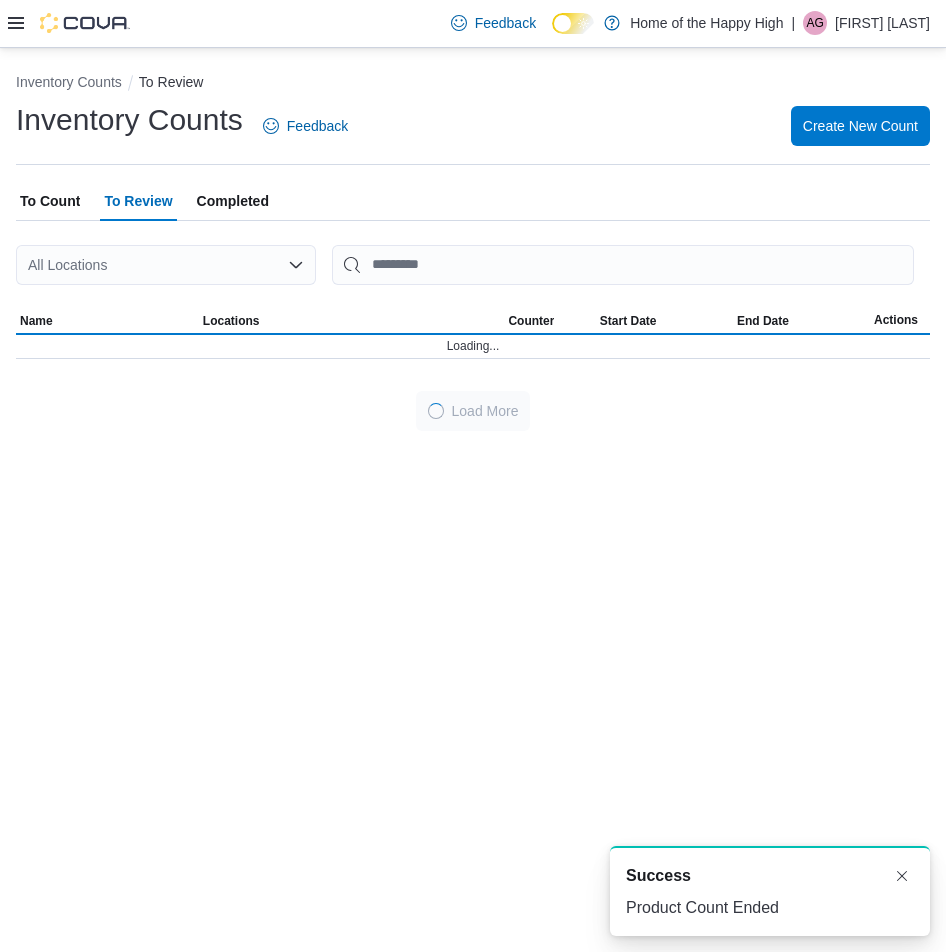 click on "All Locations" at bounding box center [166, 265] 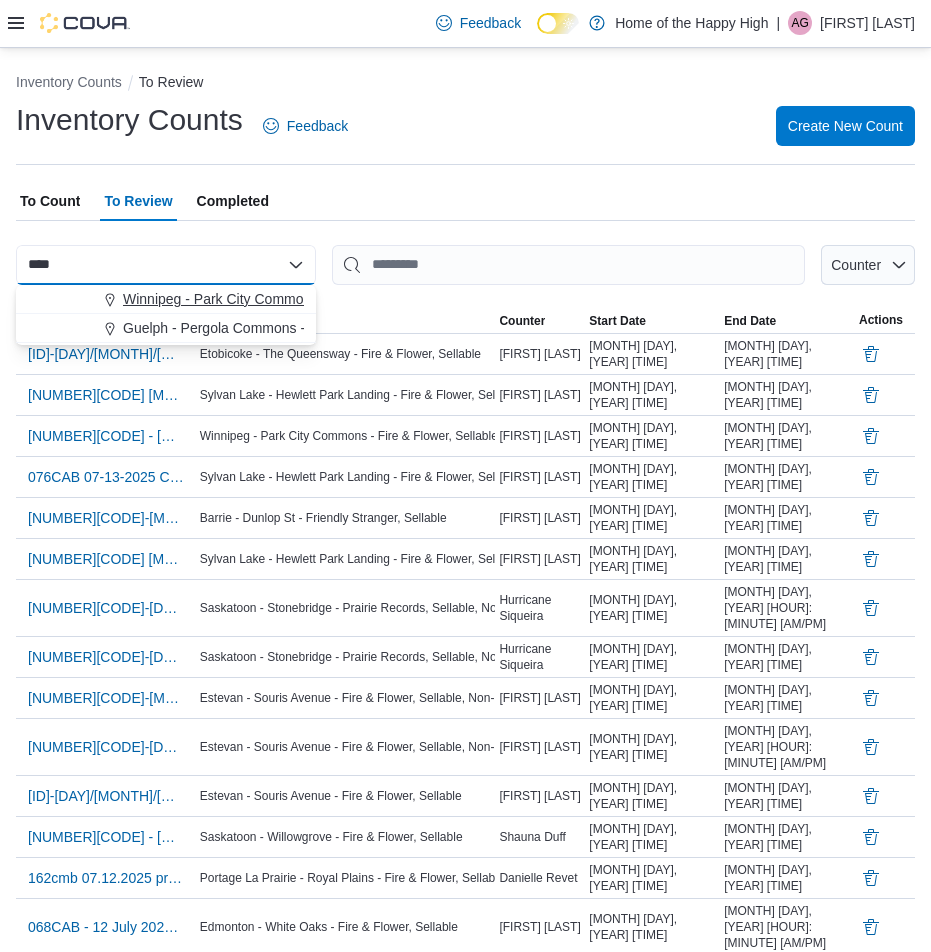 type on "****" 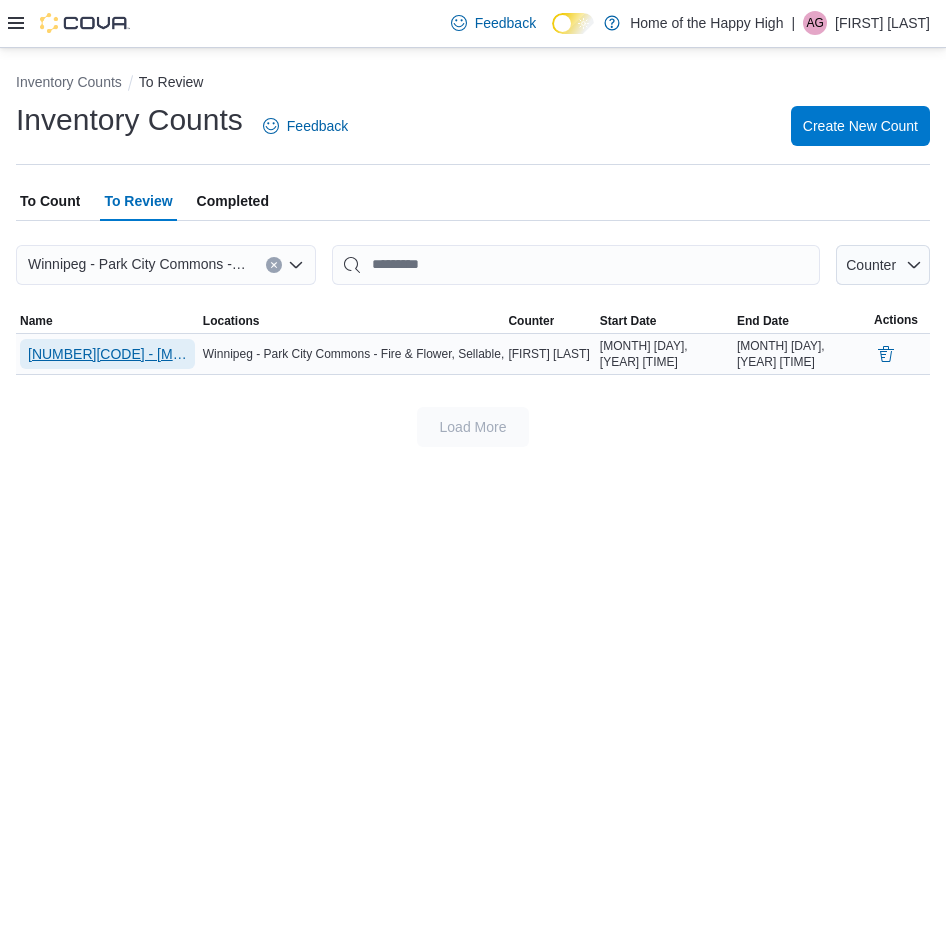 click on "[NUMBER][CODE] - [MONTH] [DAY]-[YEAR] - Vapes - Recount" at bounding box center (107, 354) 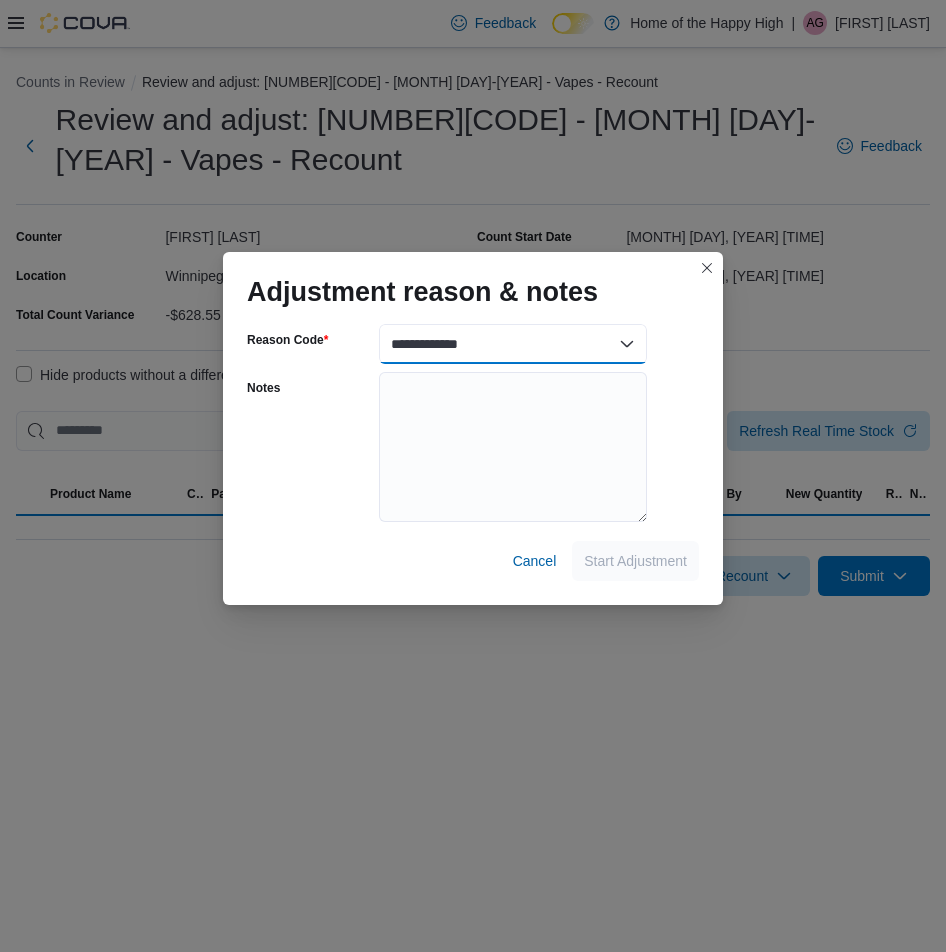 click on "**********" at bounding box center [513, 344] 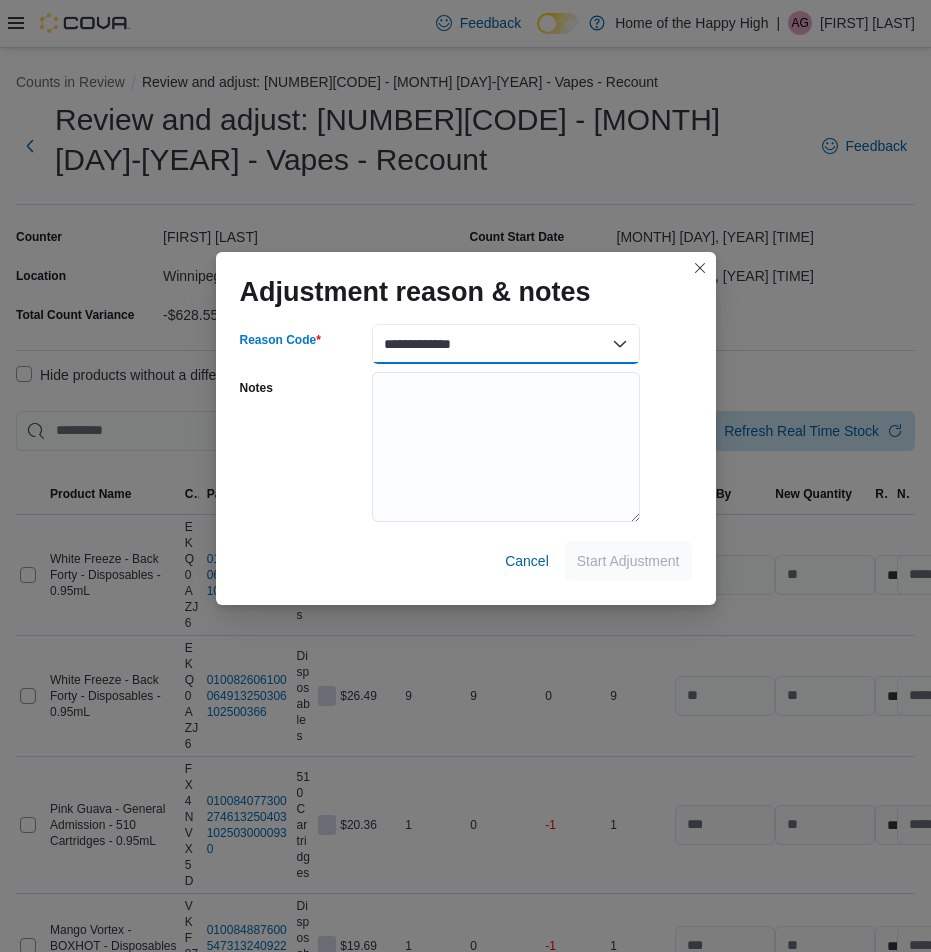 select on "**********" 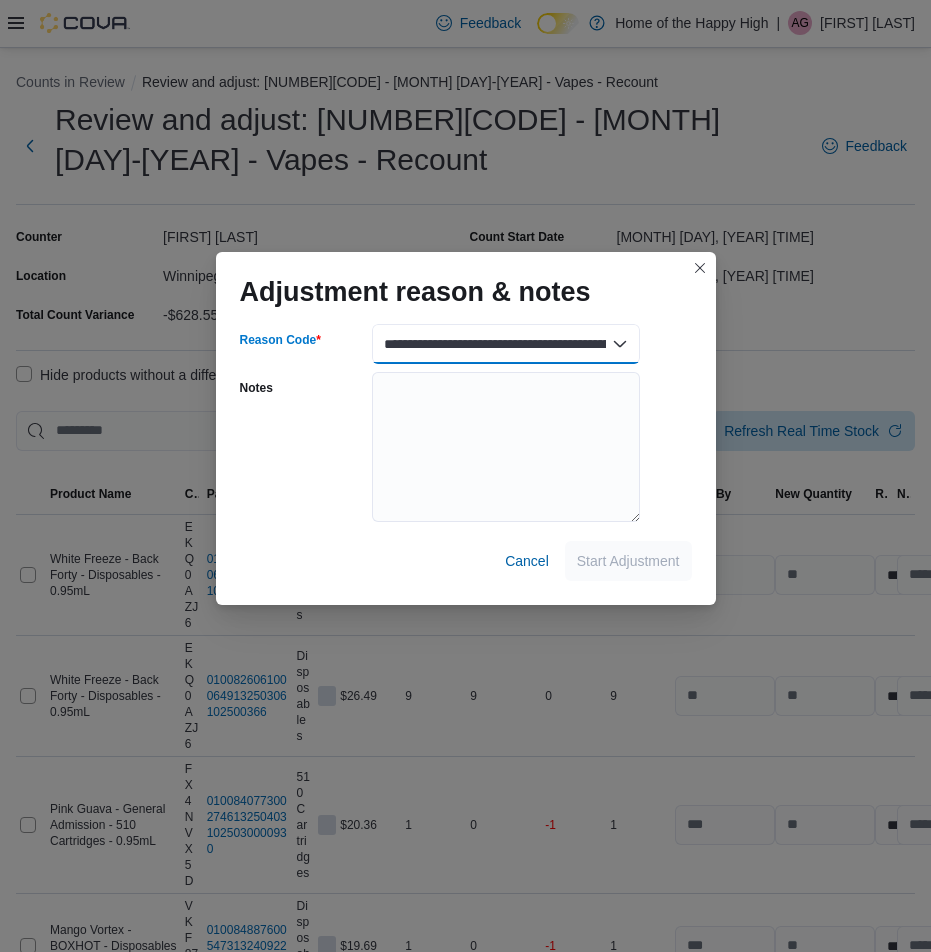 click on "**********" at bounding box center (506, 344) 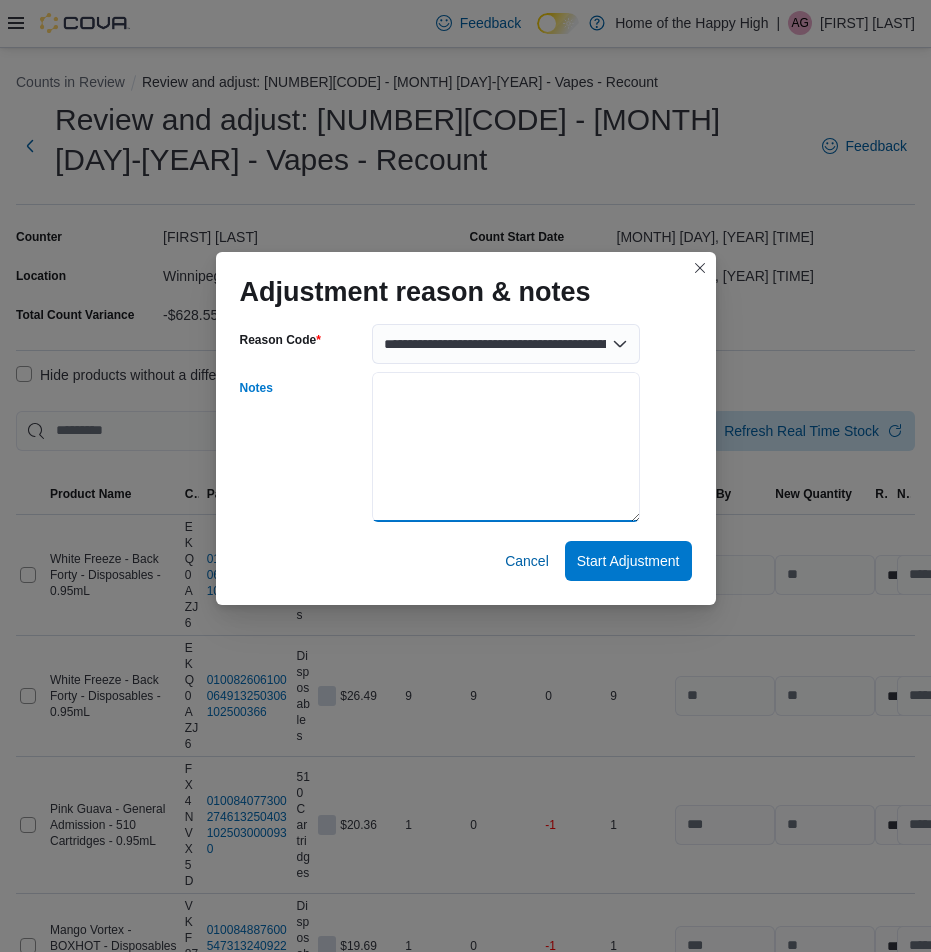 click on "Notes" at bounding box center [506, 447] 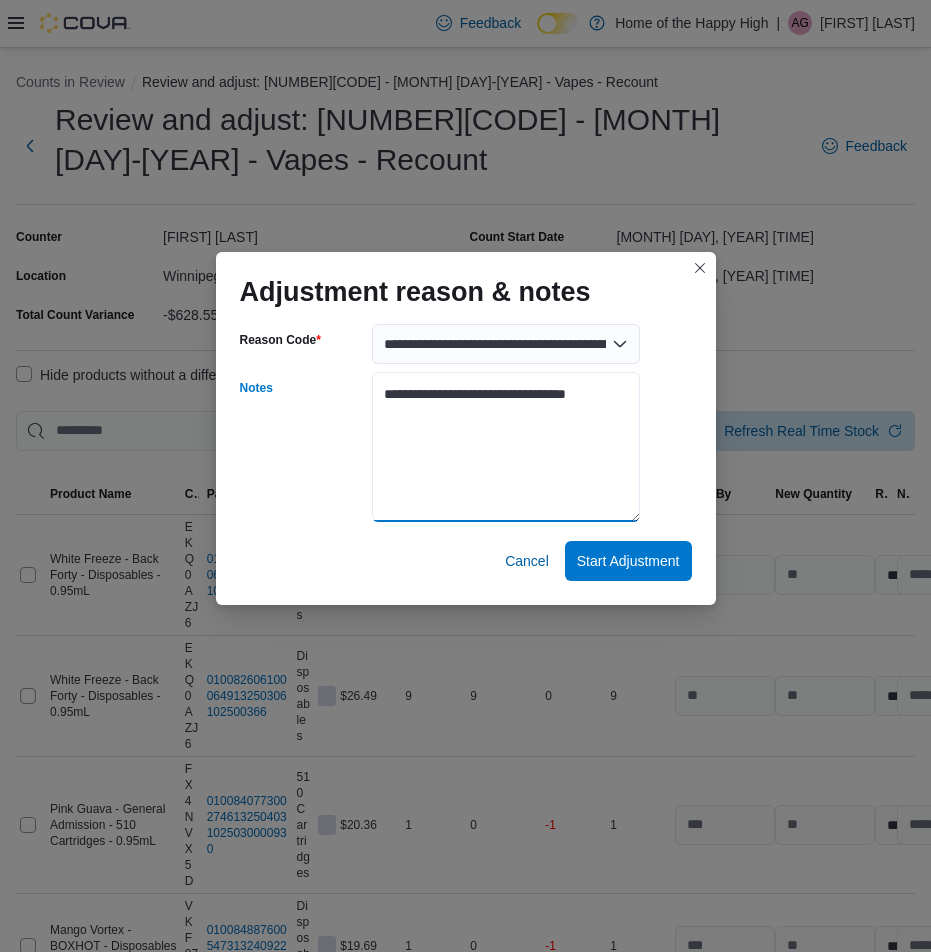 type on "**********" 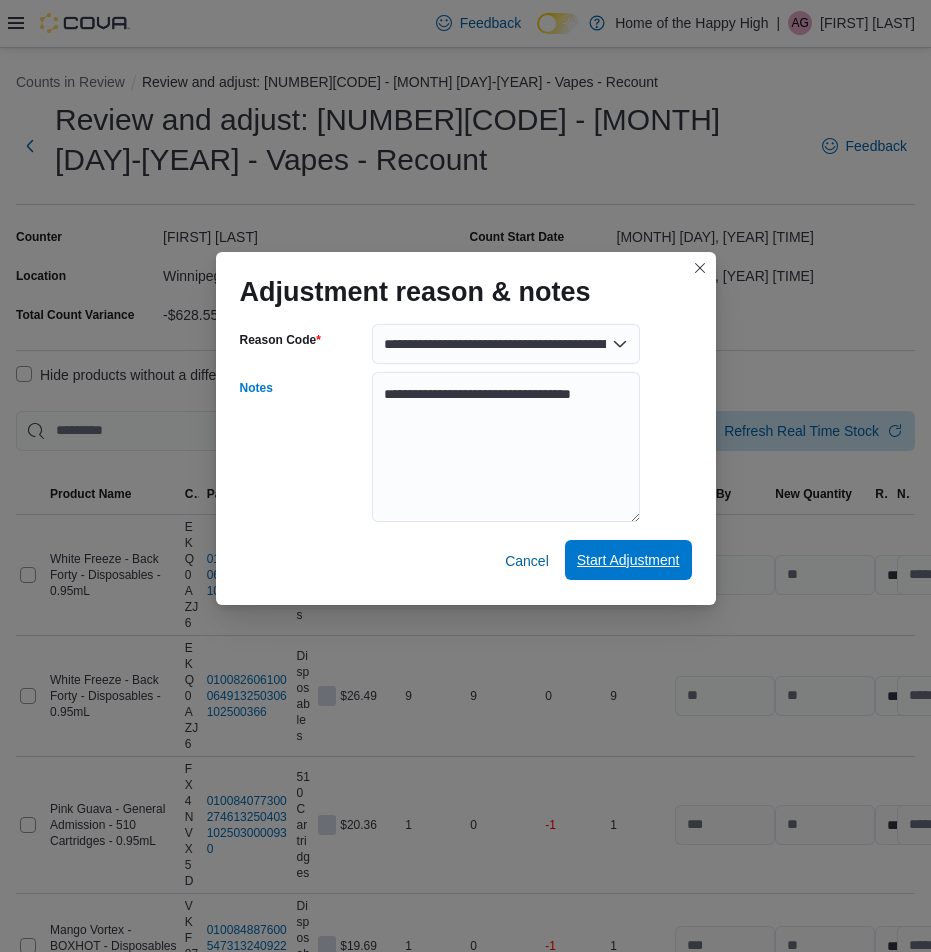 drag, startPoint x: 639, startPoint y: 561, endPoint x: 733, endPoint y: 508, distance: 107.912 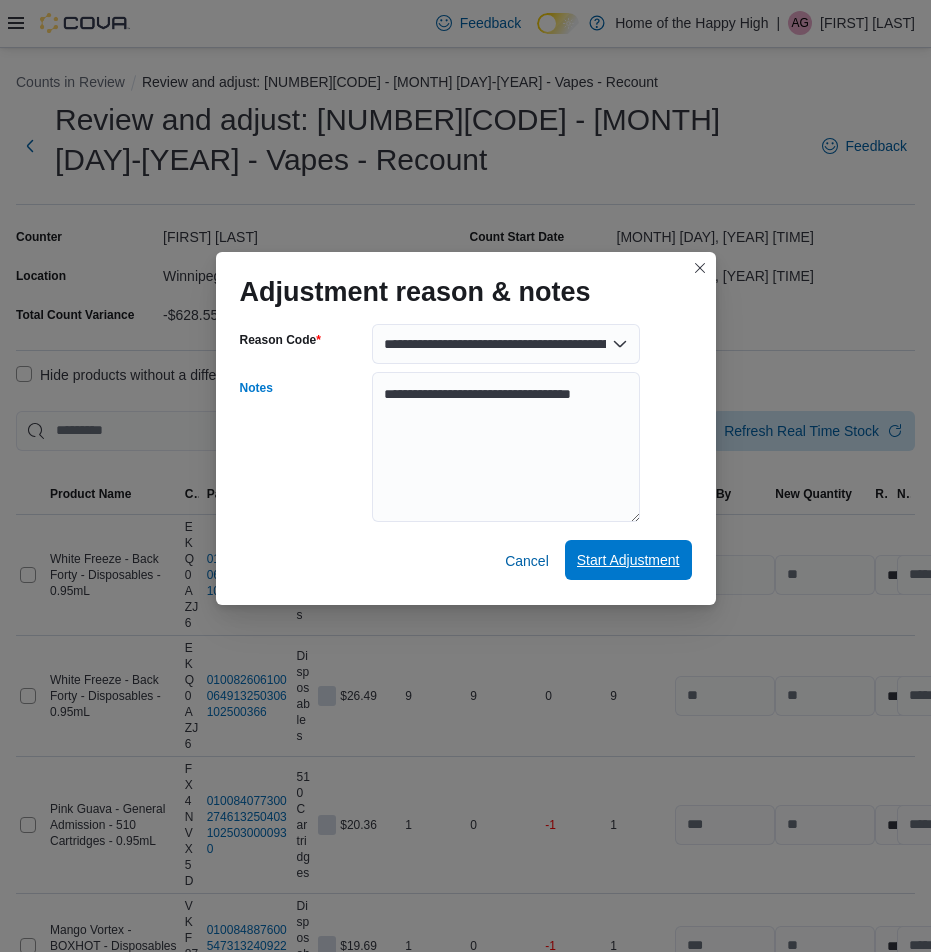click on "Start Adjustment" at bounding box center (628, 560) 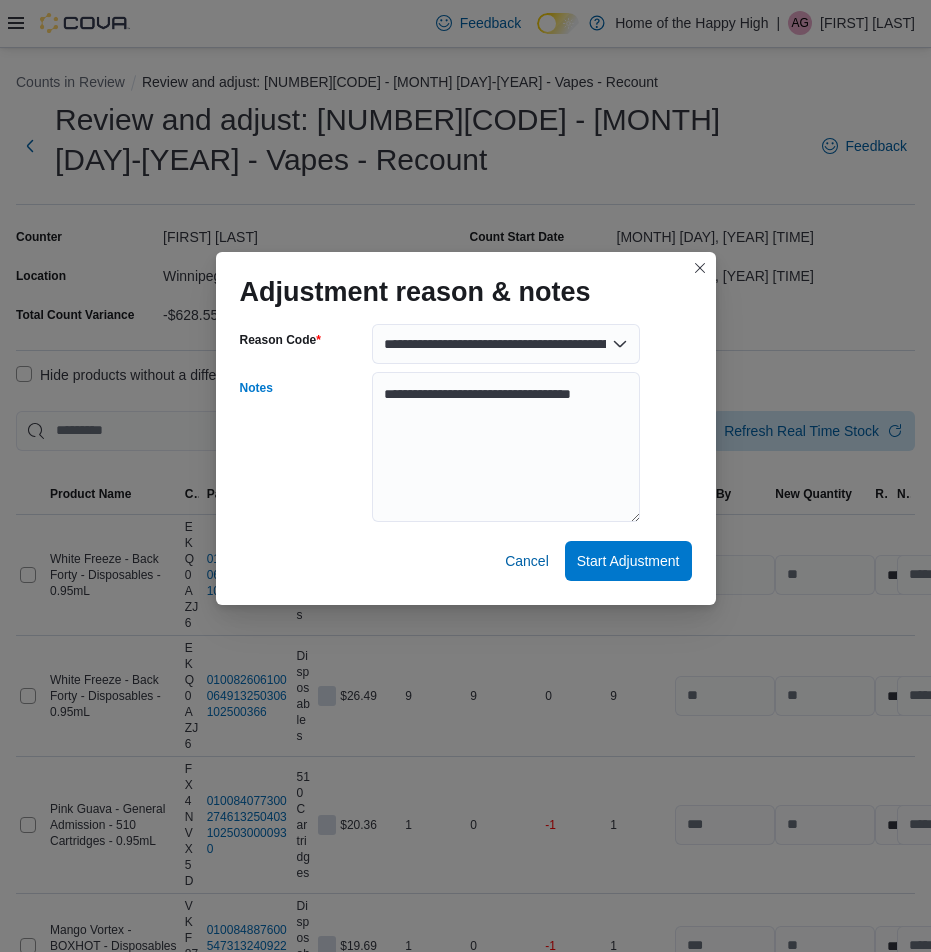 select on "**********" 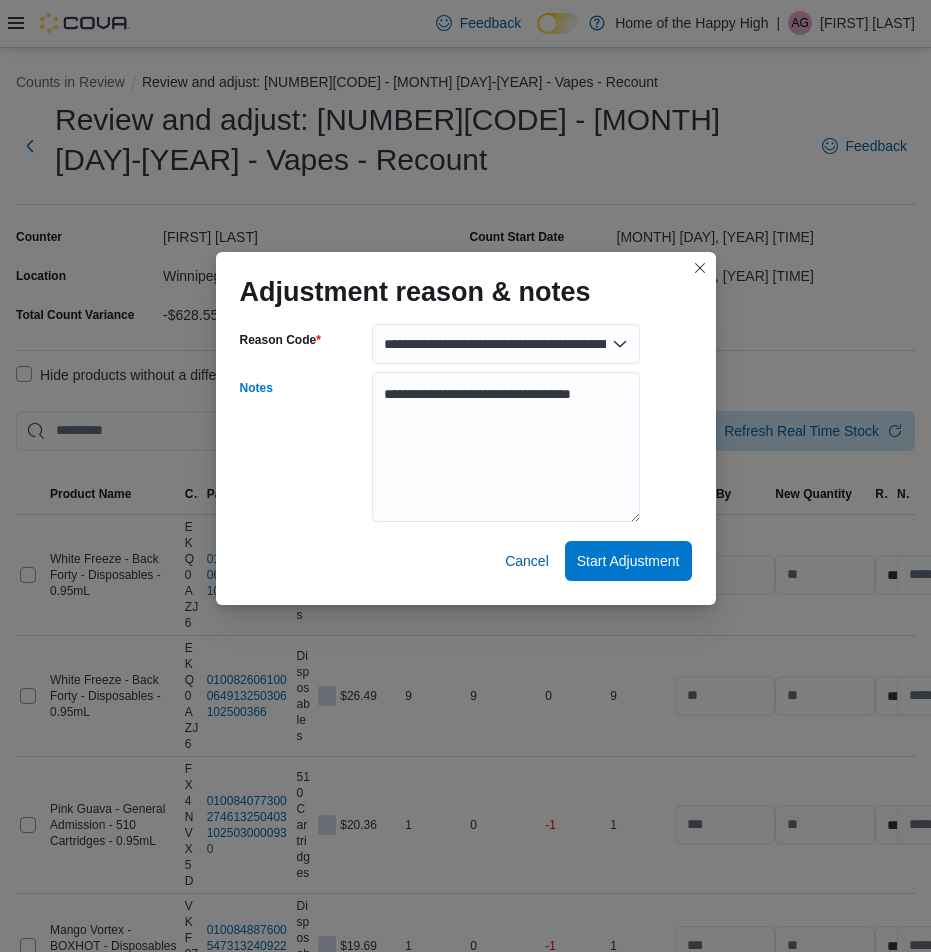 select on "**********" 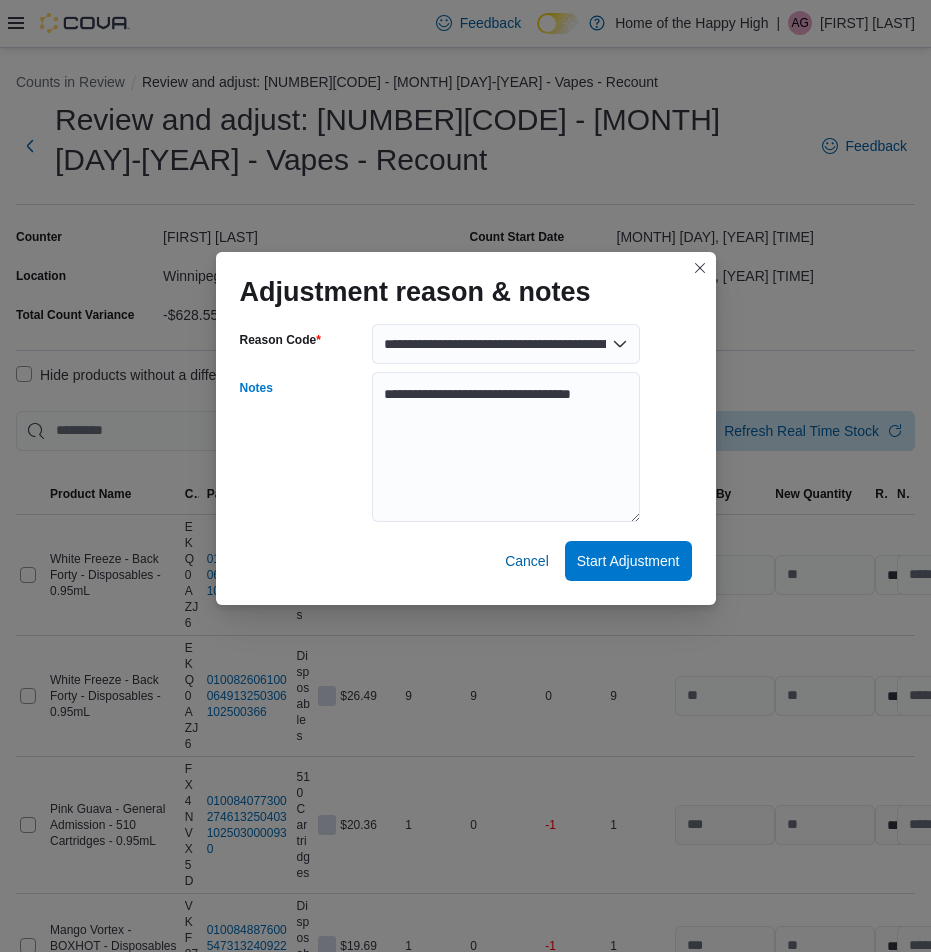 select on "**********" 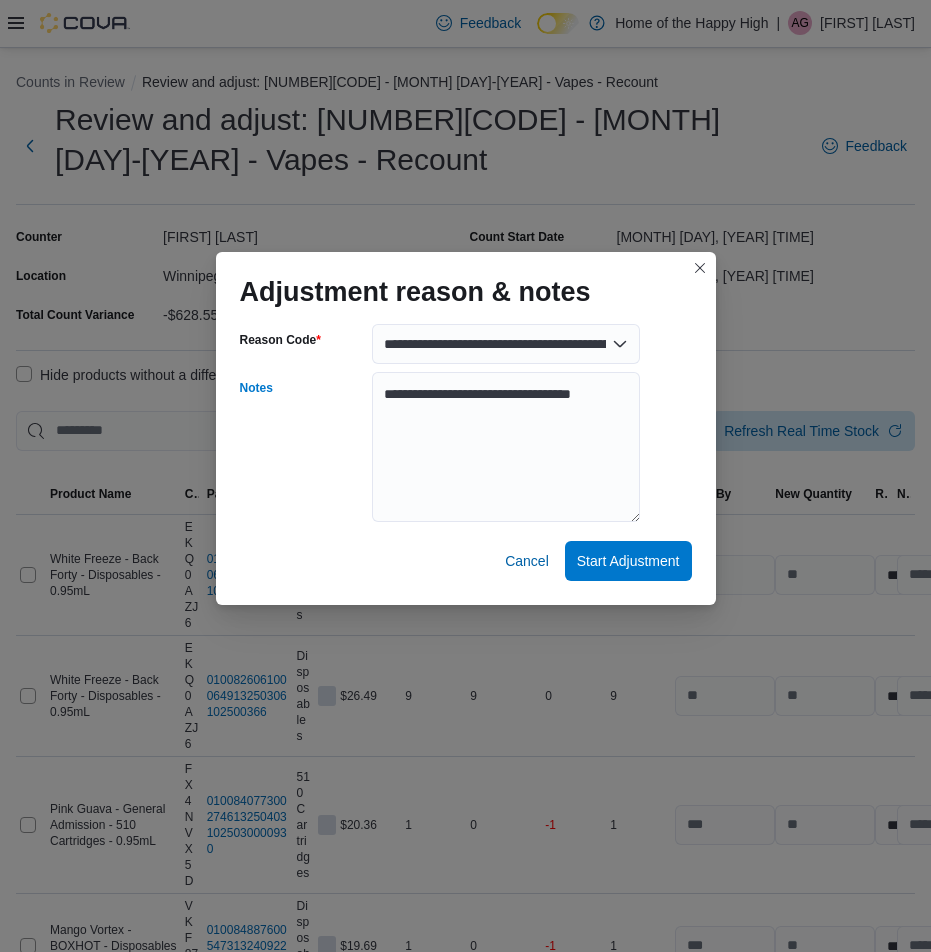 select on "**********" 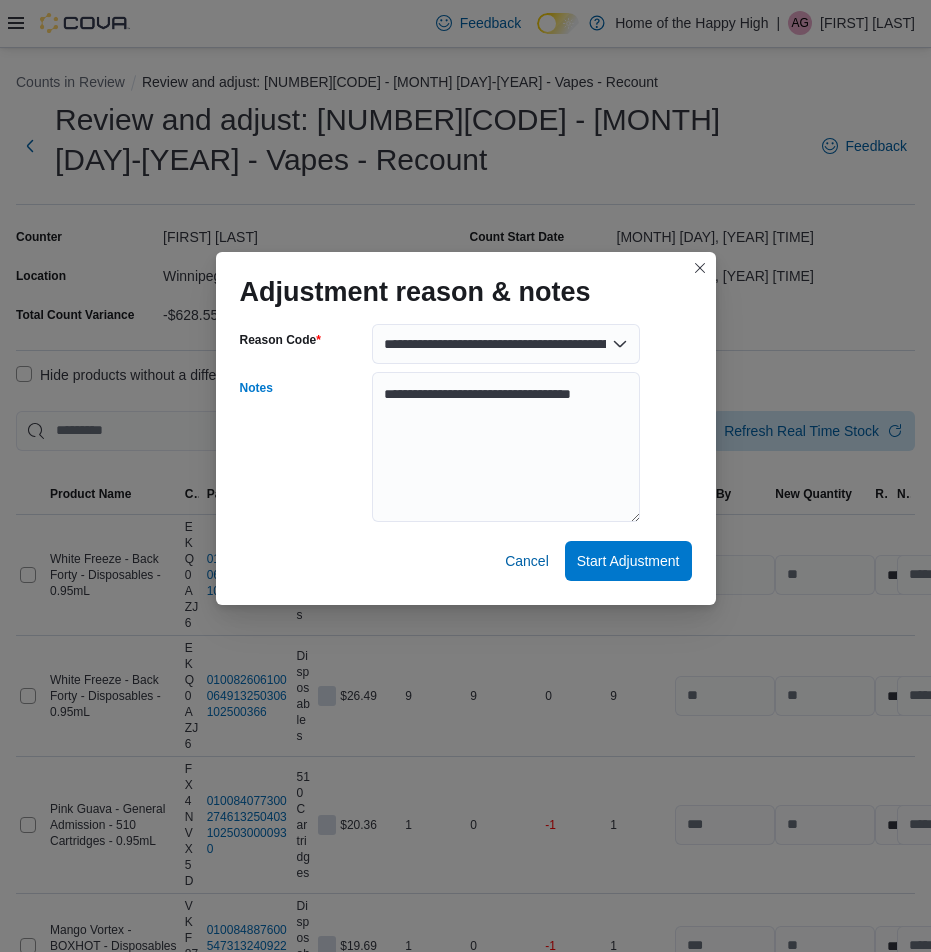 select on "**********" 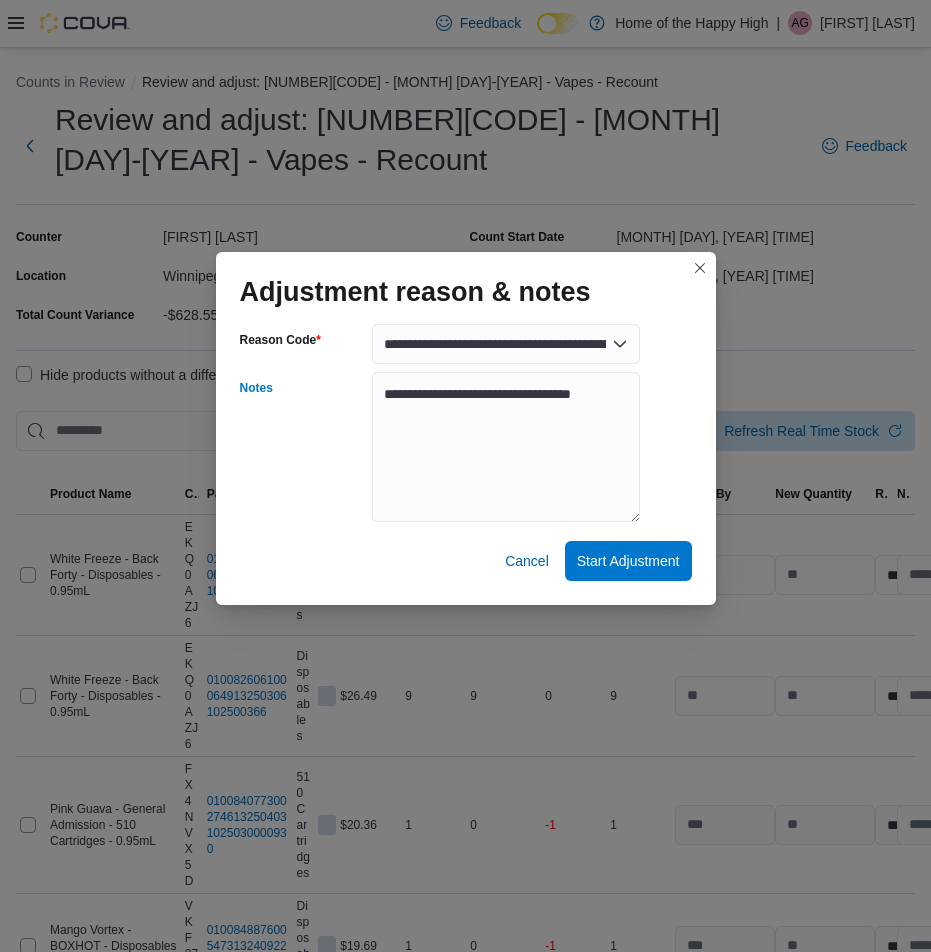 select on "**********" 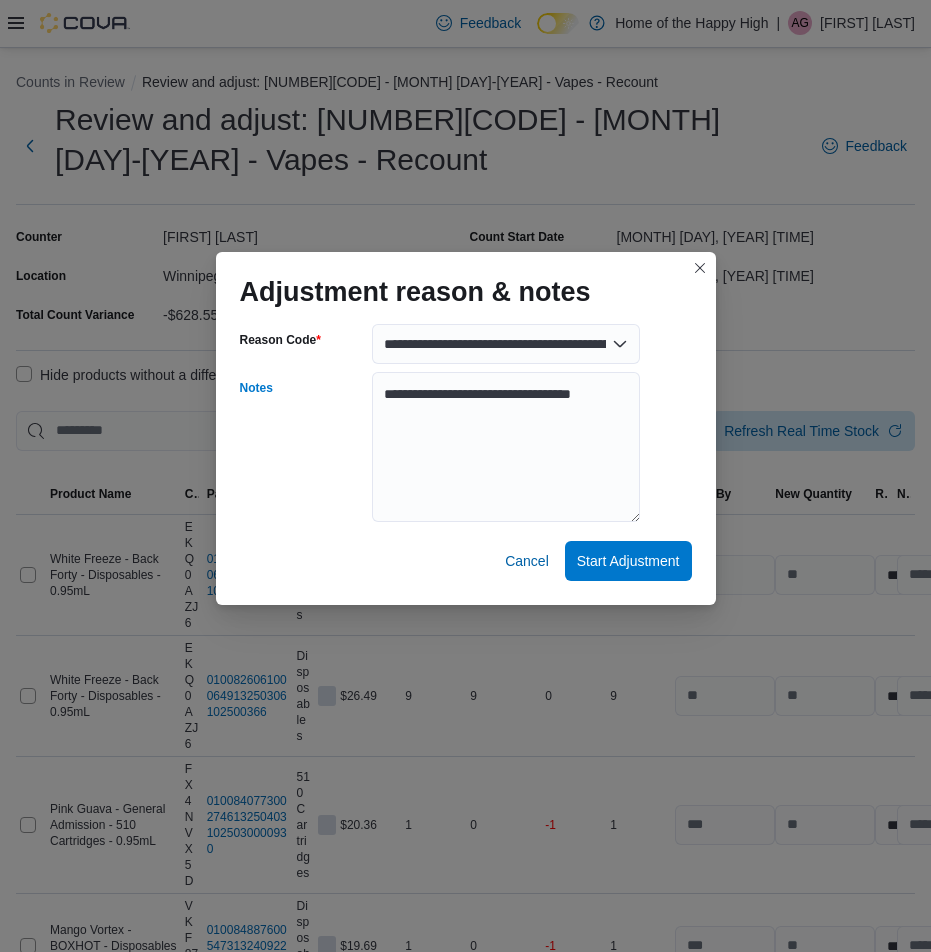 select on "**********" 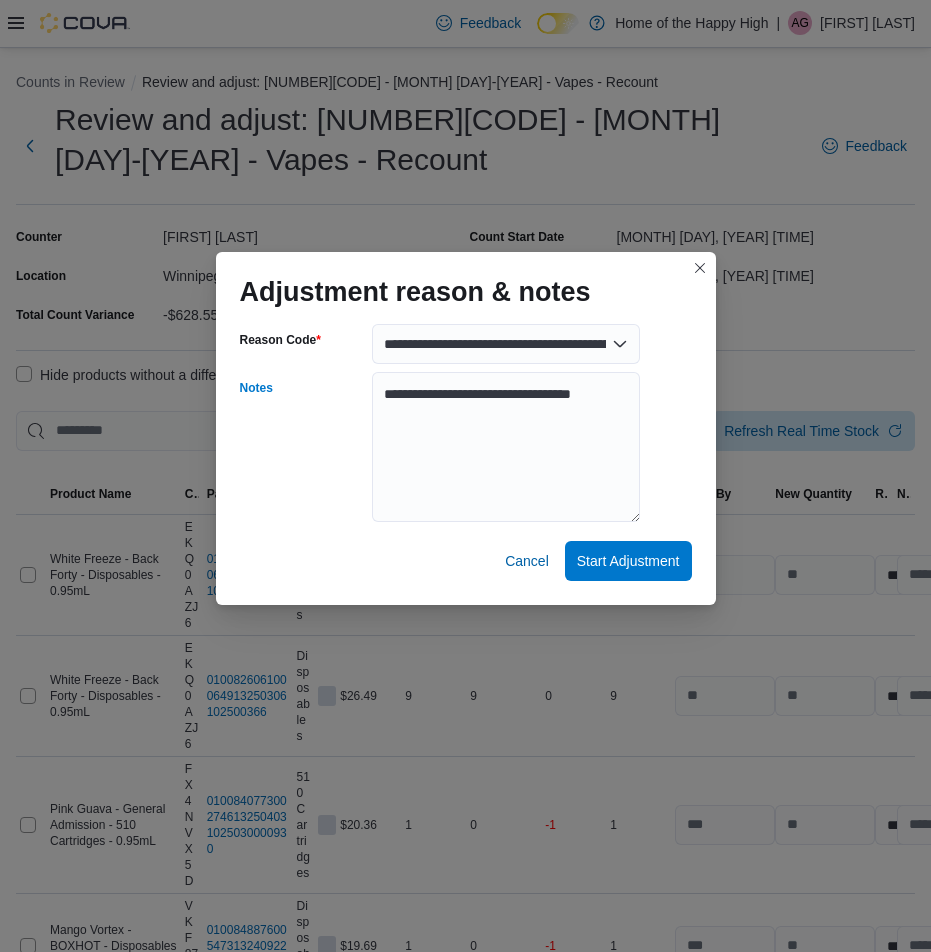 select on "**********" 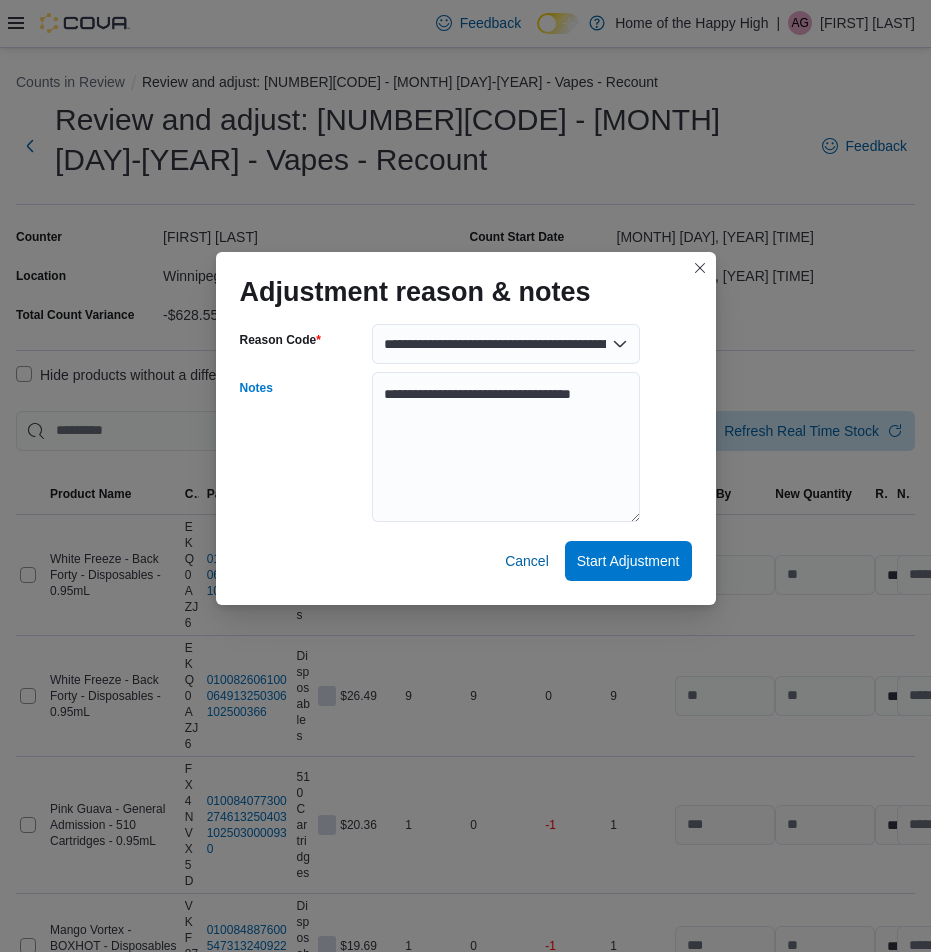 select on "**********" 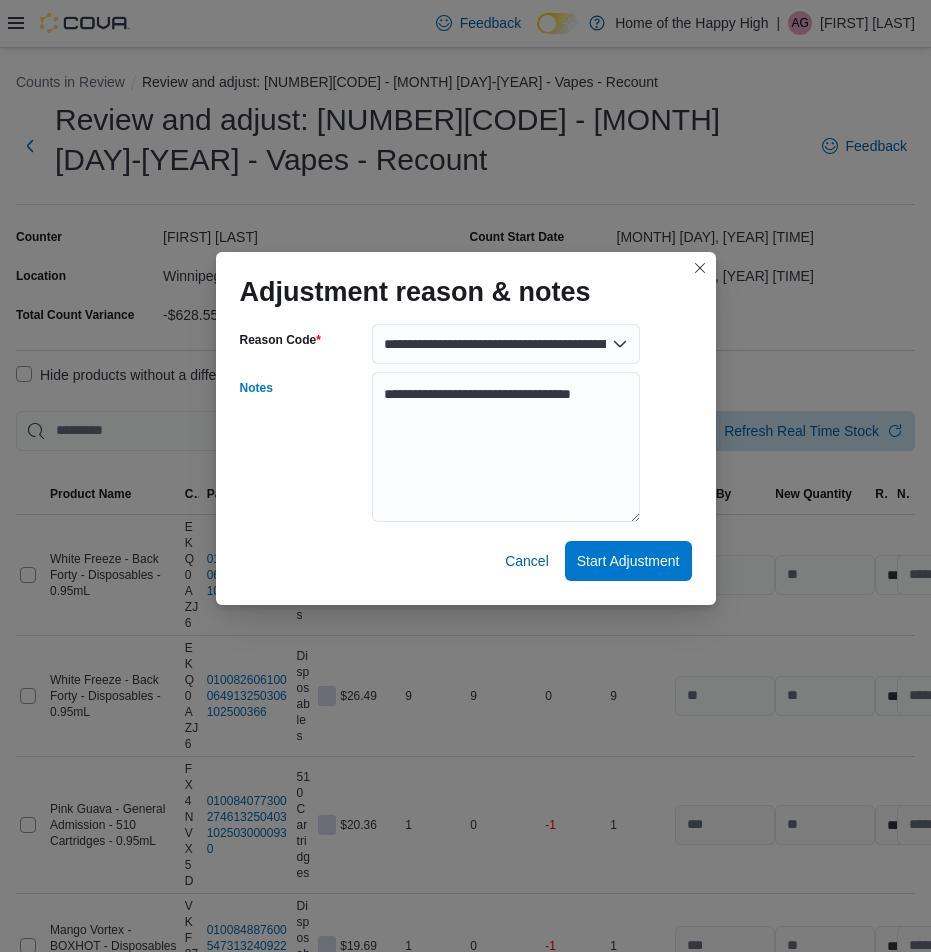select on "**********" 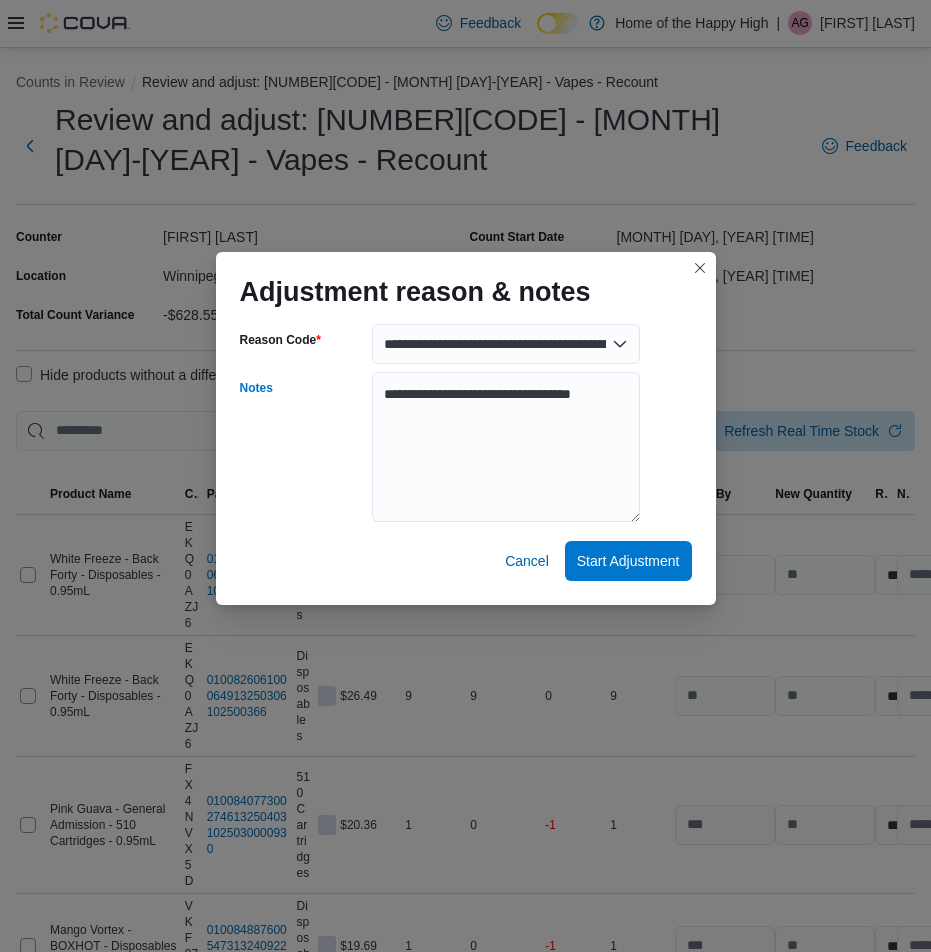 select on "**********" 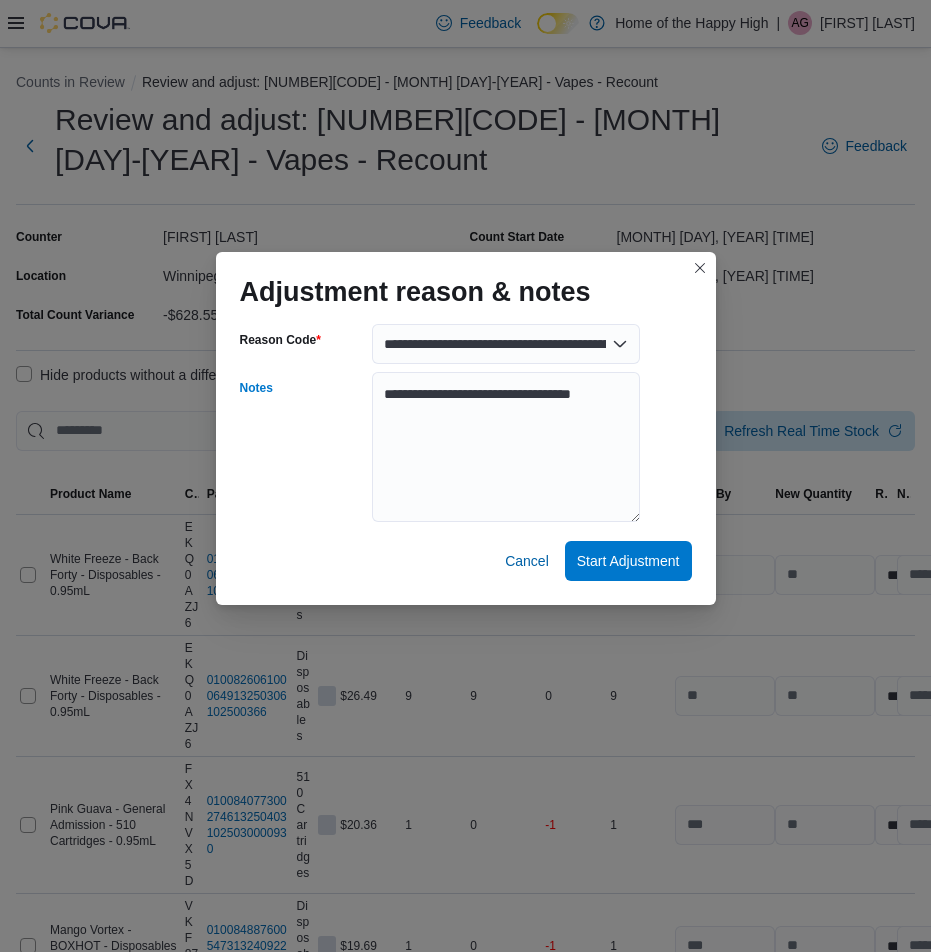 select on "**********" 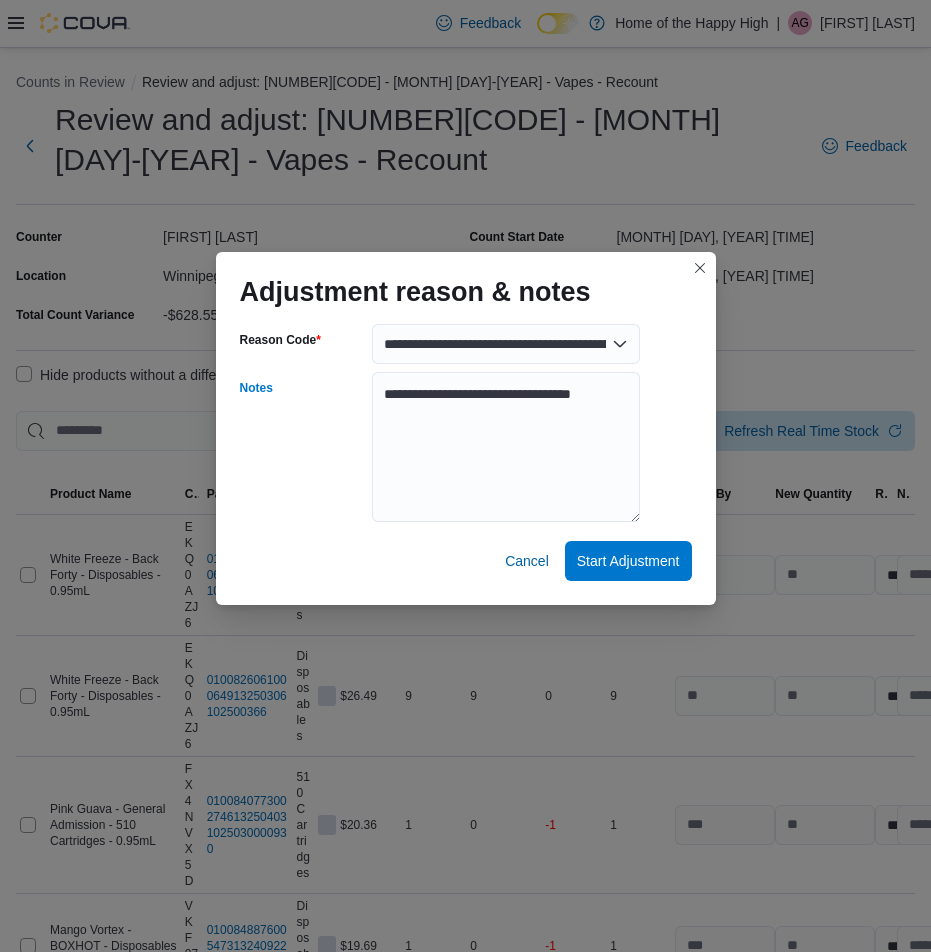 select on "**********" 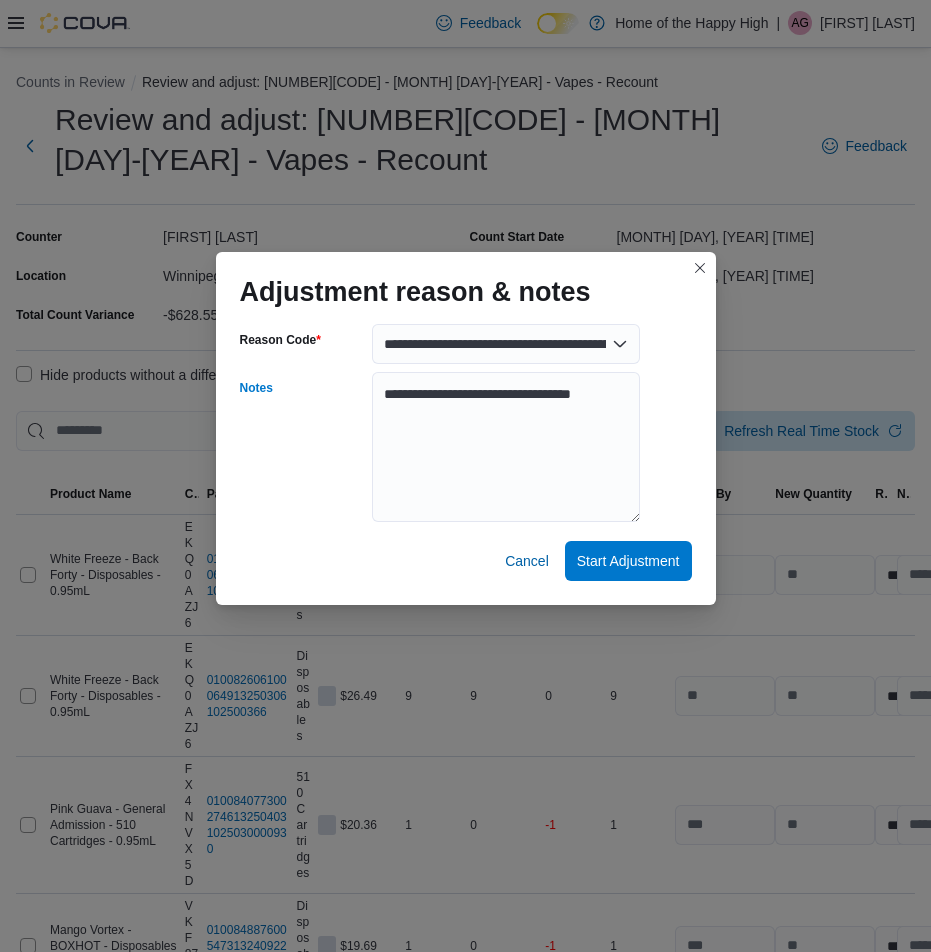 select on "**********" 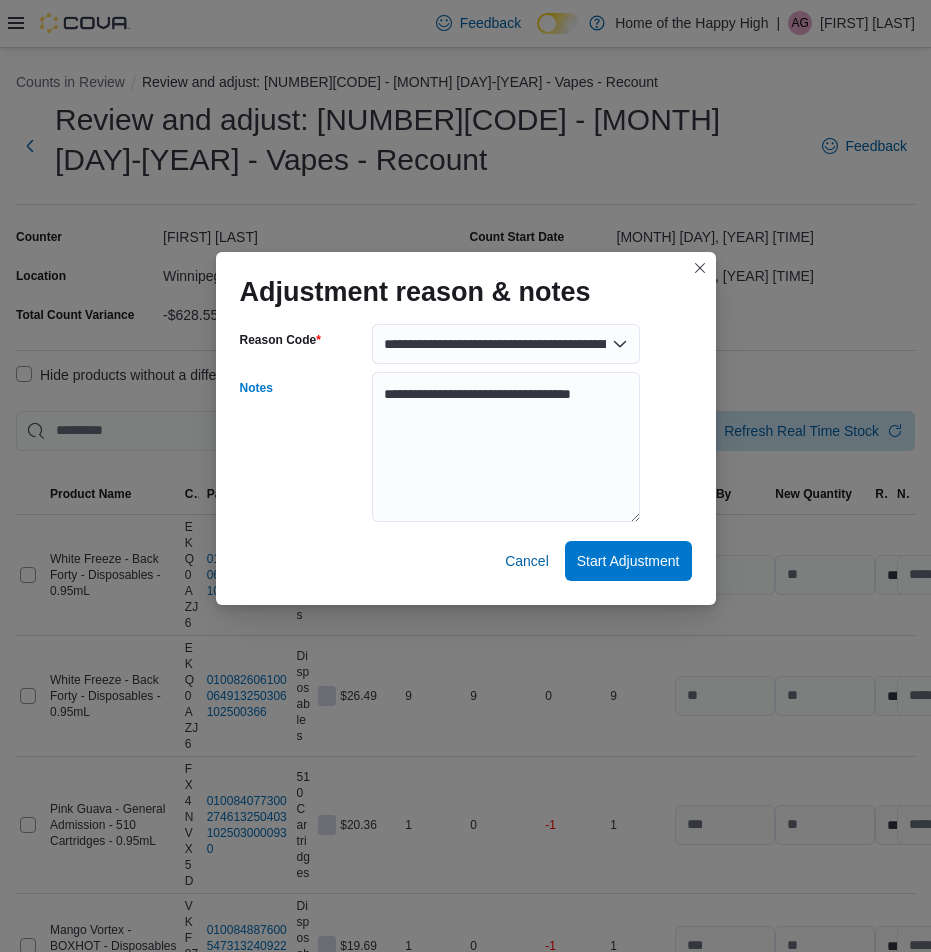 select on "**********" 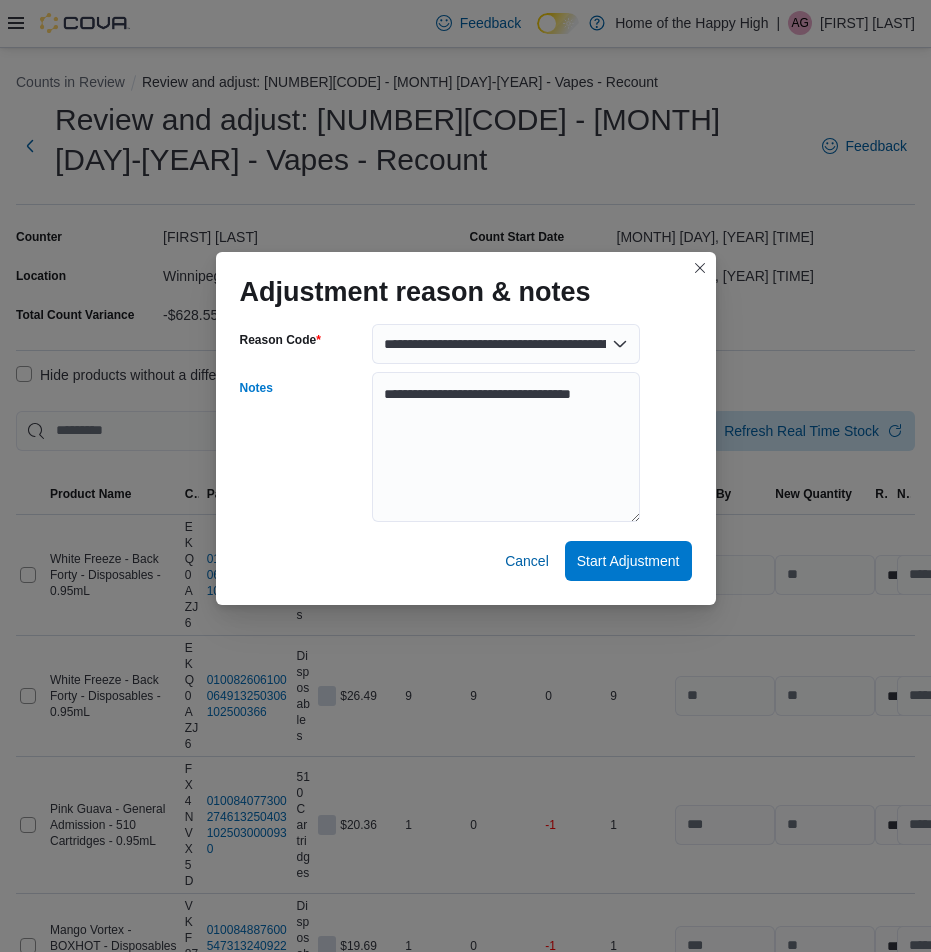 select on "**********" 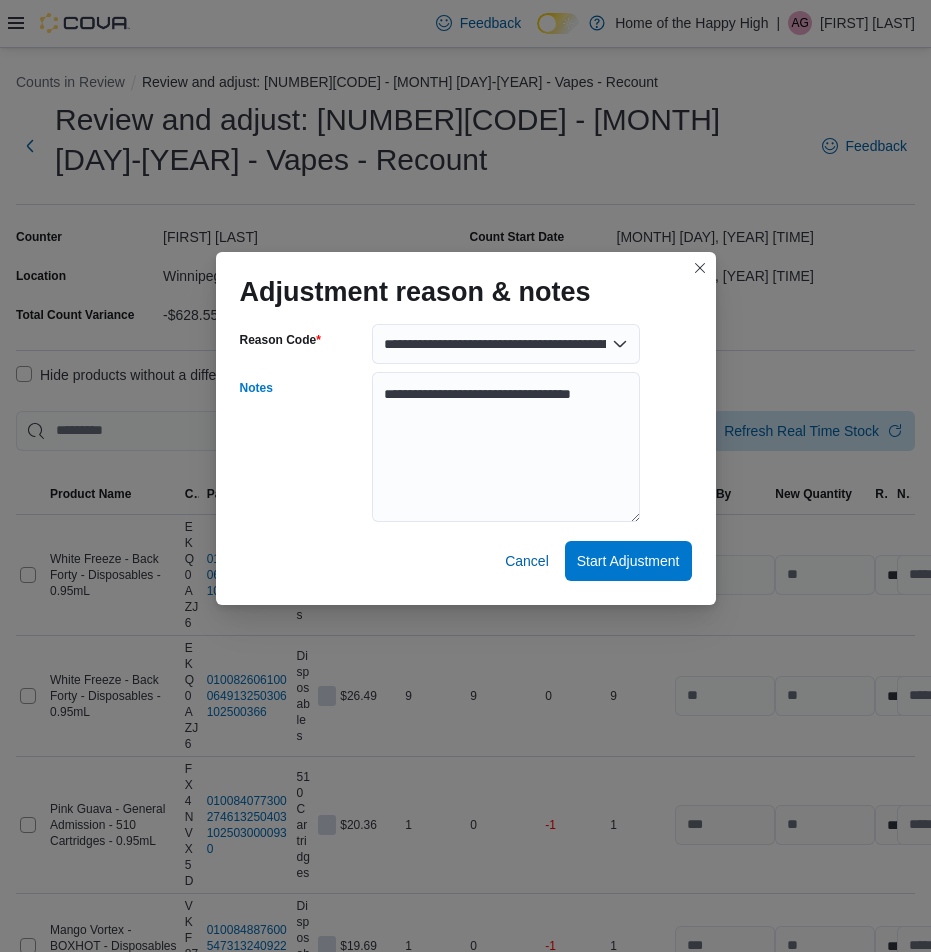 select on "**********" 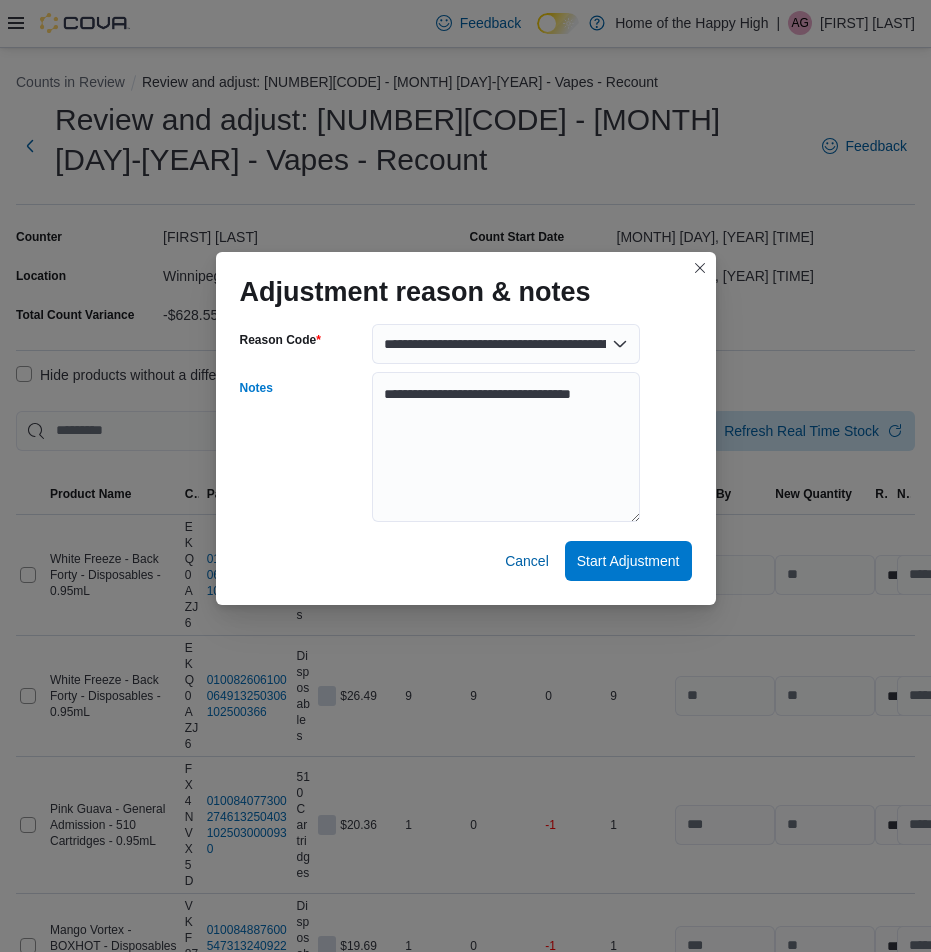select on "**********" 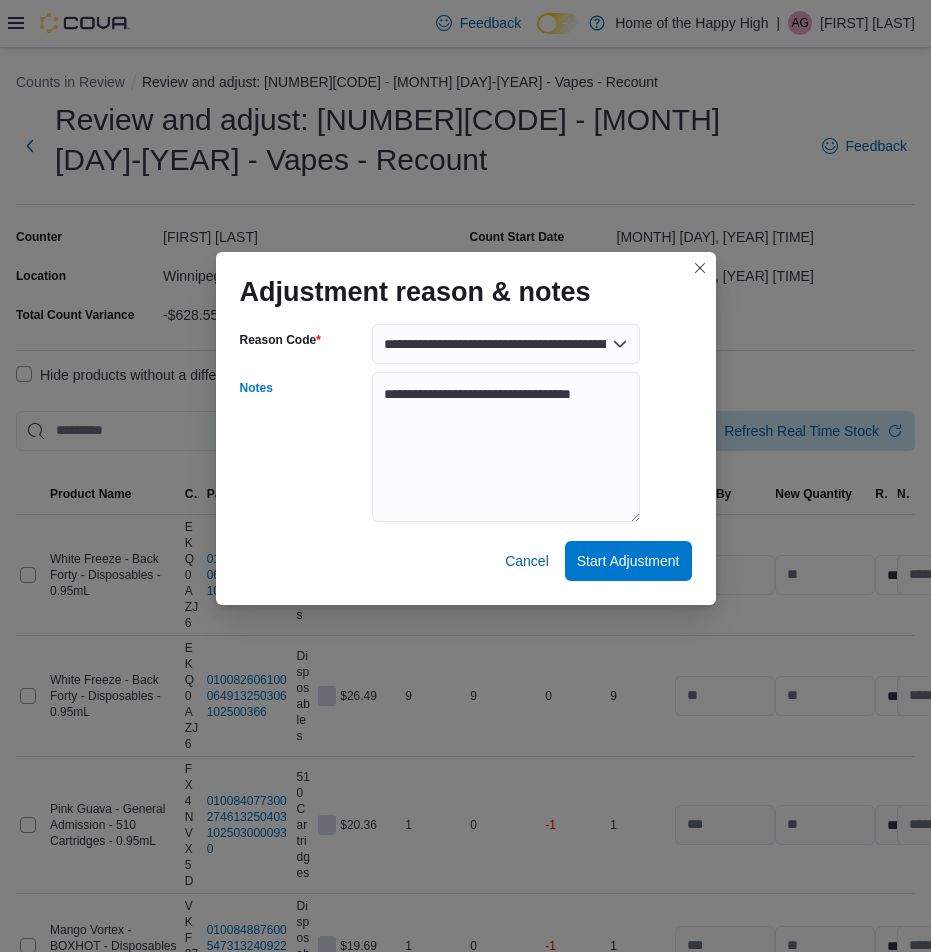 select on "**********" 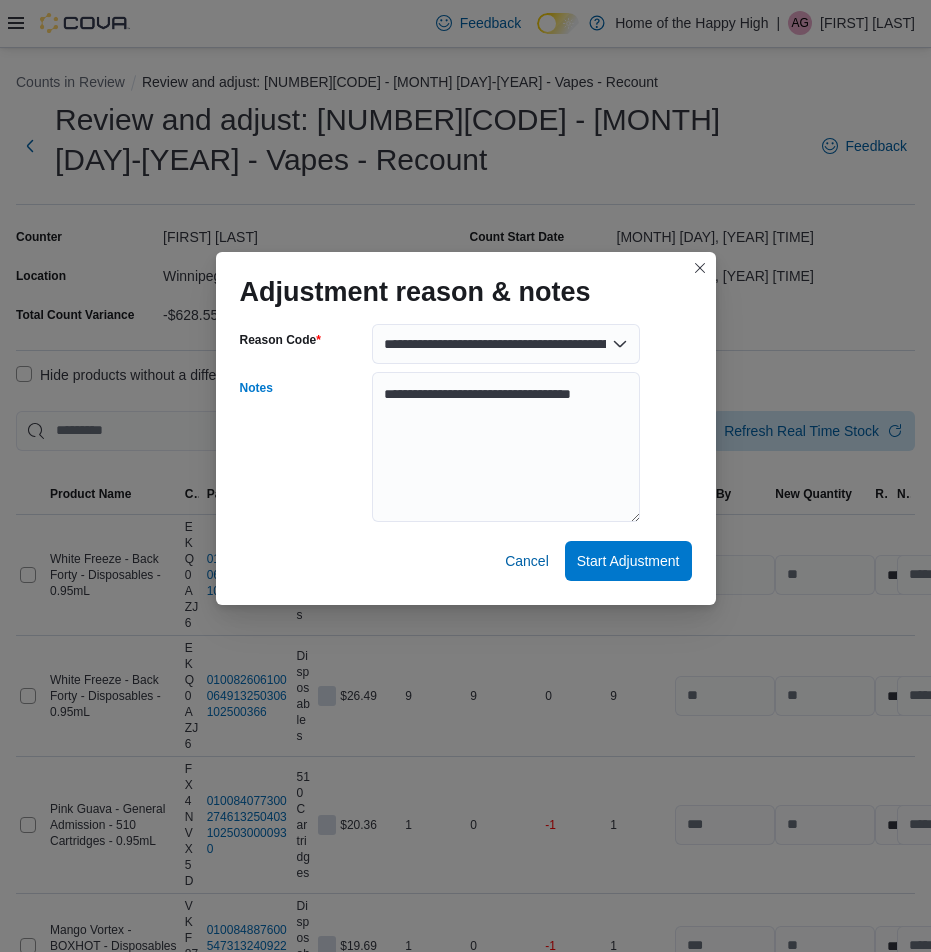 select on "**********" 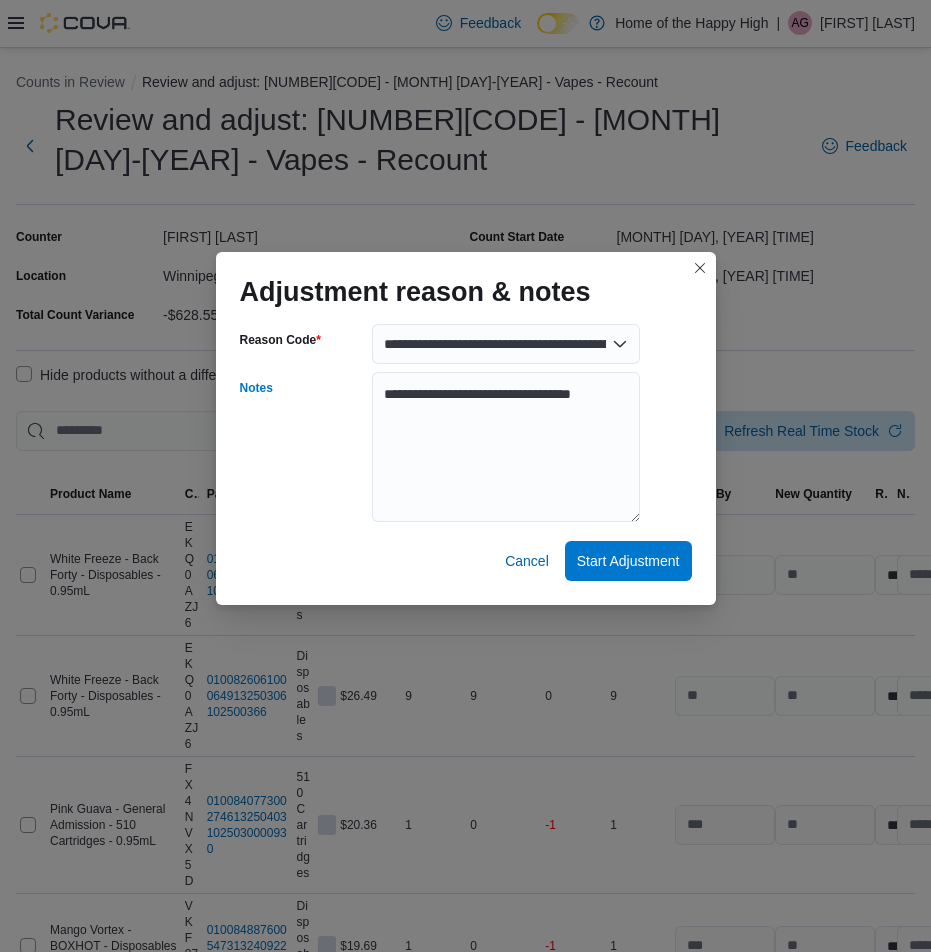 select on "**********" 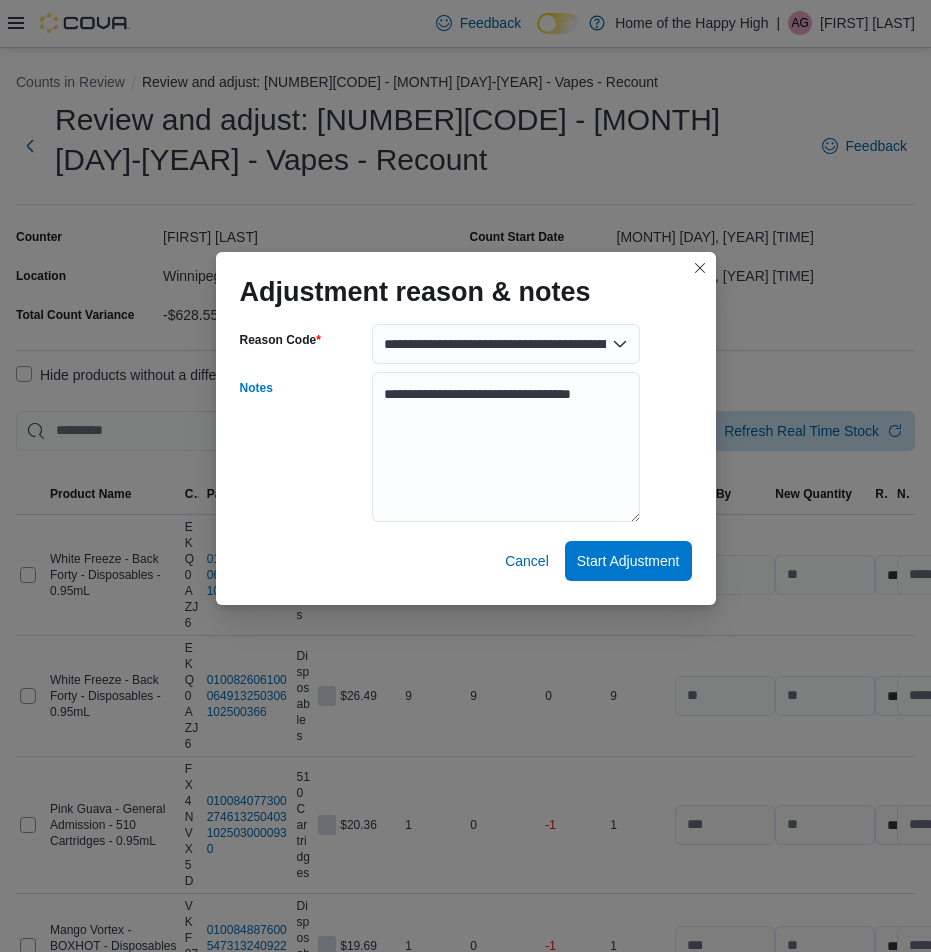 select on "**********" 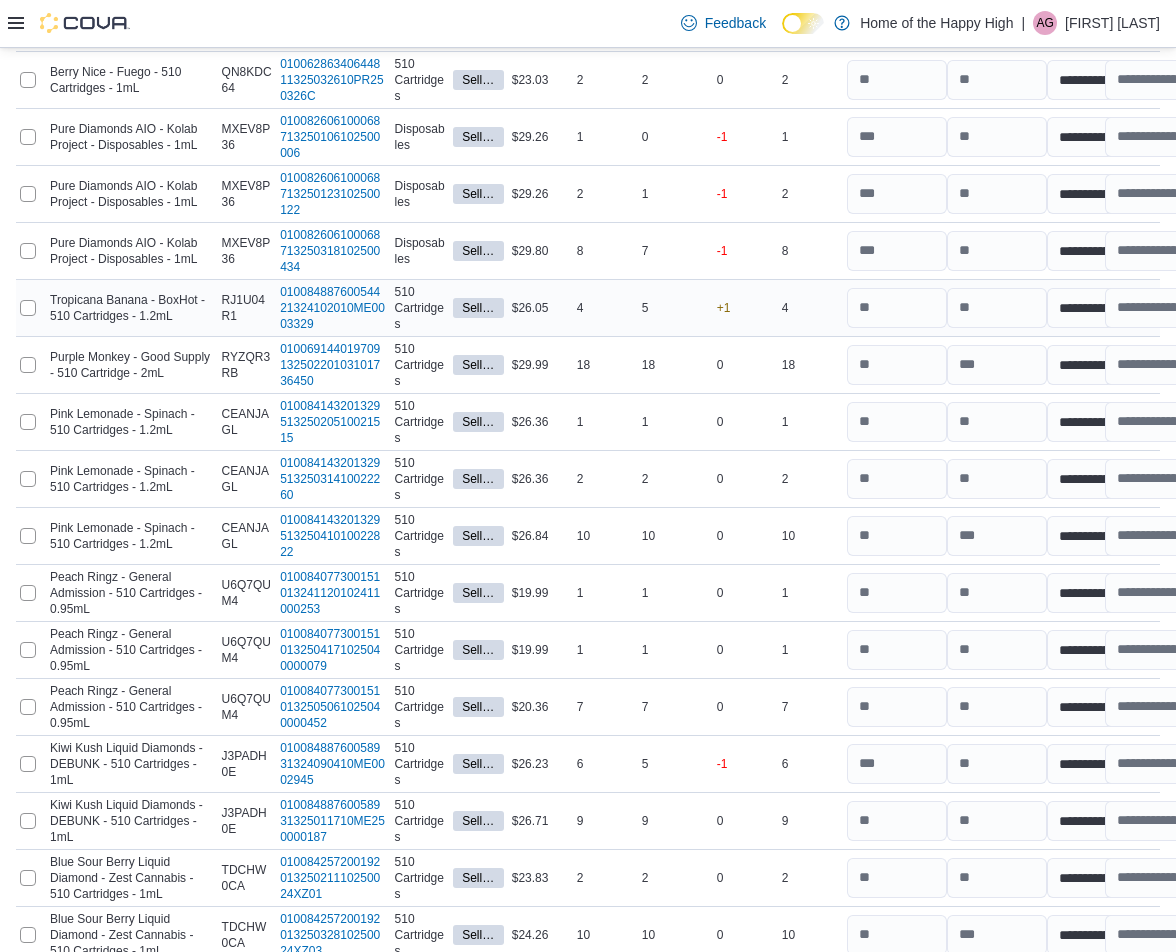 scroll, scrollTop: 2551, scrollLeft: 0, axis: vertical 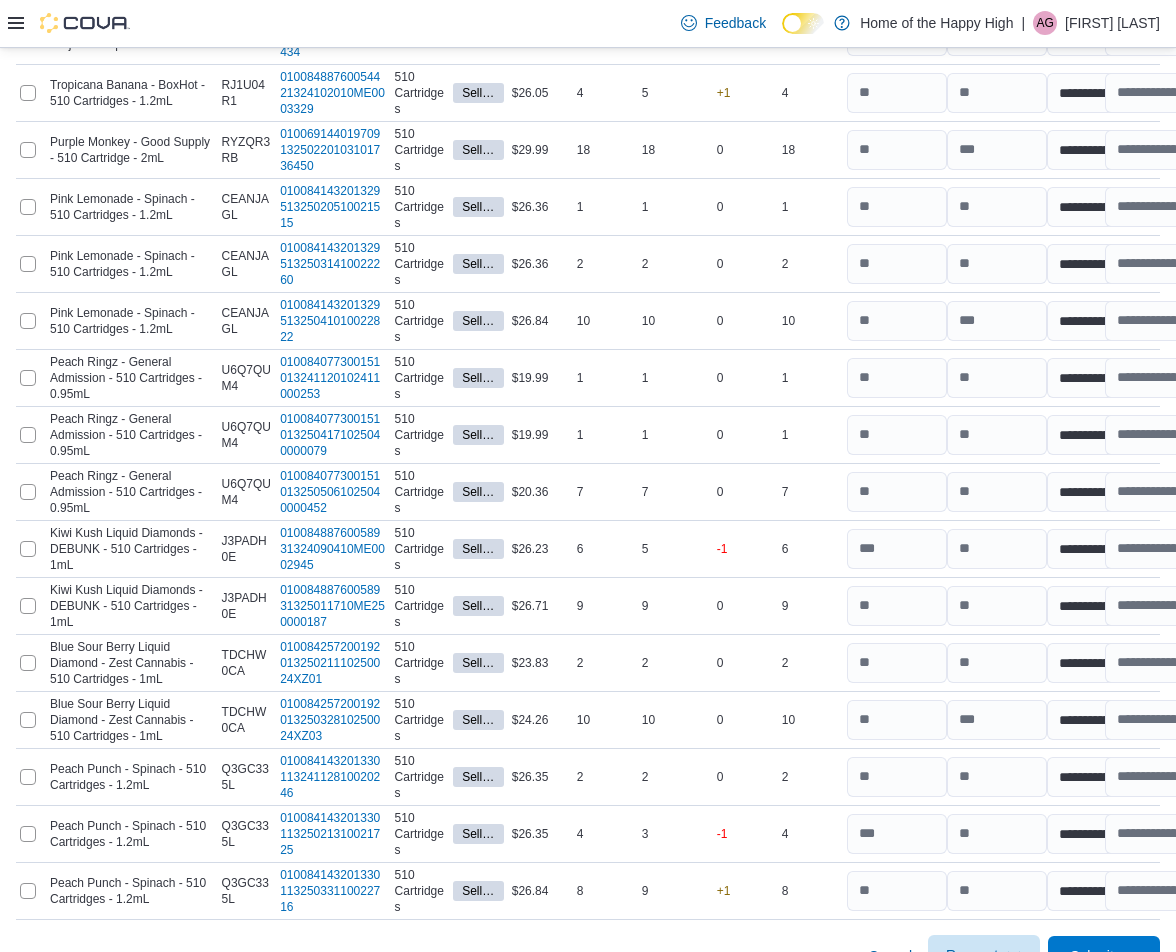 click on "Recount" at bounding box center [972, 955] 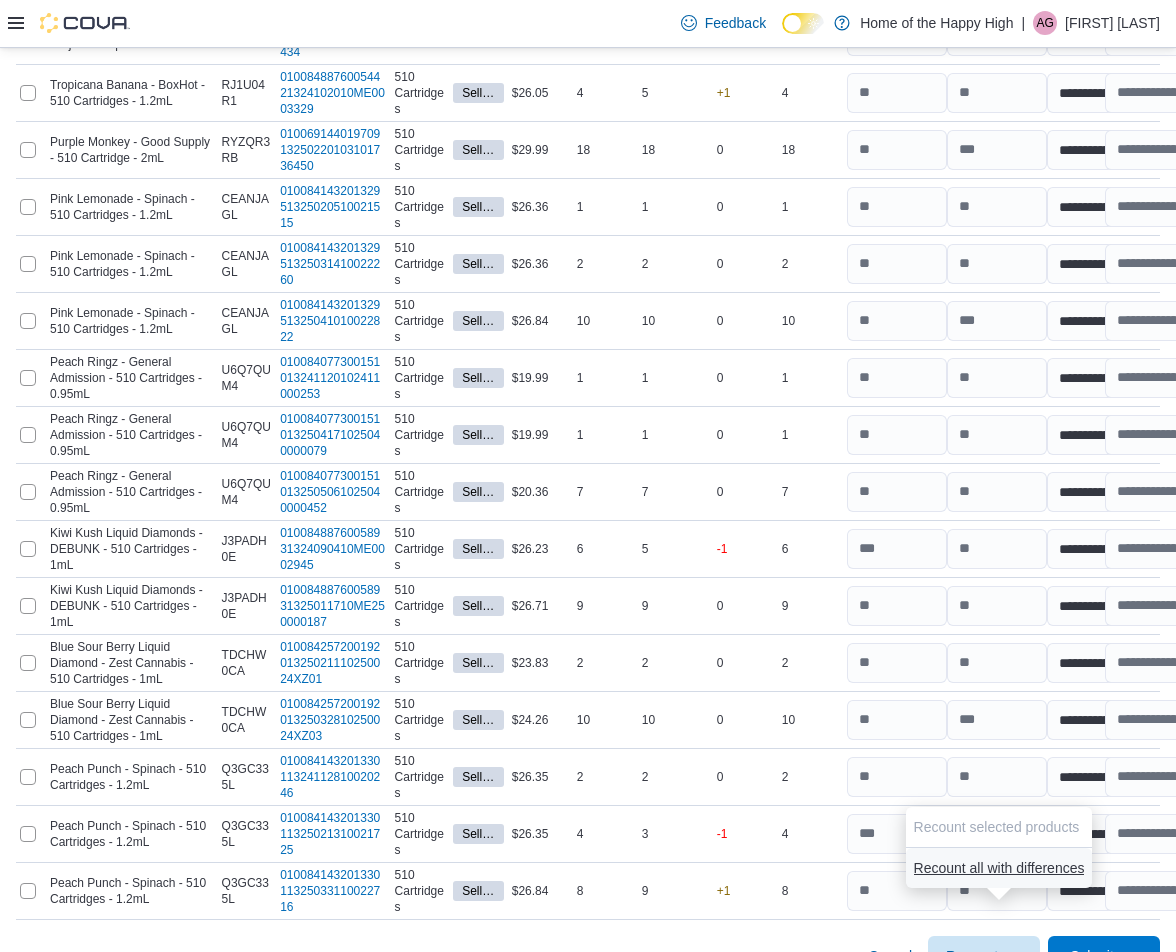 click on "Recount all with differences" at bounding box center (999, 868) 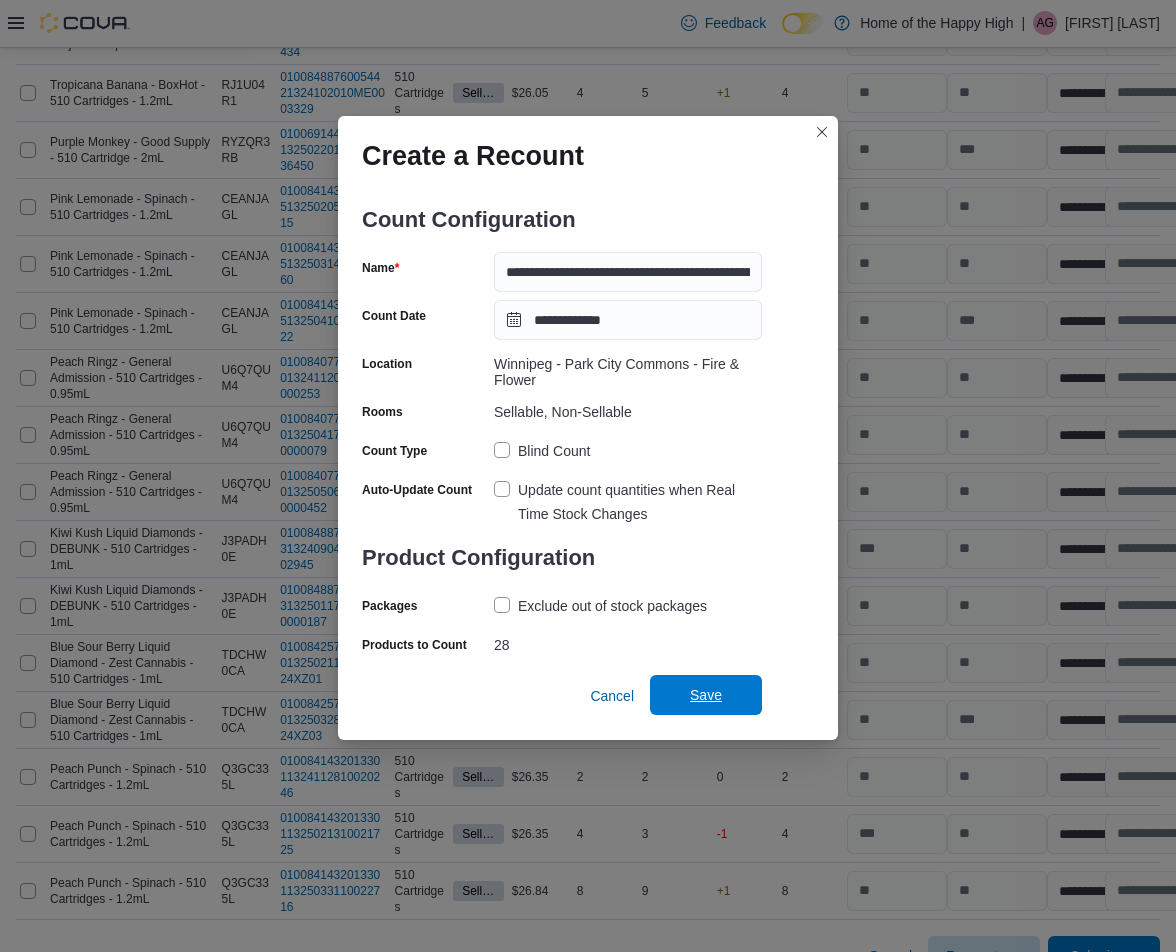 click on "Save" at bounding box center (706, 695) 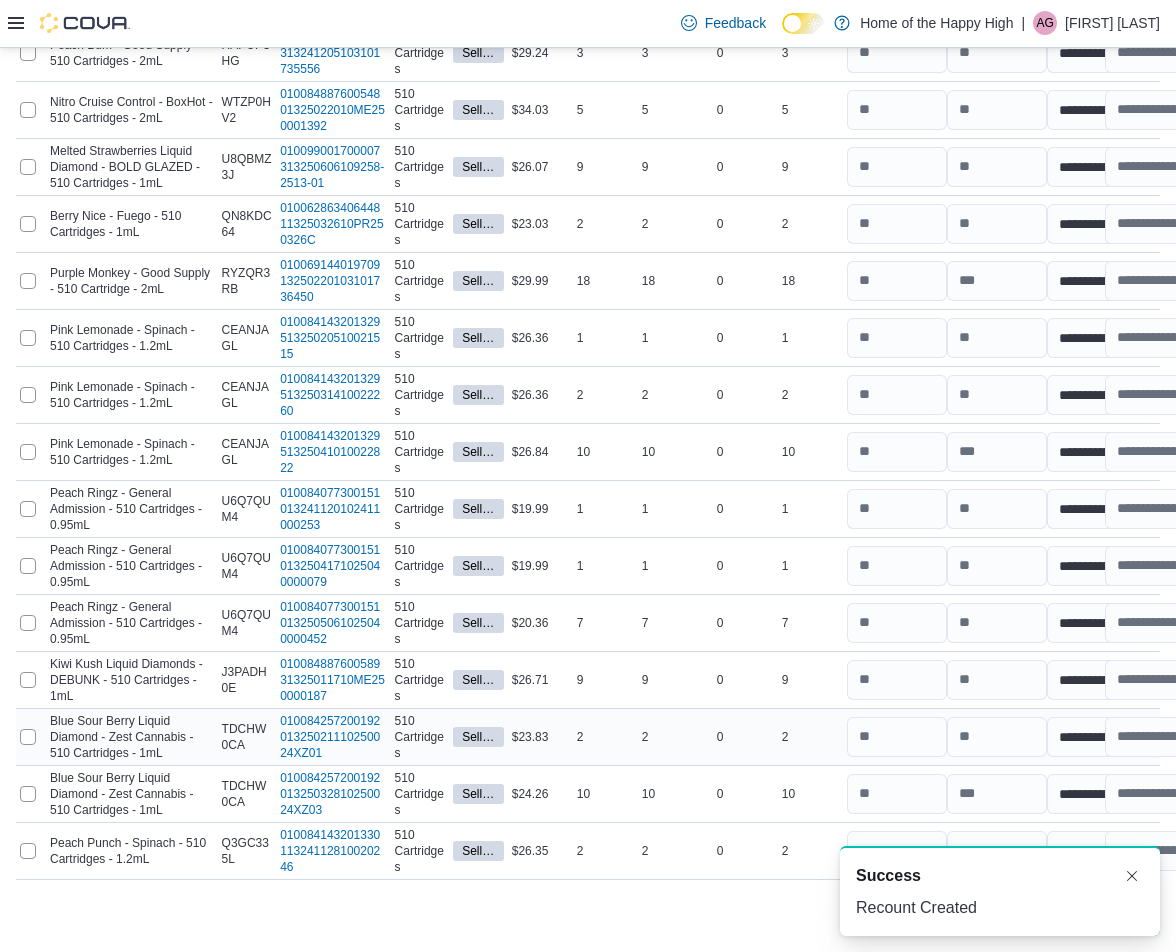 scroll, scrollTop: 955, scrollLeft: 0, axis: vertical 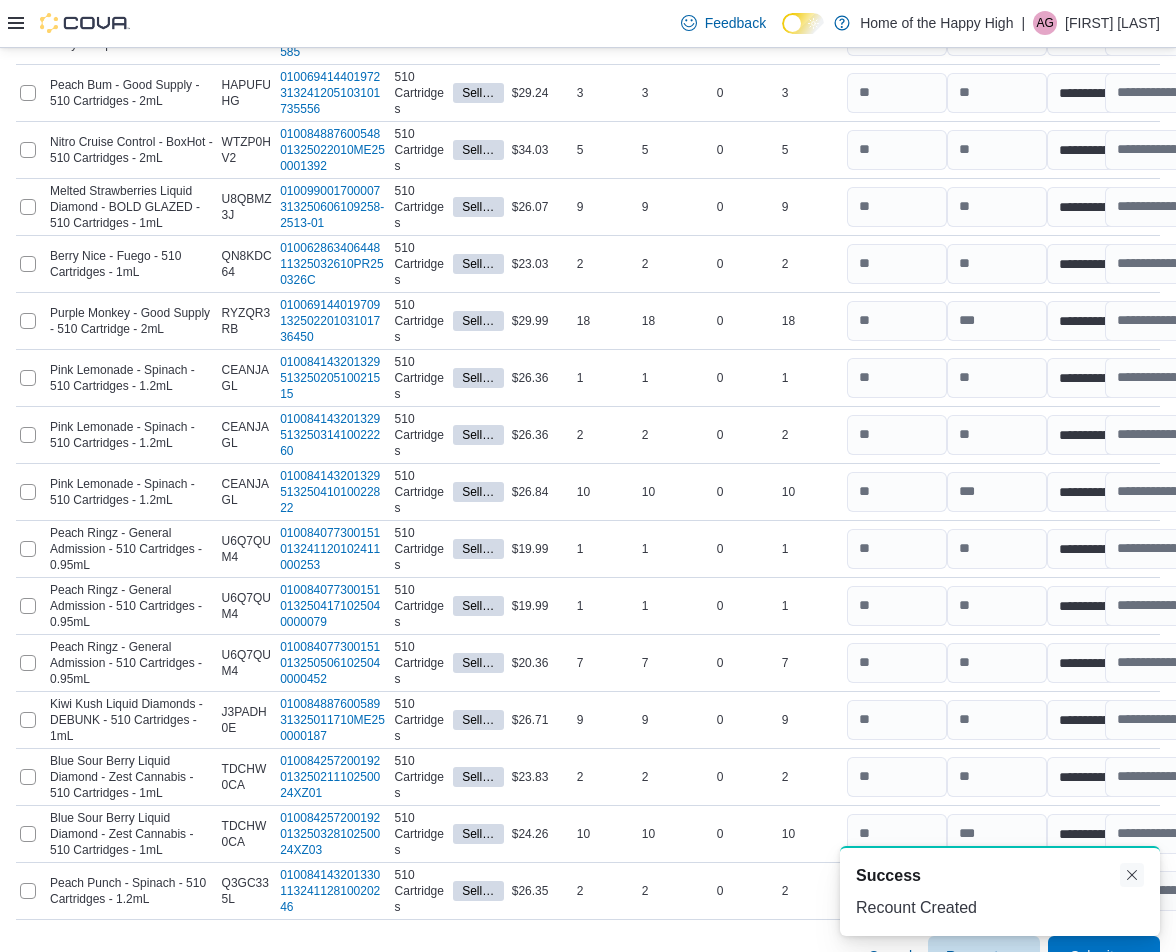 click at bounding box center (1132, 875) 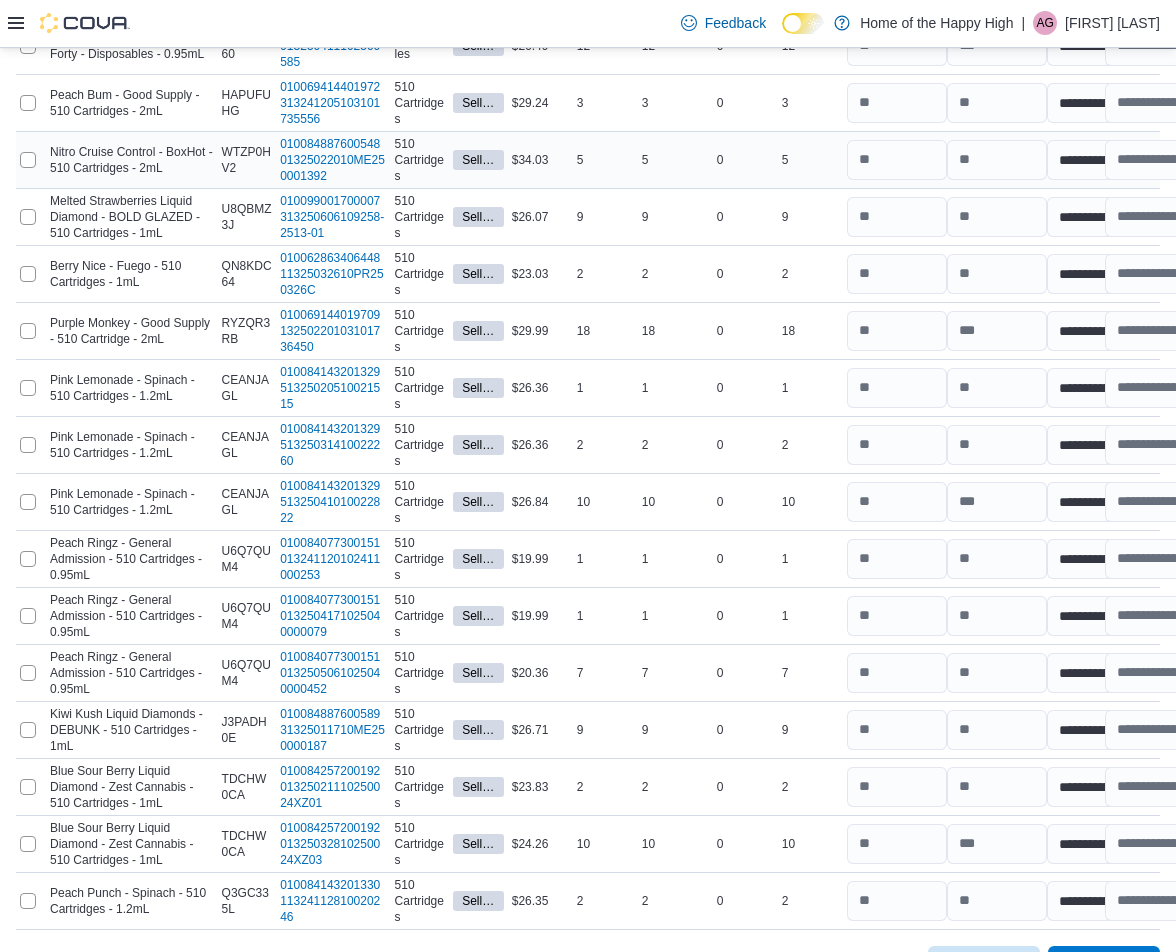 scroll, scrollTop: 955, scrollLeft: 0, axis: vertical 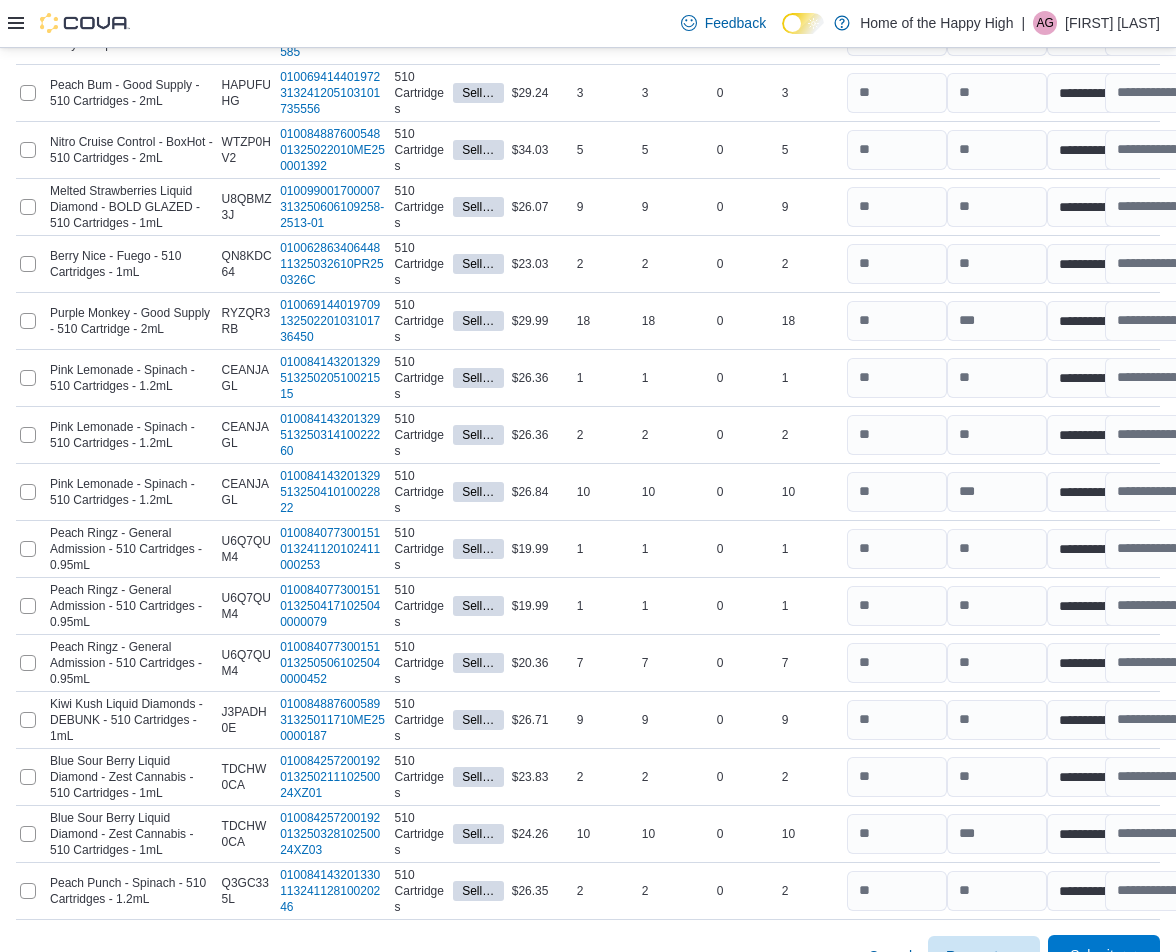 click on "Submit" at bounding box center (1092, 955) 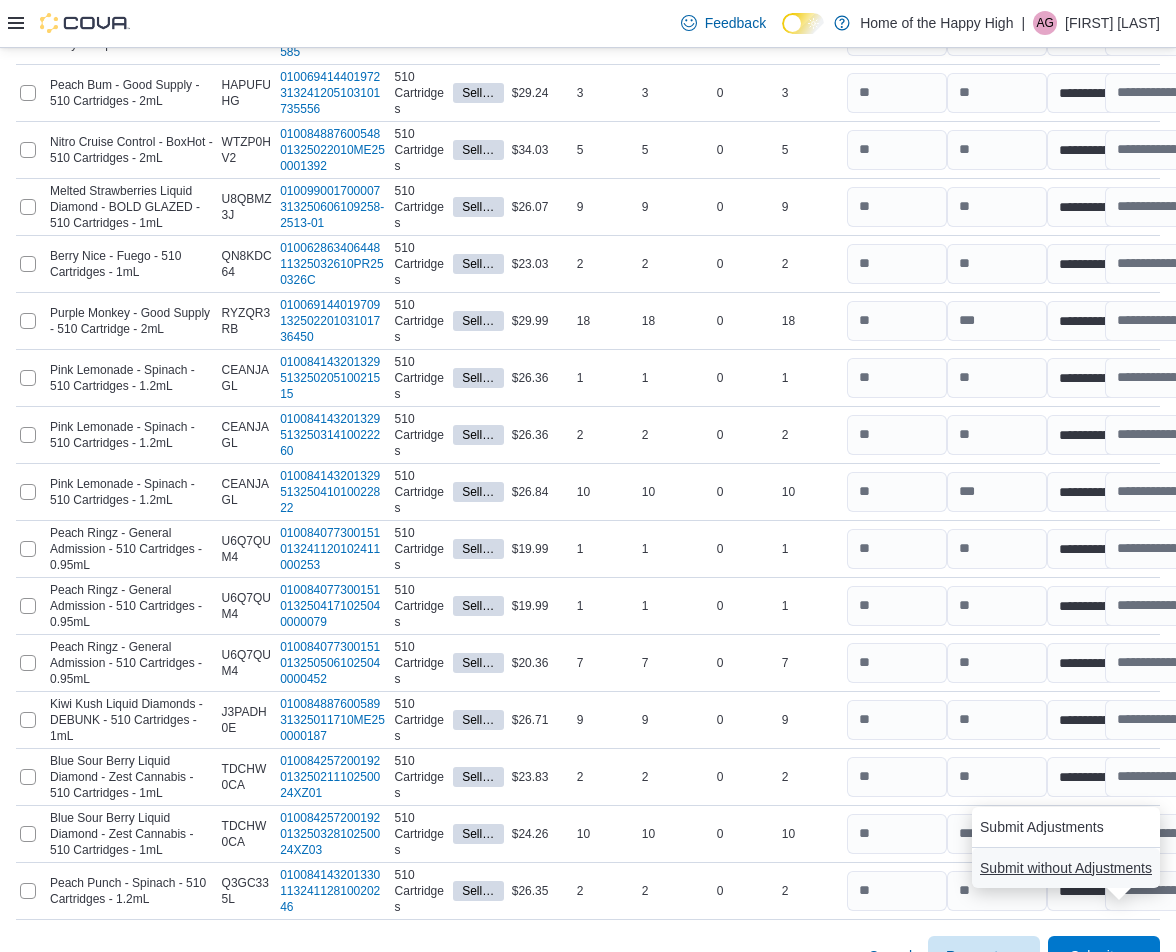click on "Submit without Adjustments" at bounding box center (1066, 868) 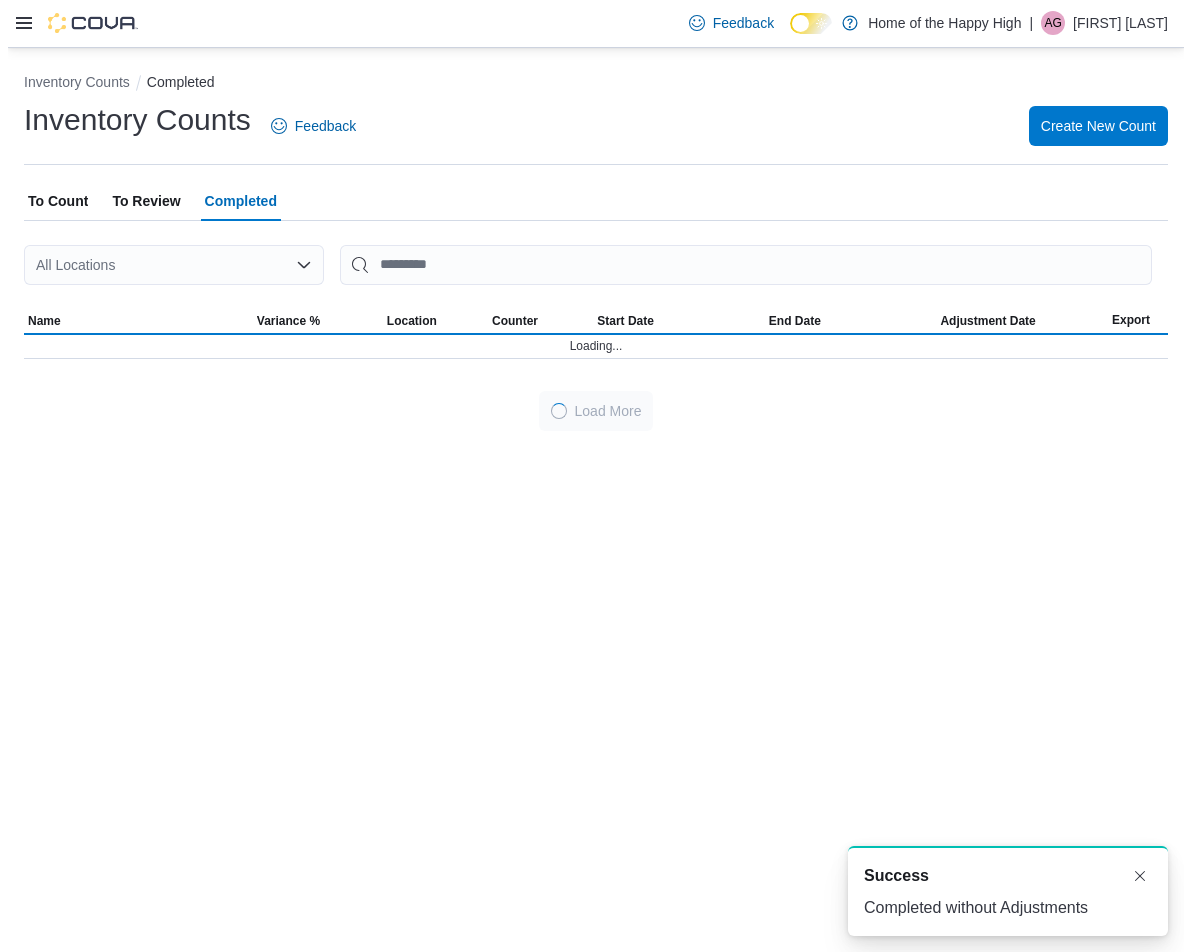 scroll, scrollTop: 0, scrollLeft: 0, axis: both 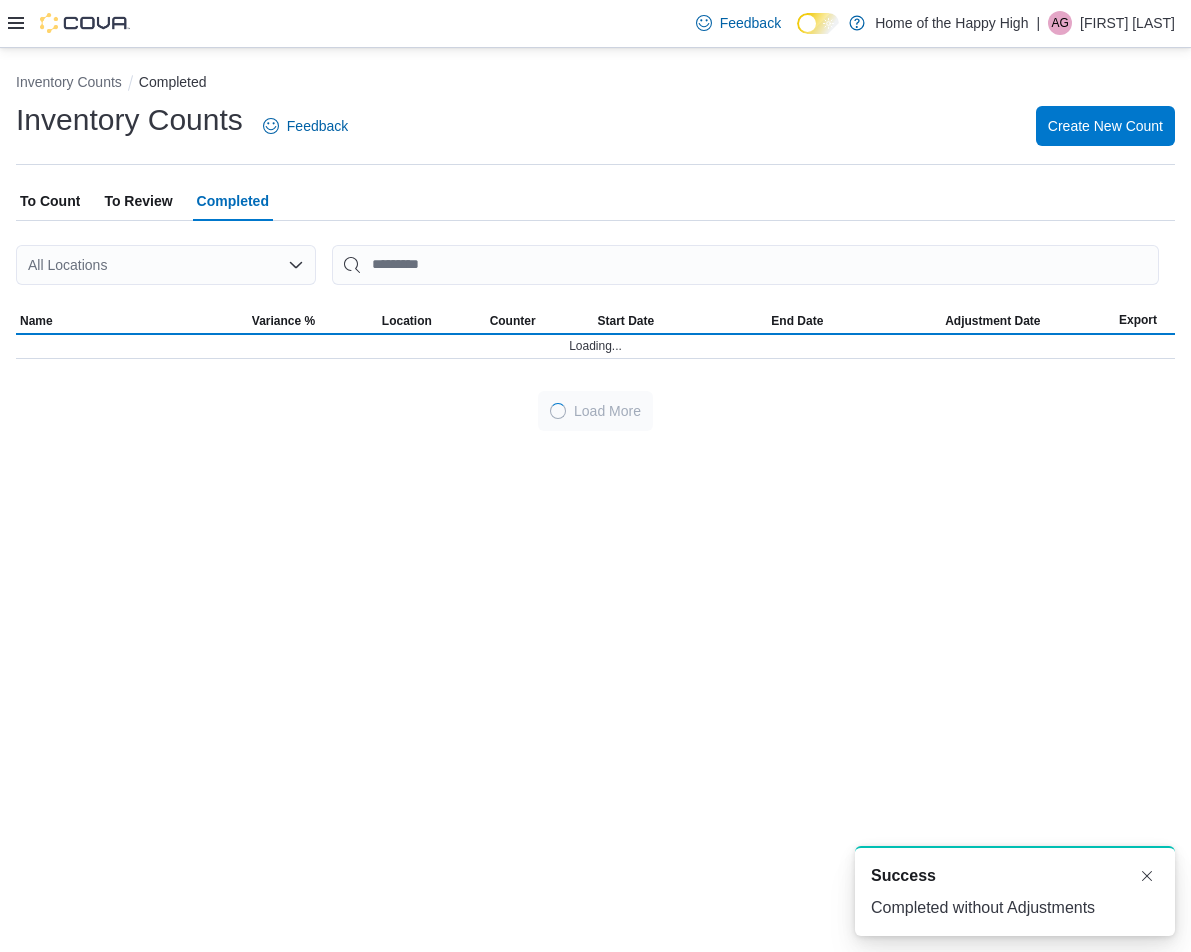 click on "To Review" at bounding box center (138, 201) 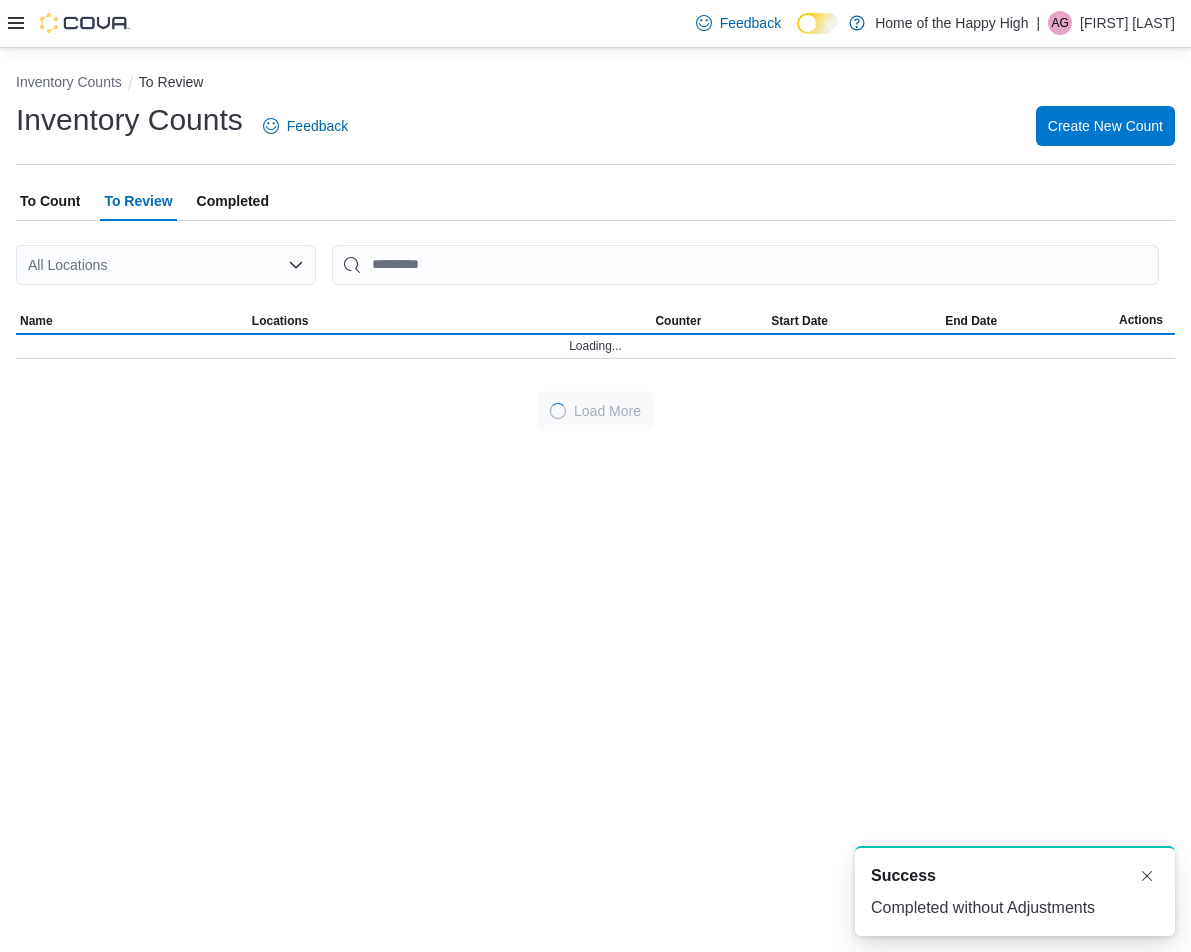 click on "To Count" at bounding box center (50, 201) 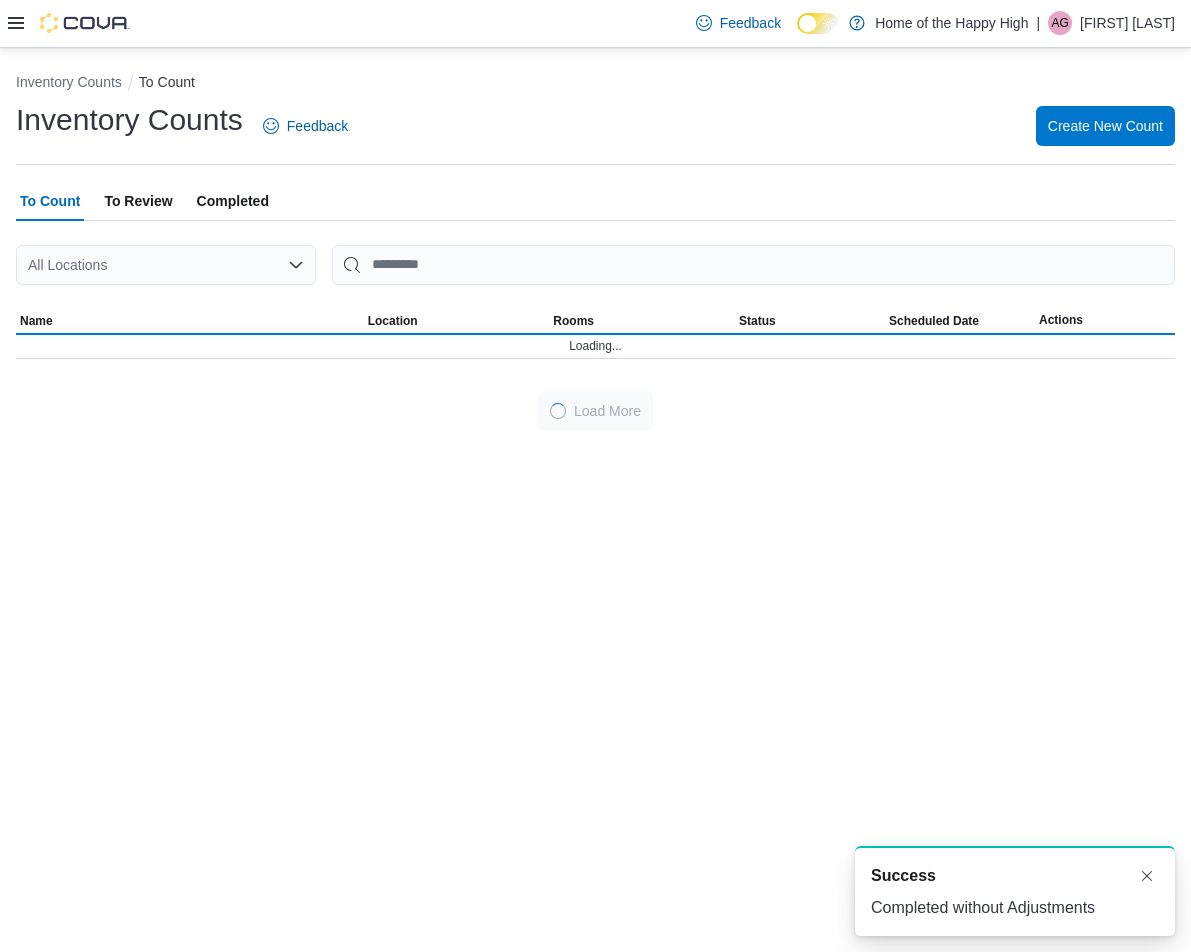 drag, startPoint x: 77, startPoint y: 253, endPoint x: 105, endPoint y: 253, distance: 28 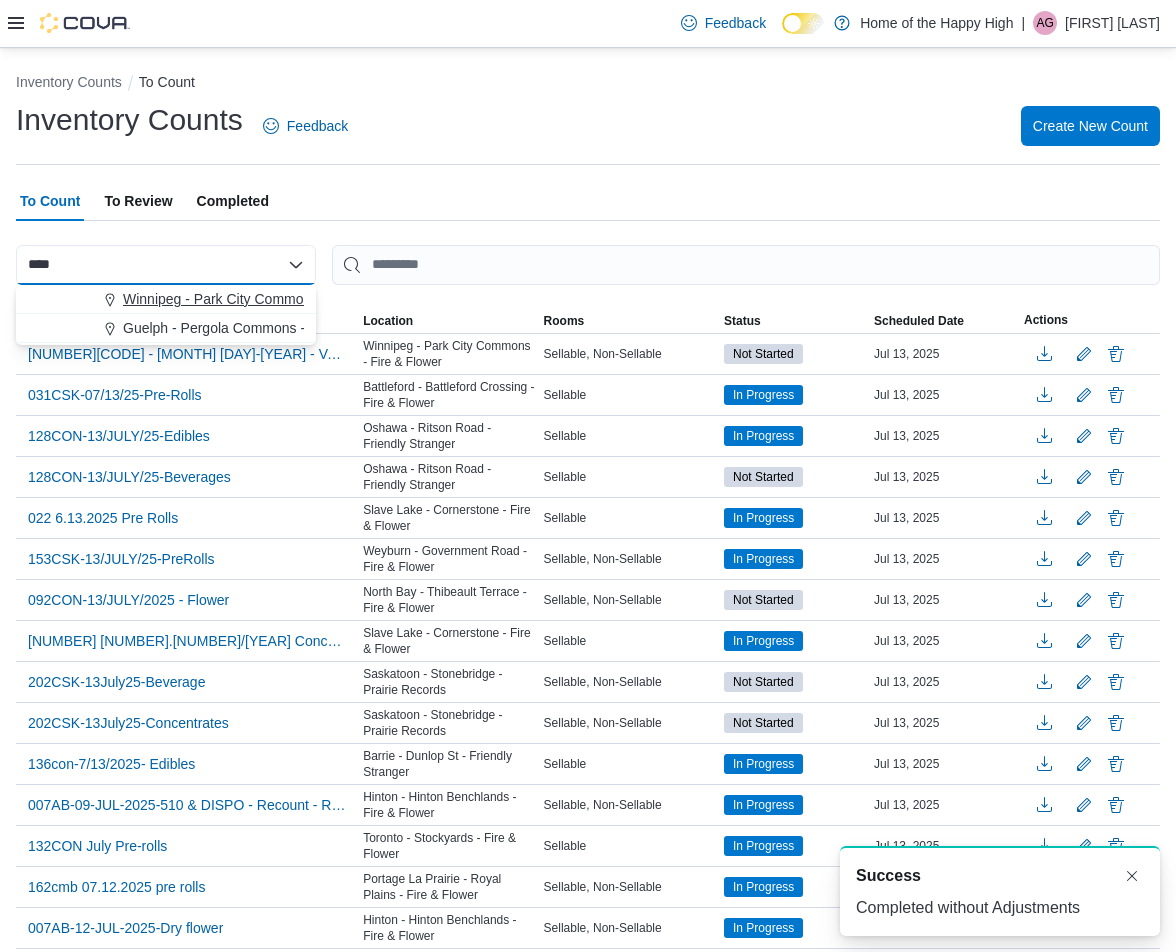 type on "****" 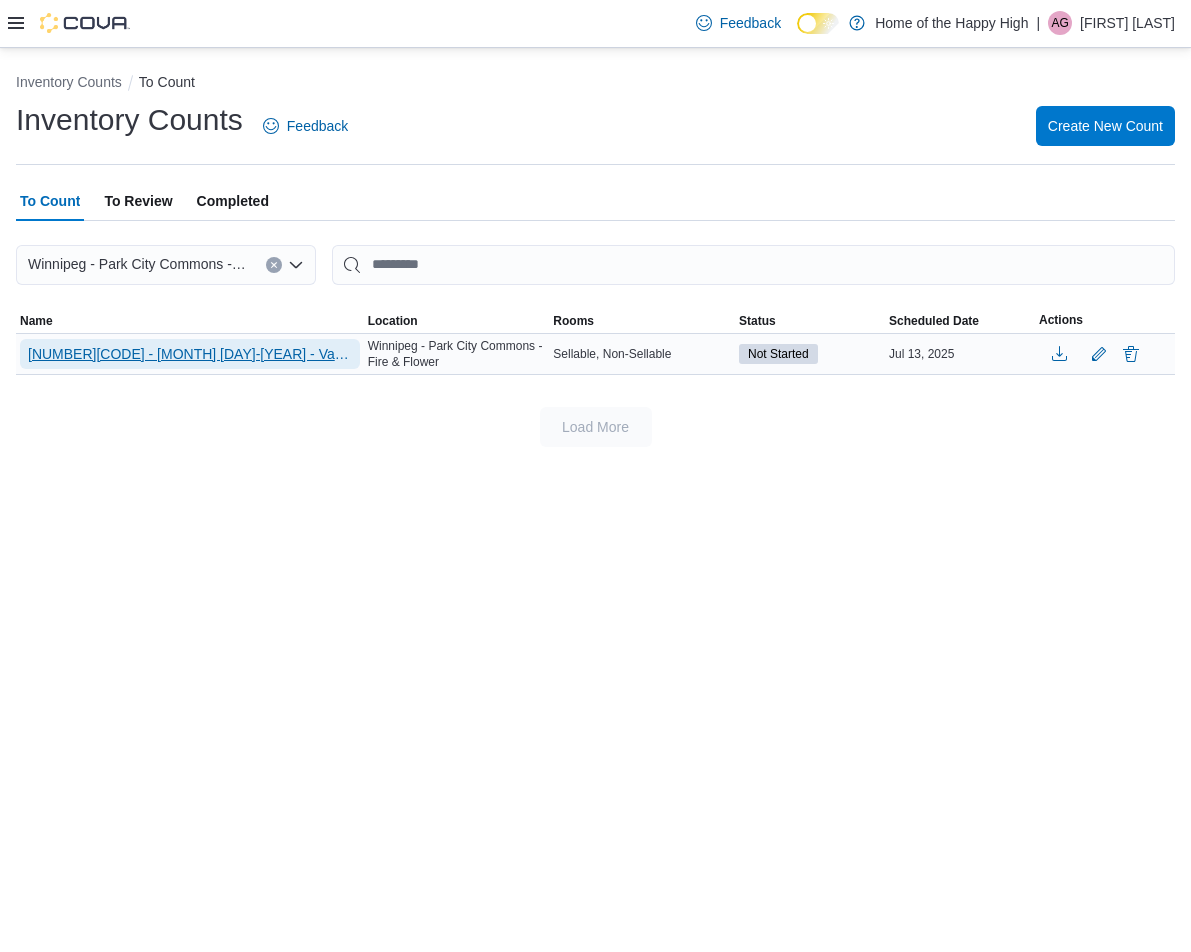 click on "[NUMBER][CODE] - [MONTH] [DAY]-[YEAR] - Vapes - Recount - Recount" at bounding box center [190, 354] 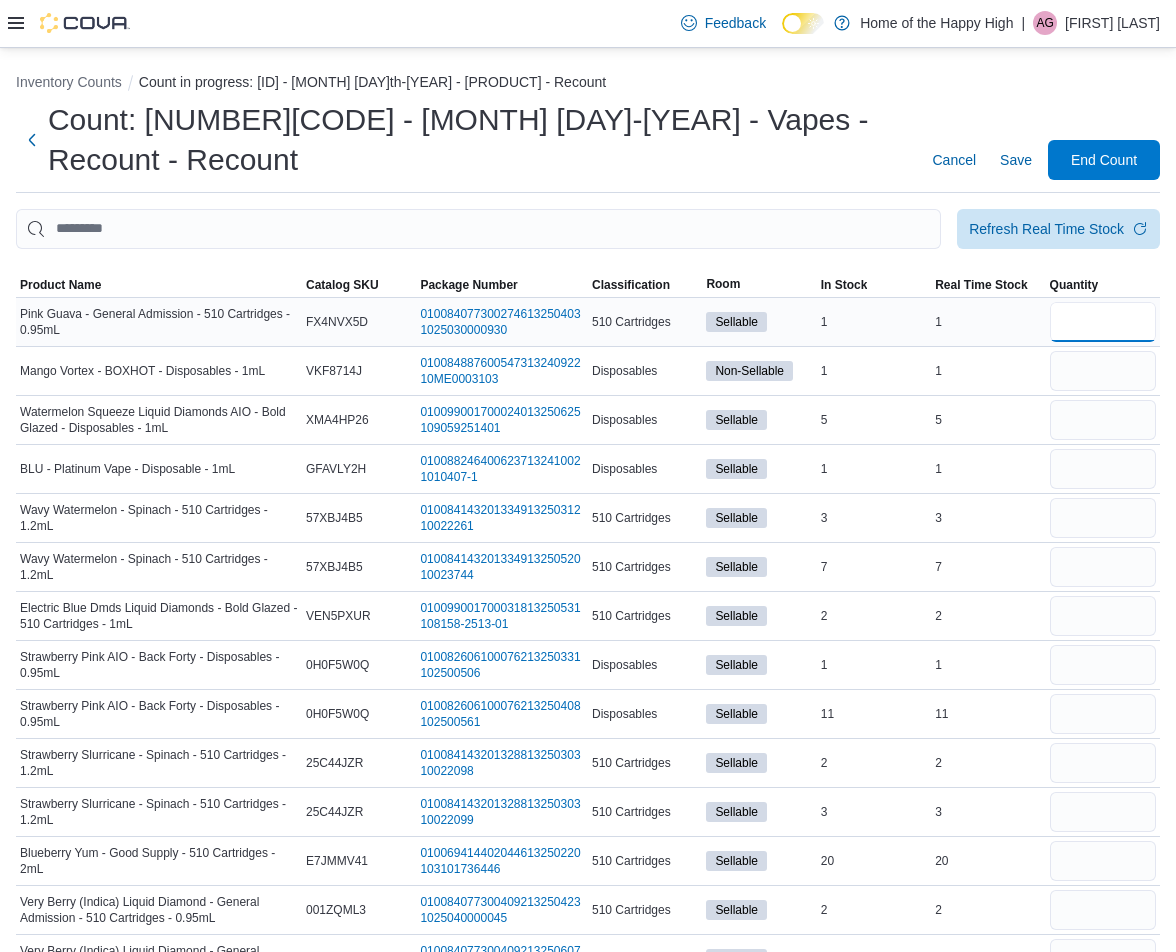 click at bounding box center (1103, 322) 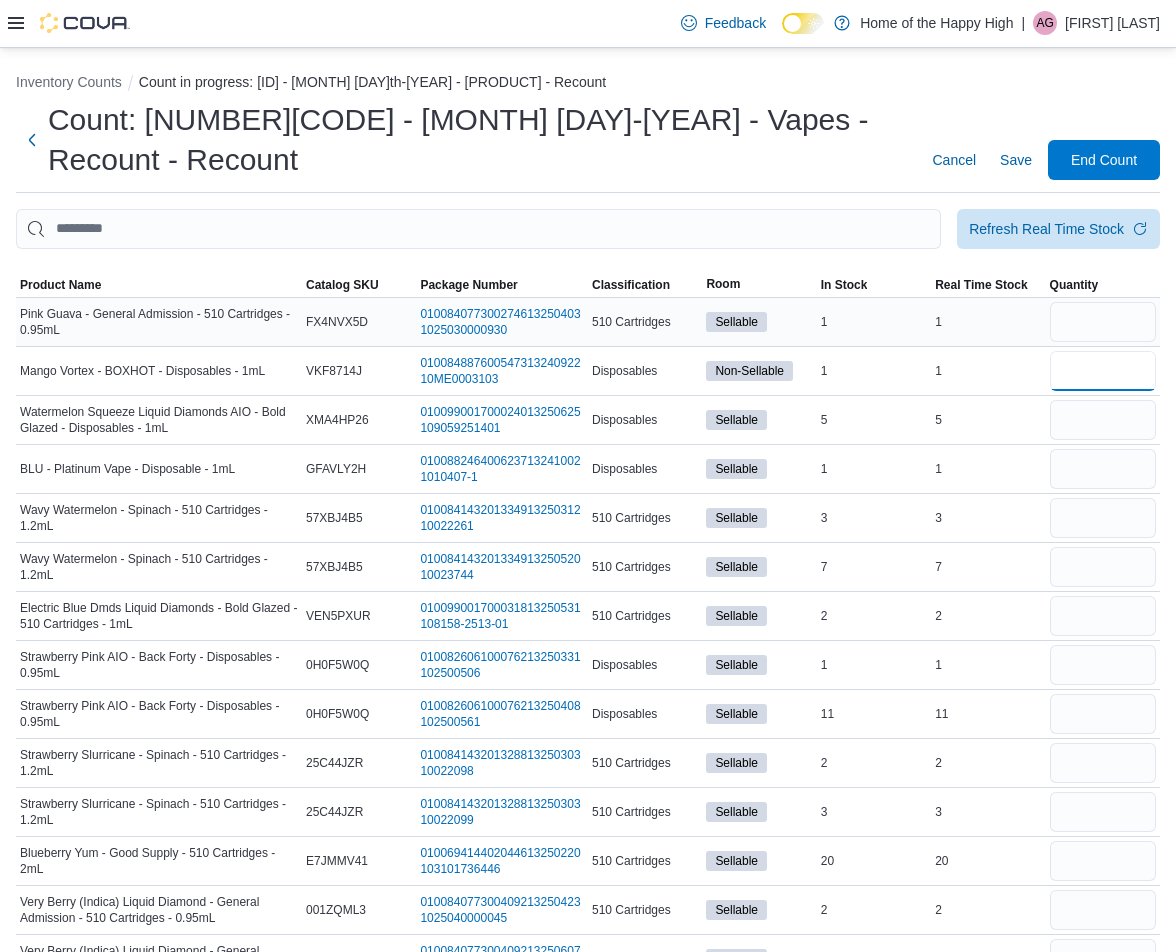 type 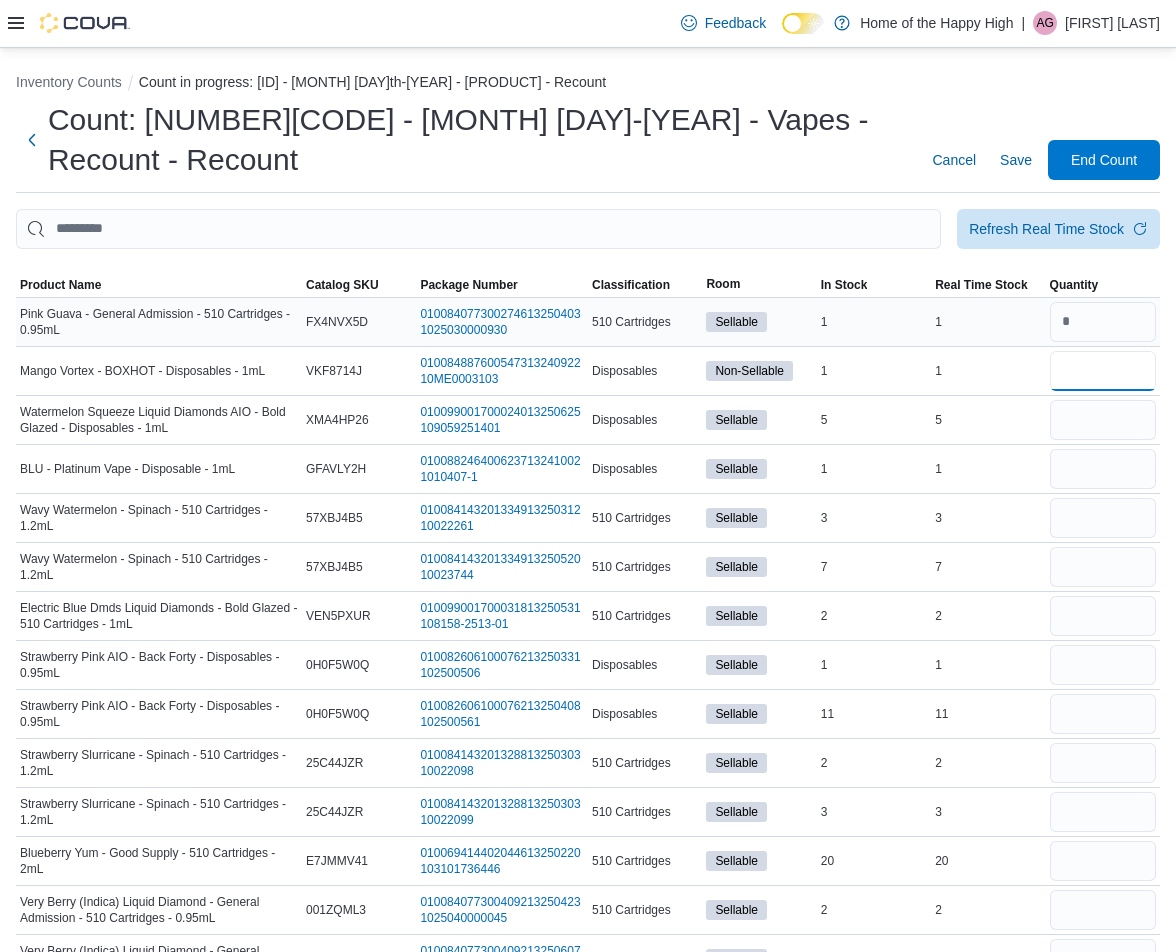 type on "*" 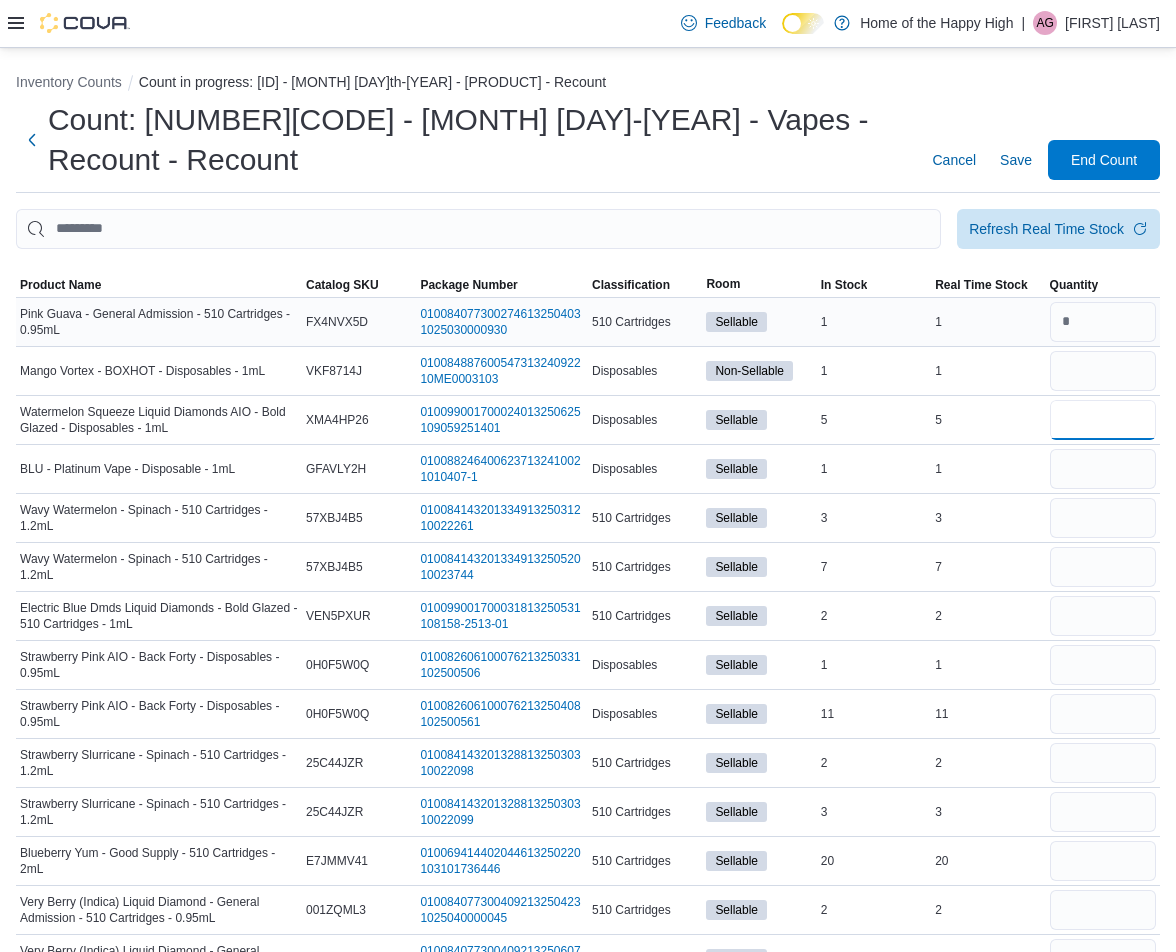 type 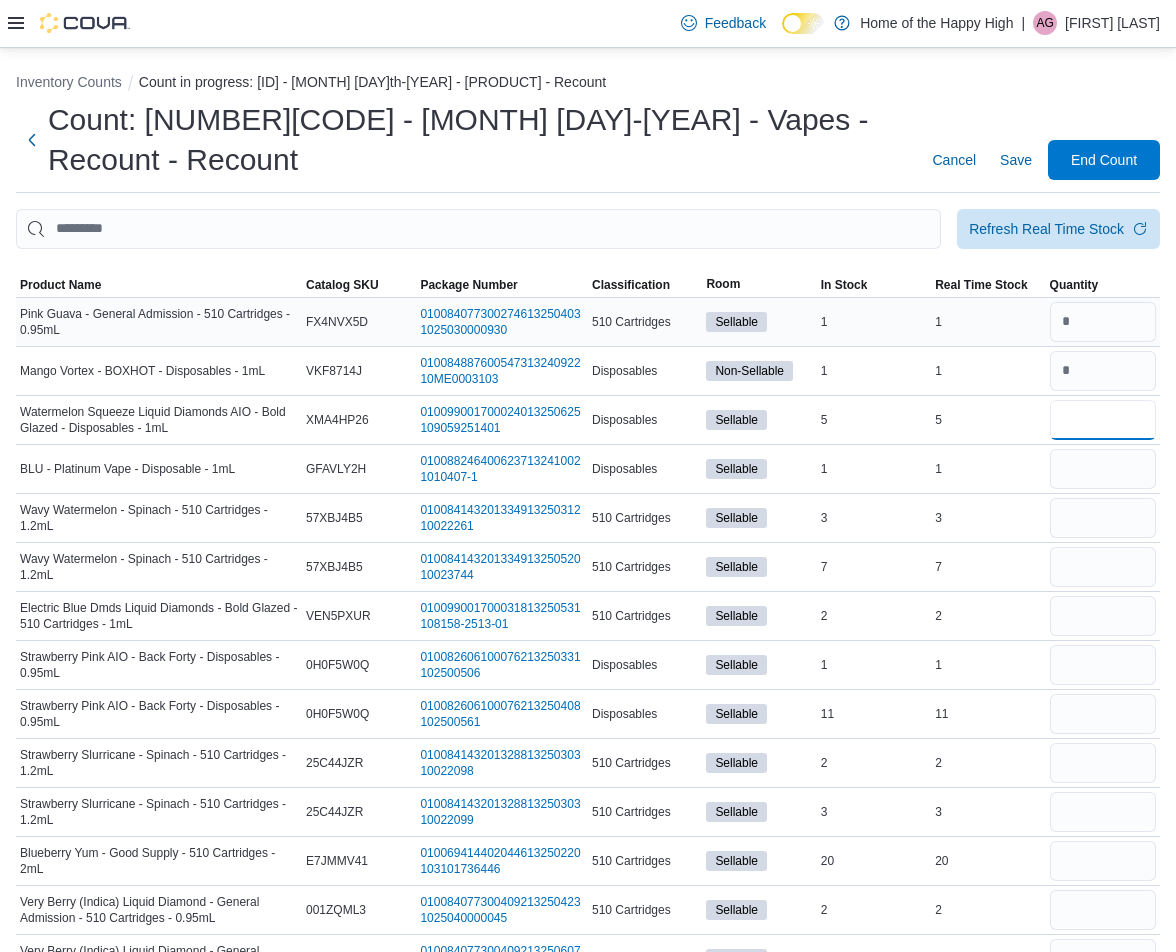 type on "*" 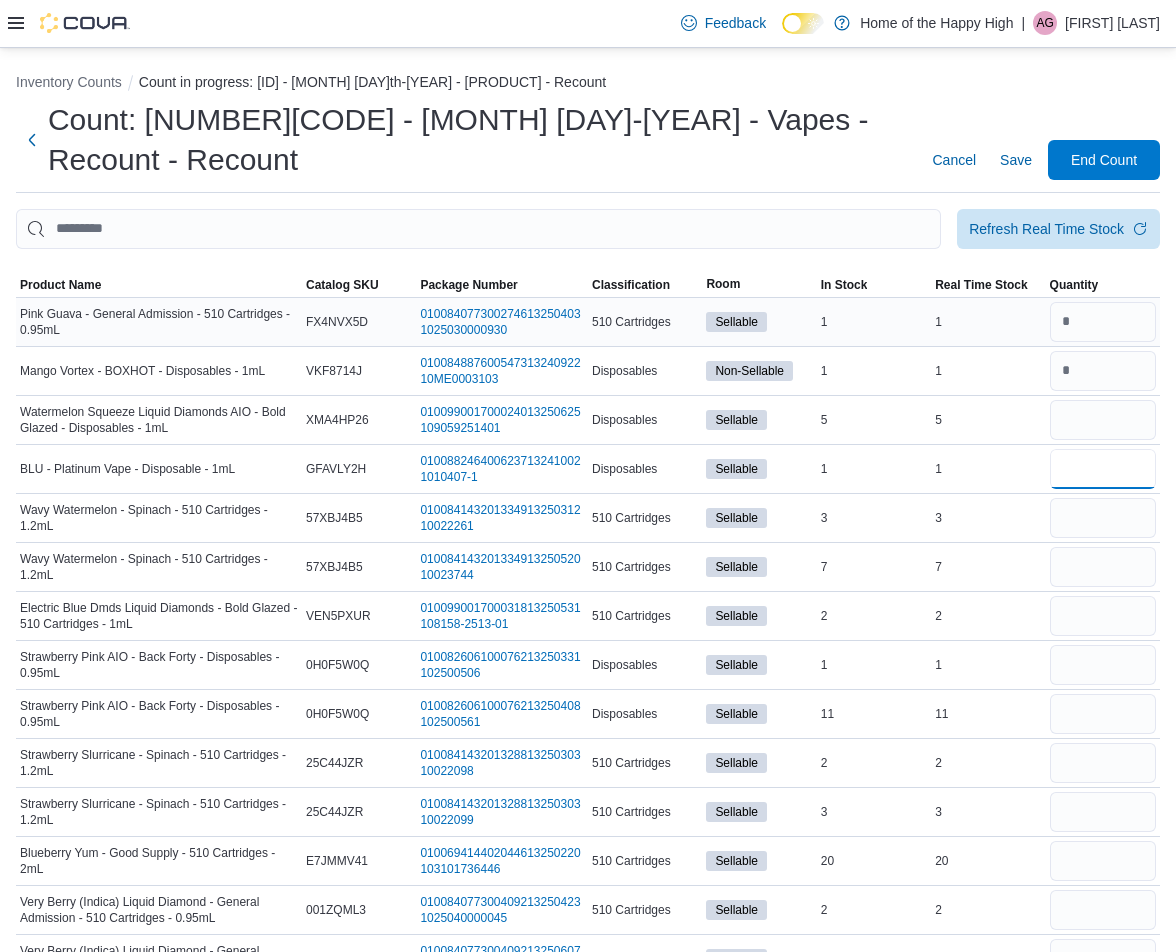 type 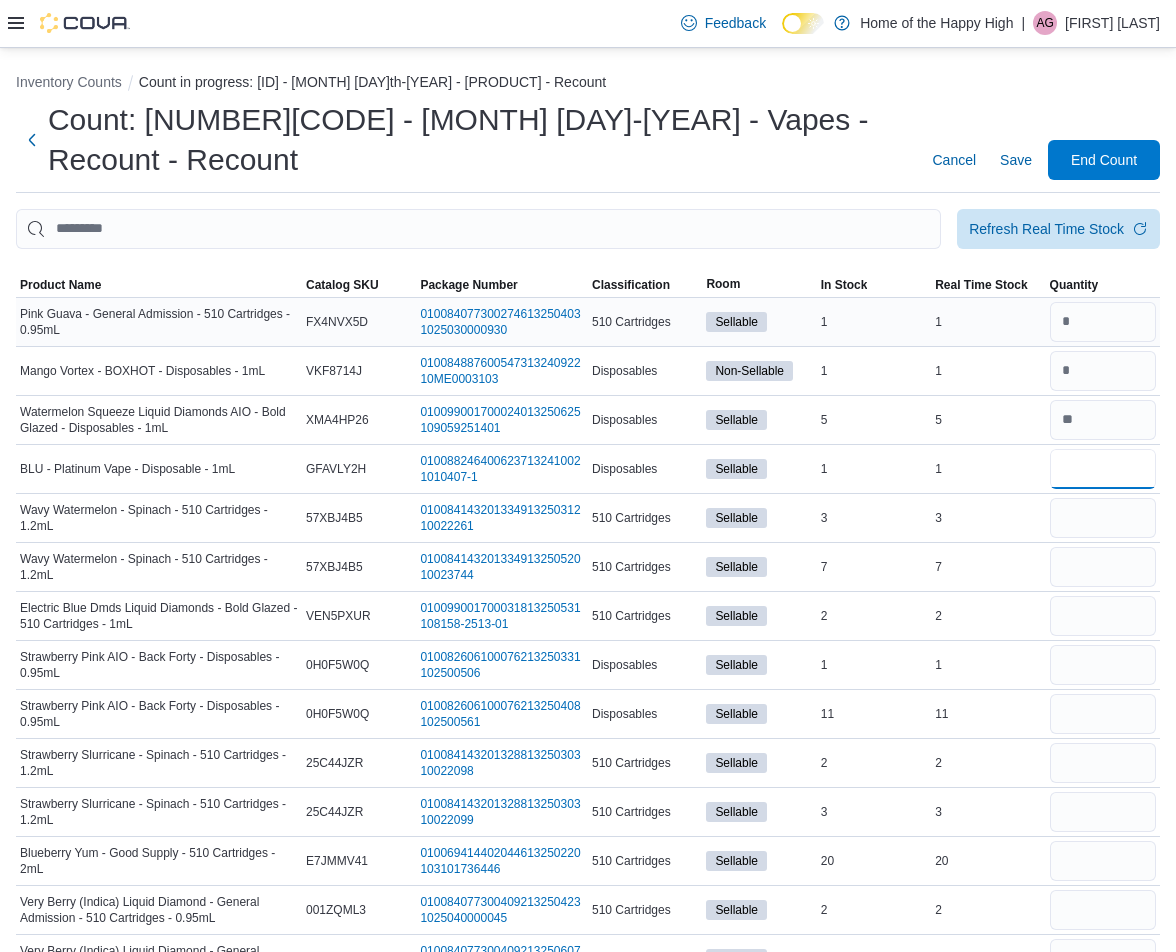 type on "*" 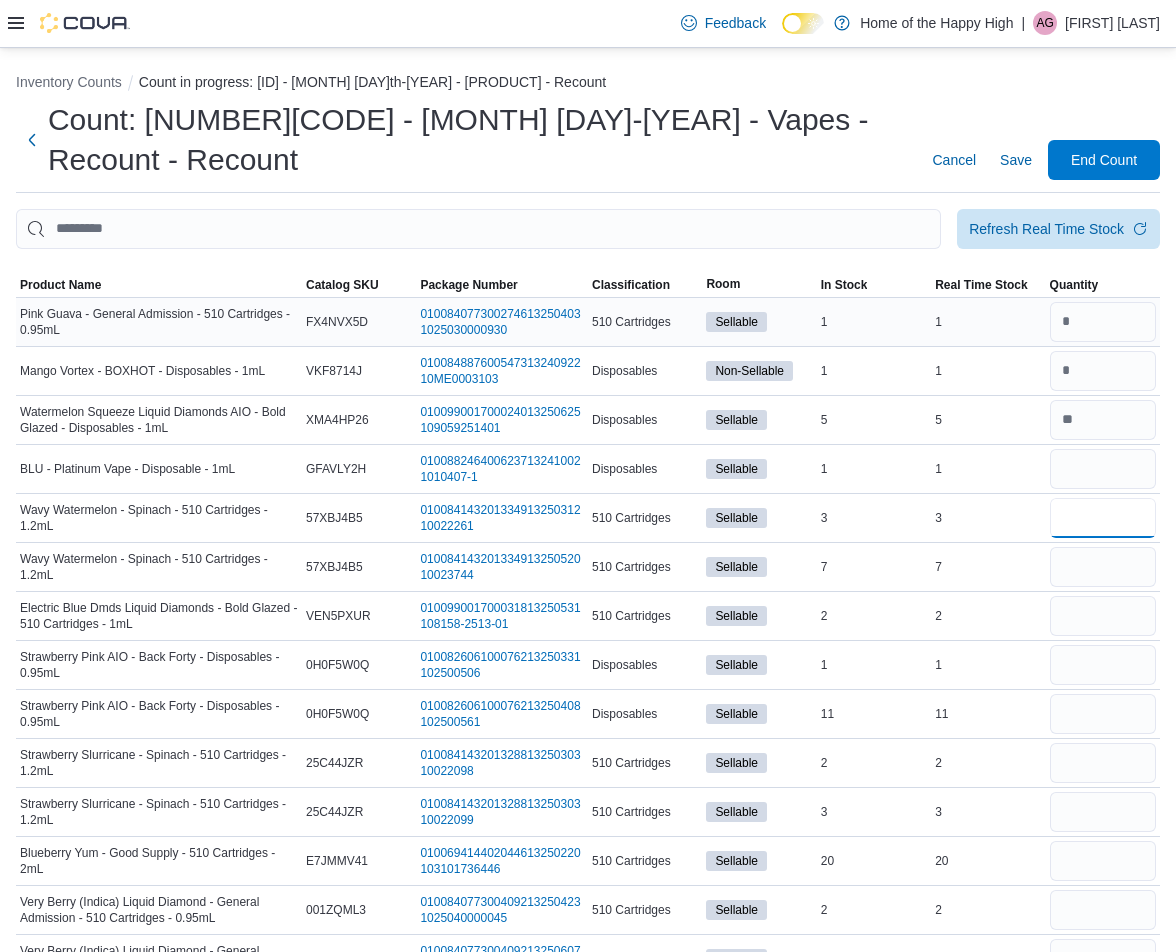 type 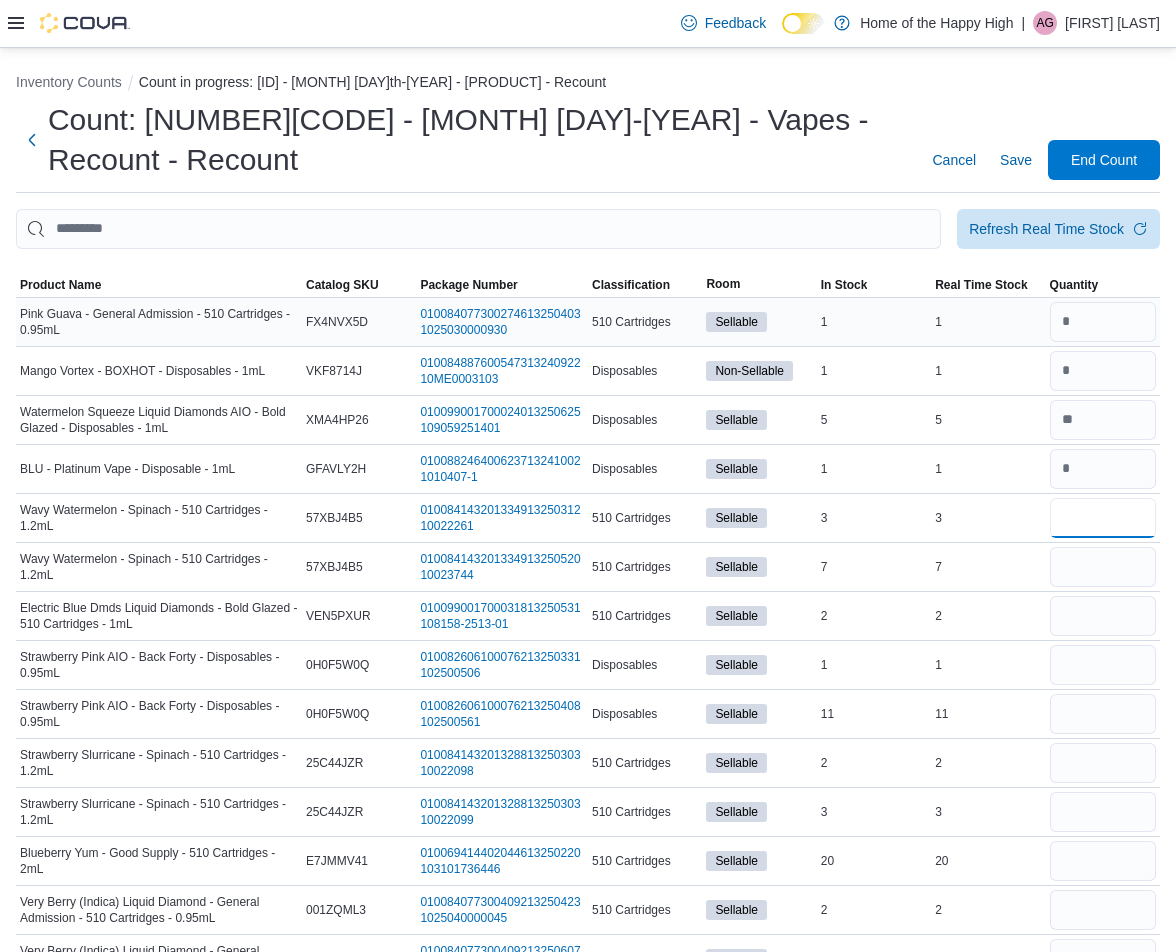 type on "*" 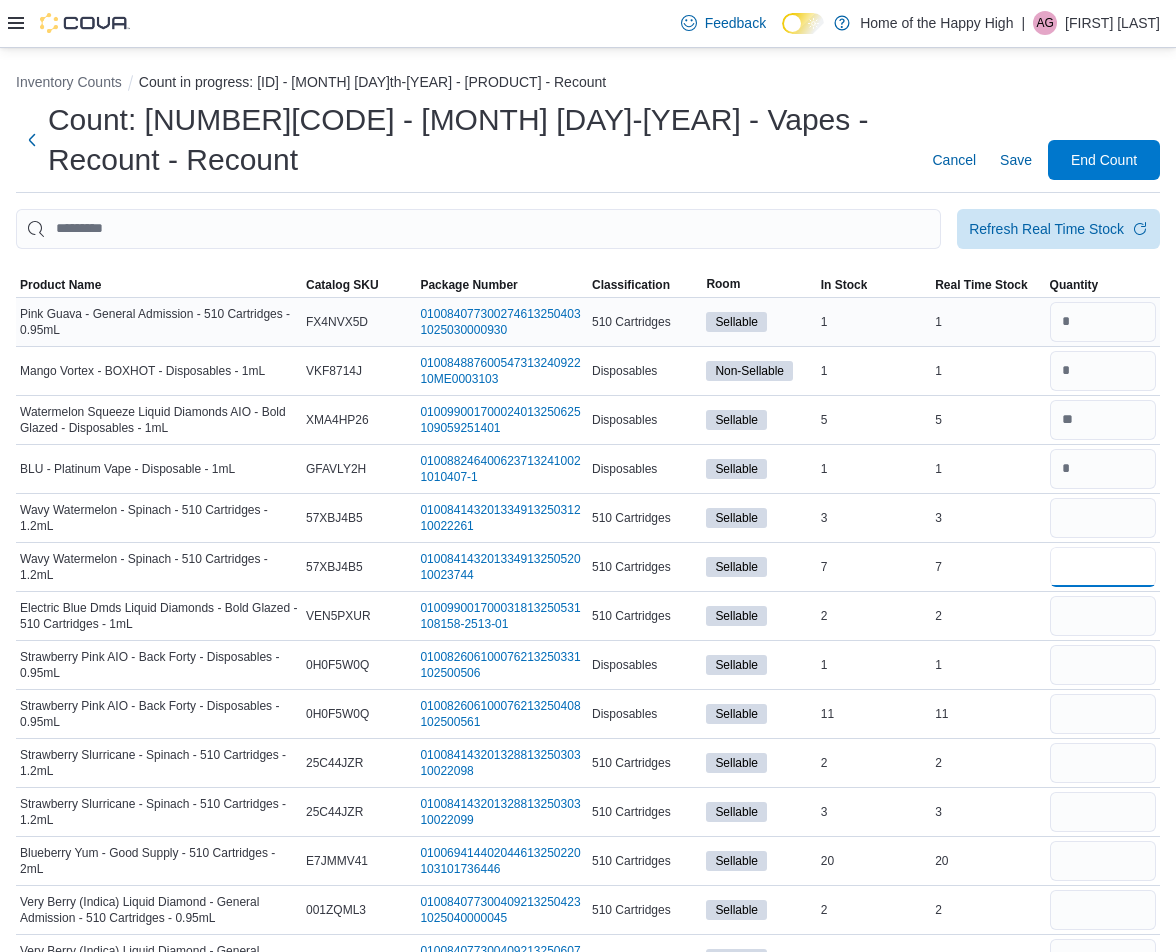 type 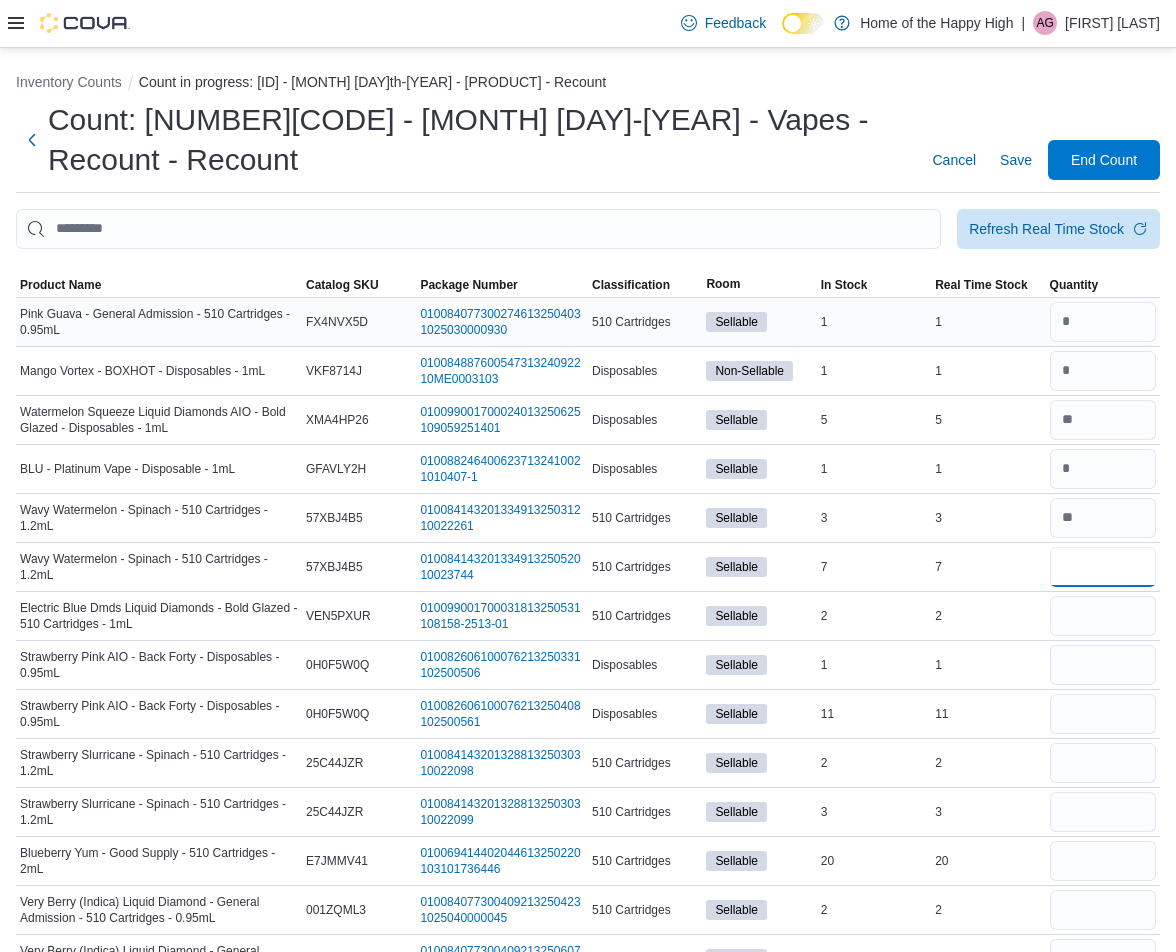 type on "*" 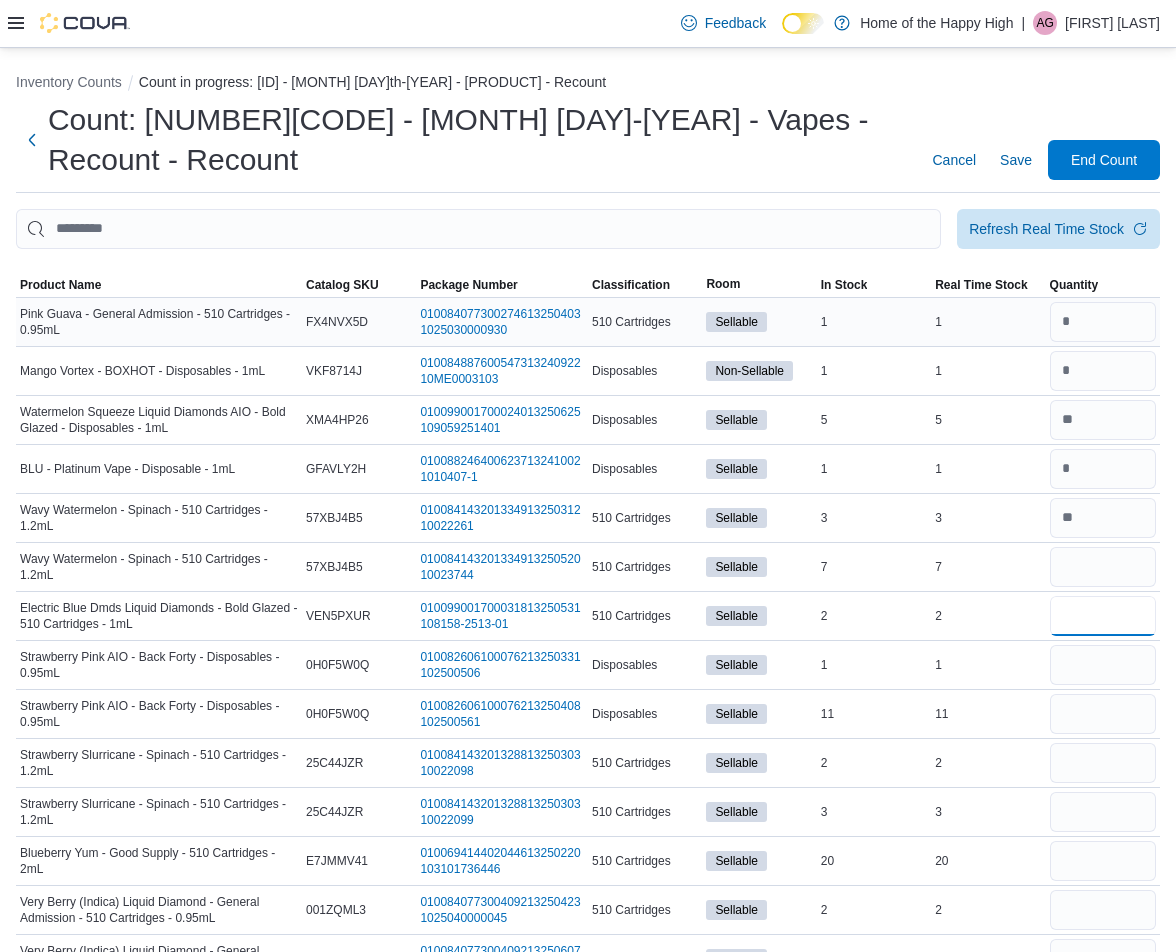 type 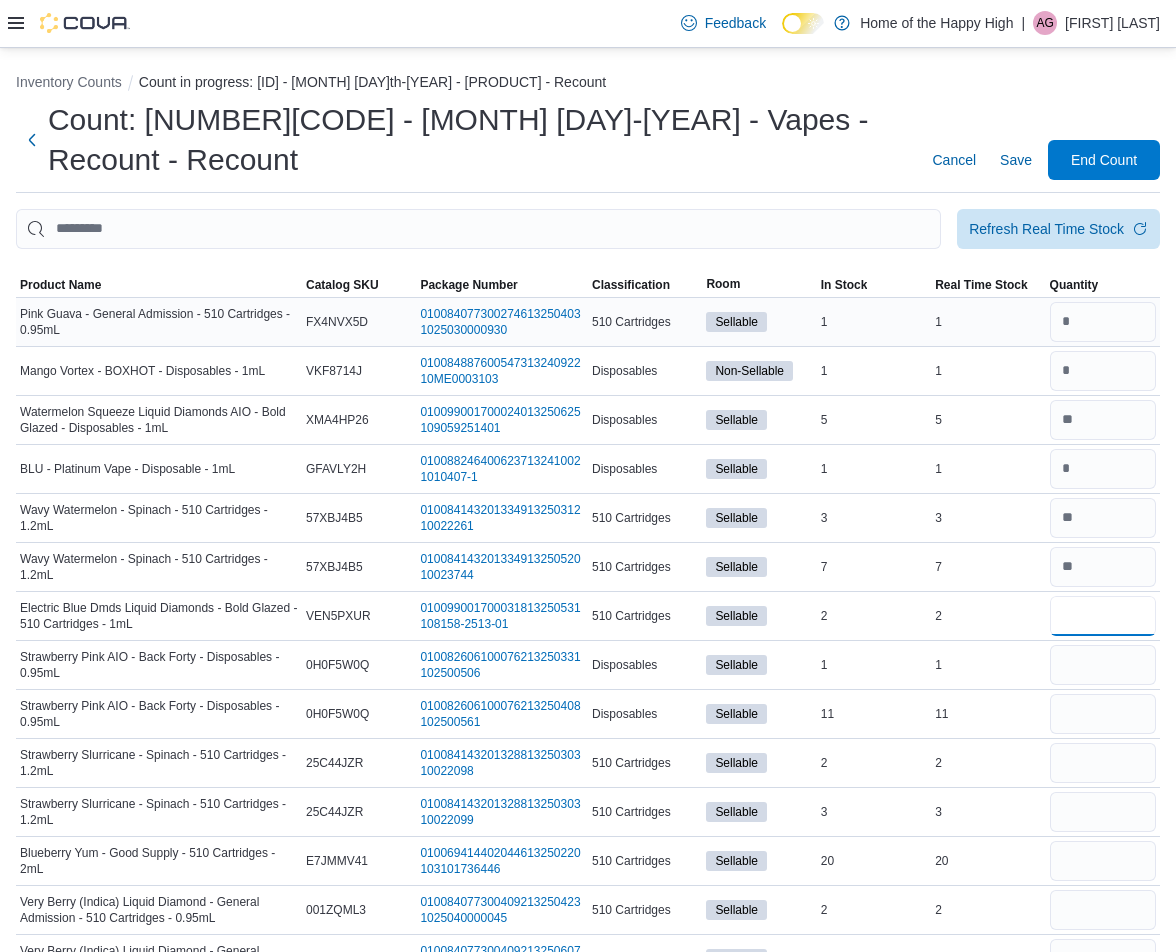 type on "*" 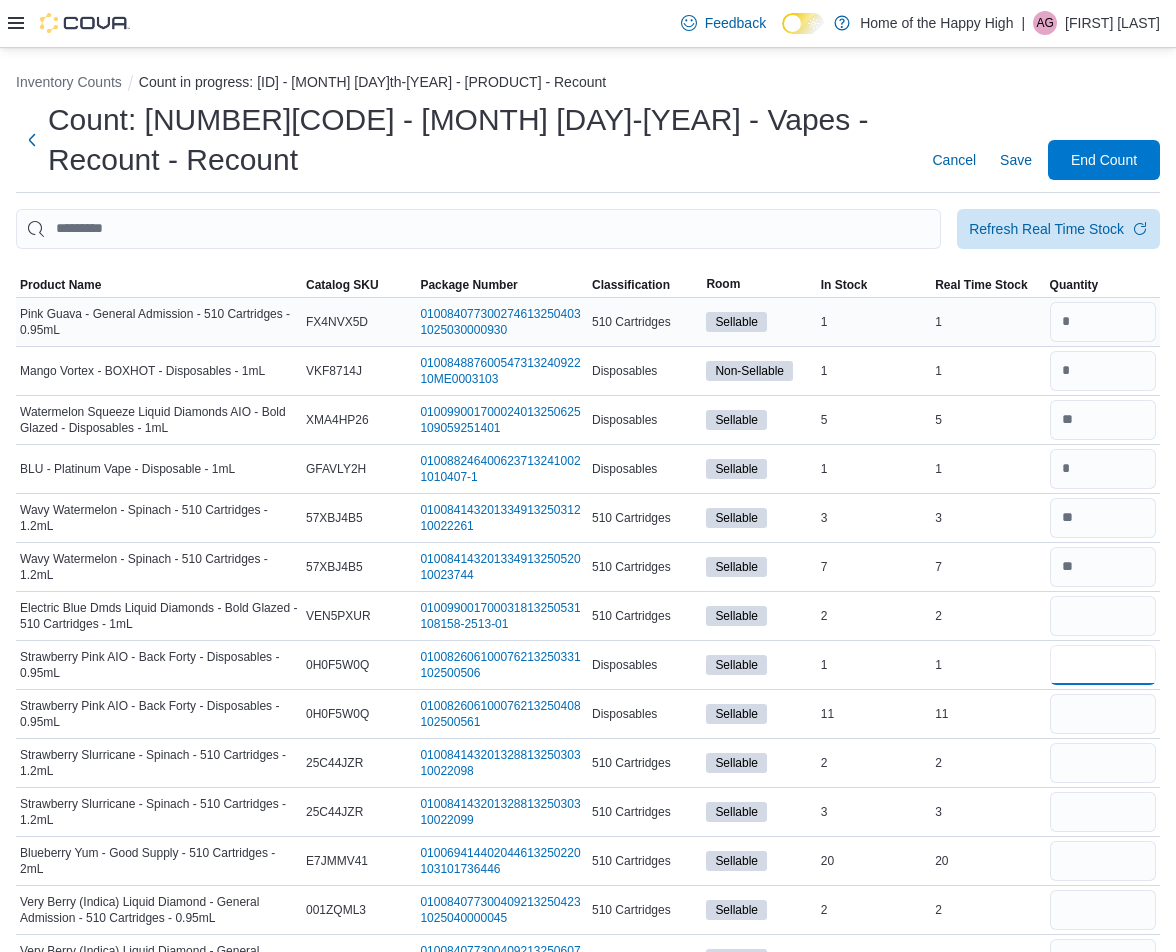 type 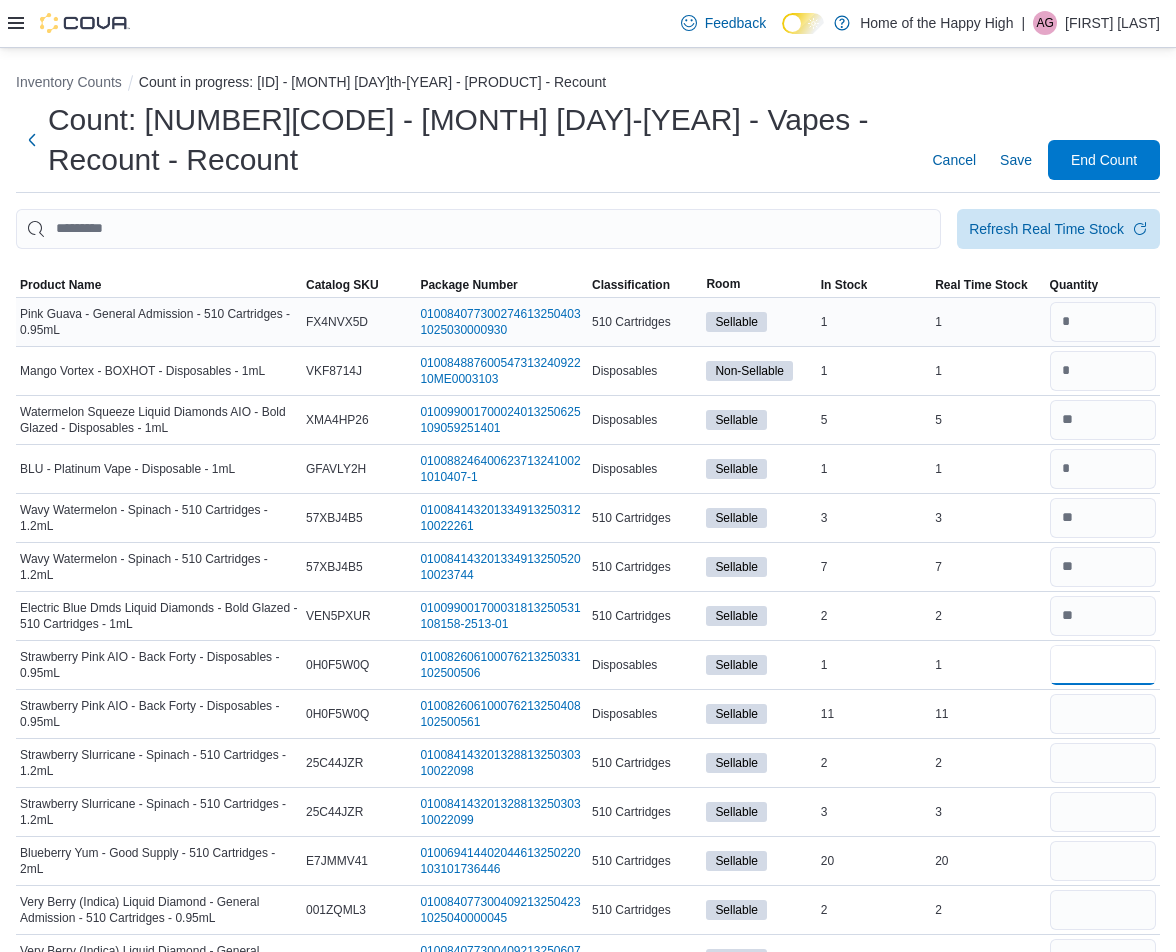 type on "*" 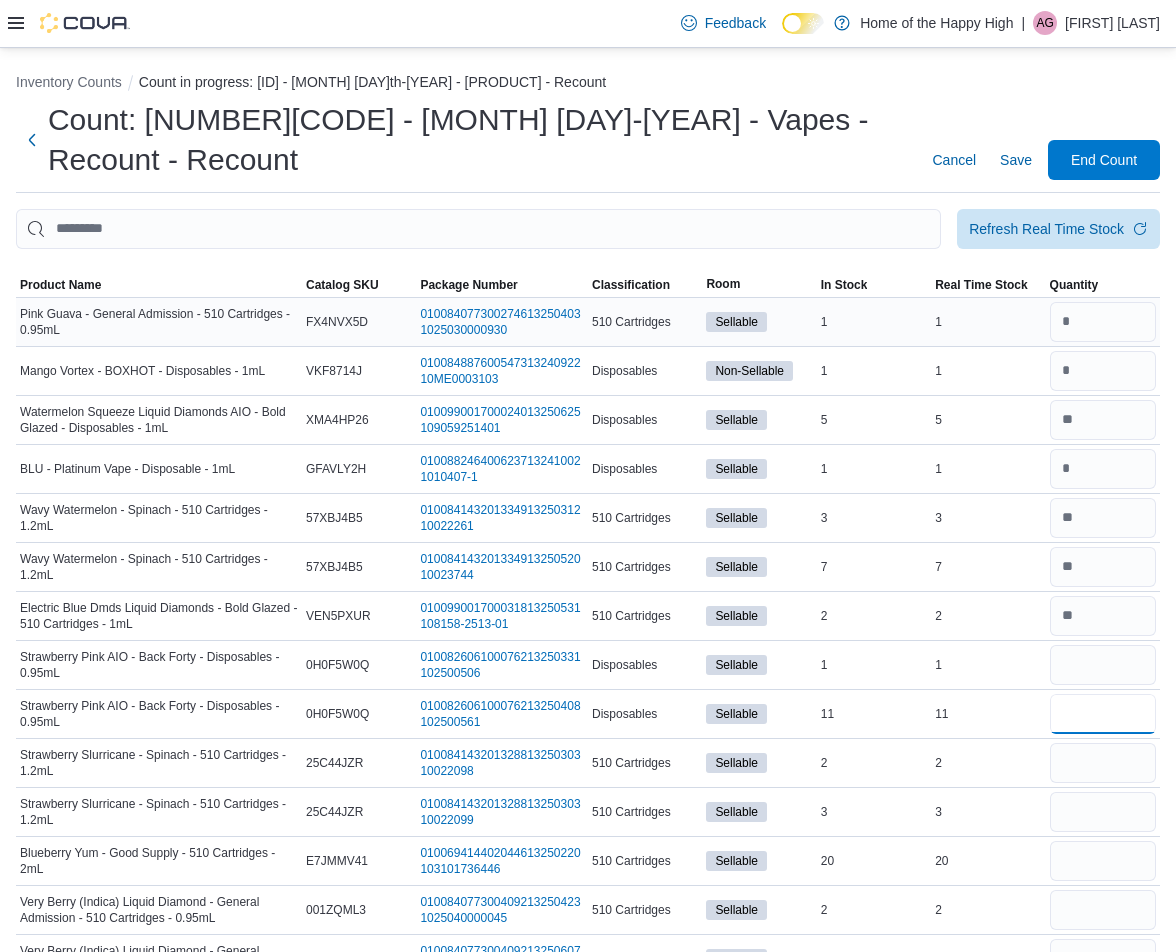 type 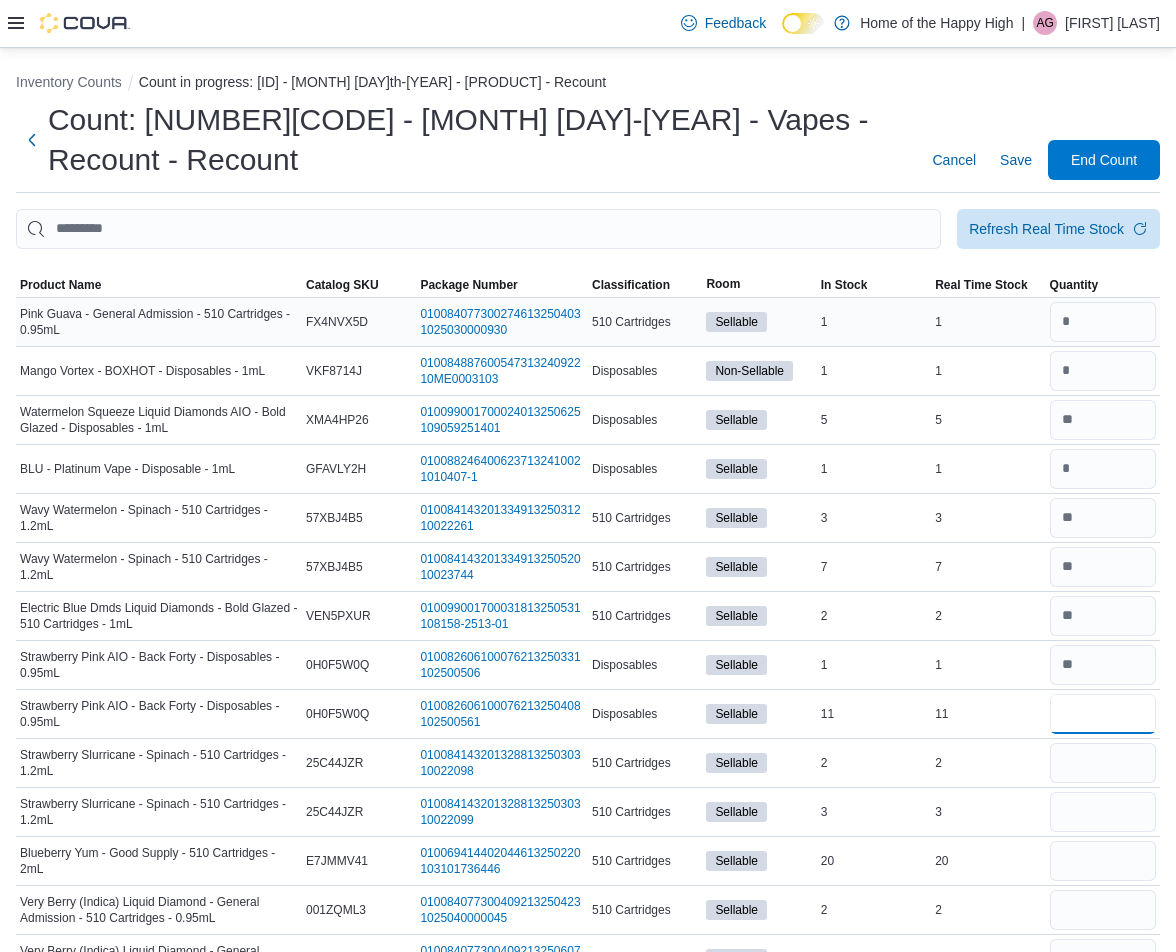 type on "**" 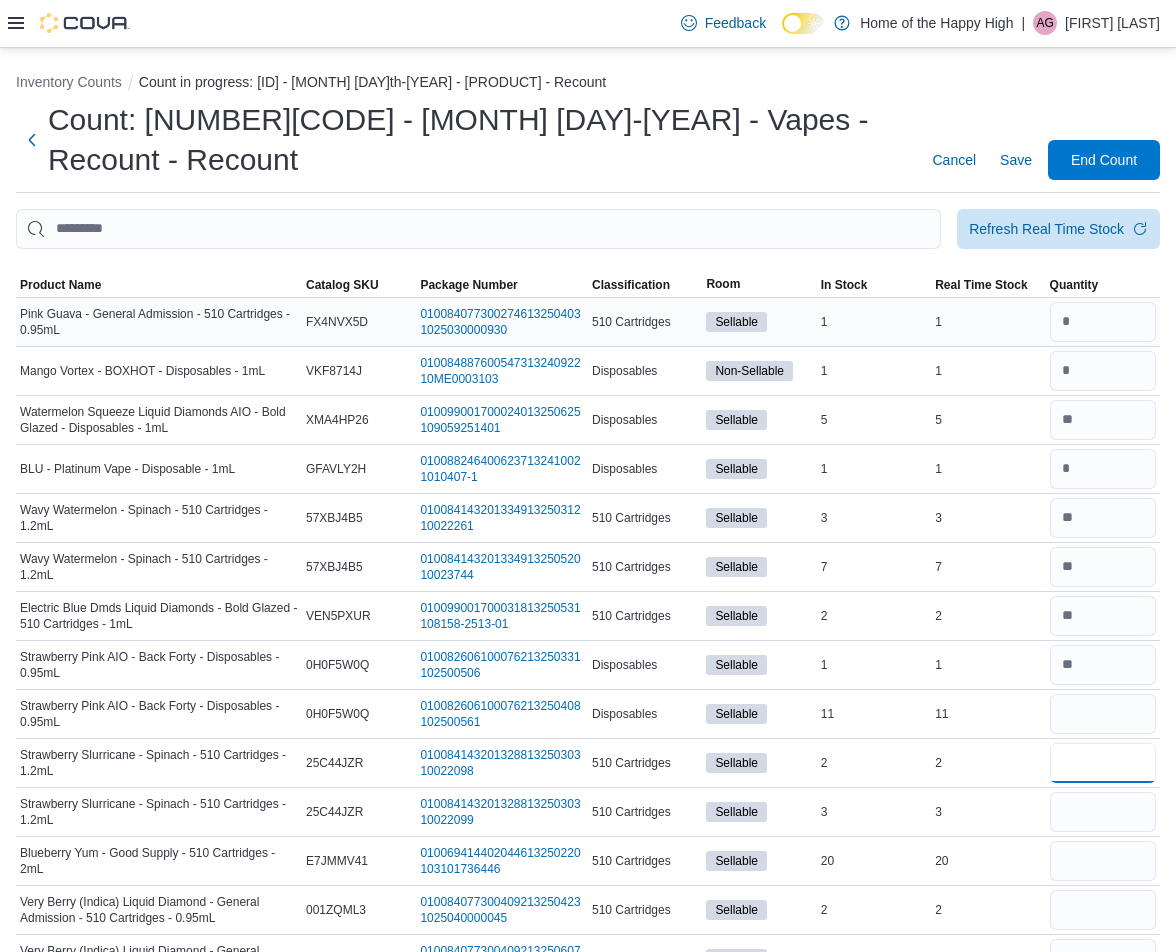type 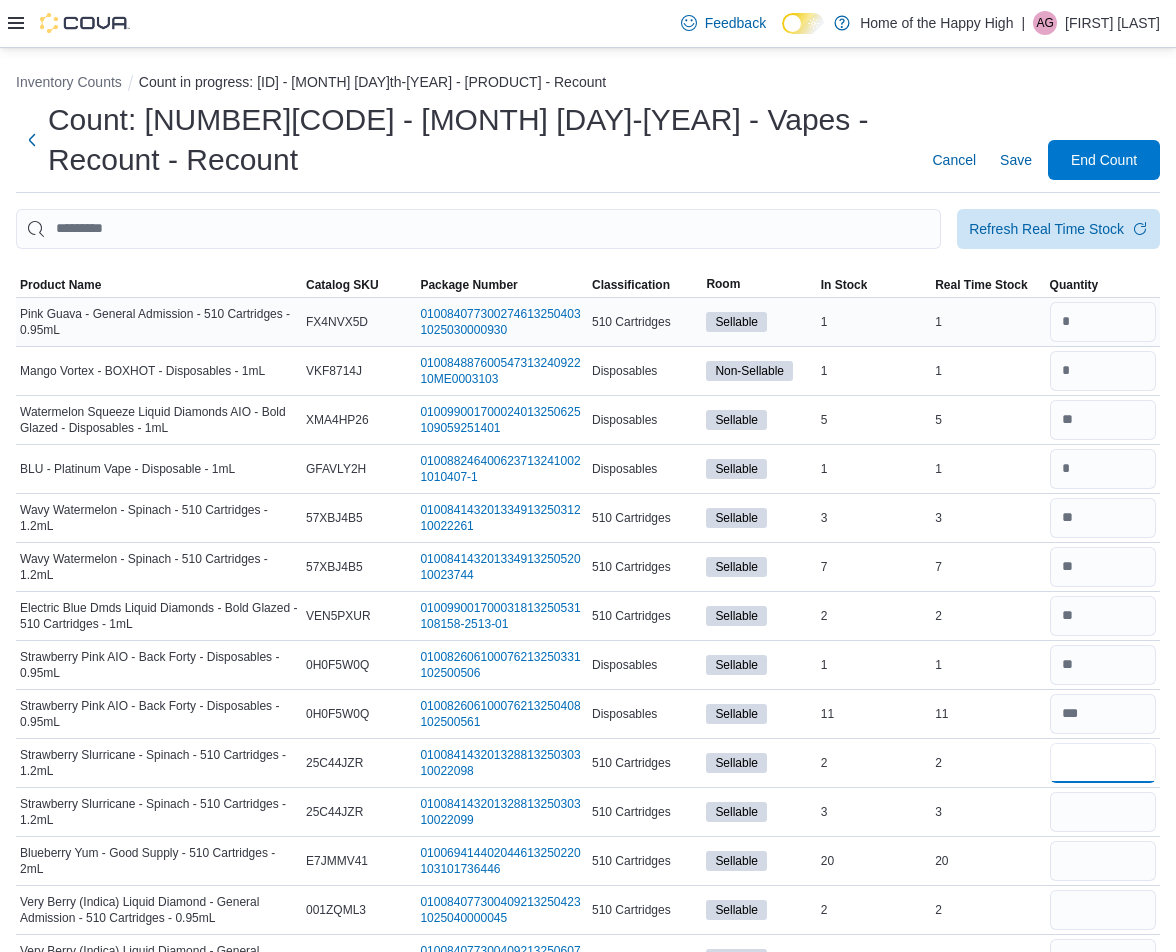 type on "*" 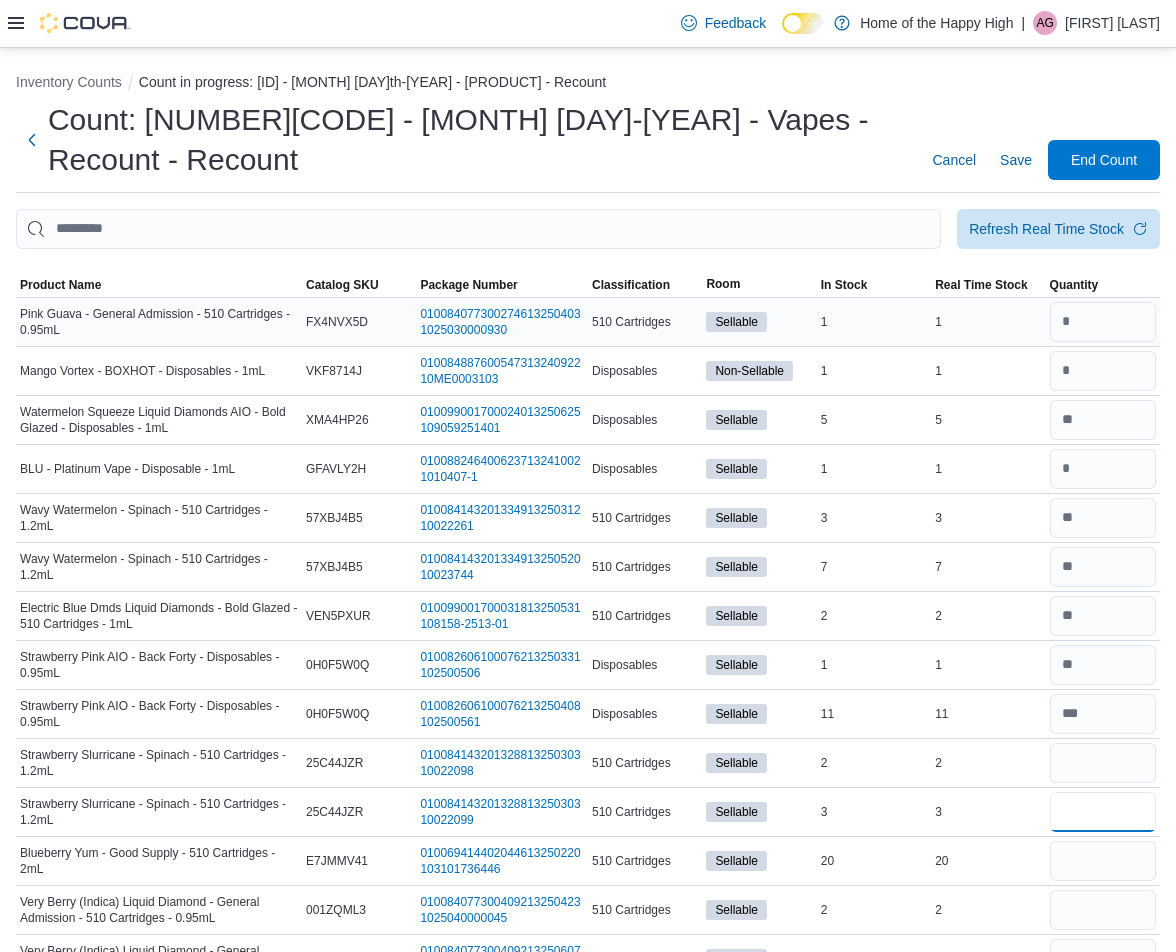 type 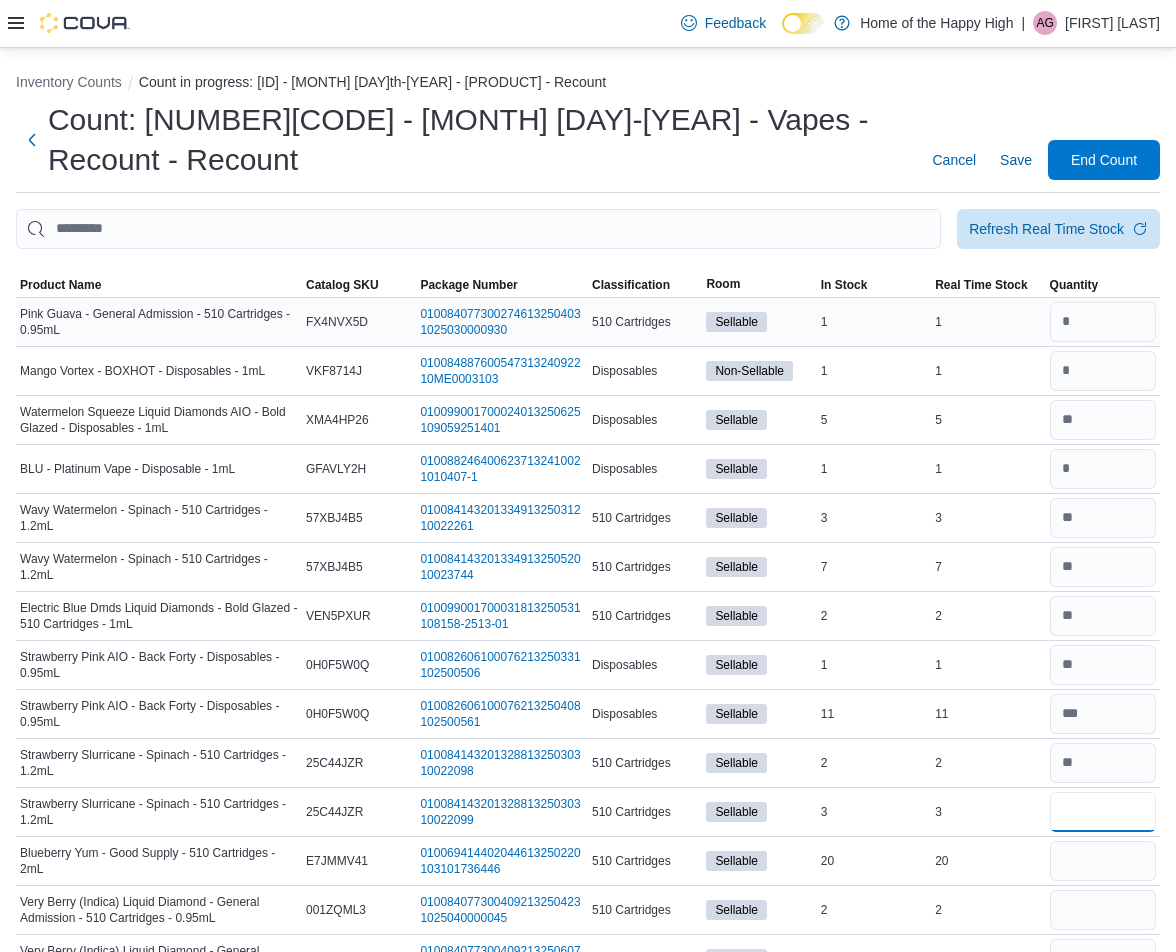 type on "*" 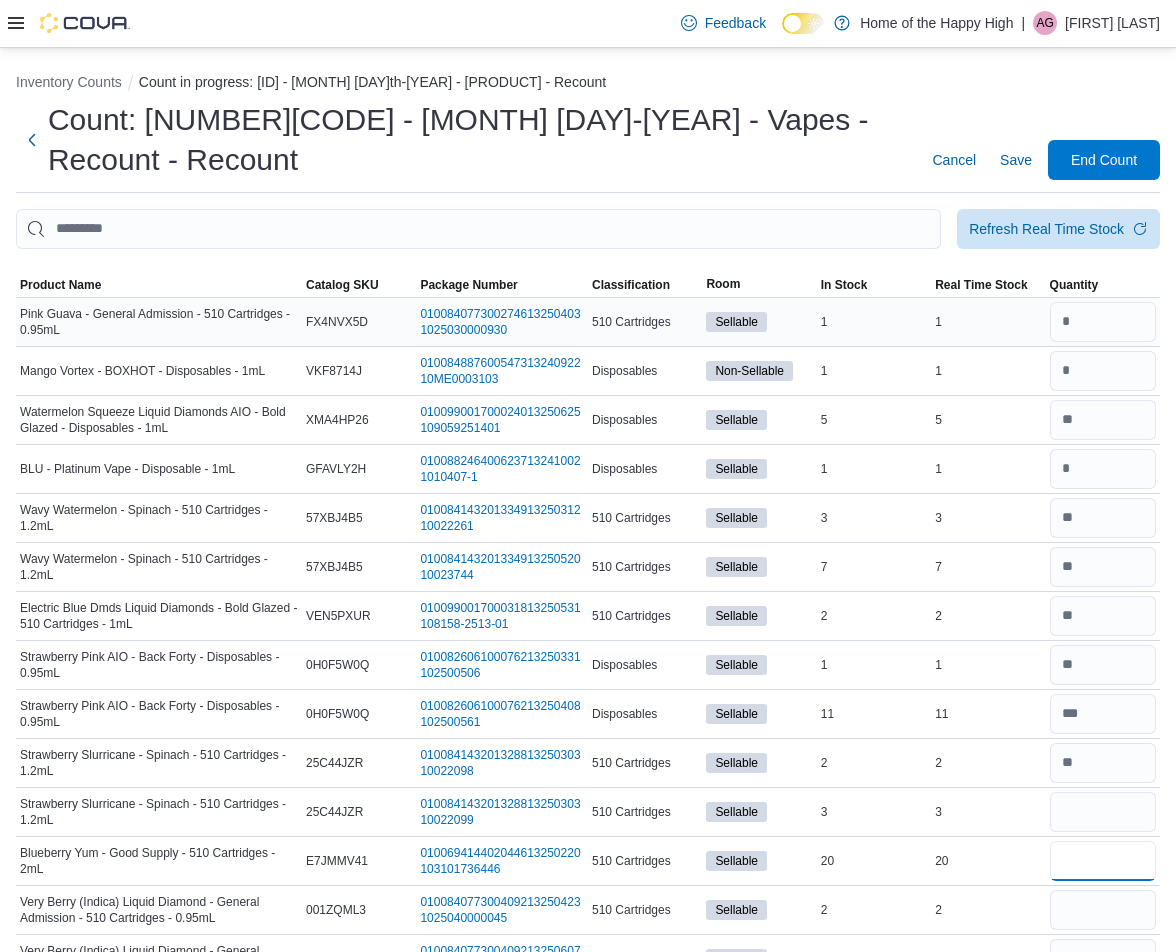type 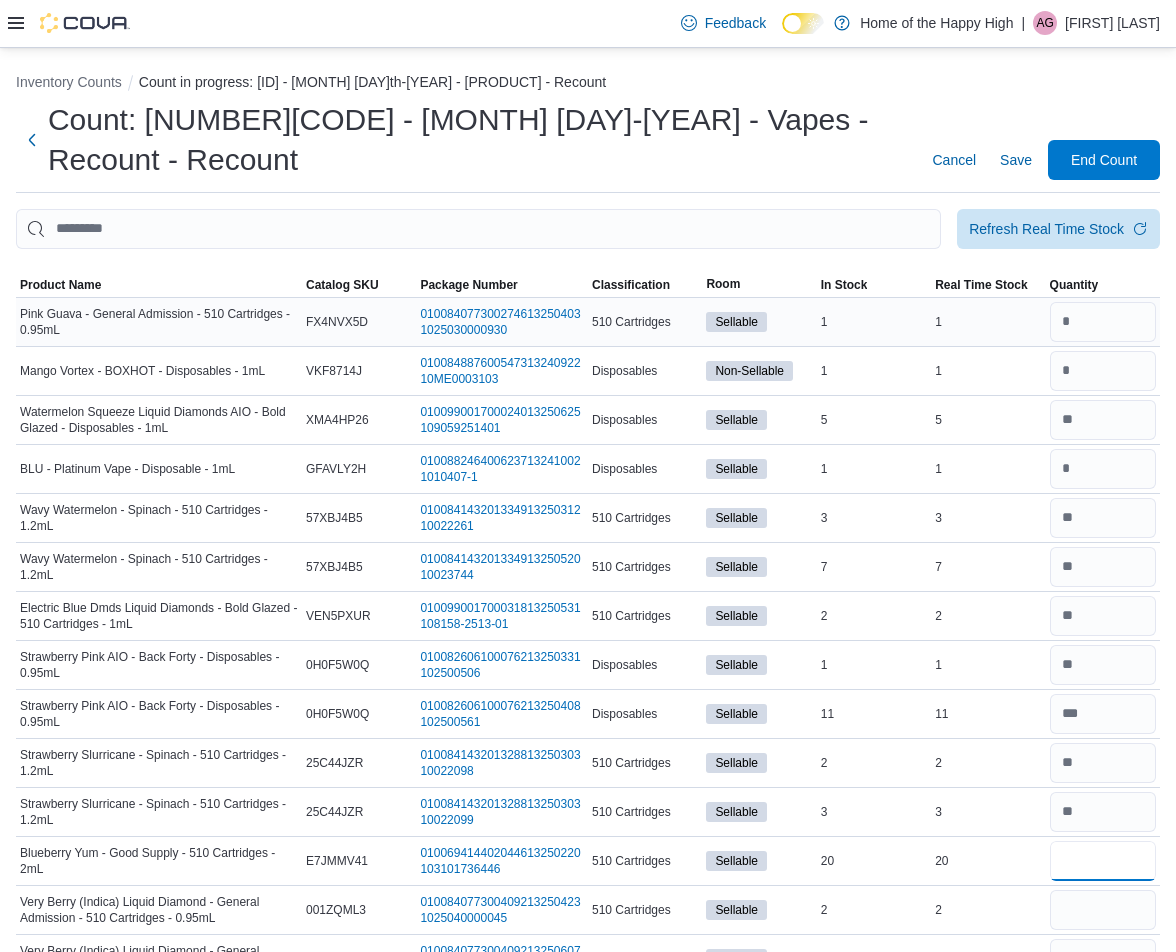 type on "**" 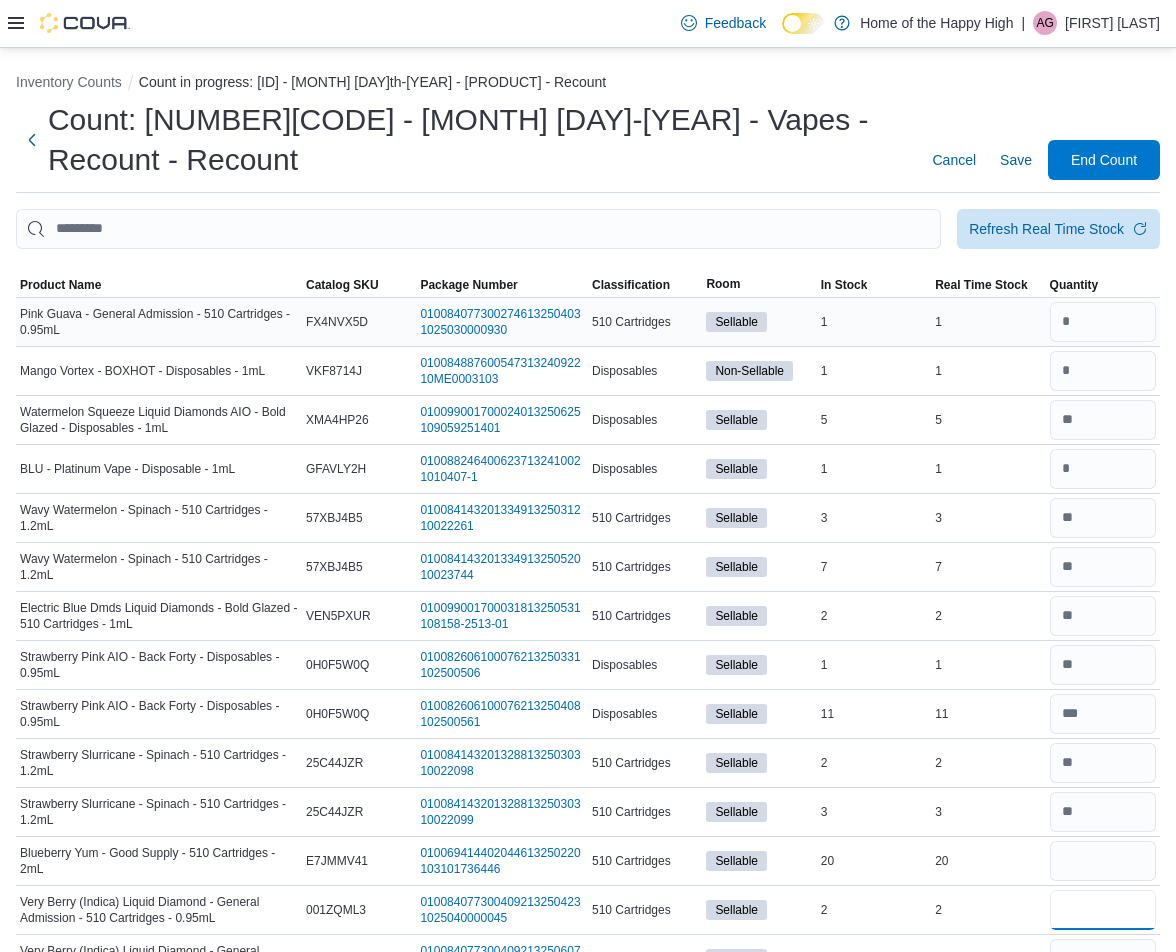 type 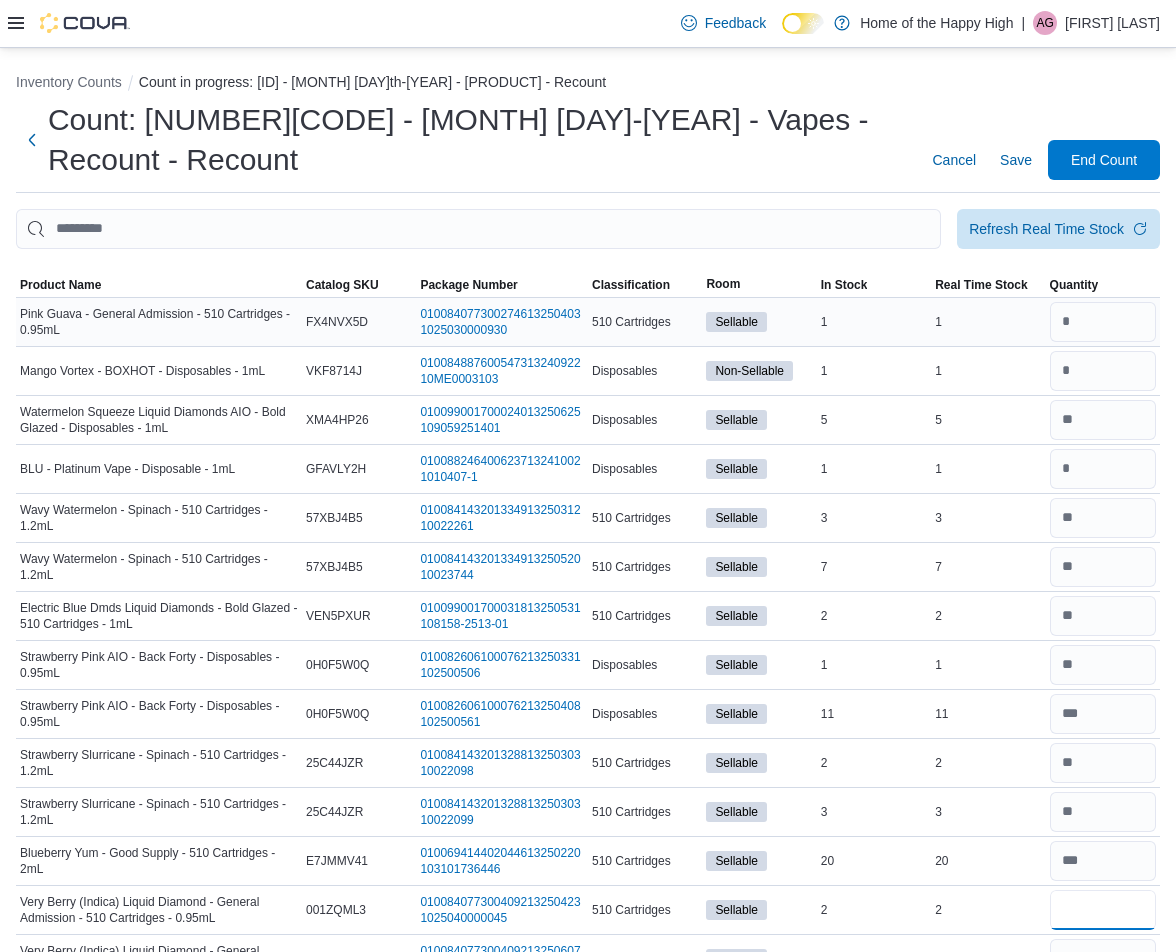 type on "*" 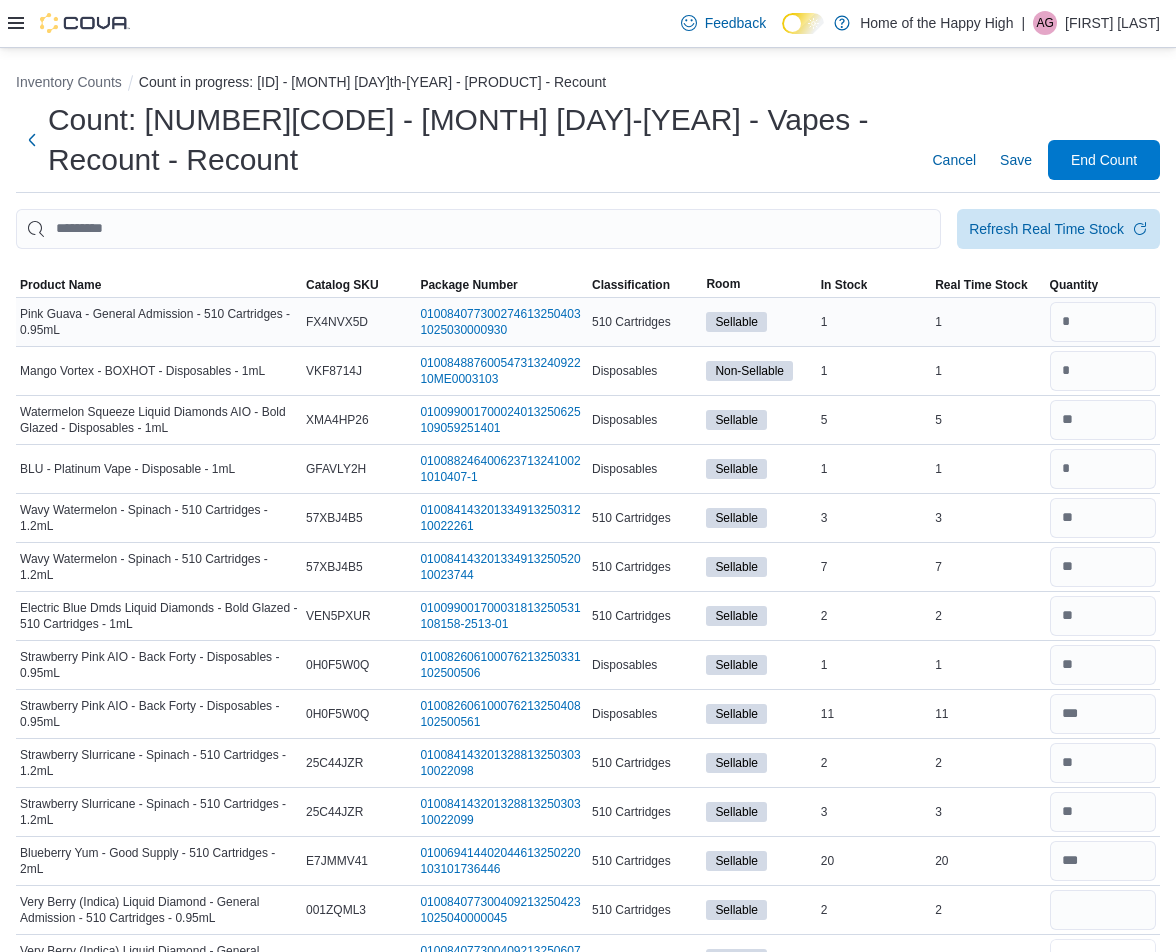type 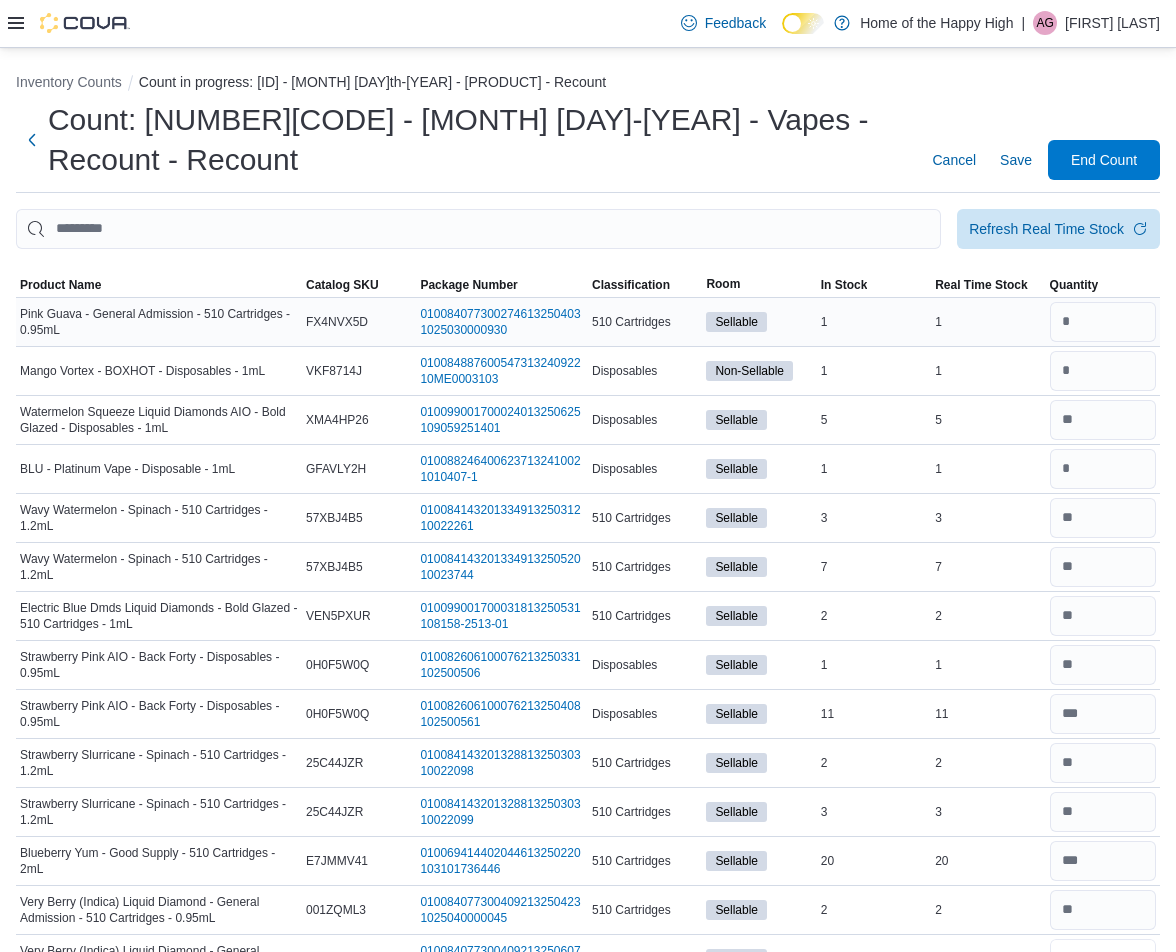 type on "**" 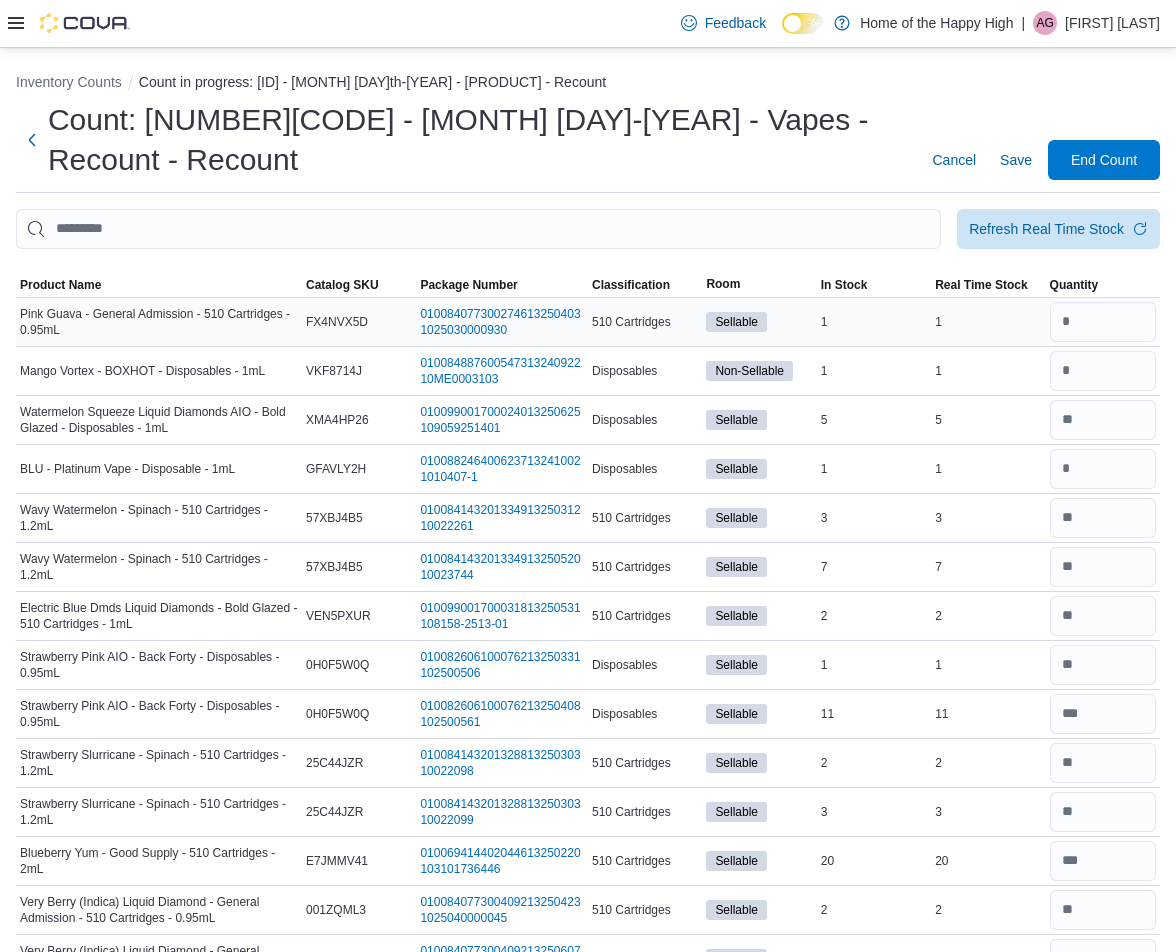 type 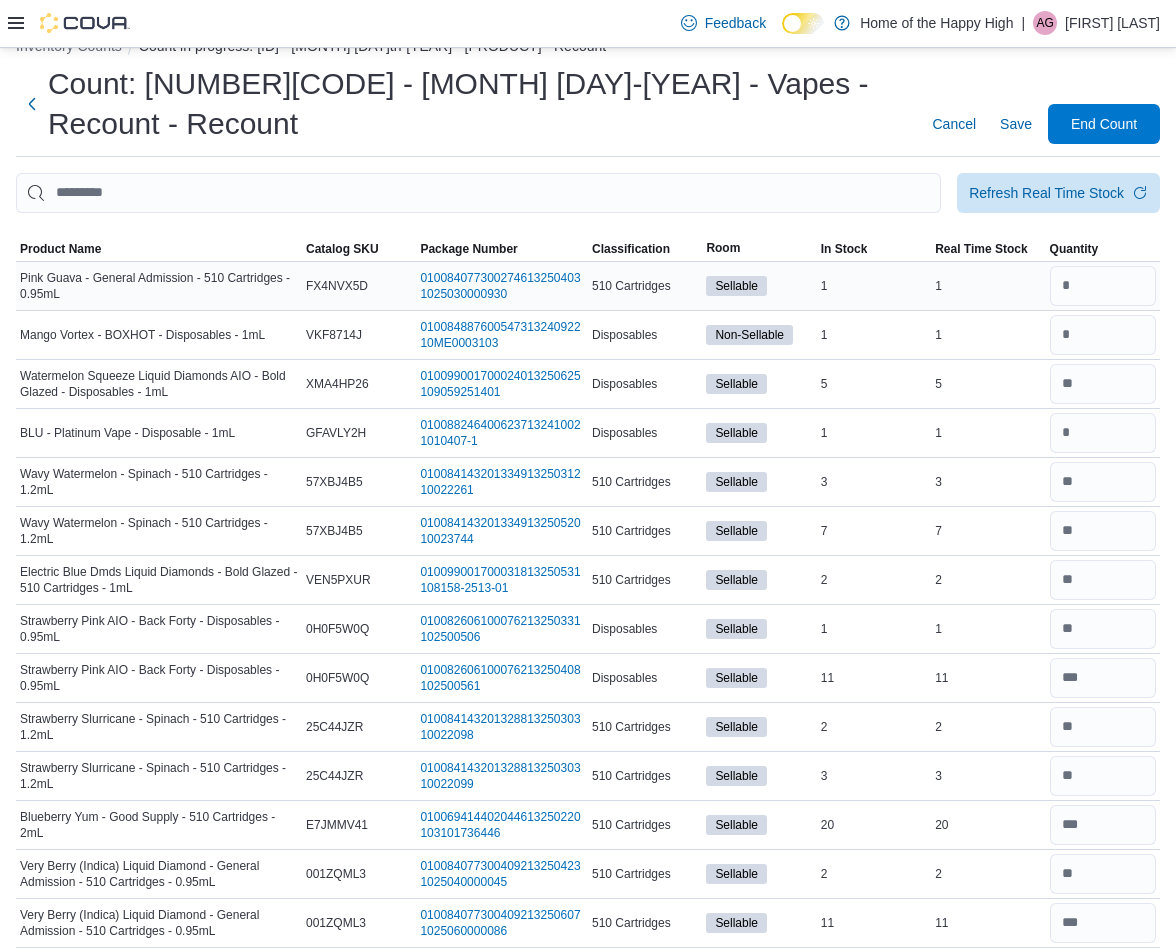 type on "*" 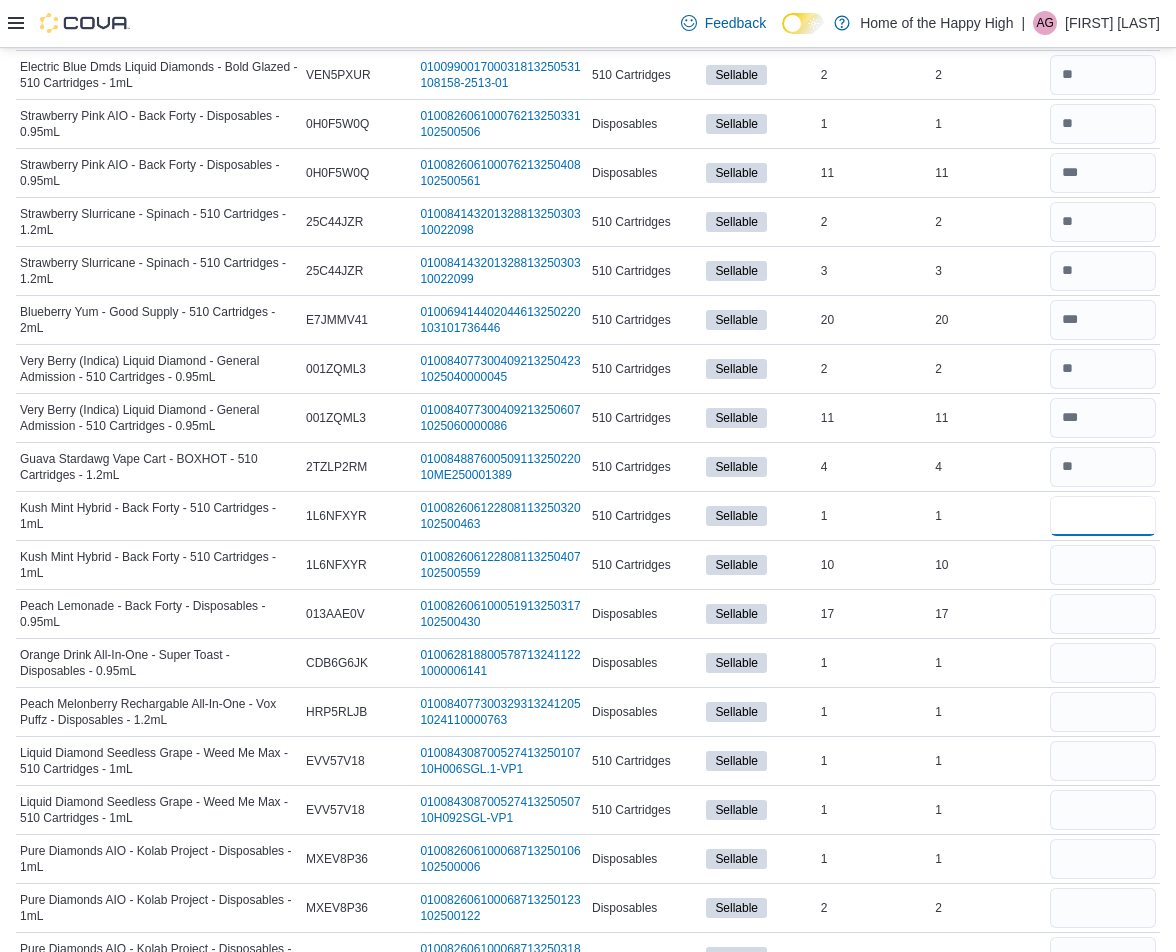 type on "*" 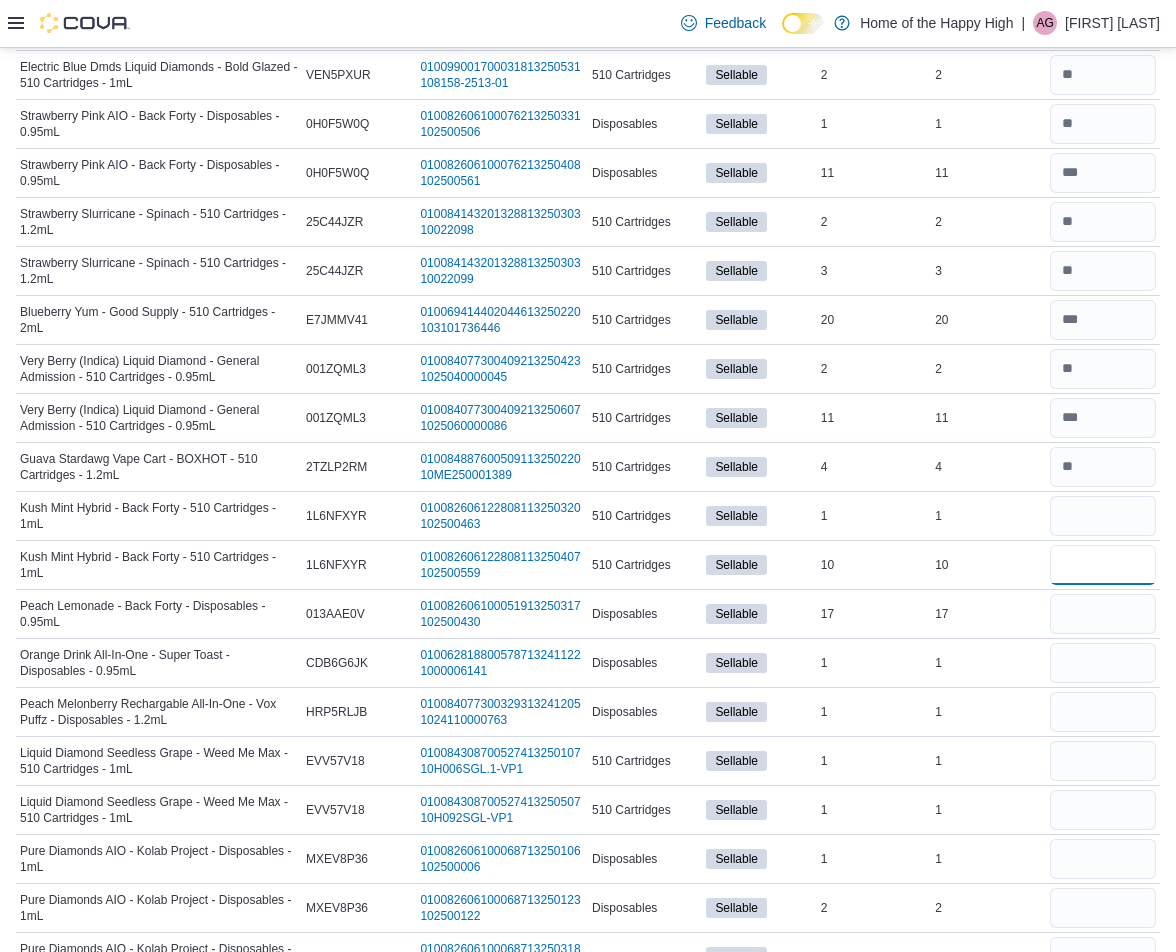 type 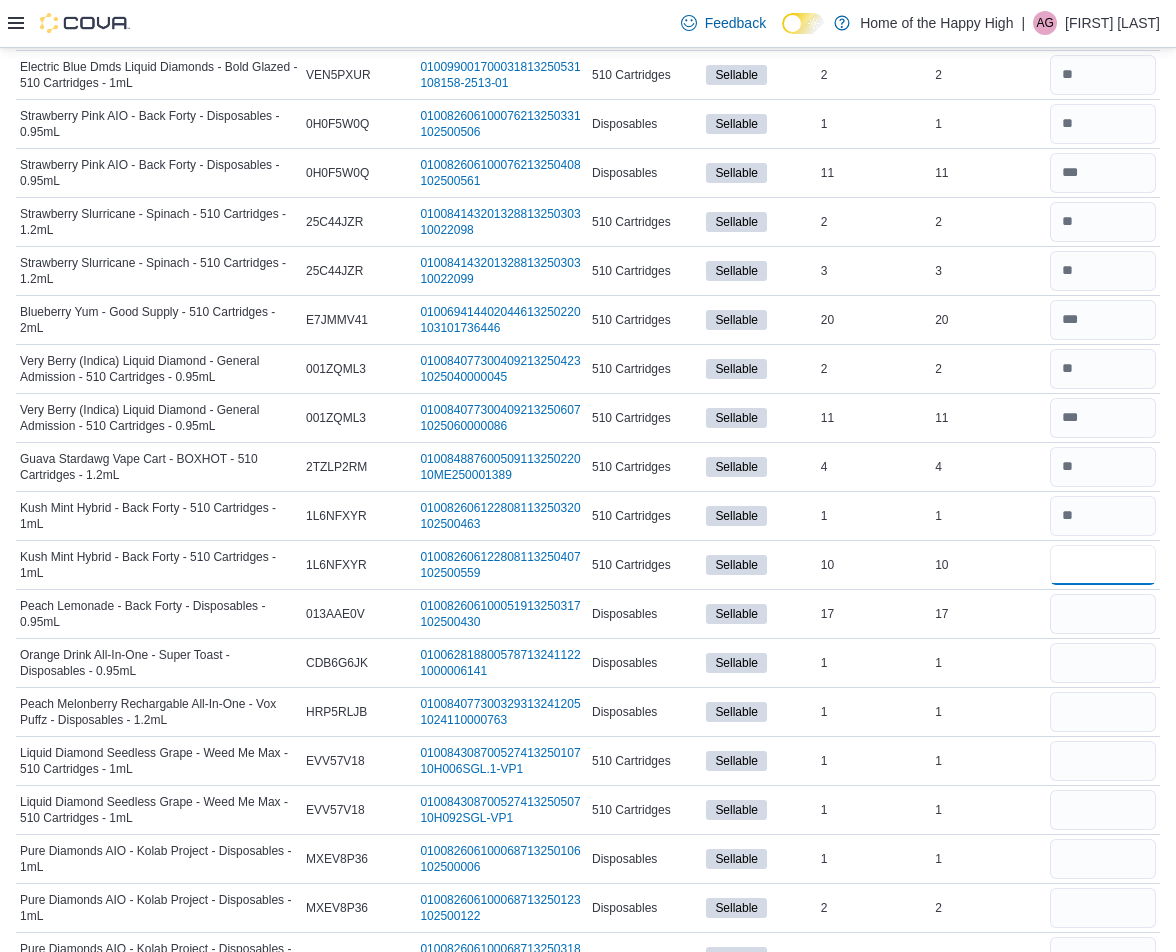 type on "**" 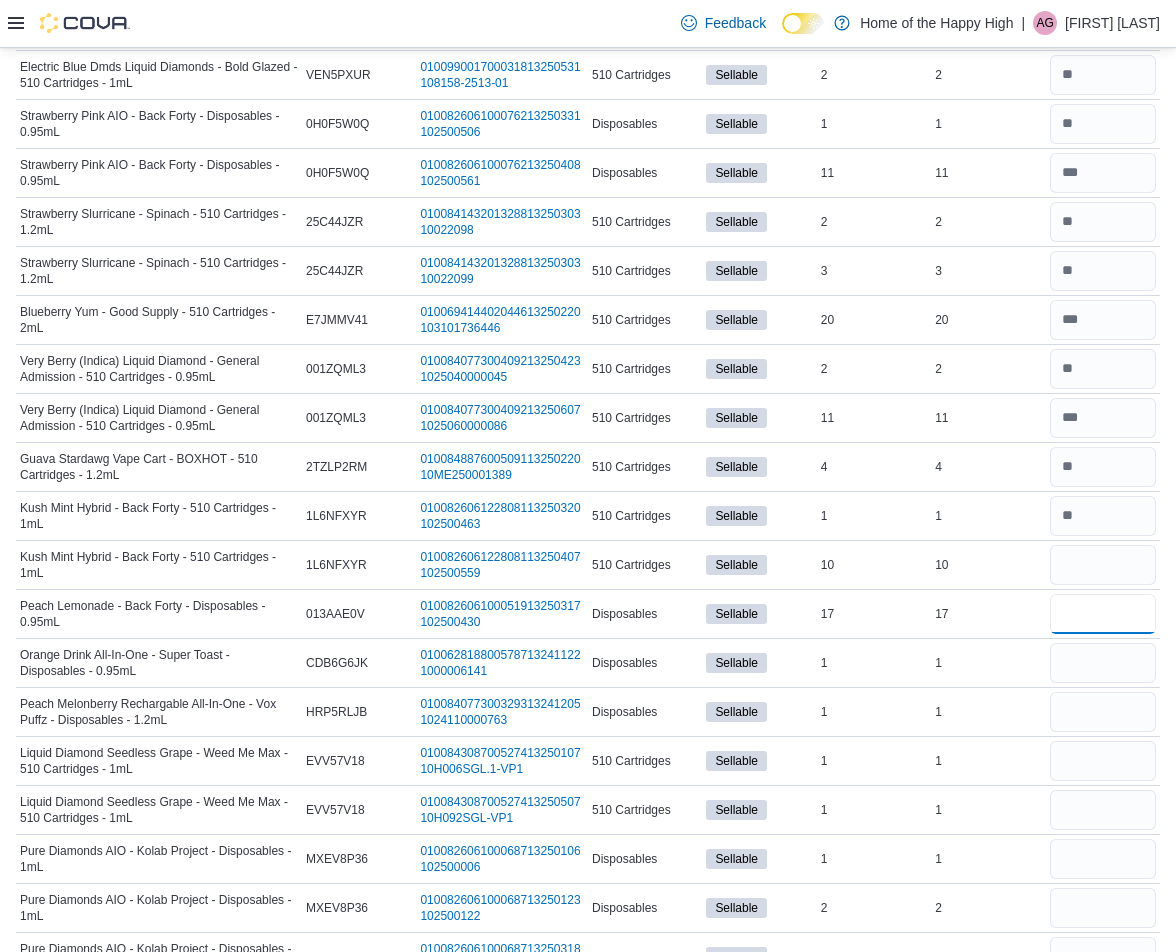 type 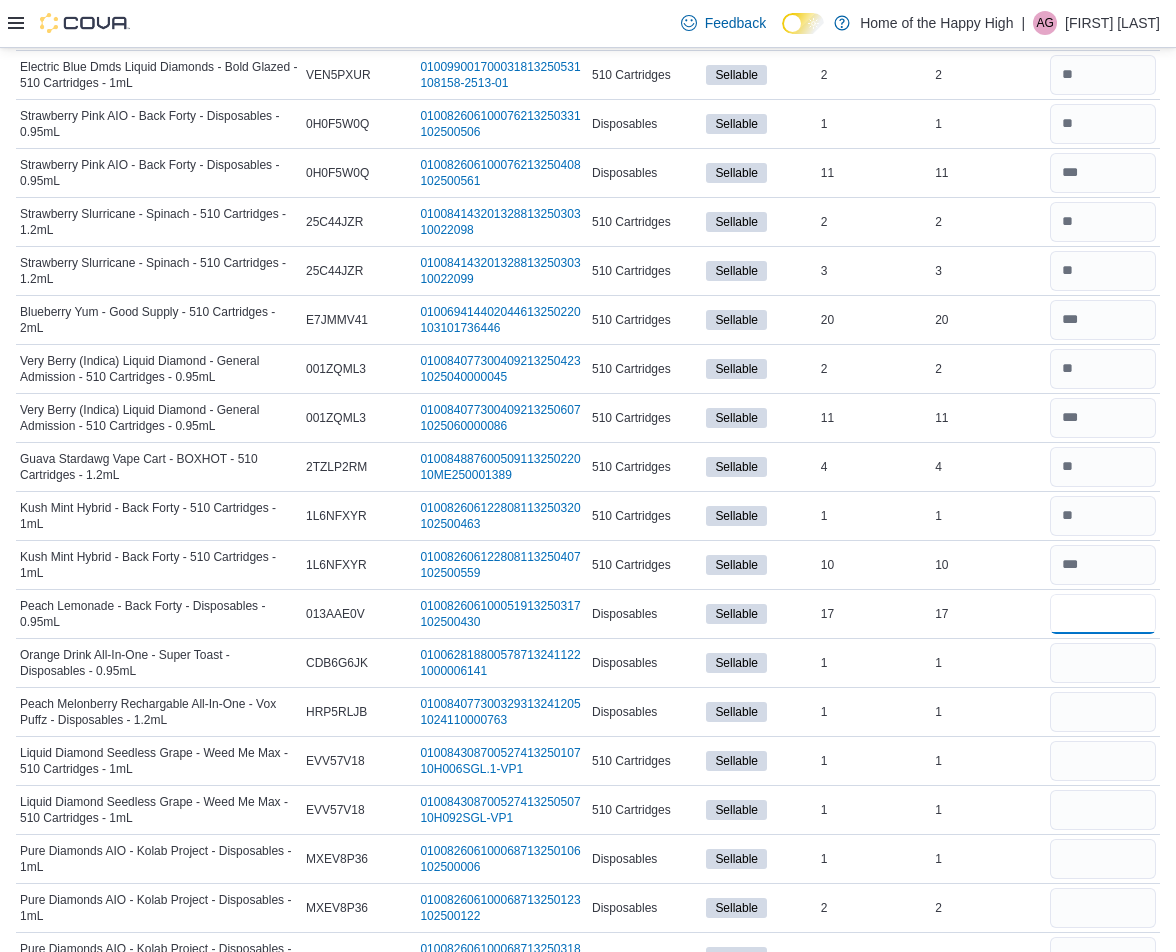 type on "**" 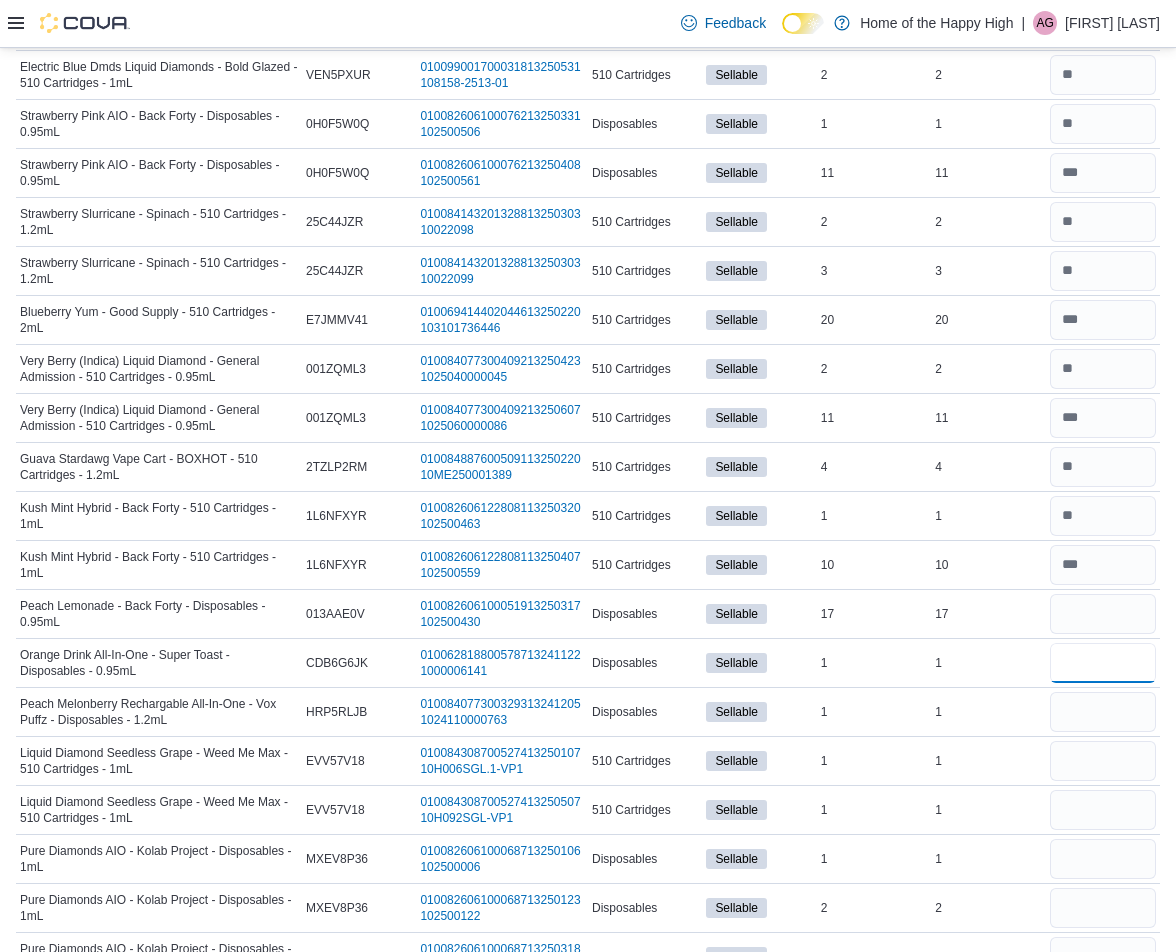 type 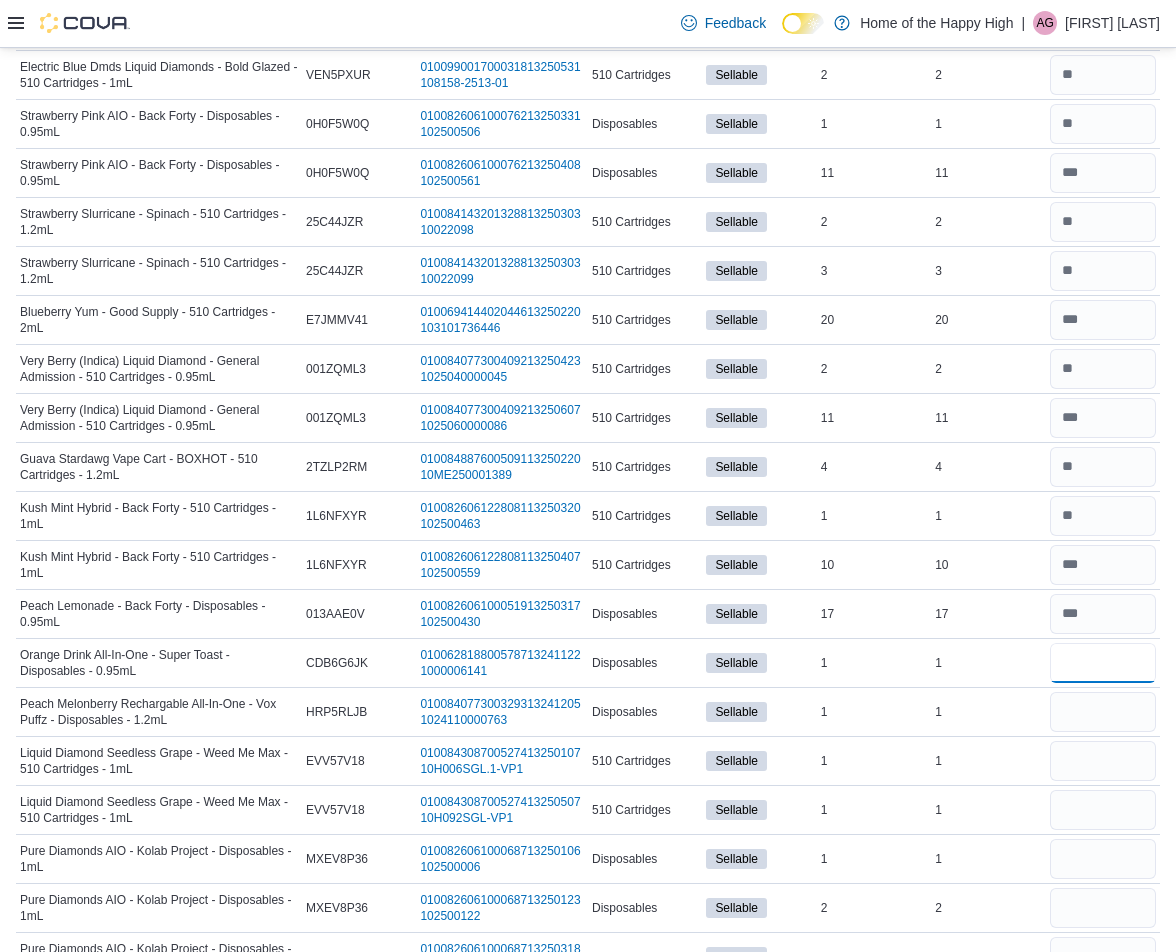 type on "*" 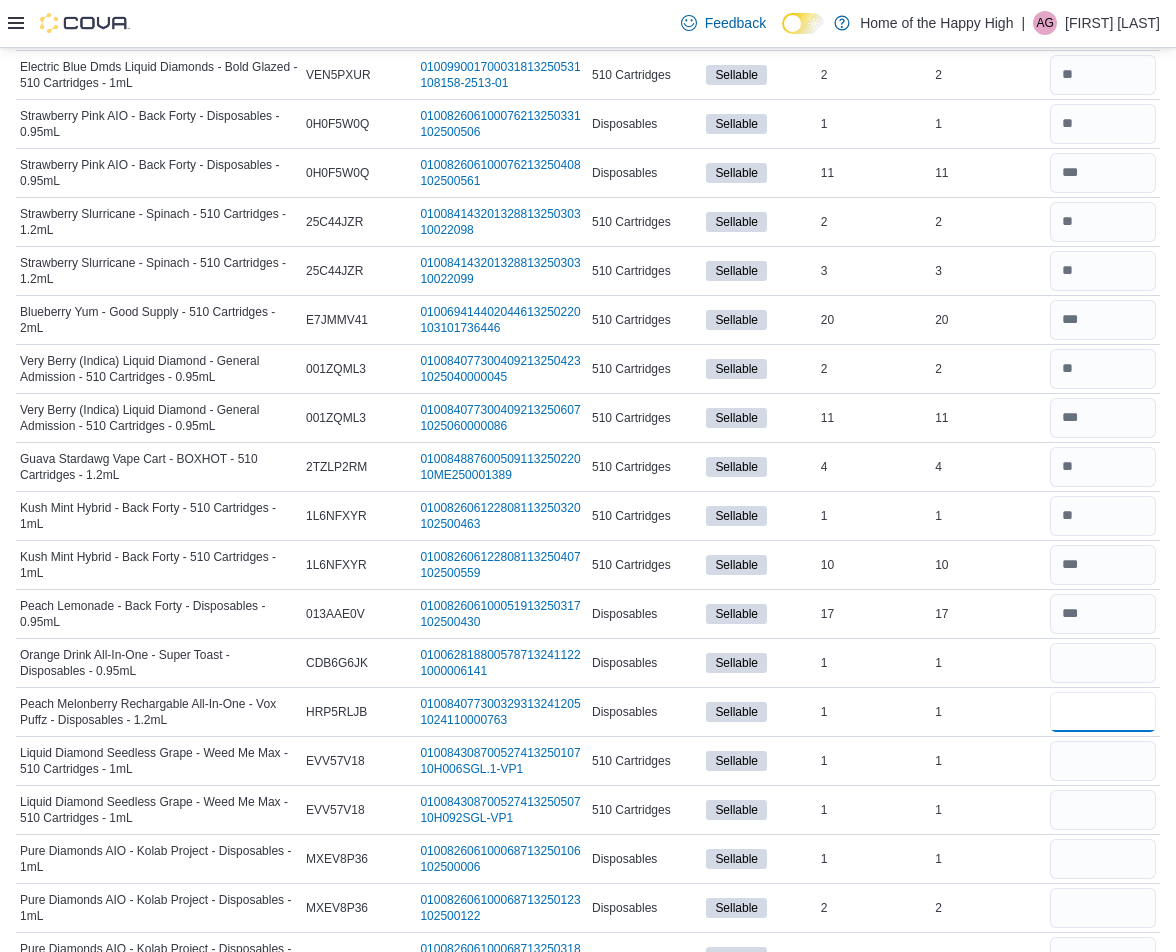 type 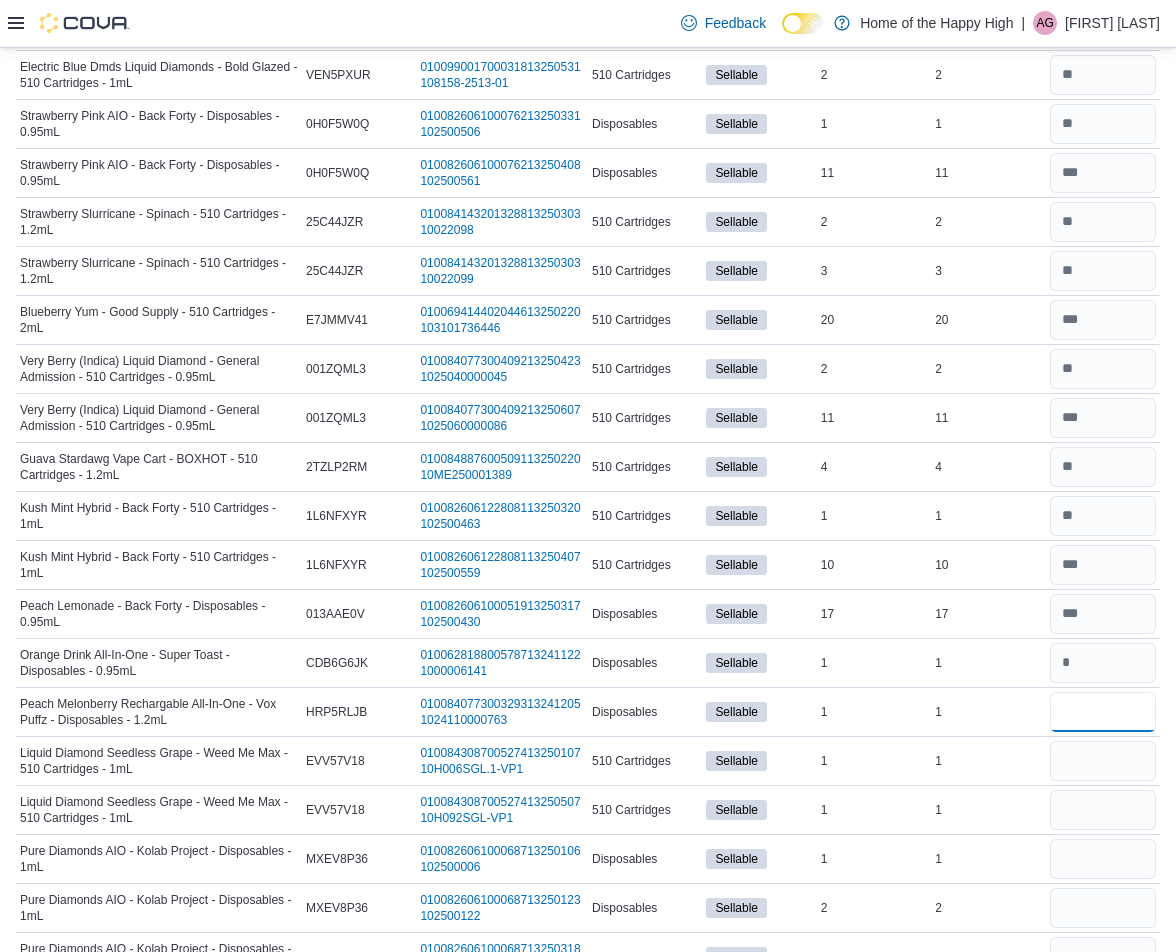 type 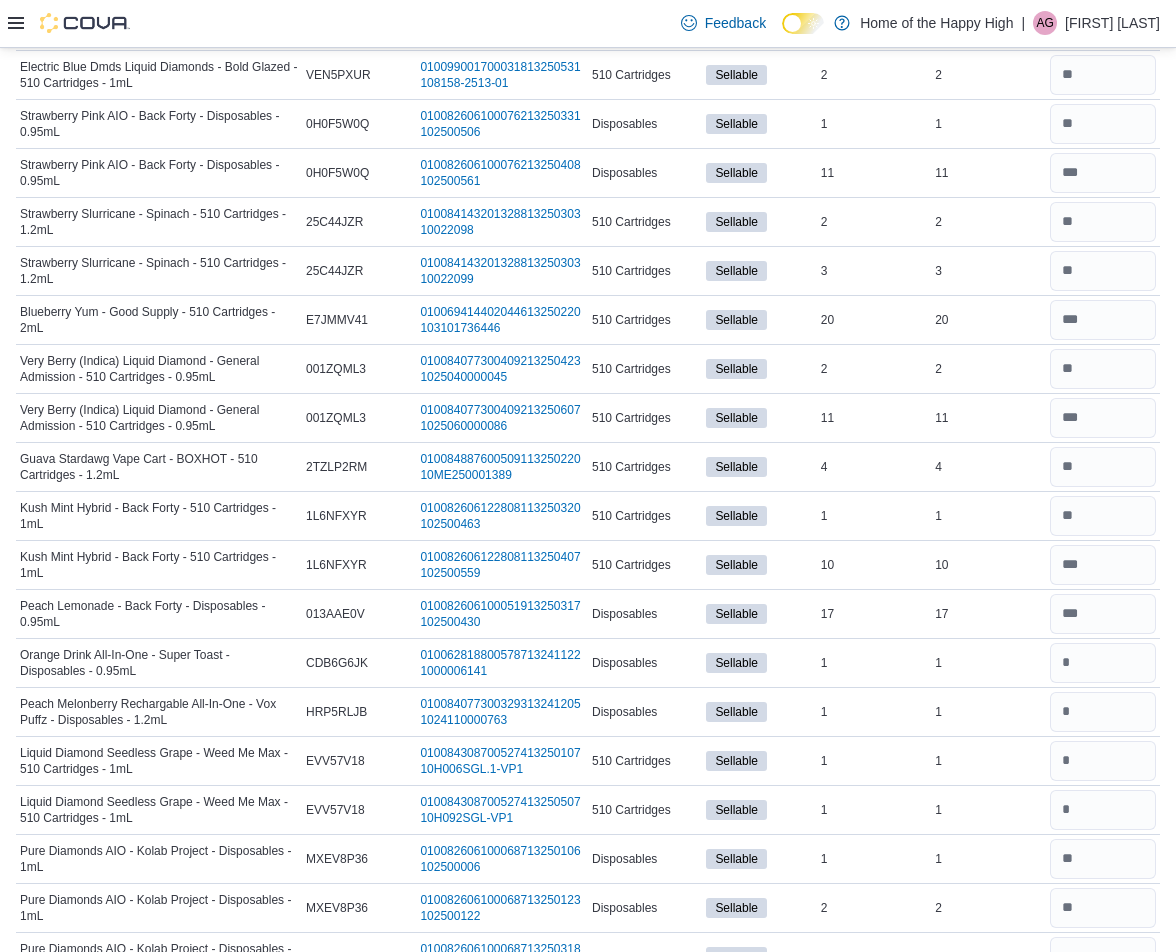 scroll, scrollTop: 575, scrollLeft: 0, axis: vertical 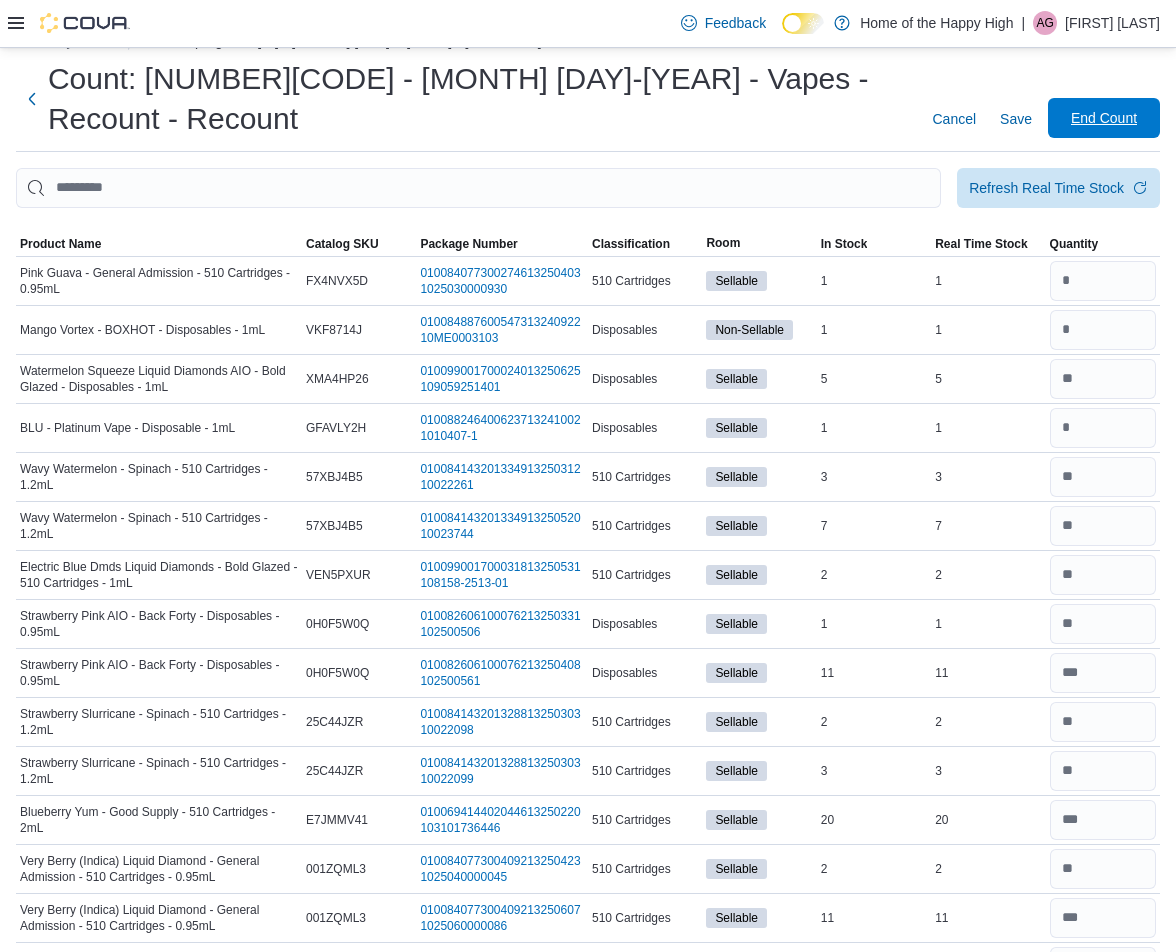 click on "End Count" at bounding box center [1104, 118] 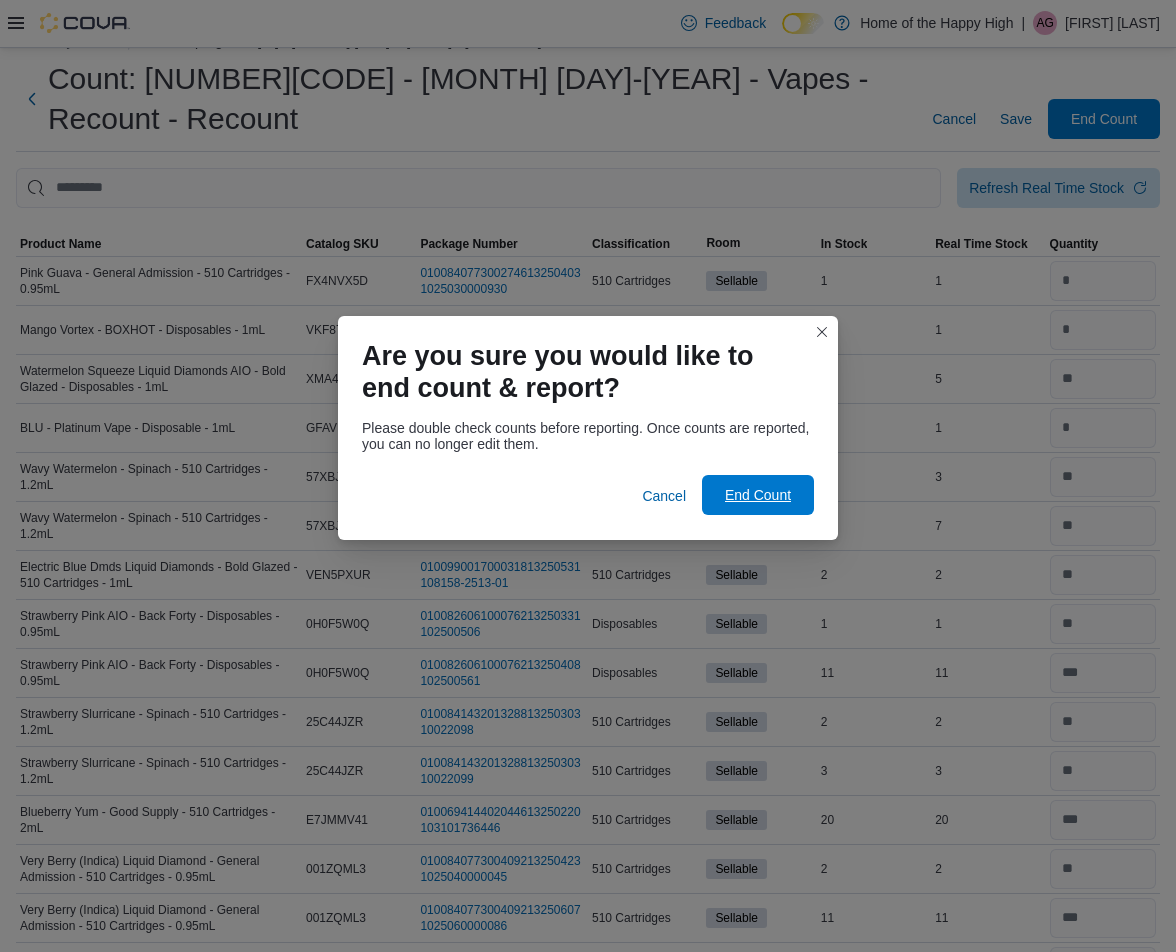 click on "End Count" at bounding box center [758, 495] 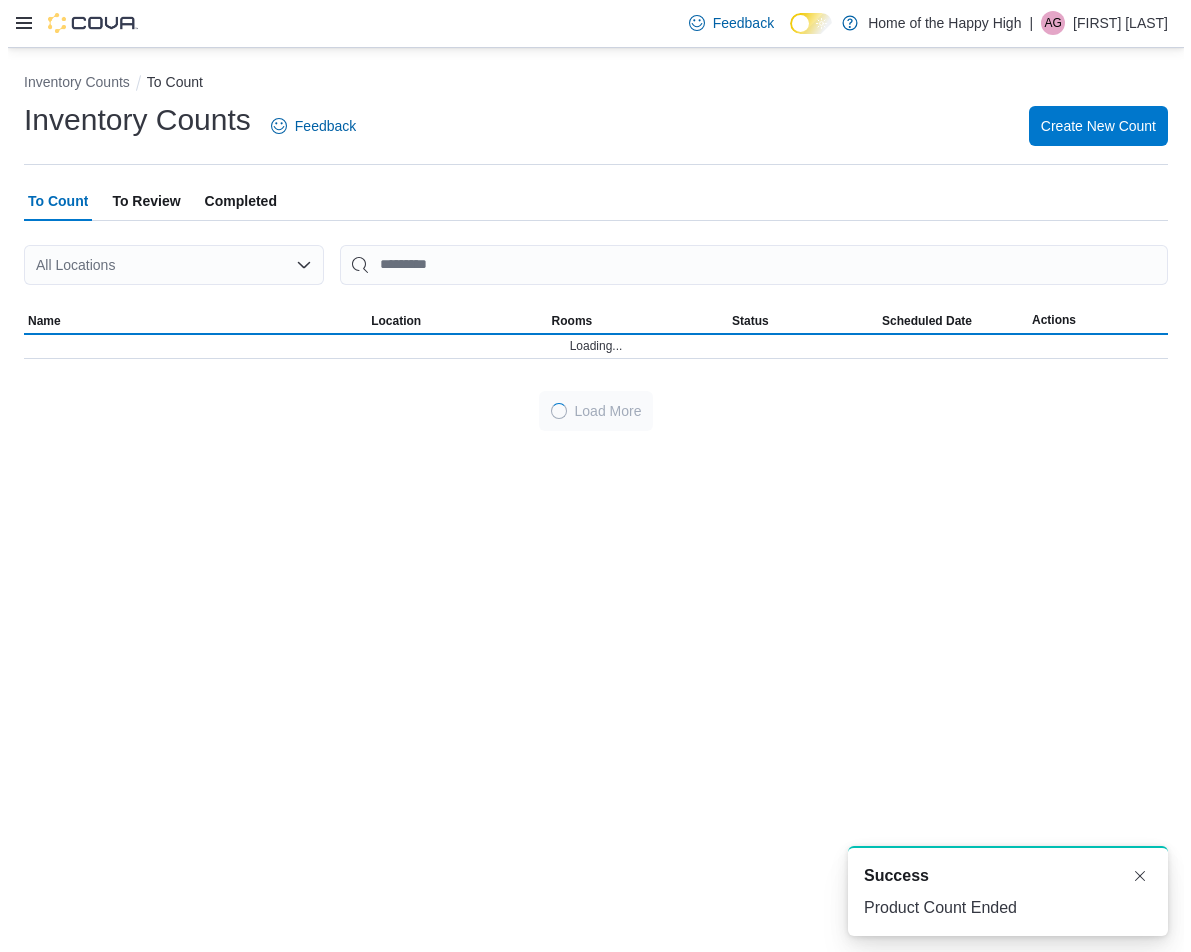 scroll, scrollTop: 0, scrollLeft: 0, axis: both 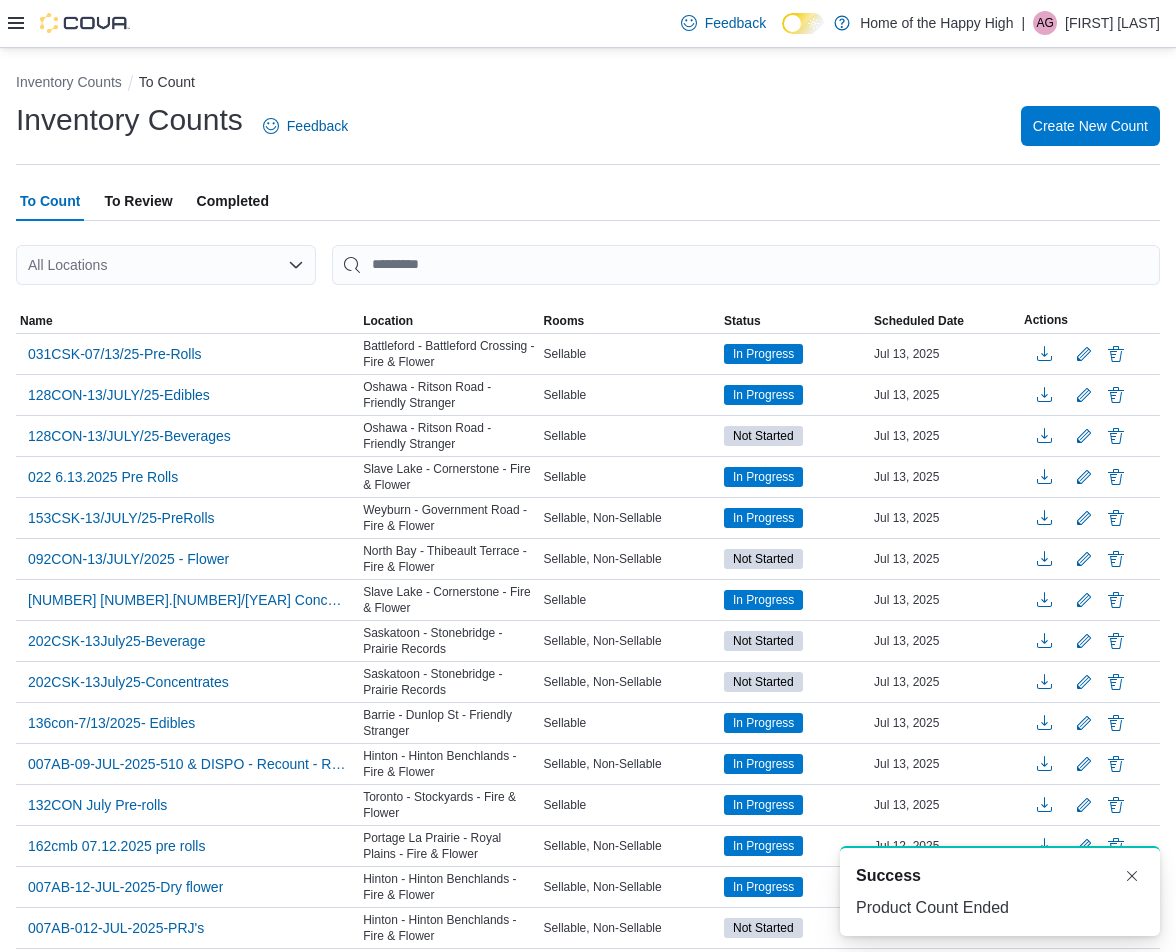 click on "To Review" at bounding box center [138, 201] 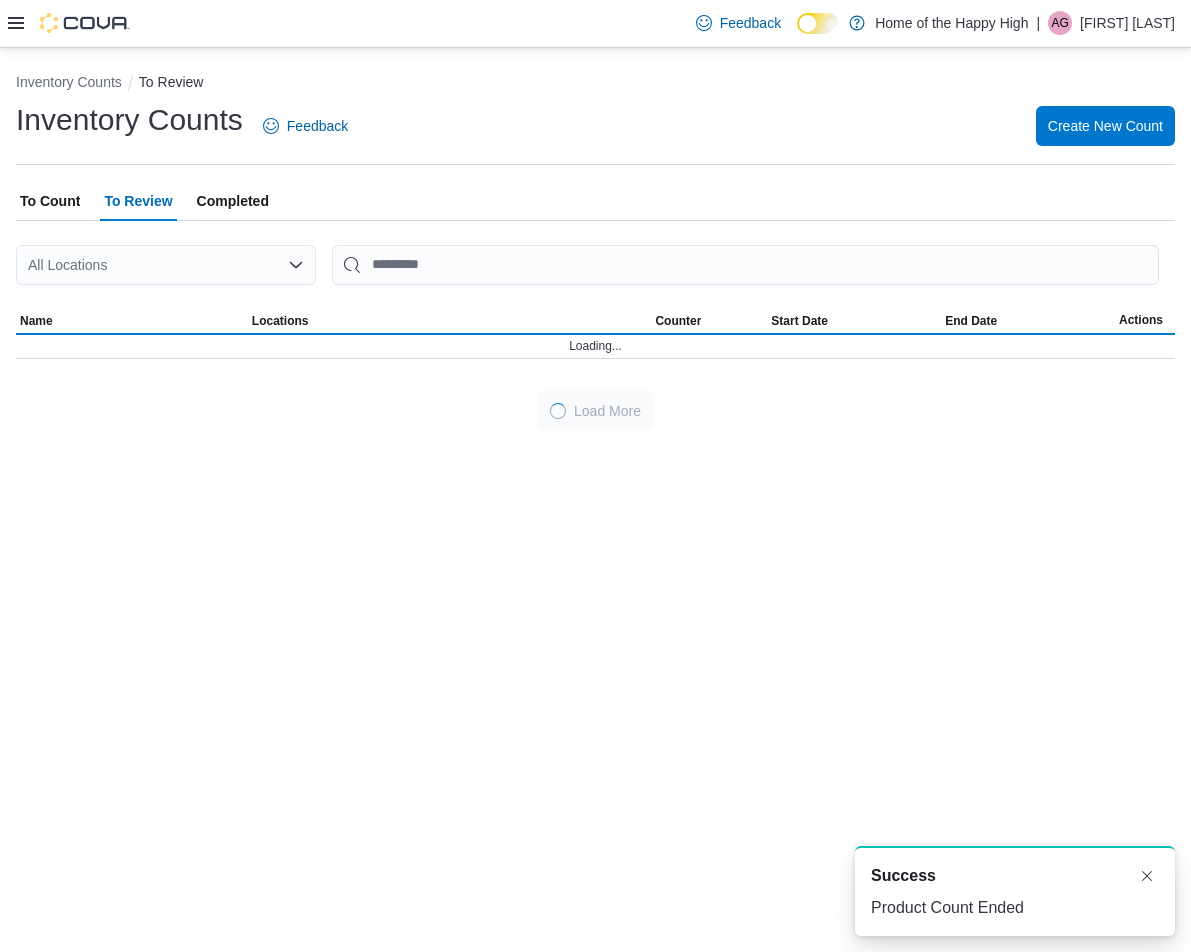 click on "All Locations" at bounding box center (166, 265) 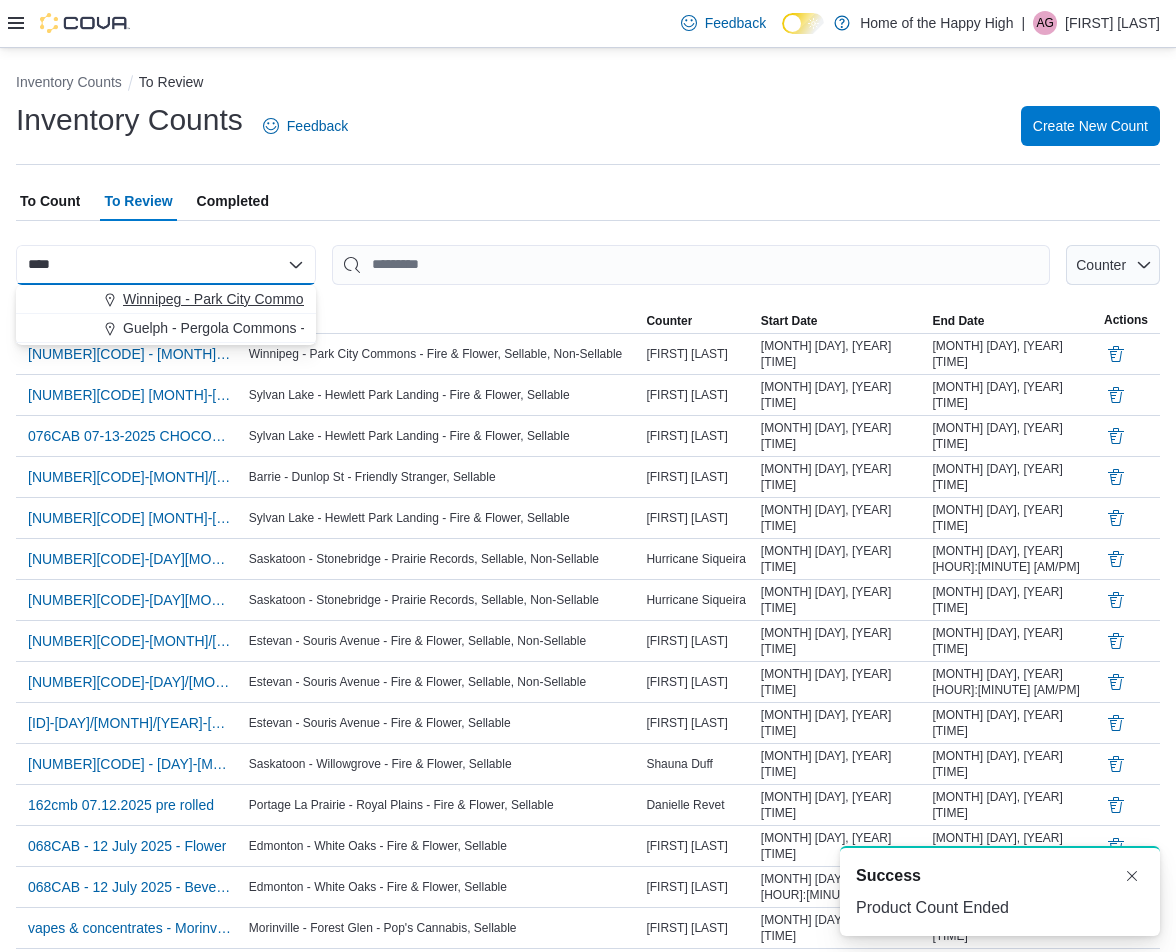 click on "Winnipeg - Park City Commons - Fire & Flower" at bounding box center [268, 299] 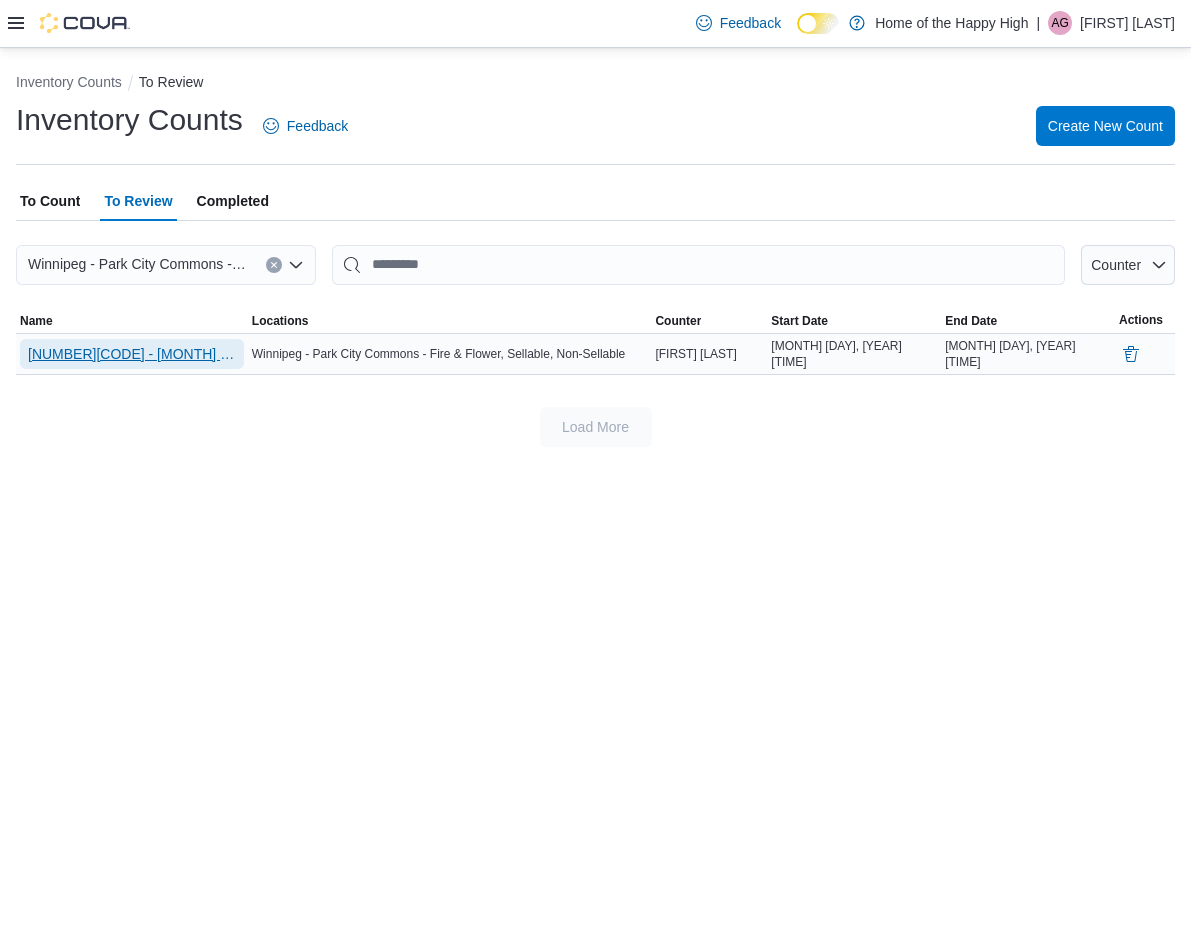 click on "[NUMBER][CODE] - [MONTH] [DAY]-[YEAR] - Vapes - Recount - Recount" at bounding box center (132, 354) 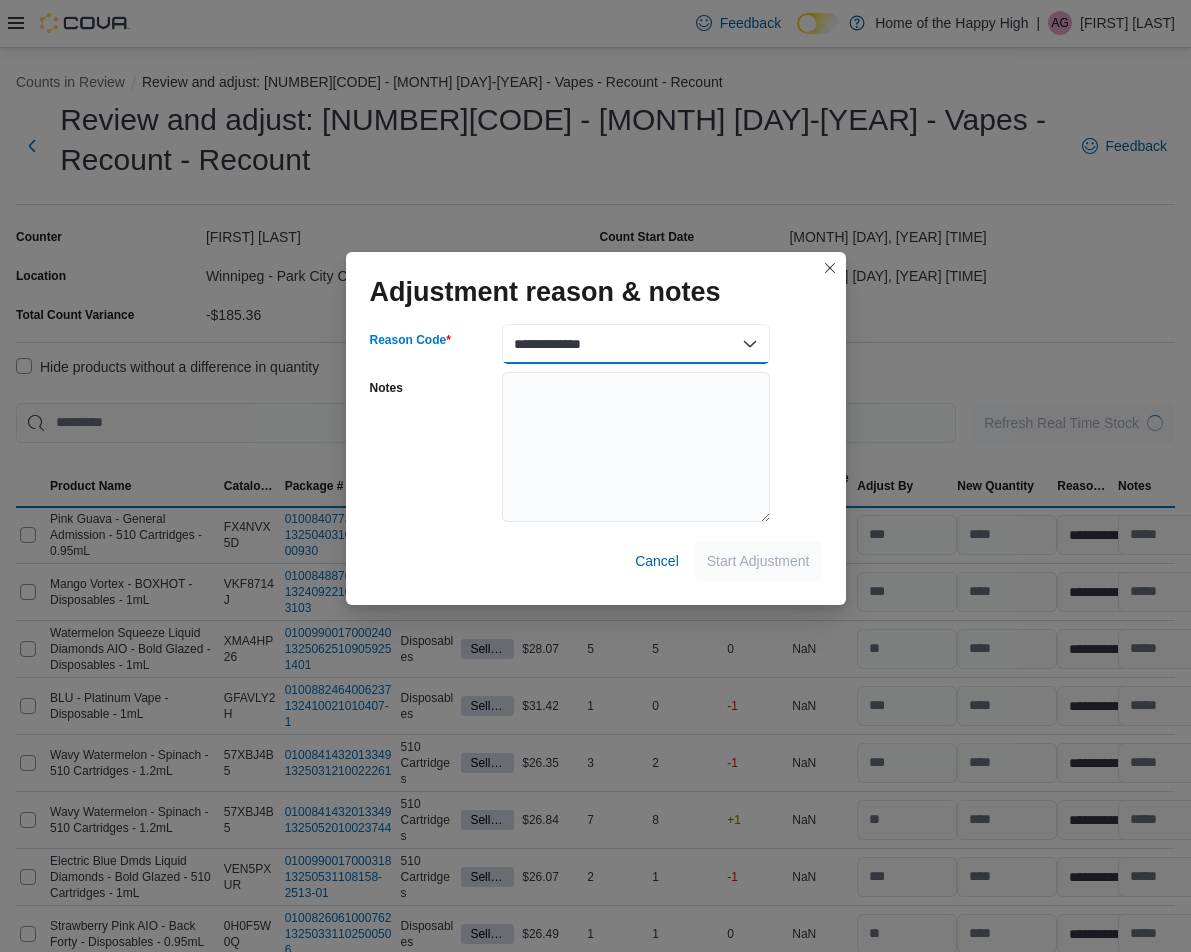 click on "**********" at bounding box center (636, 344) 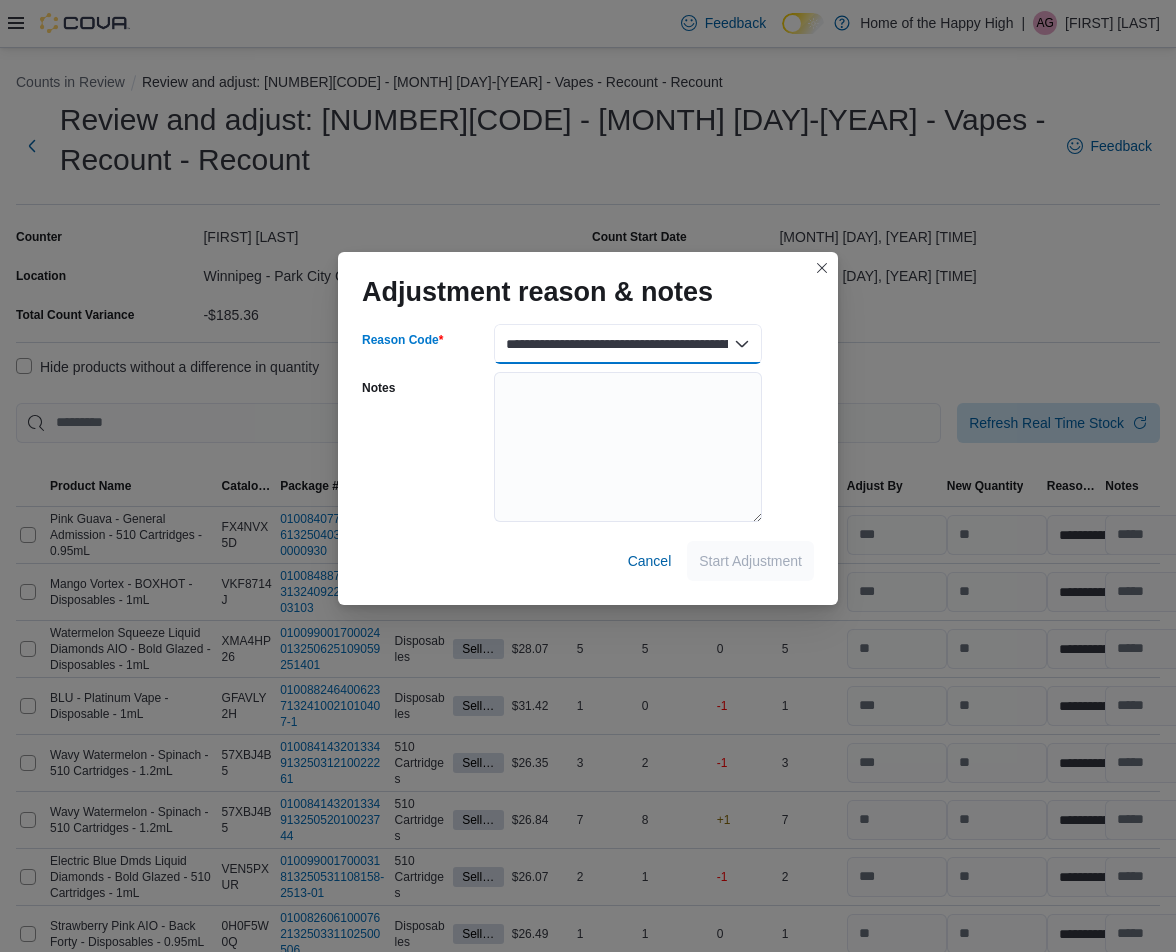 click on "**********" at bounding box center (628, 344) 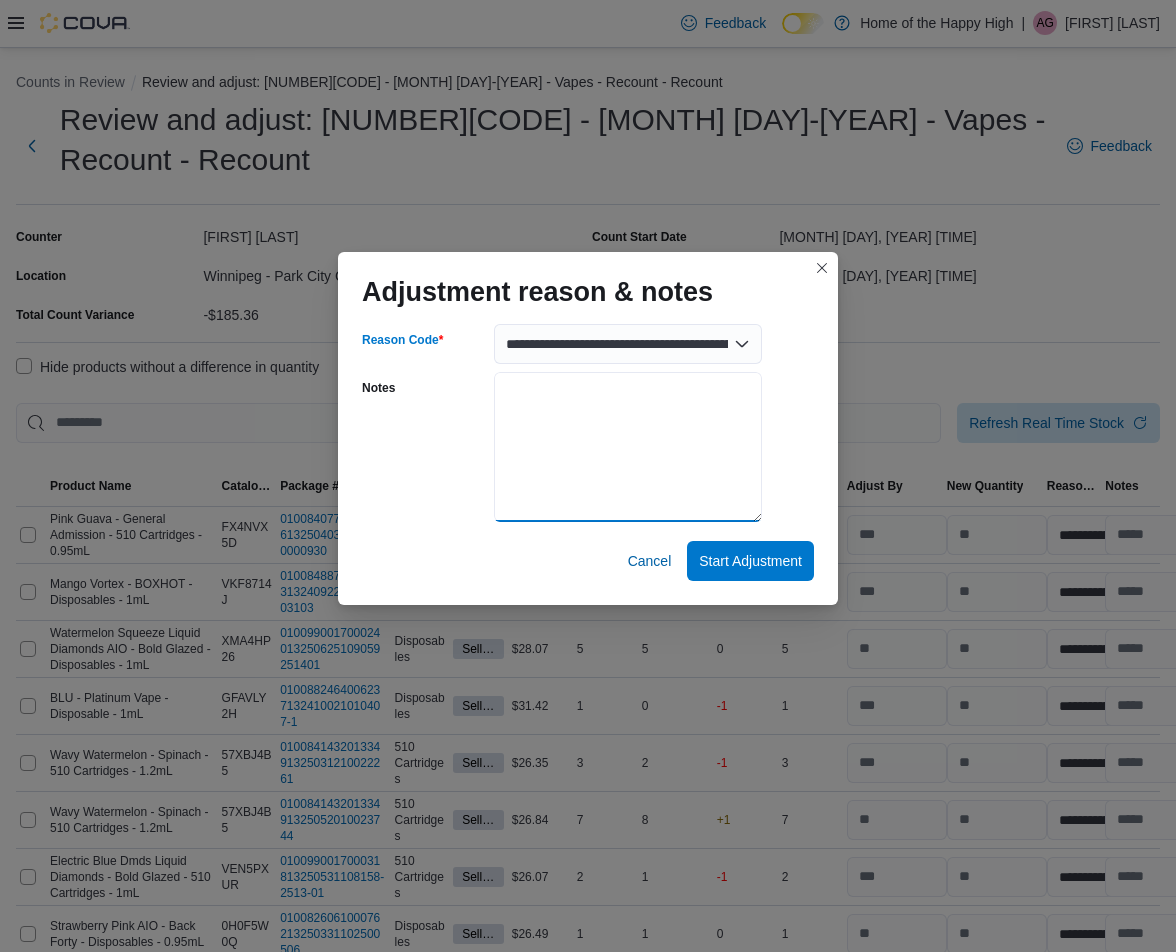 click on "Notes" at bounding box center (628, 447) 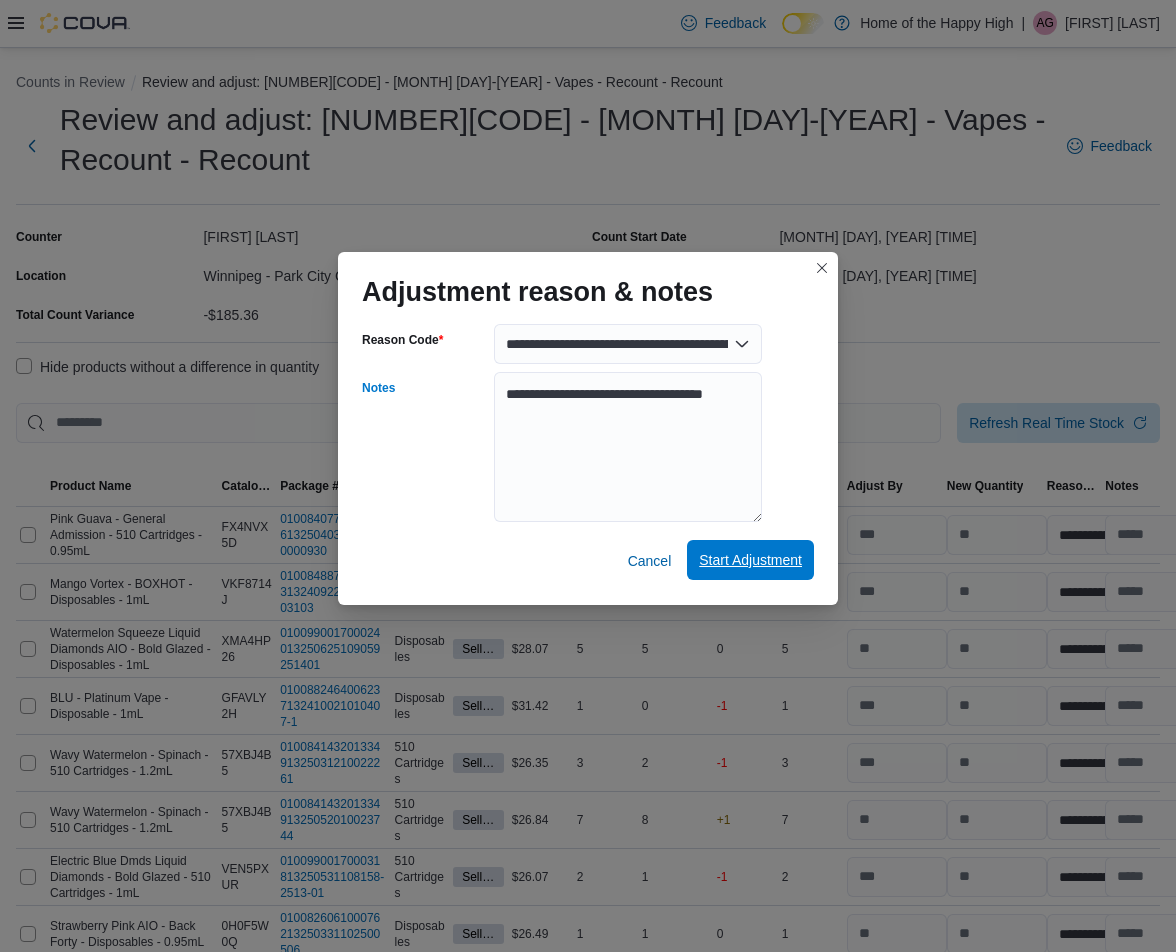 click on "Start Adjustment" at bounding box center (750, 560) 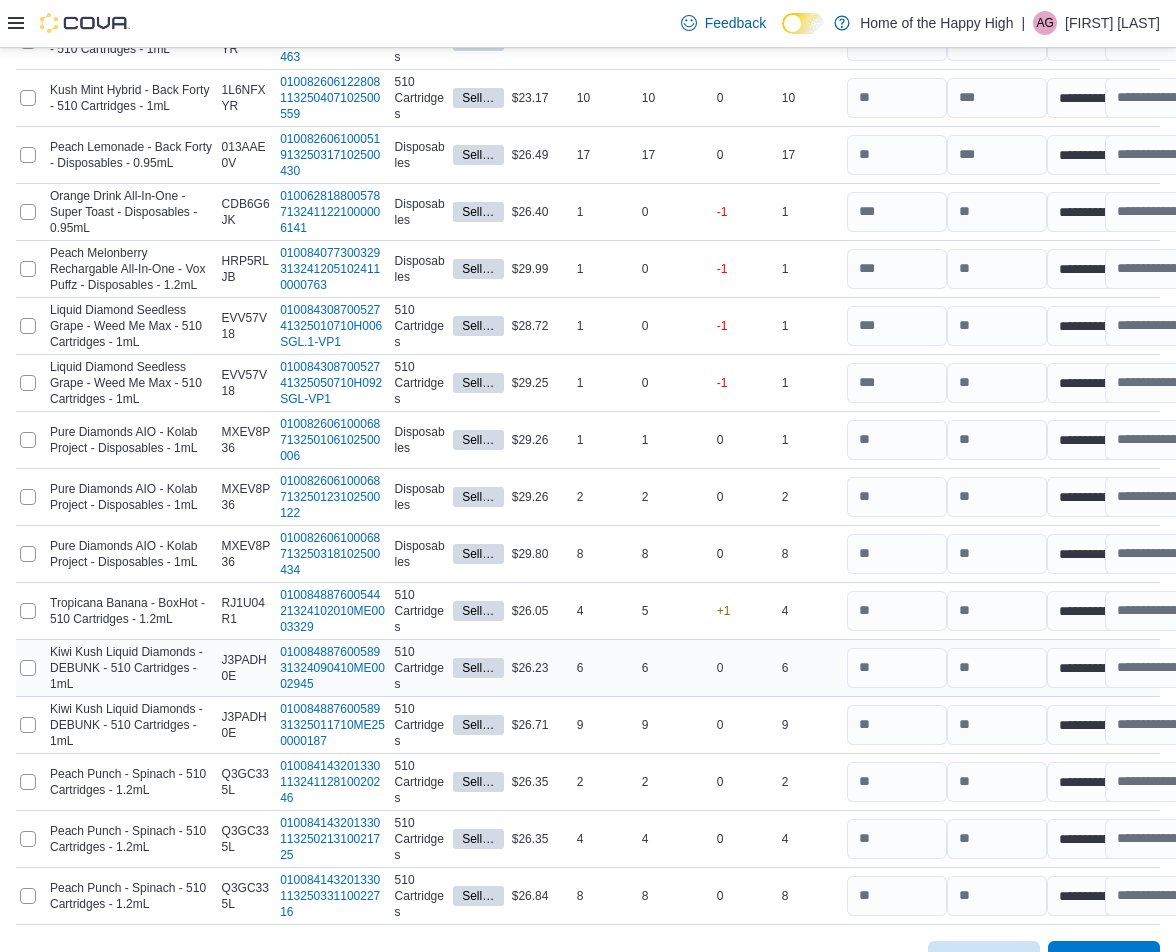 scroll, scrollTop: 1354, scrollLeft: 0, axis: vertical 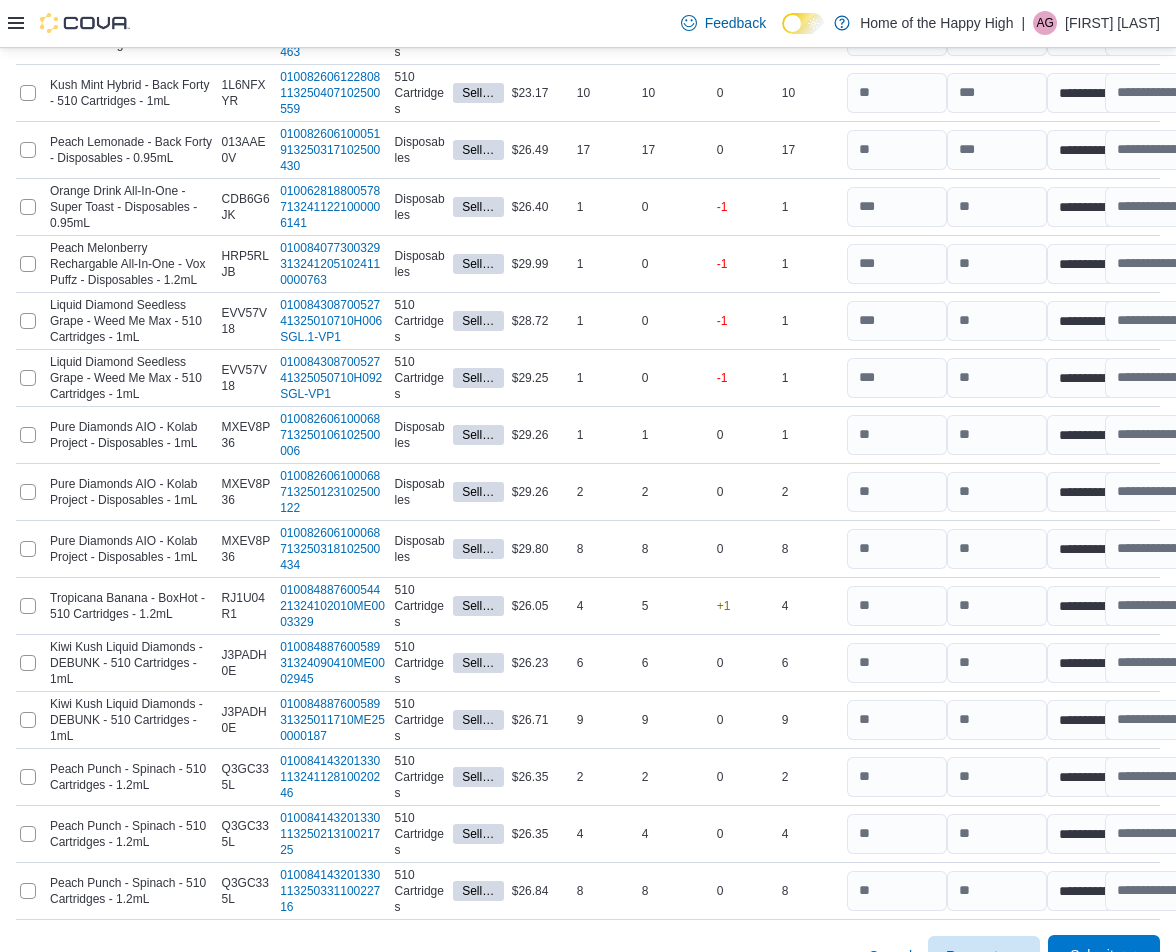 click 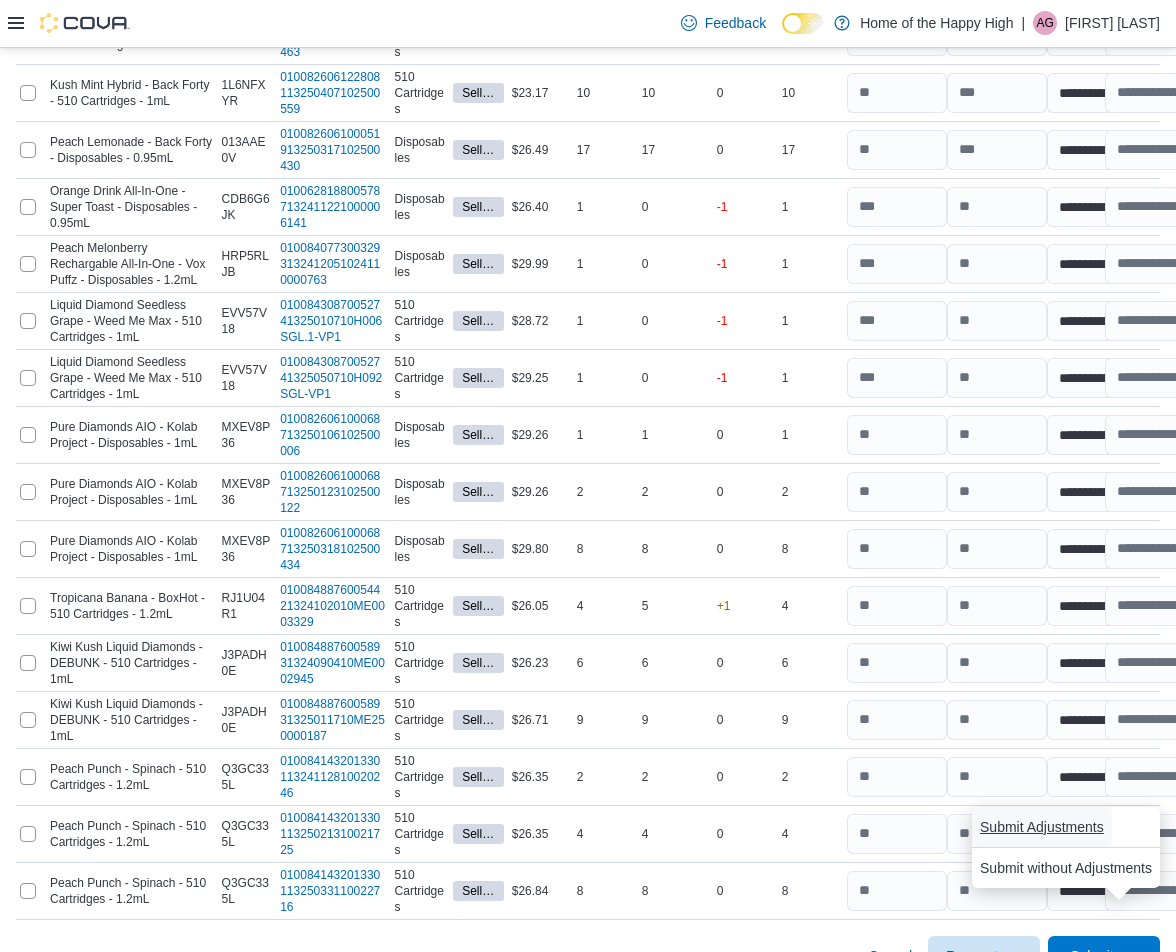 click on "Submit Adjustments" at bounding box center [1042, 827] 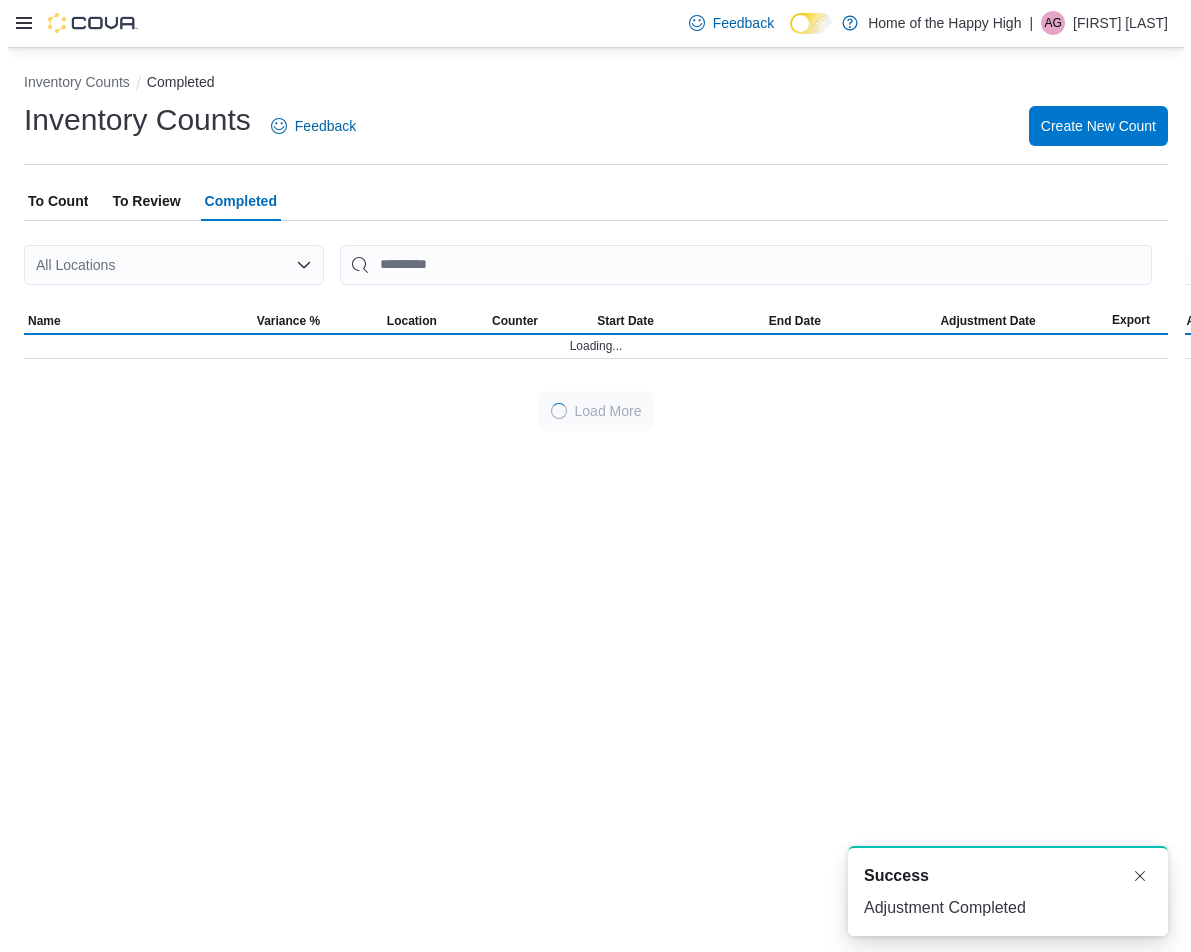 scroll, scrollTop: 0, scrollLeft: 0, axis: both 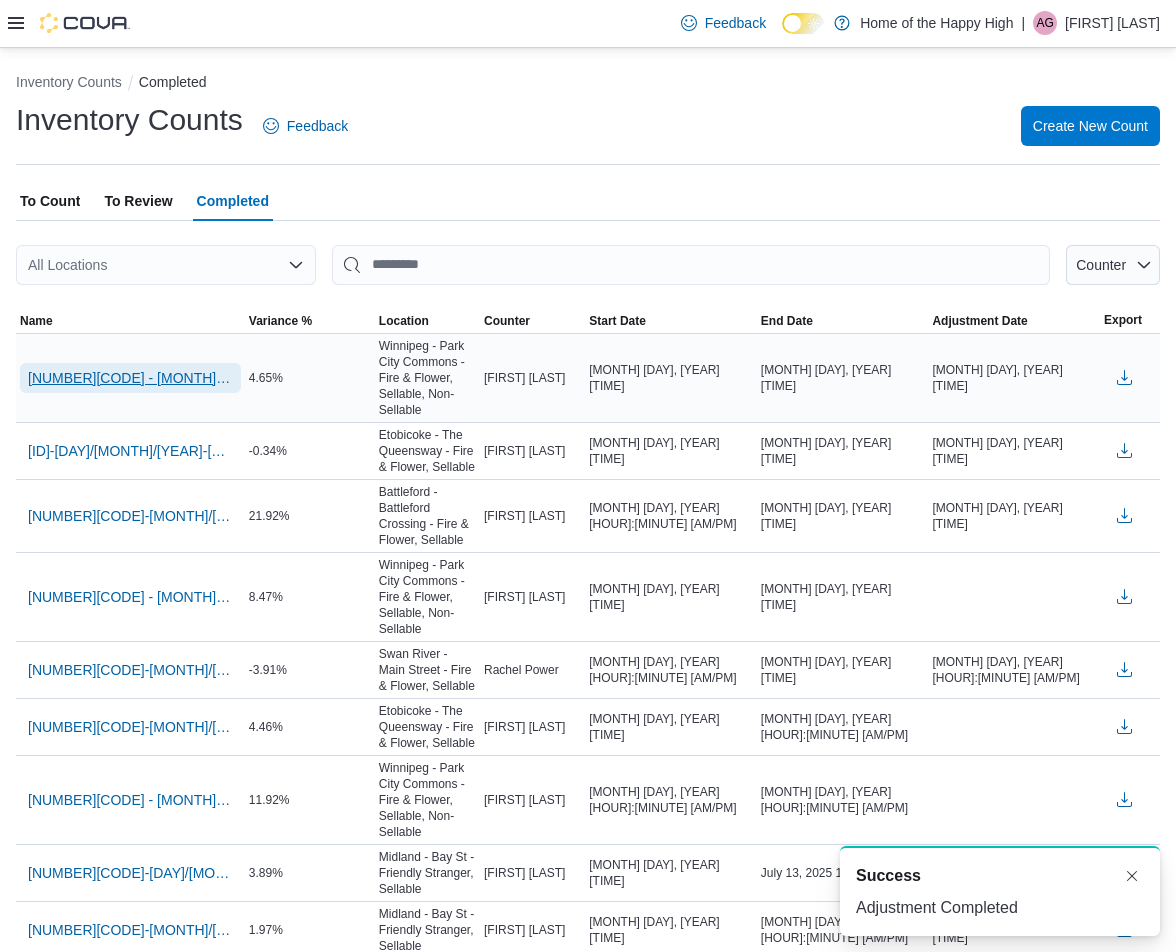 click on "[NUMBER][CODE] - [MONTH] [DAY]-[YEAR] - Vapes - Recount - Recount" at bounding box center (130, 378) 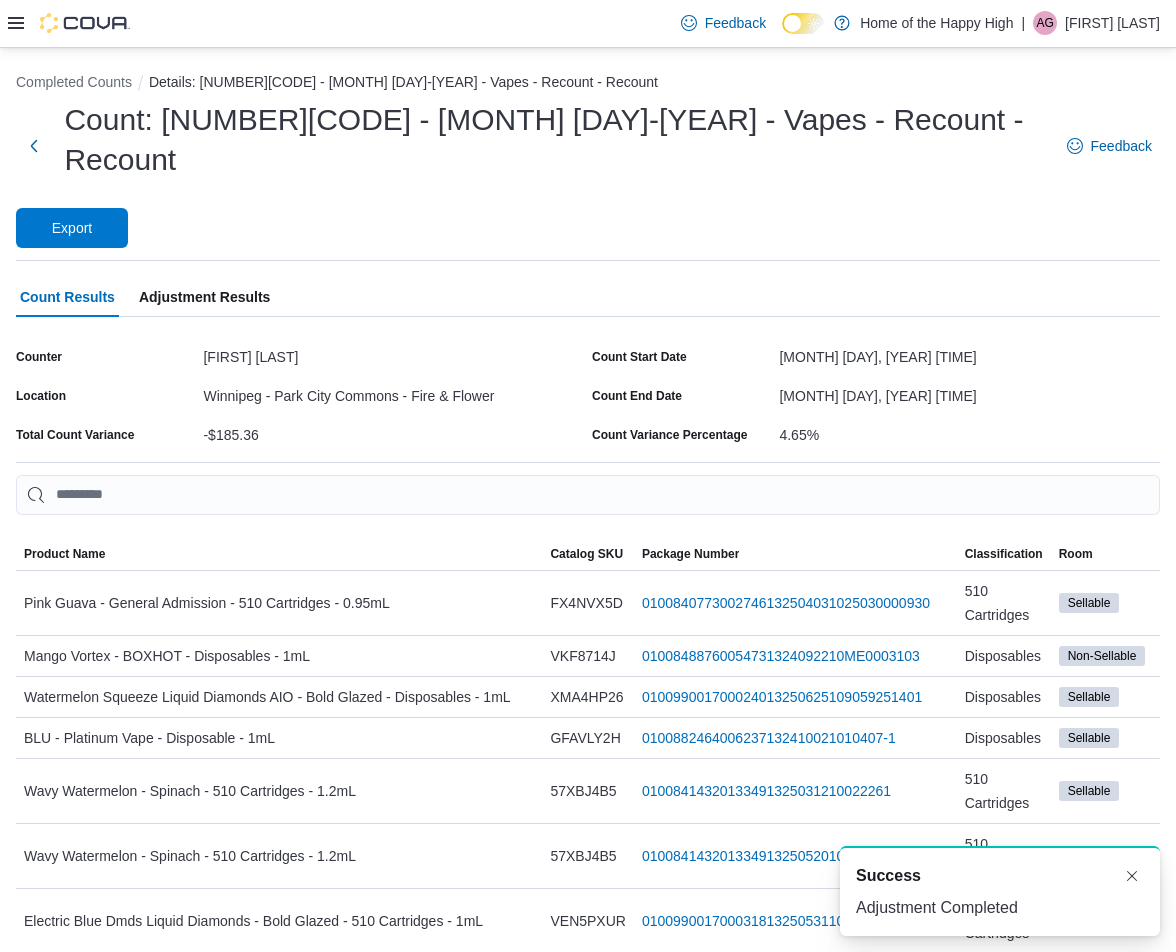 click on "Adjustment Results" at bounding box center [204, 297] 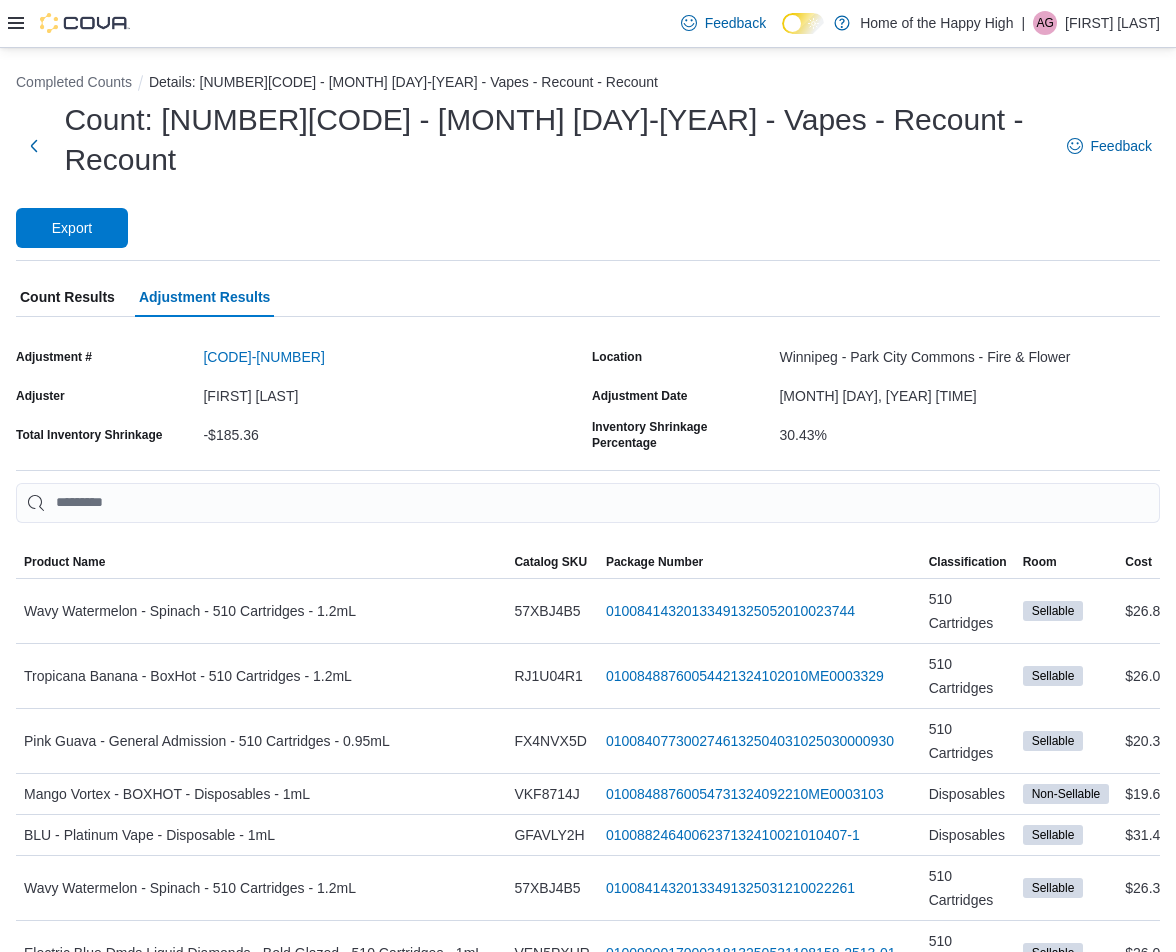 click 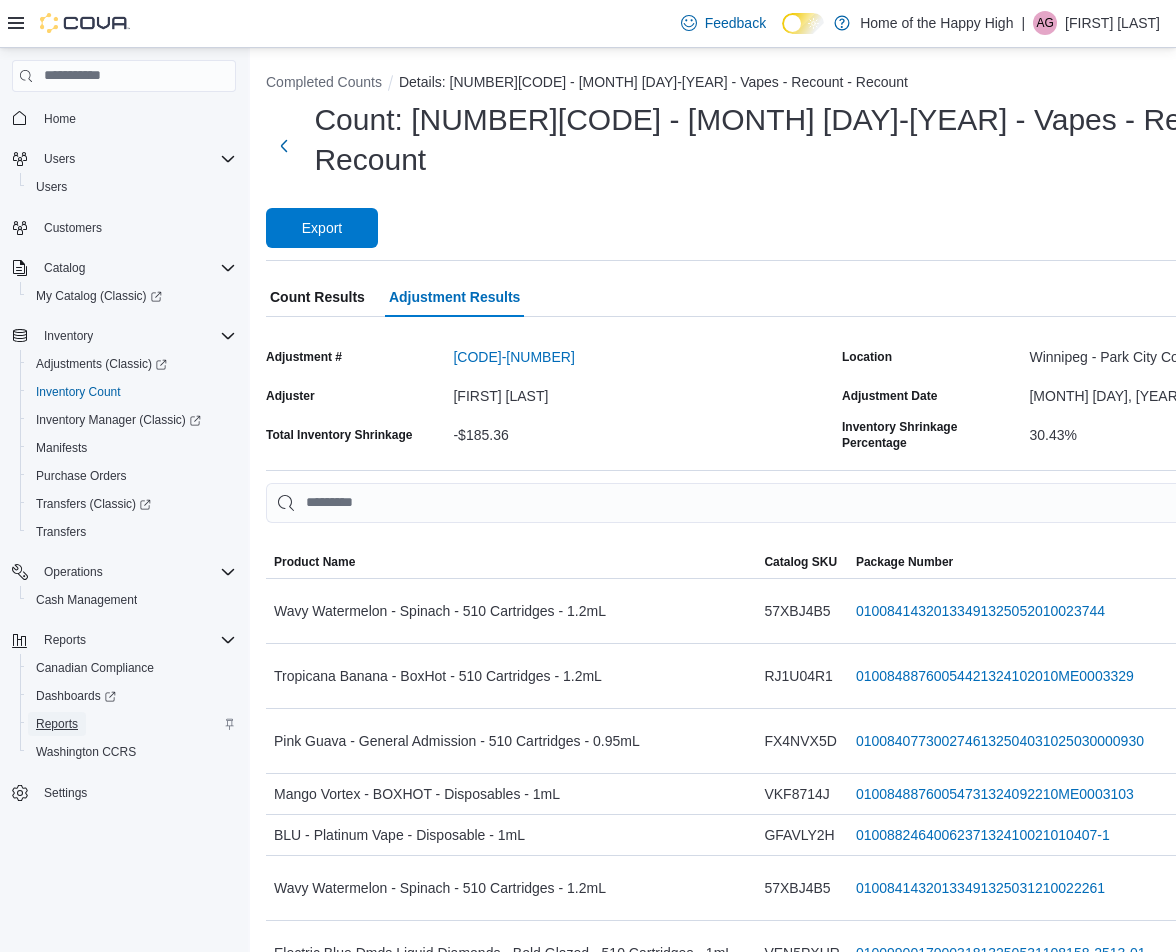 click on "Reports" at bounding box center [57, 724] 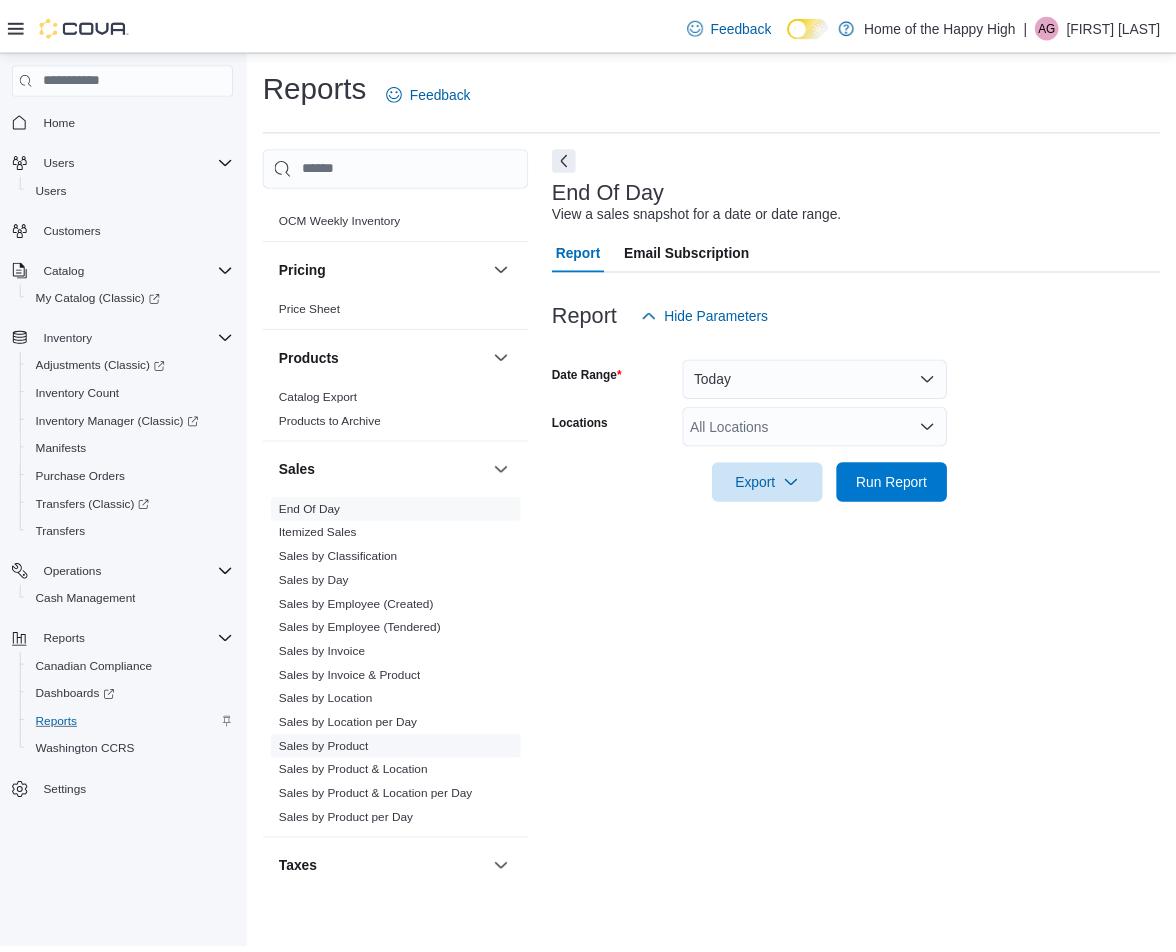 scroll, scrollTop: 1100, scrollLeft: 0, axis: vertical 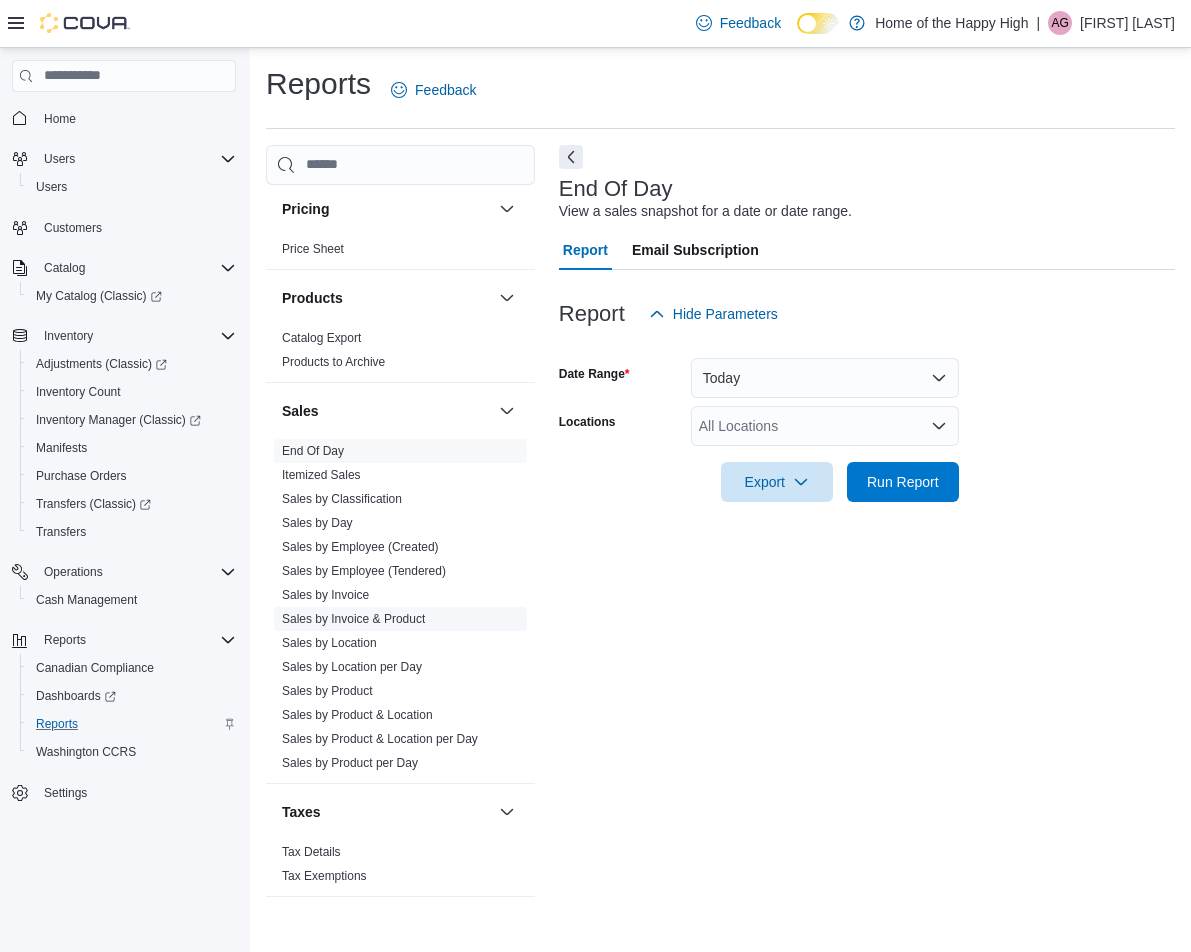 drag, startPoint x: 337, startPoint y: 648, endPoint x: 414, endPoint y: 614, distance: 84.17244 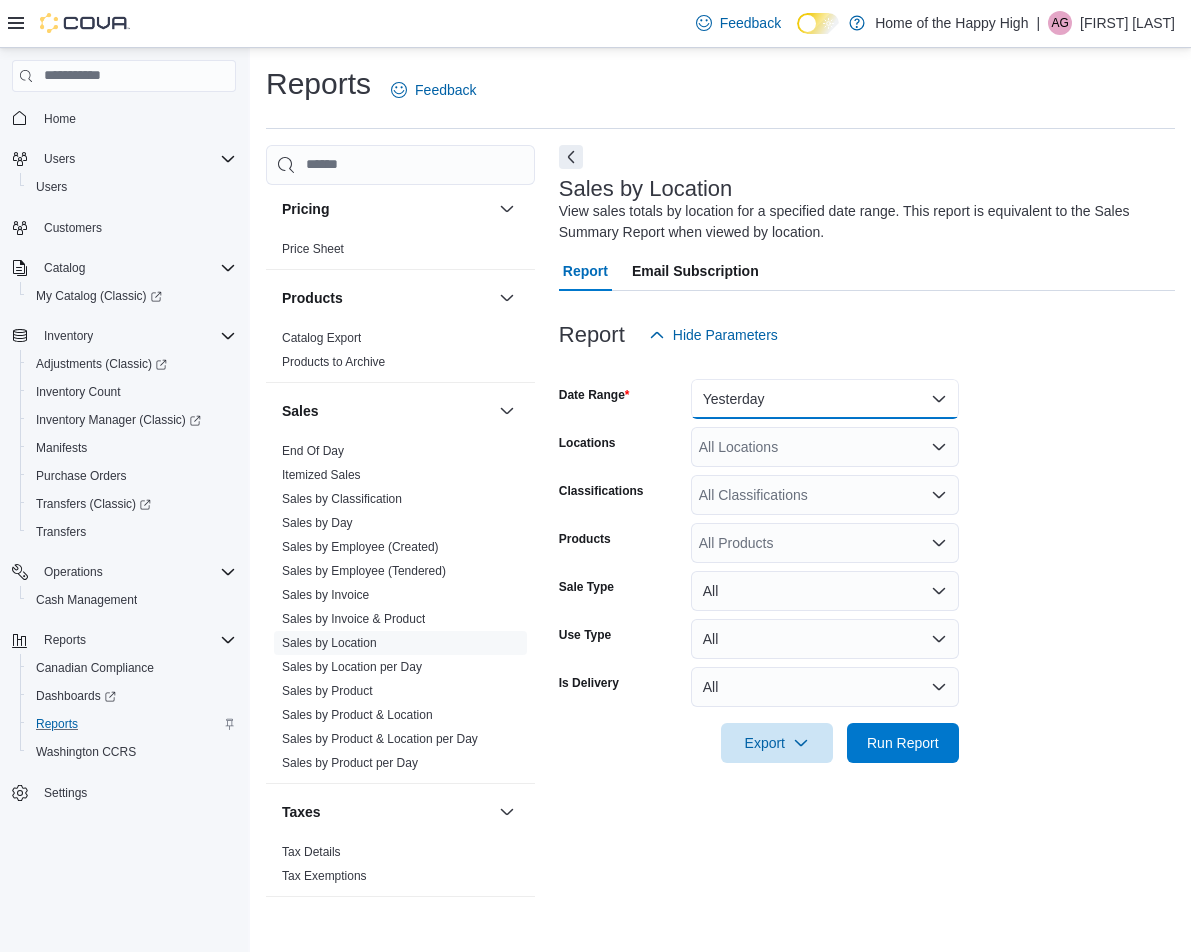 click on "Yesterday" at bounding box center [825, 399] 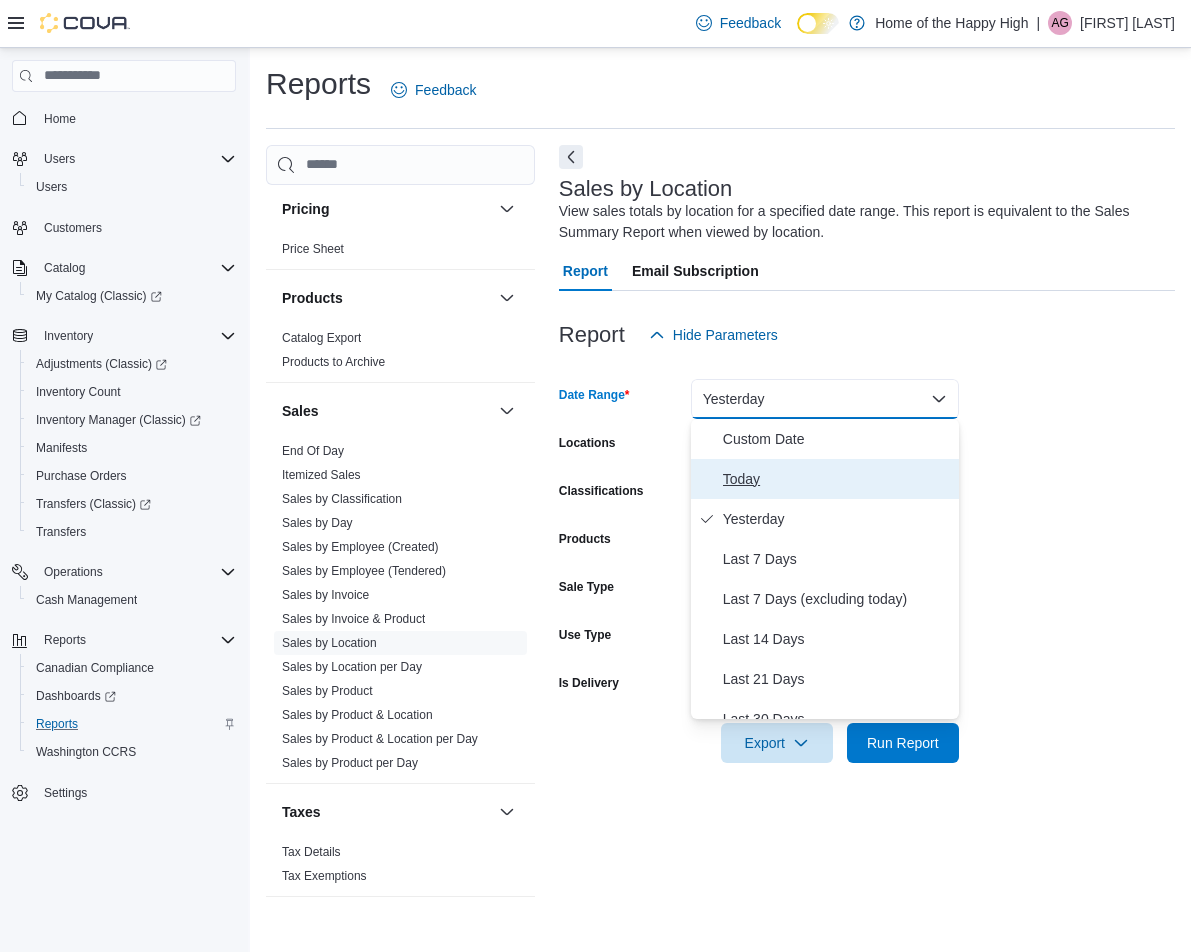 click on "Today" at bounding box center (837, 479) 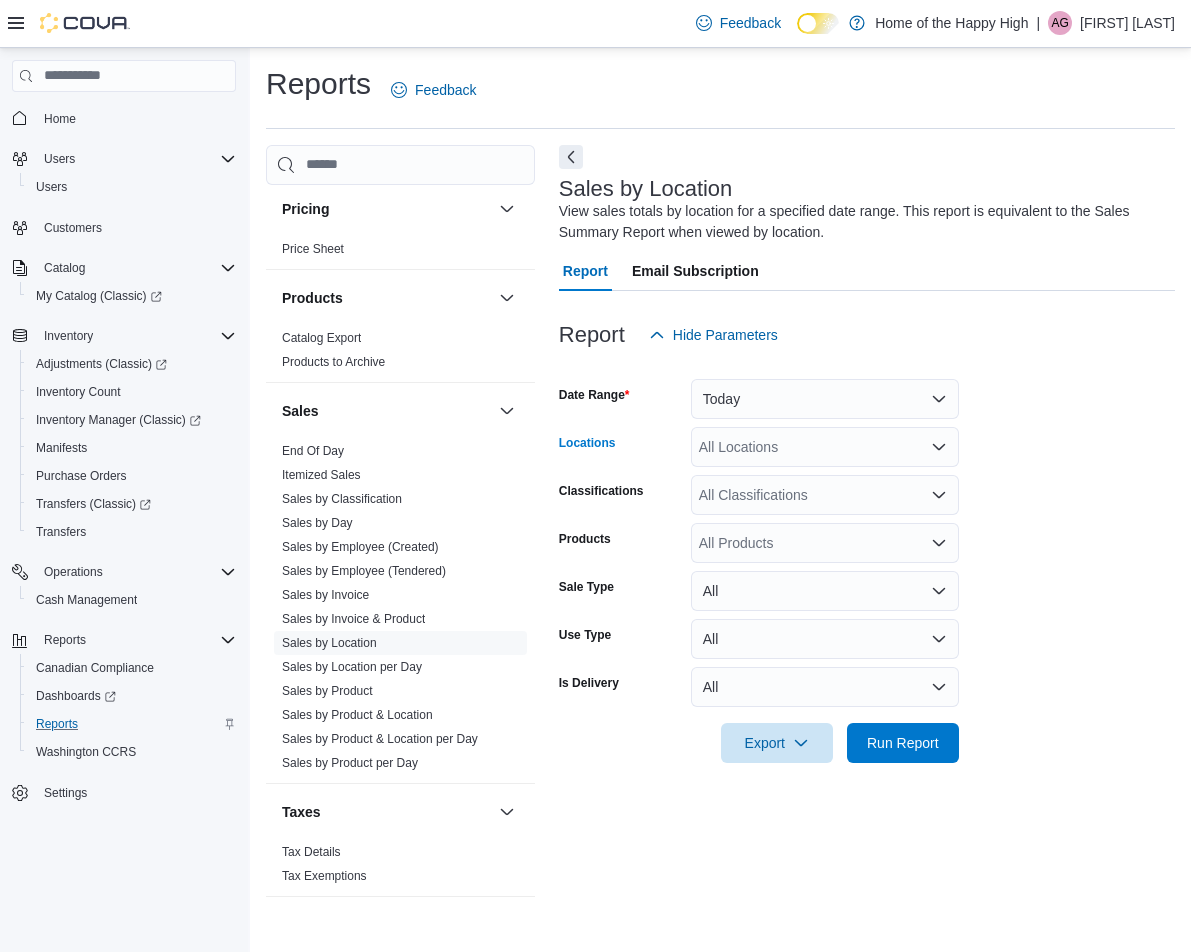 click on "All Locations" at bounding box center (825, 447) 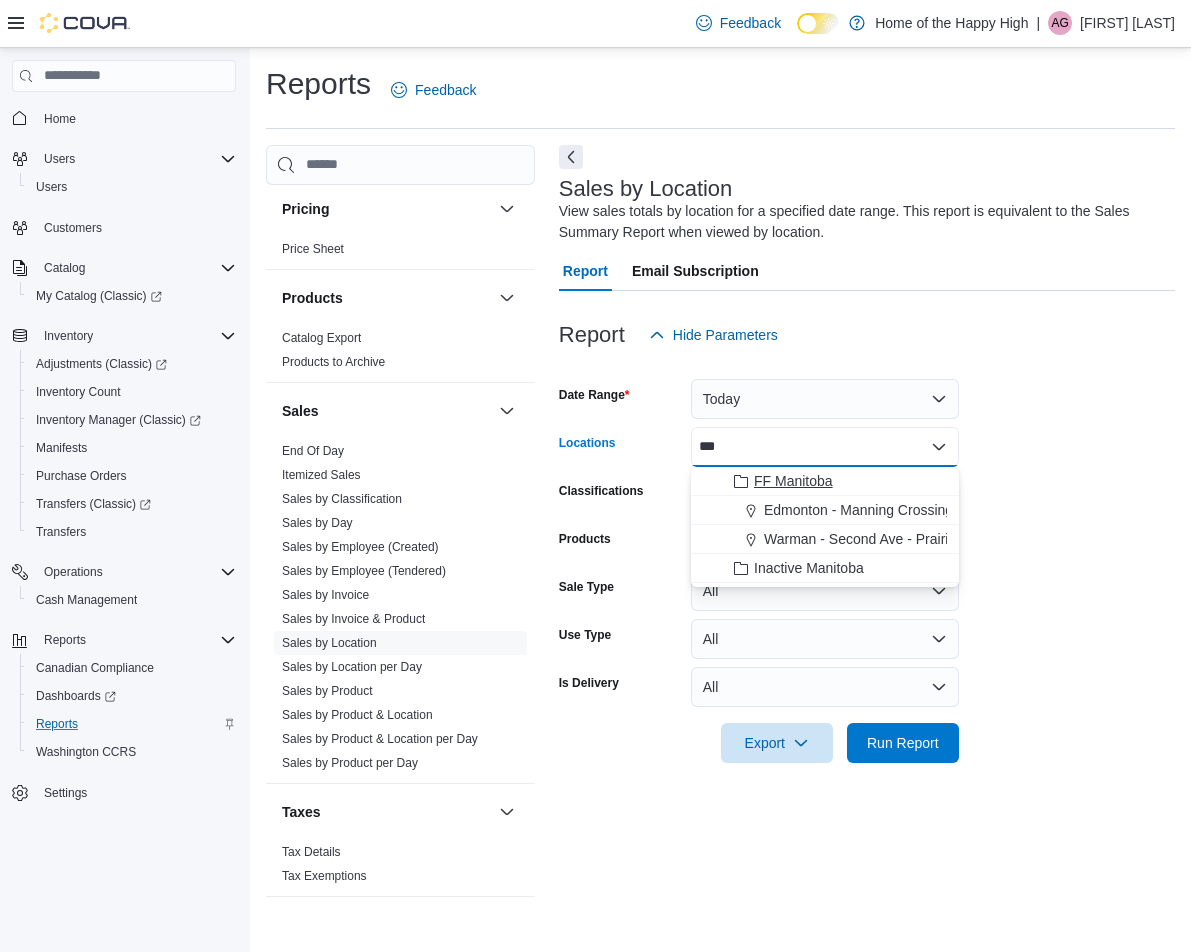 click on "FF Manitoba" at bounding box center (793, 481) 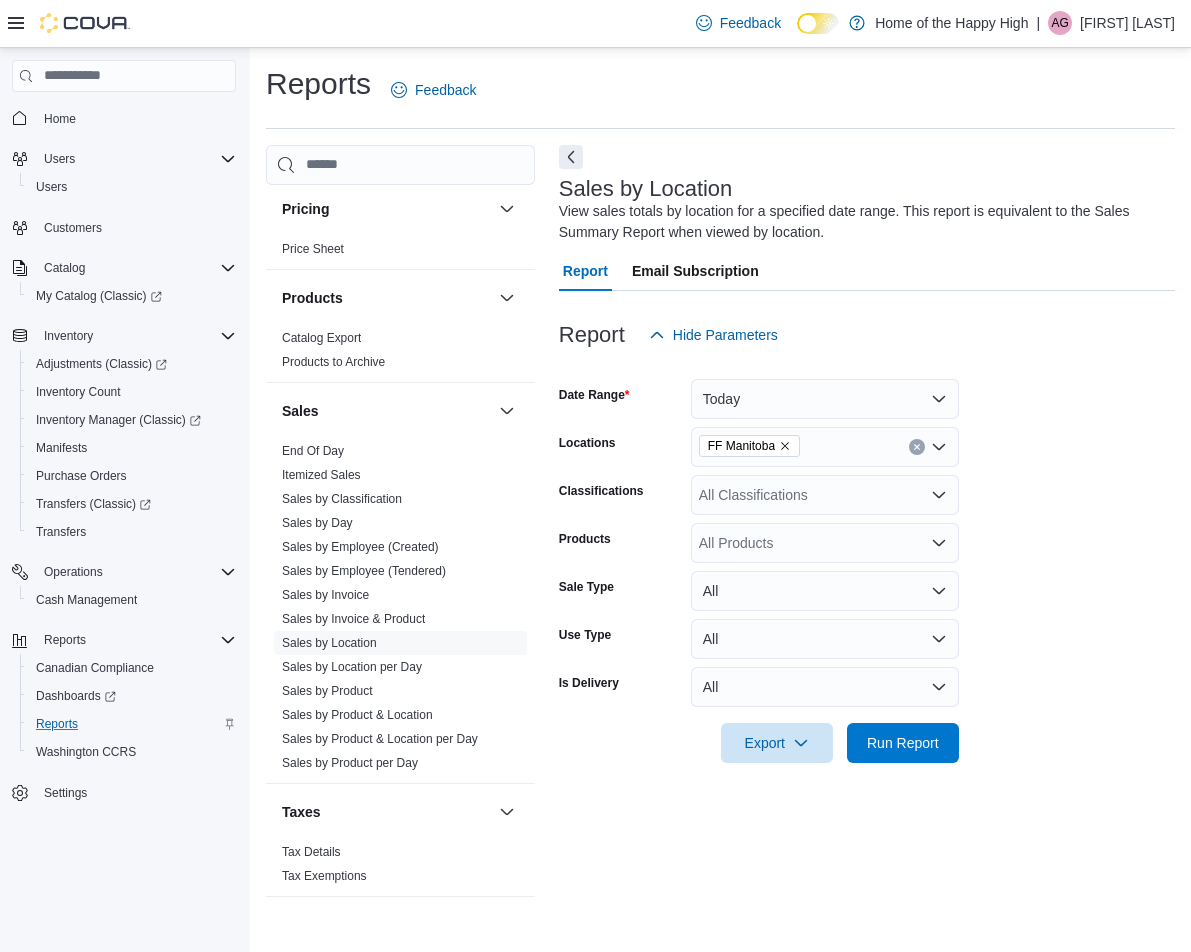 drag, startPoint x: 1077, startPoint y: 424, endPoint x: 1057, endPoint y: 450, distance: 32.80244 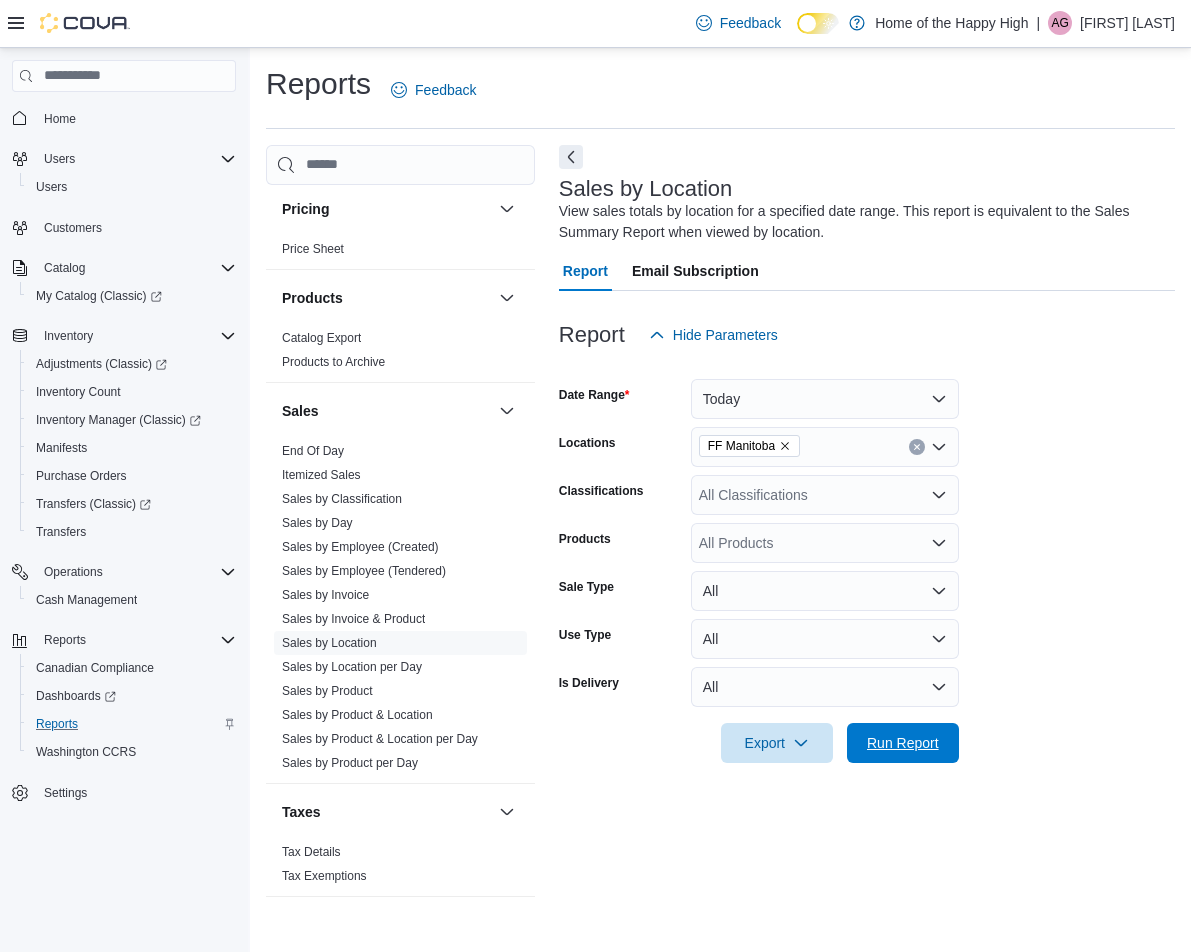 drag, startPoint x: 947, startPoint y: 745, endPoint x: 1092, endPoint y: 601, distance: 204.35509 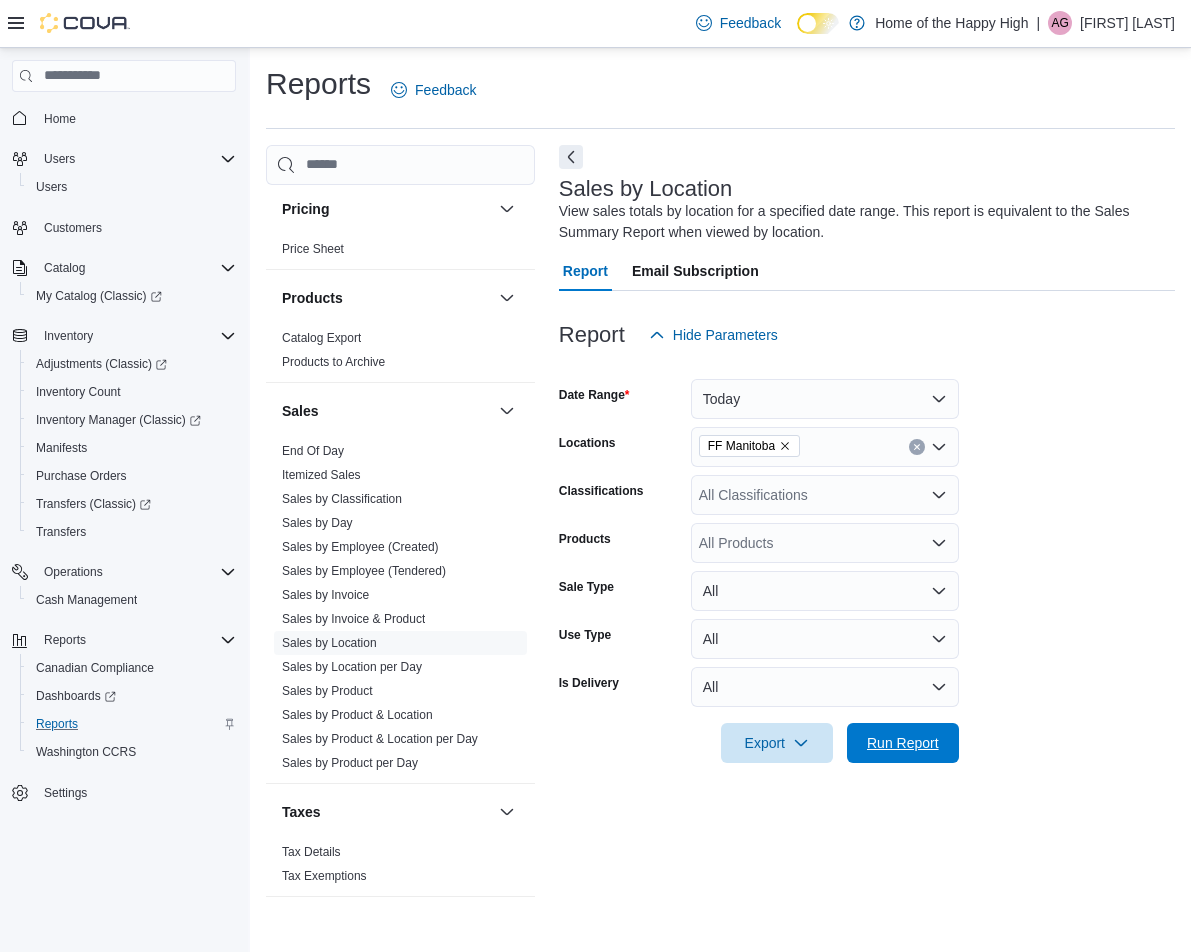 click on "Run Report" at bounding box center [903, 743] 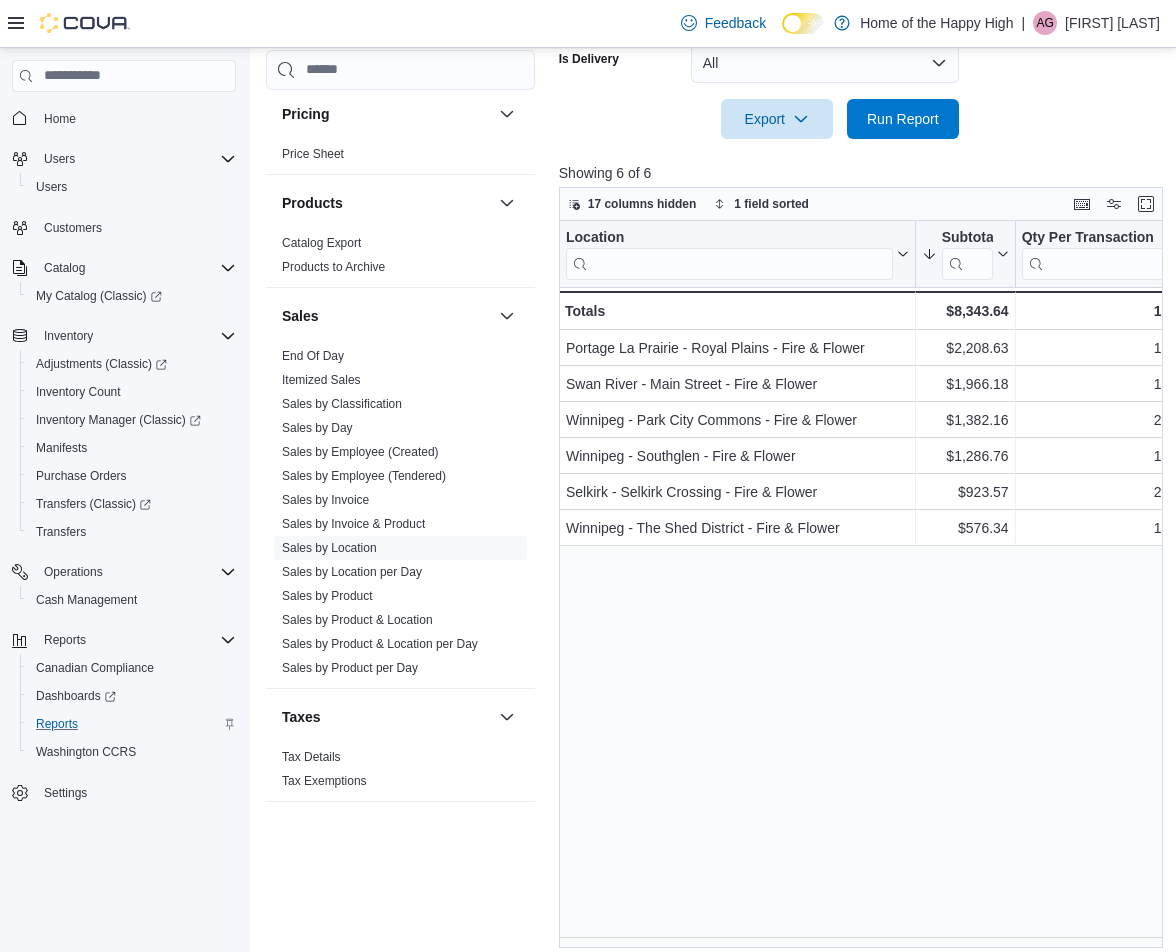 scroll, scrollTop: 636, scrollLeft: 0, axis: vertical 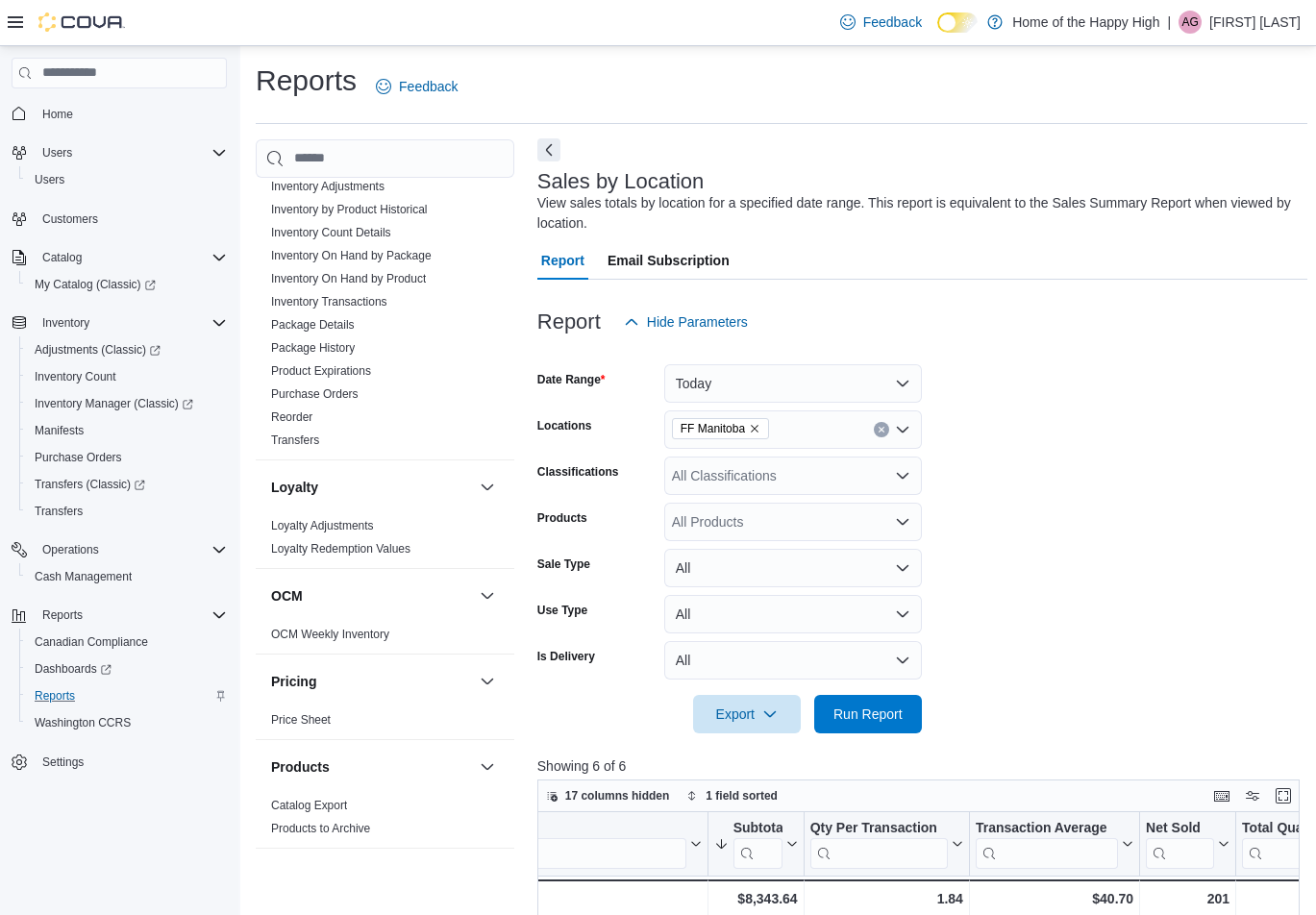 click at bounding box center (549, 150) 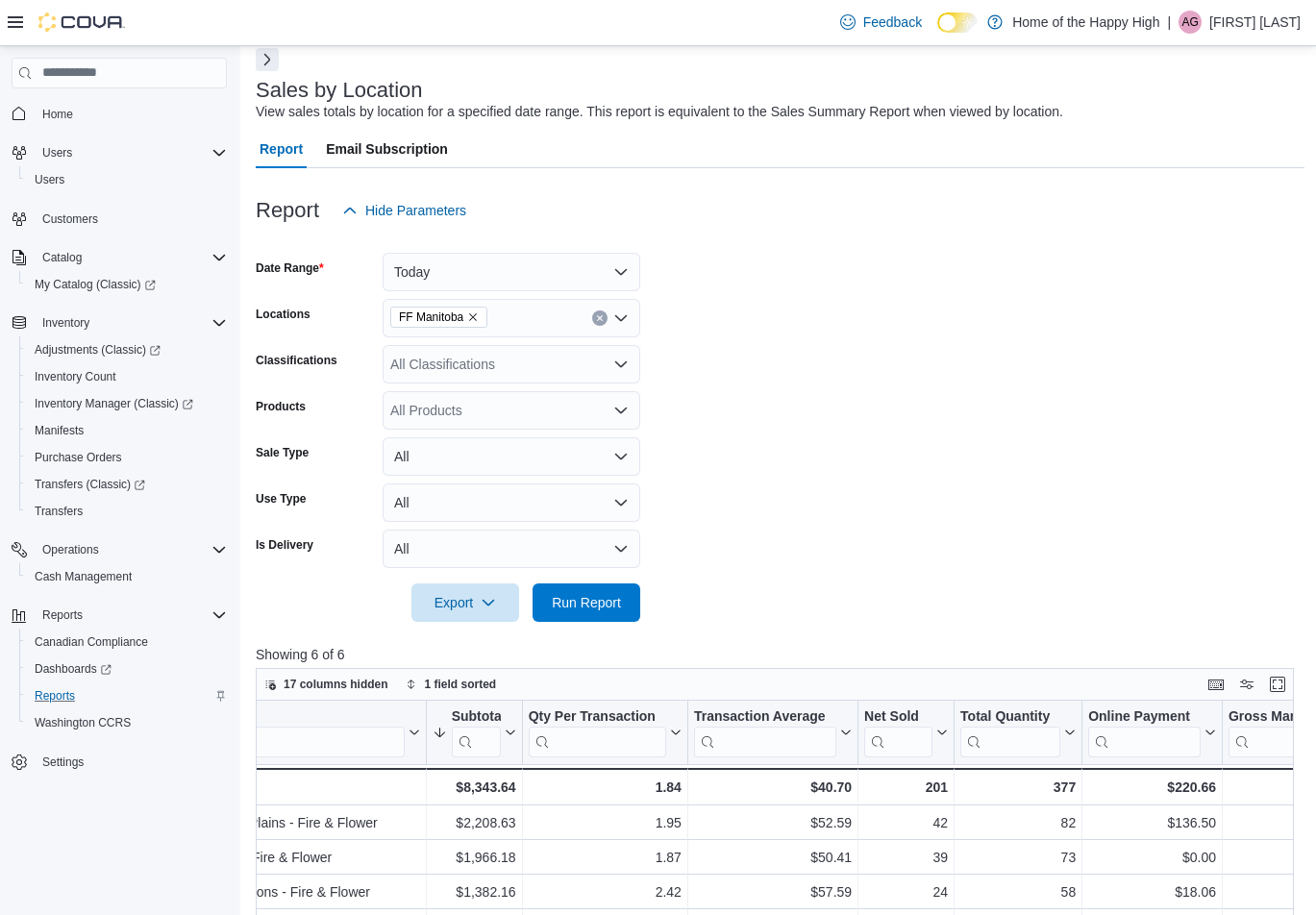 scroll, scrollTop: 0, scrollLeft: 0, axis: both 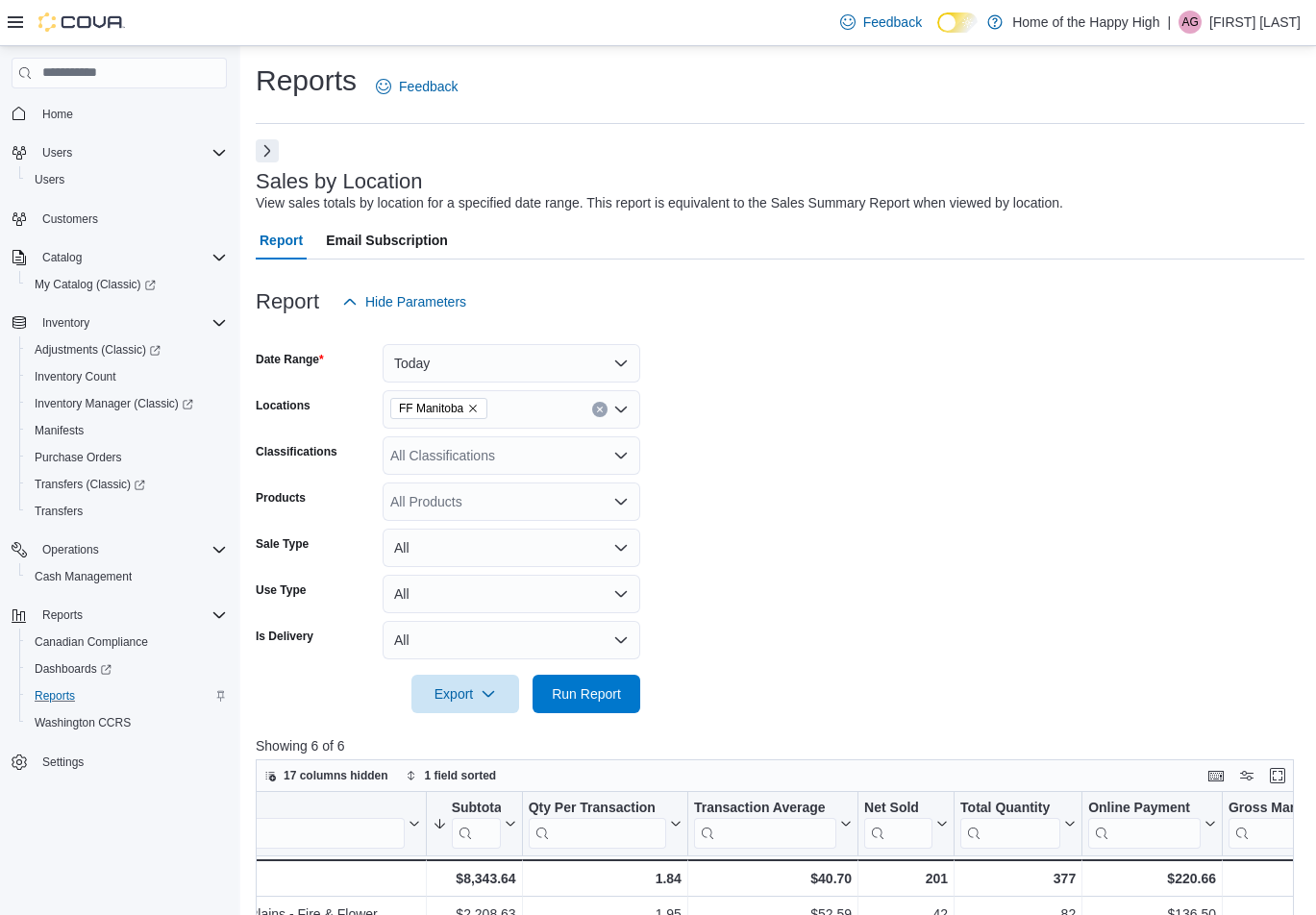 click 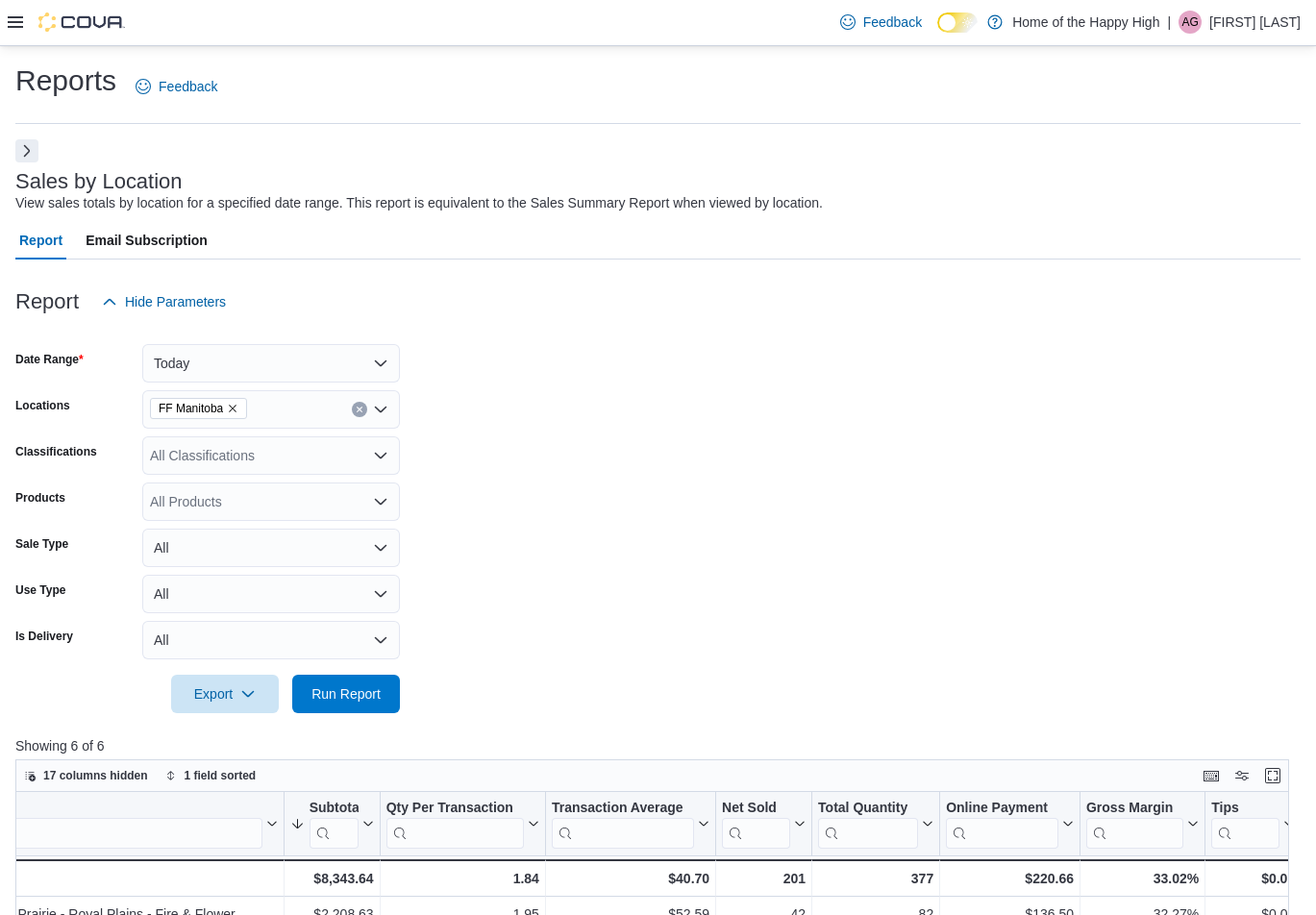 scroll, scrollTop: 0, scrollLeft: 74, axis: horizontal 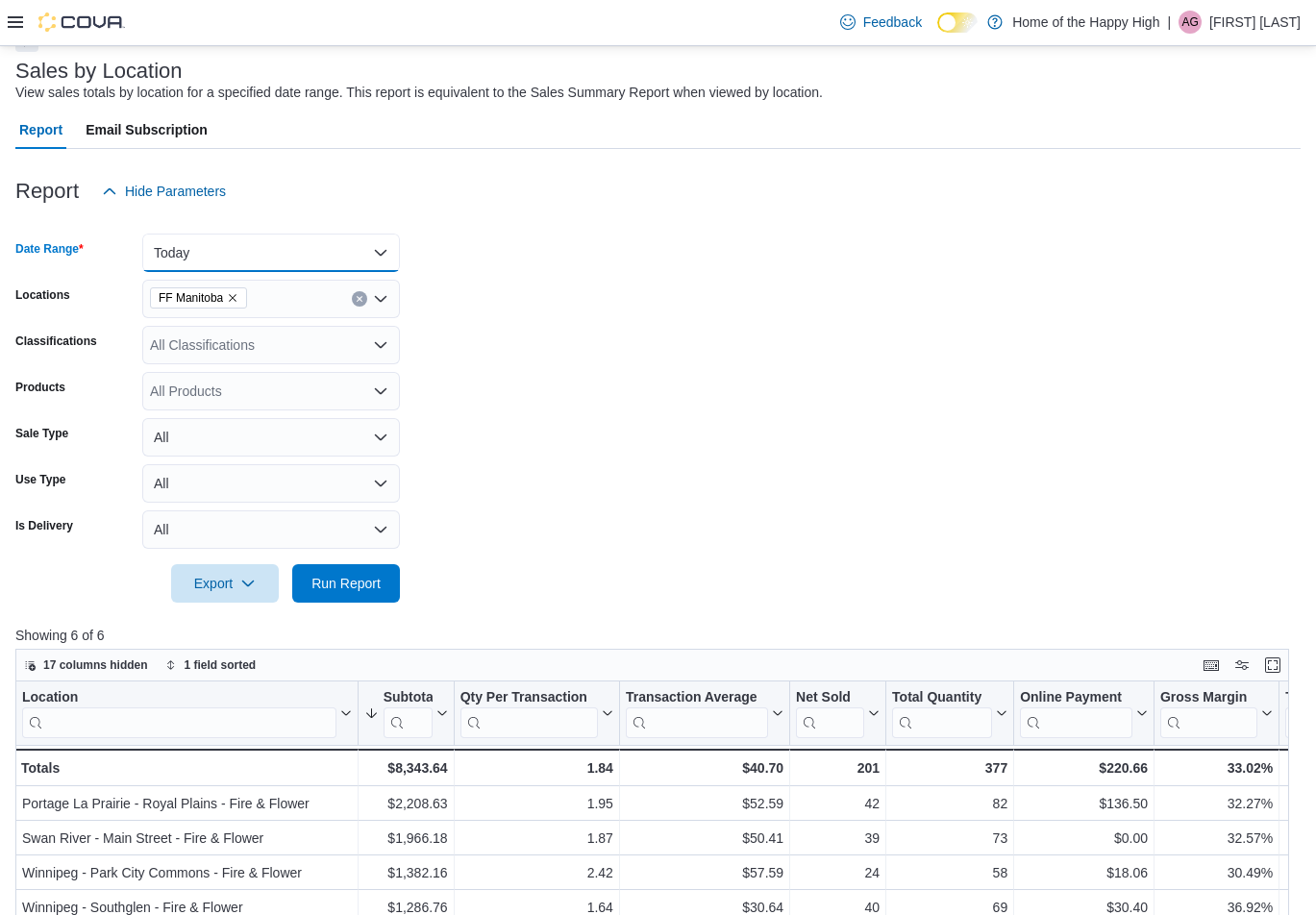 click on "Today" at bounding box center (271, 253) 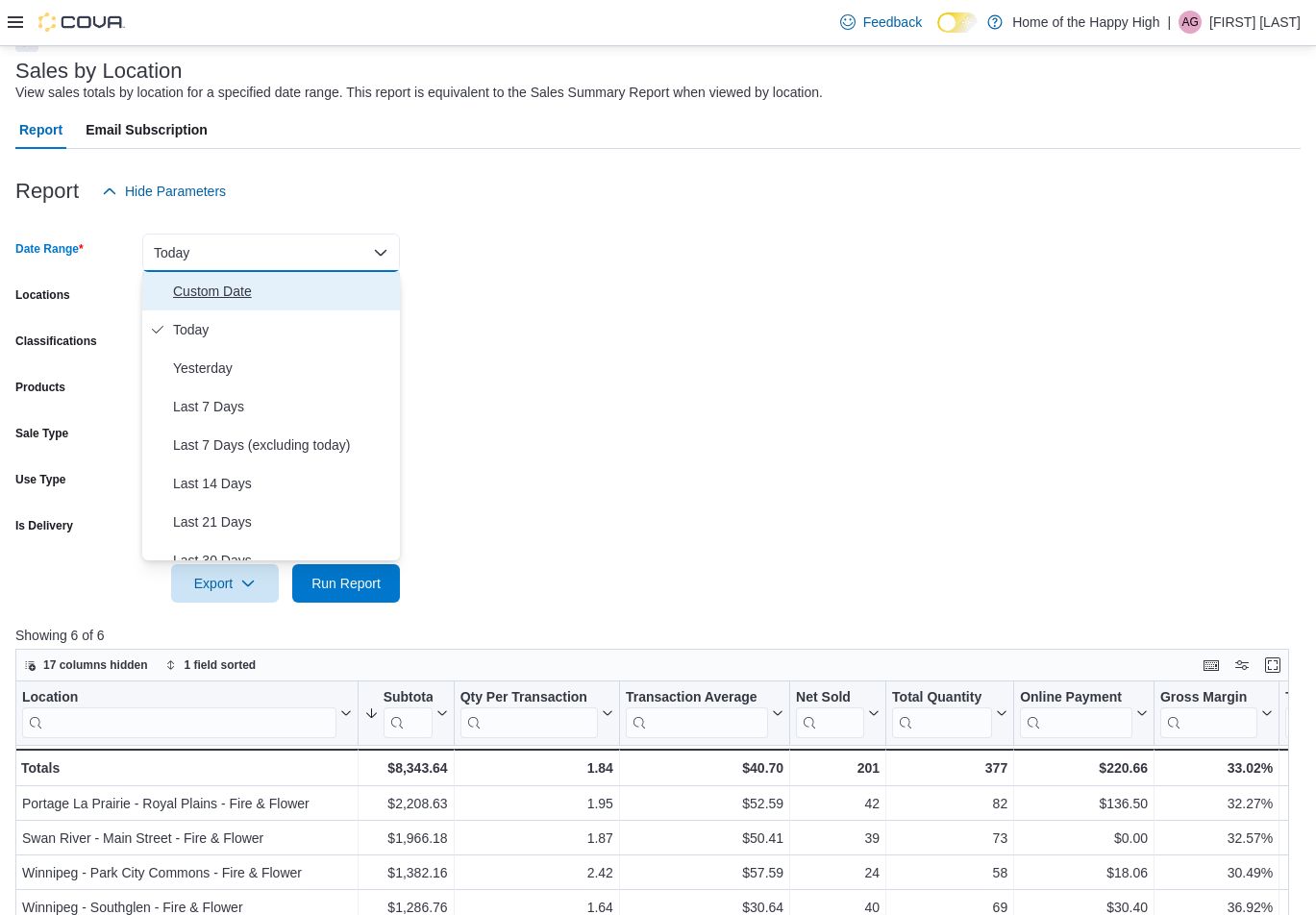 click on "Custom Date" at bounding box center [283, 291] 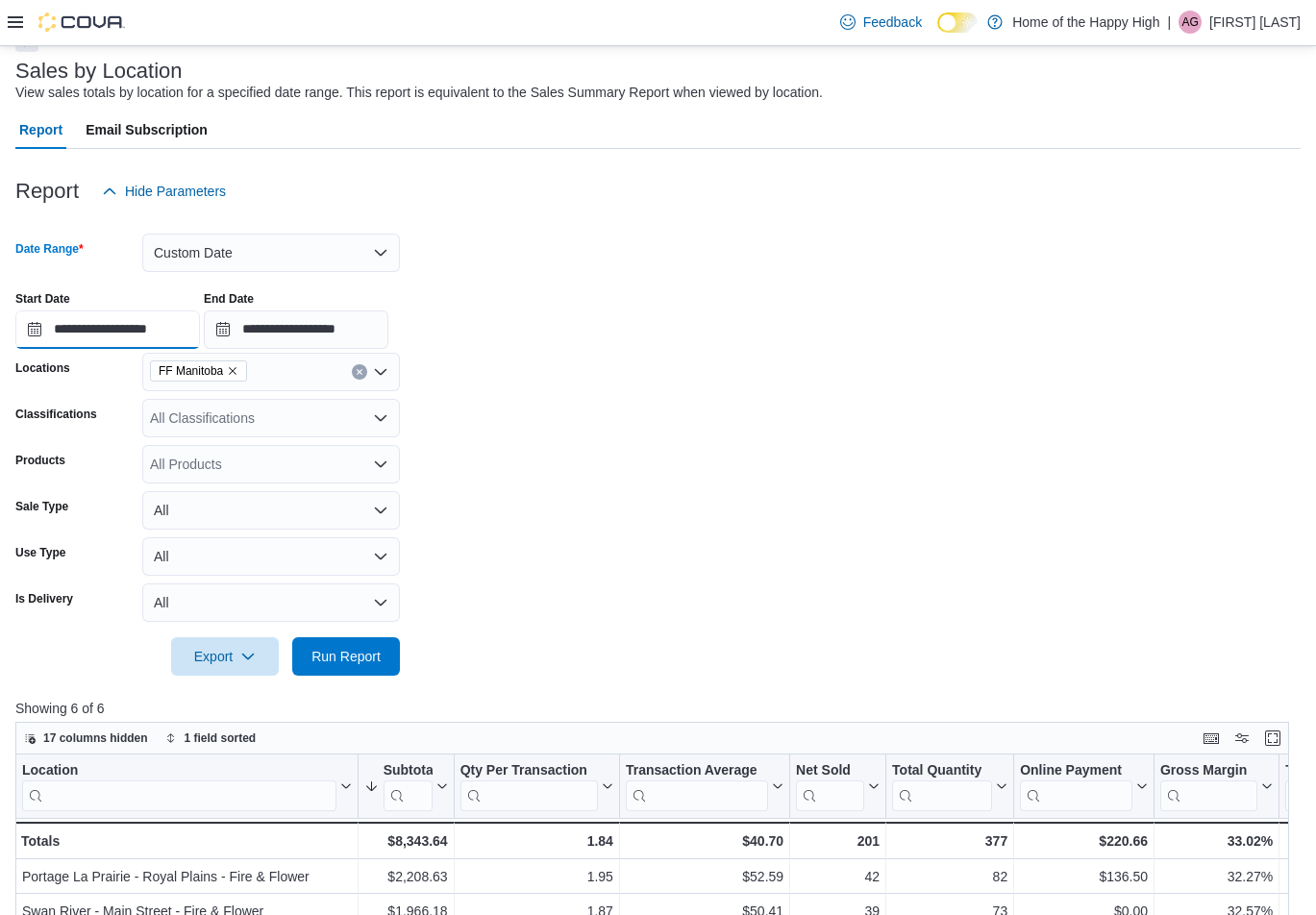 click on "**********" at bounding box center (108, 330) 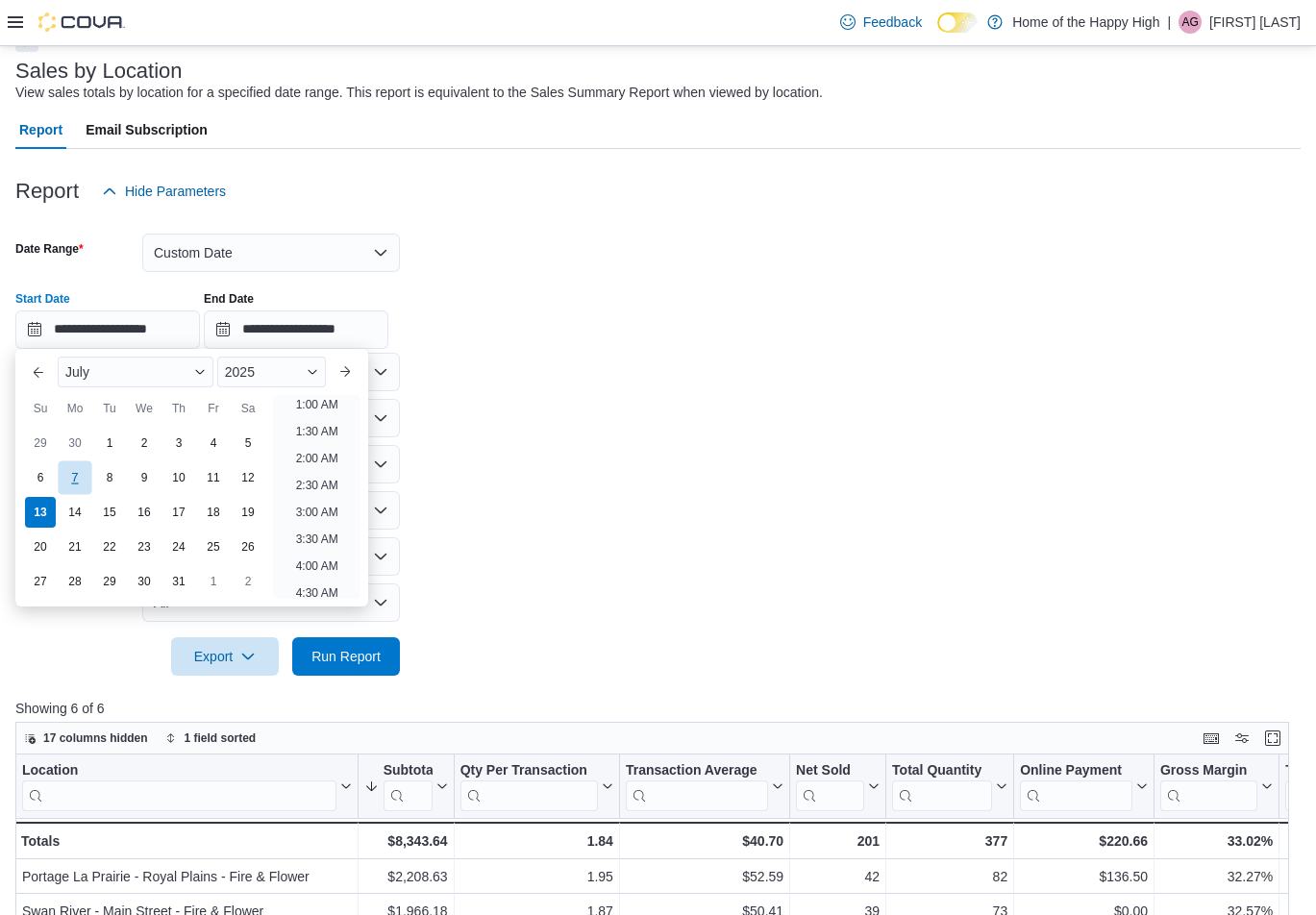 click on "7" at bounding box center (74, 477) 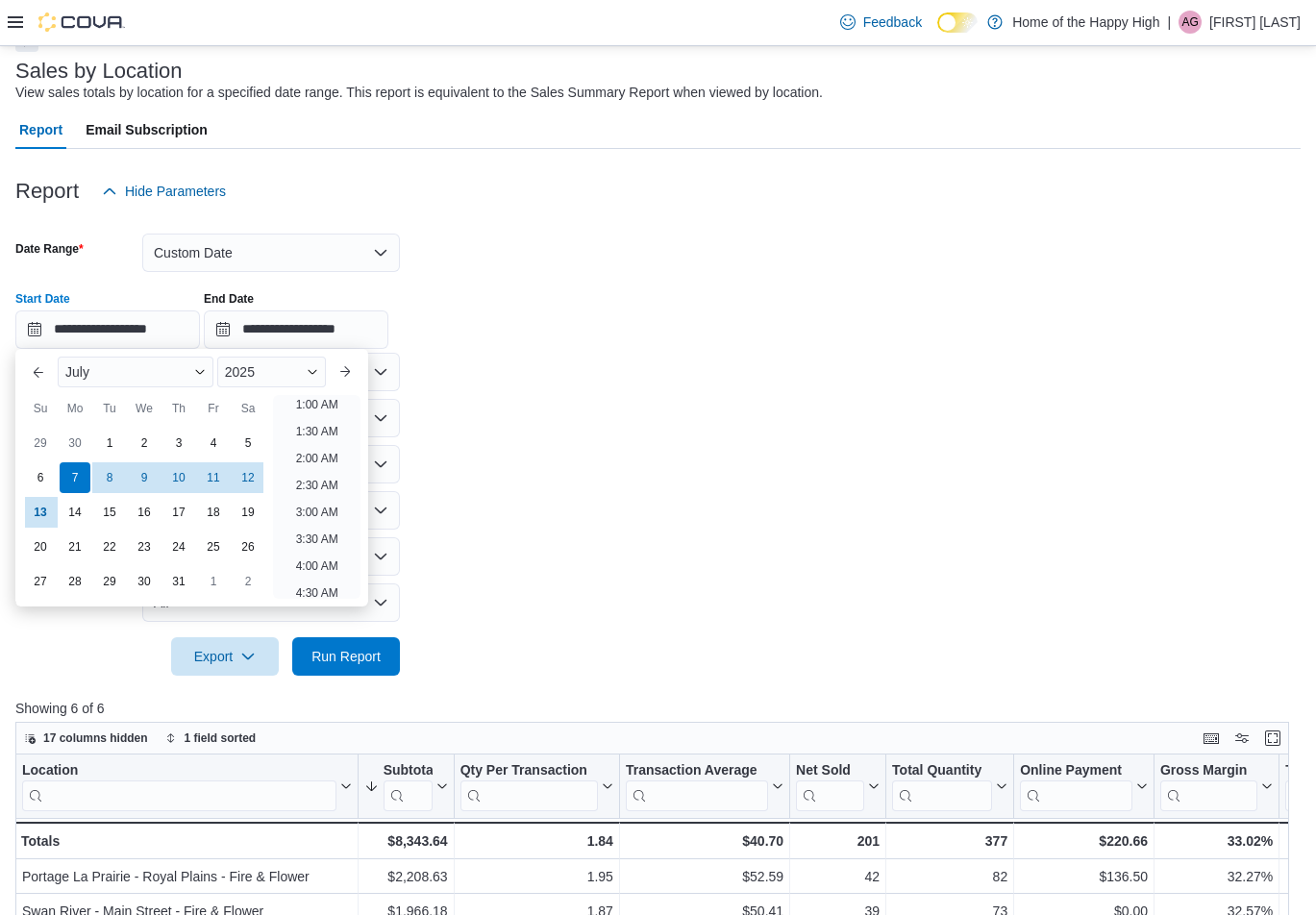 scroll, scrollTop: 4, scrollLeft: 0, axis: vertical 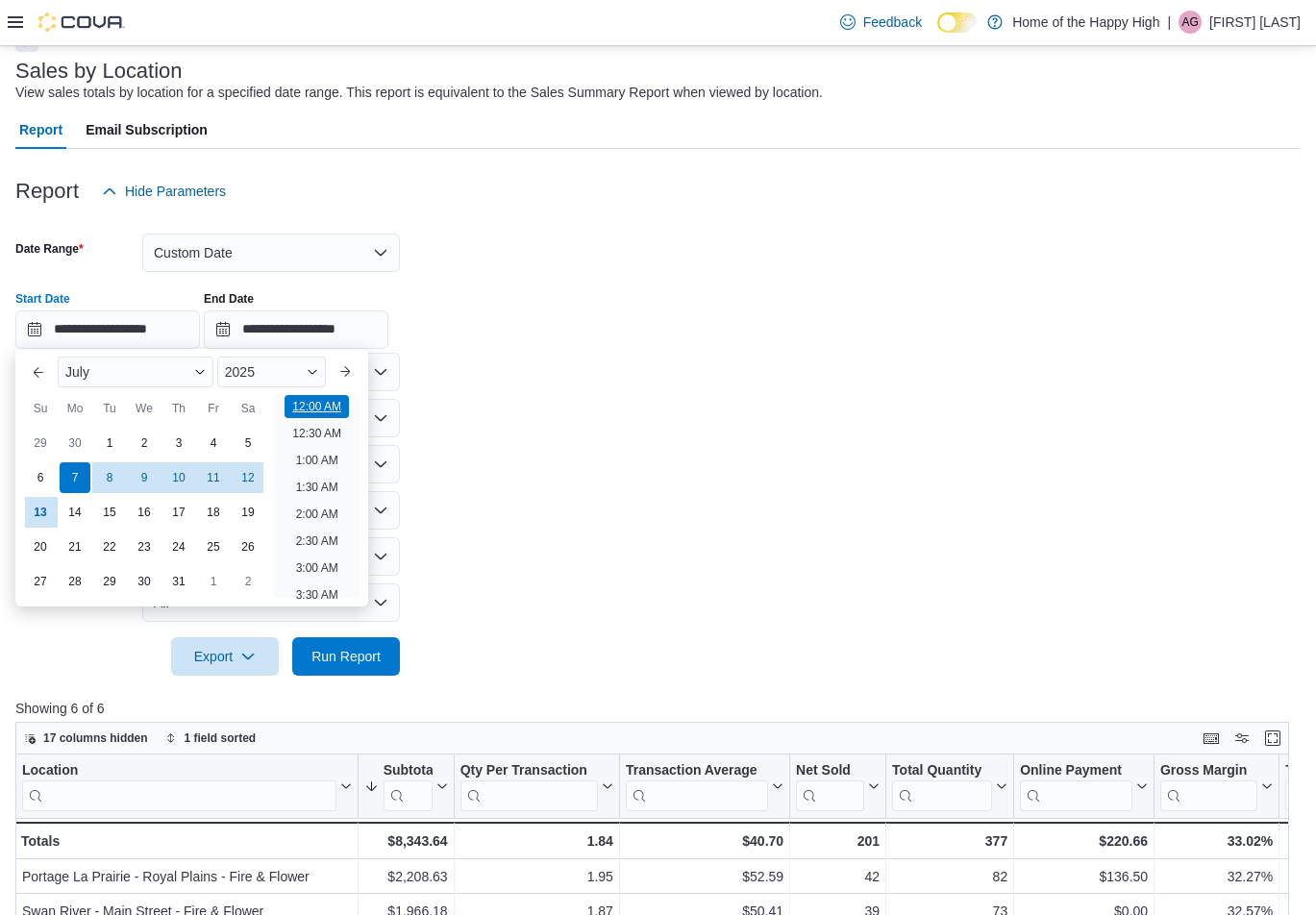 click on "12:00 AM" at bounding box center [316, 407] 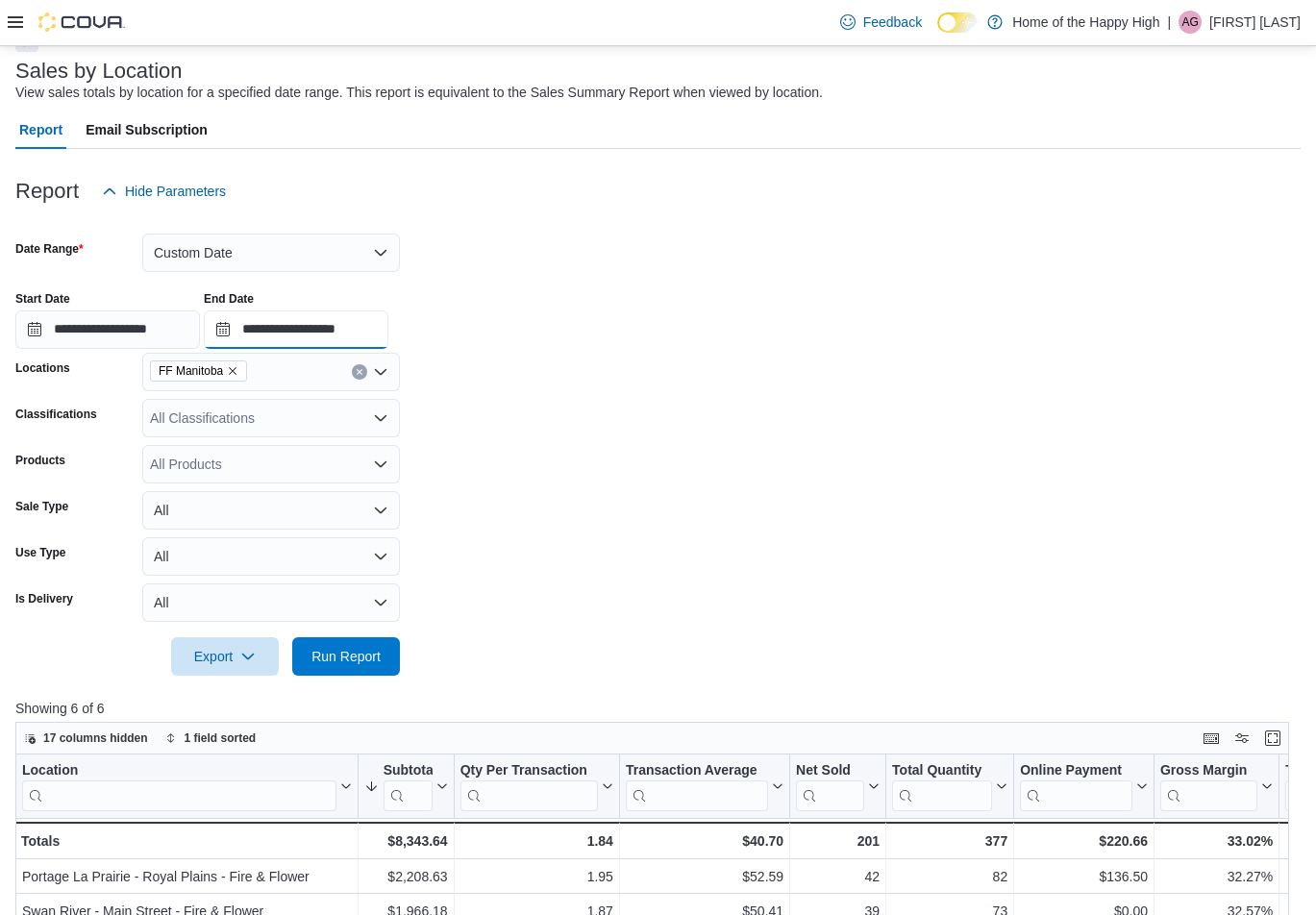 click on "**********" at bounding box center [296, 330] 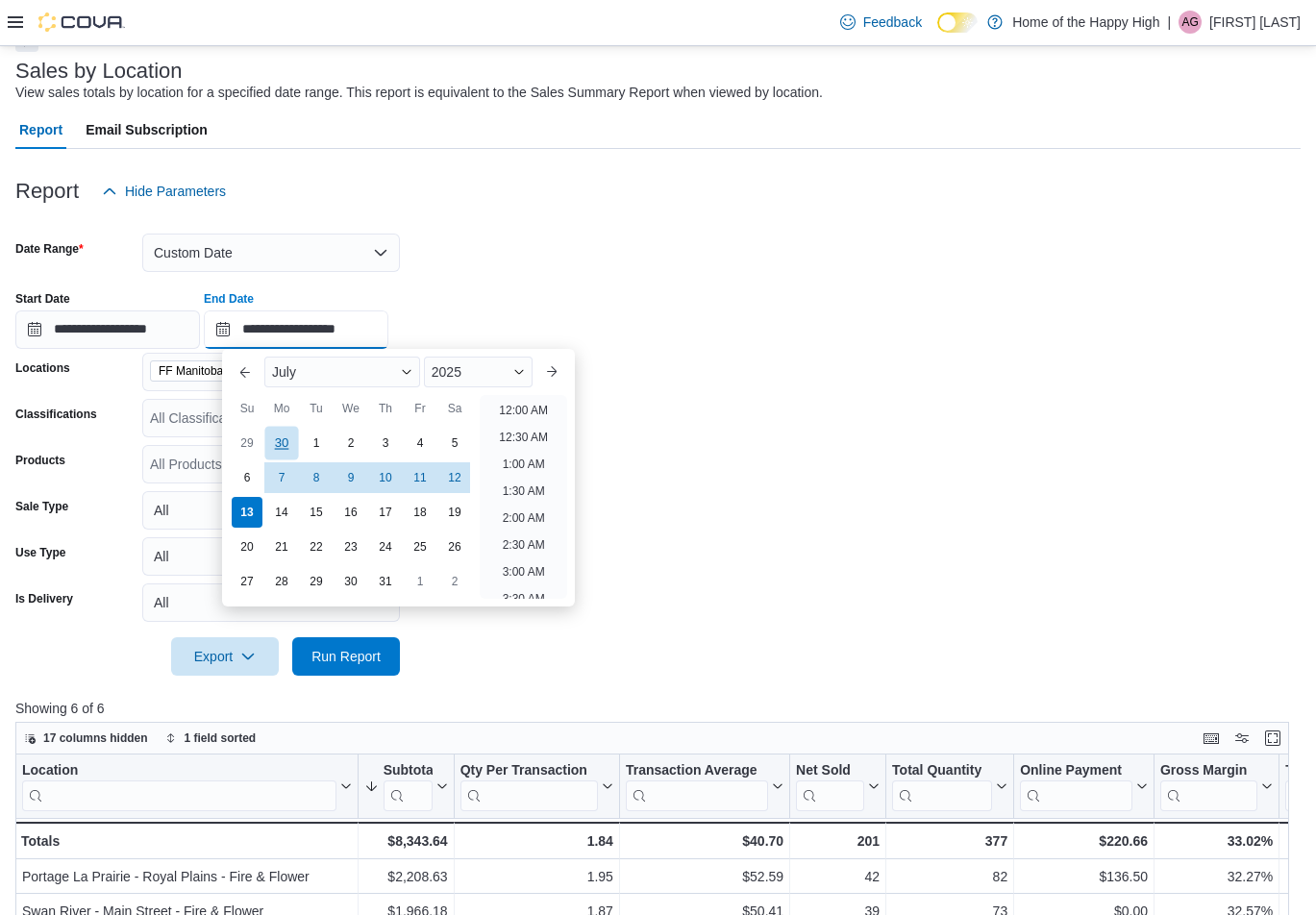 scroll, scrollTop: 1092, scrollLeft: 0, axis: vertical 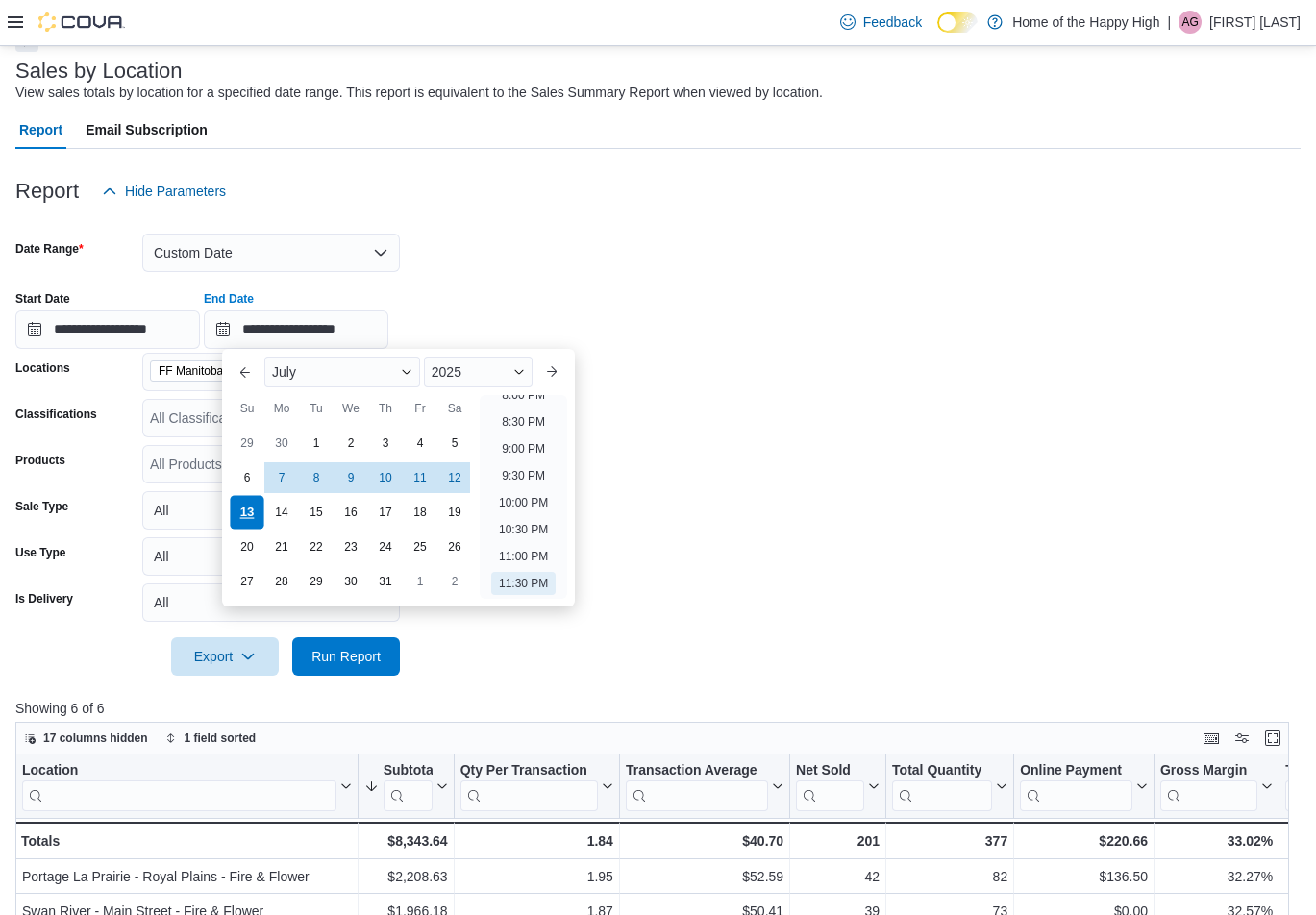 click on "13" at bounding box center [246, 511] 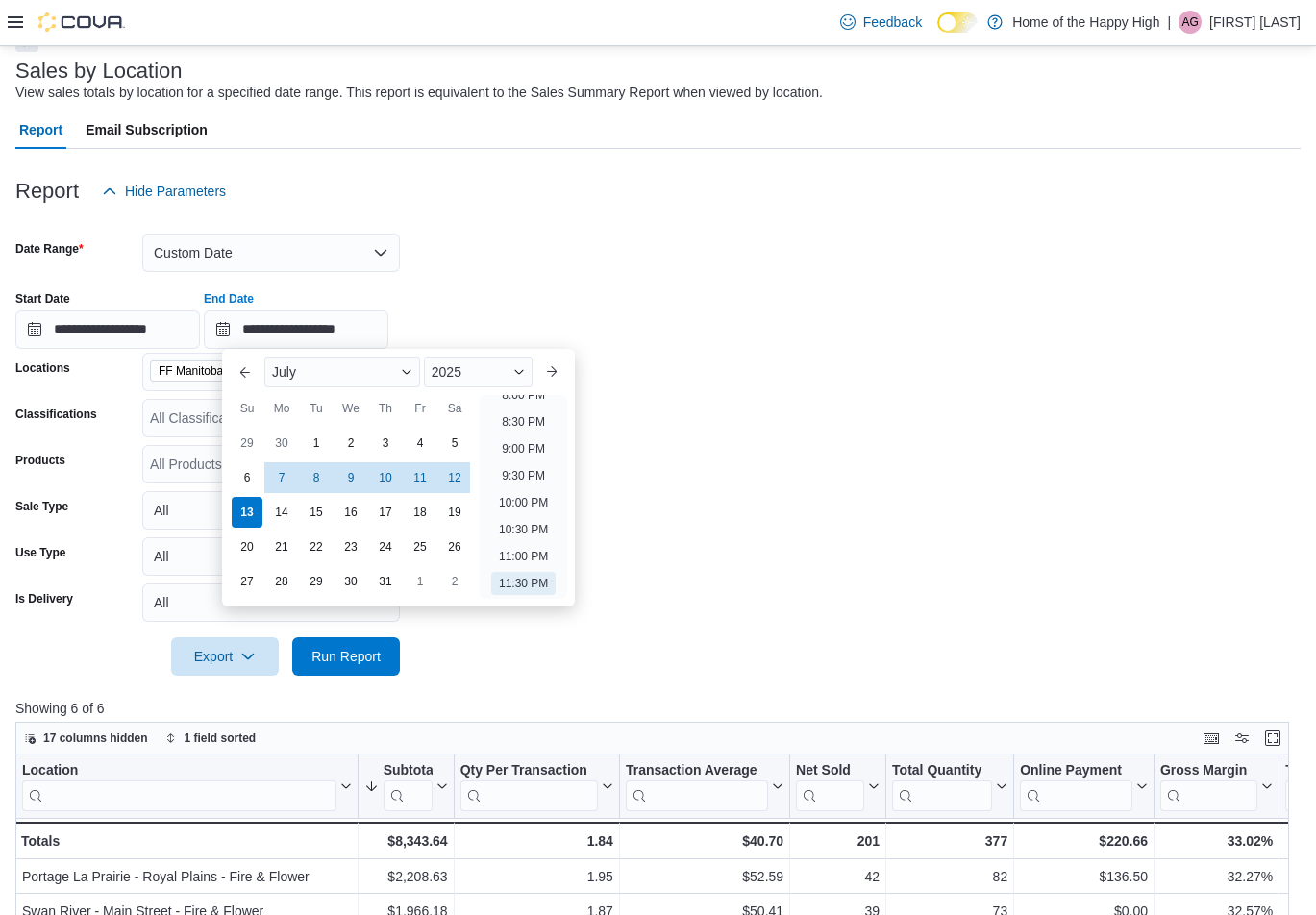 click on "11:30 PM" at bounding box center (523, 583) 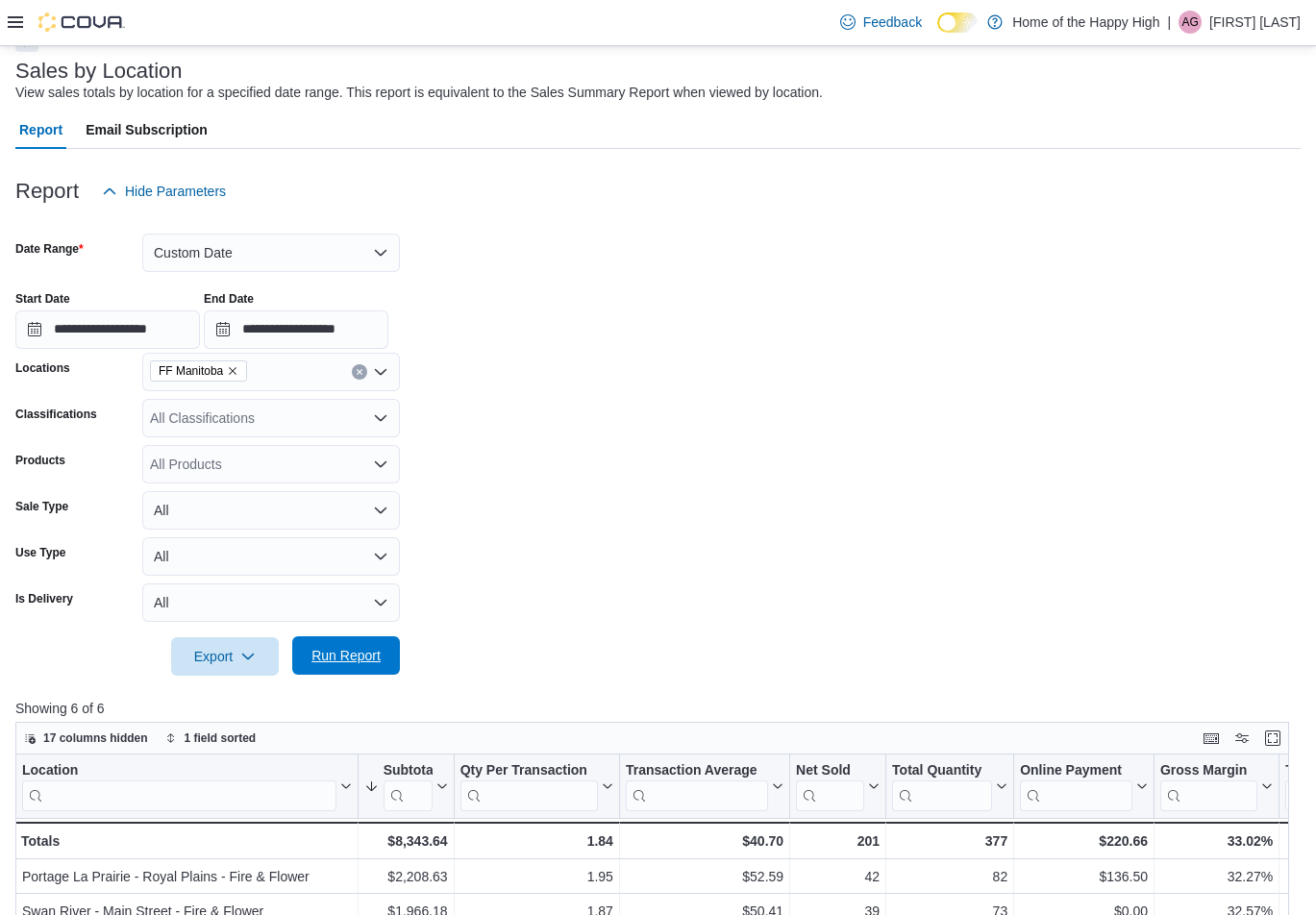 click on "Run Report" at bounding box center [346, 655] 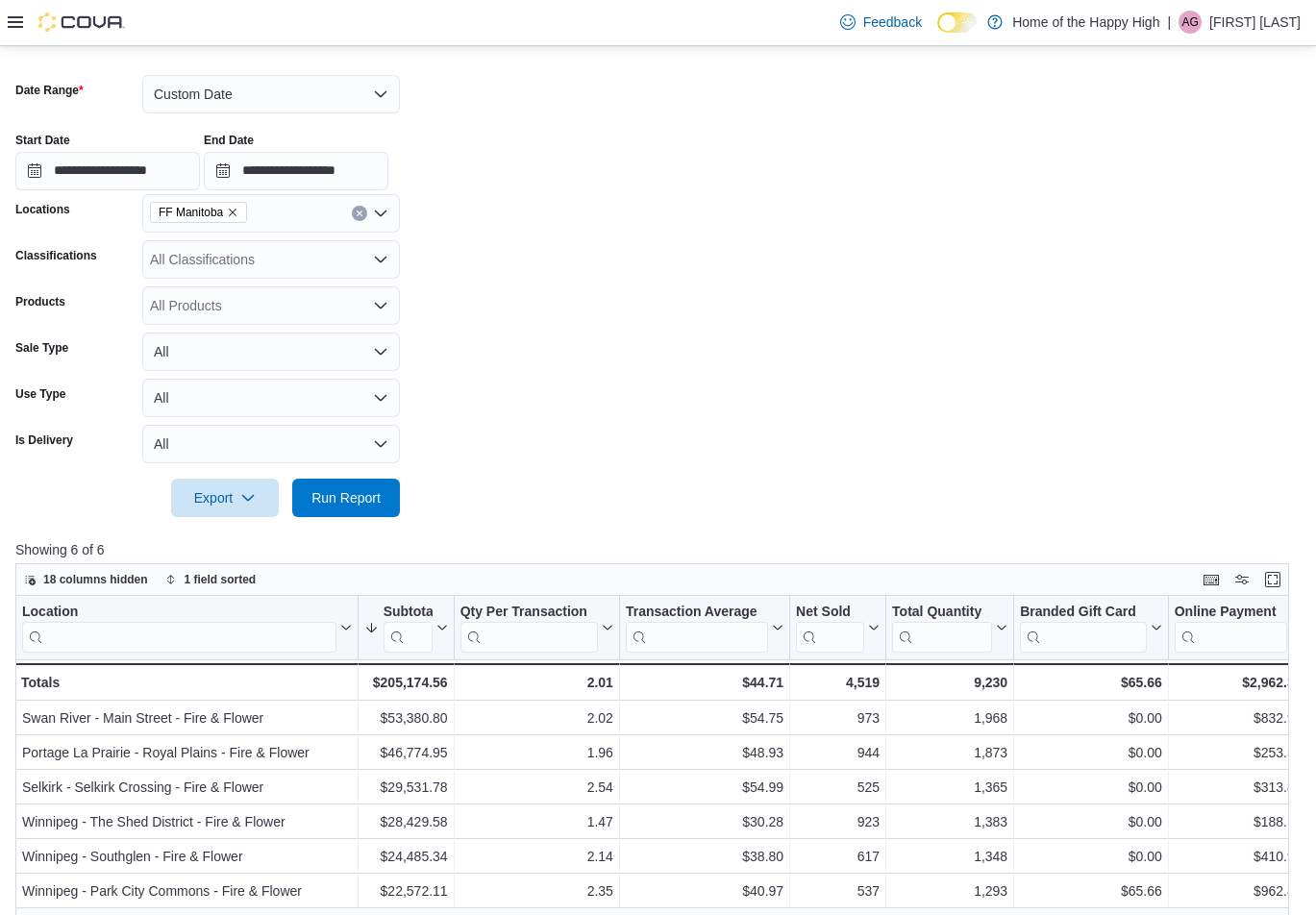scroll, scrollTop: 399, scrollLeft: 0, axis: vertical 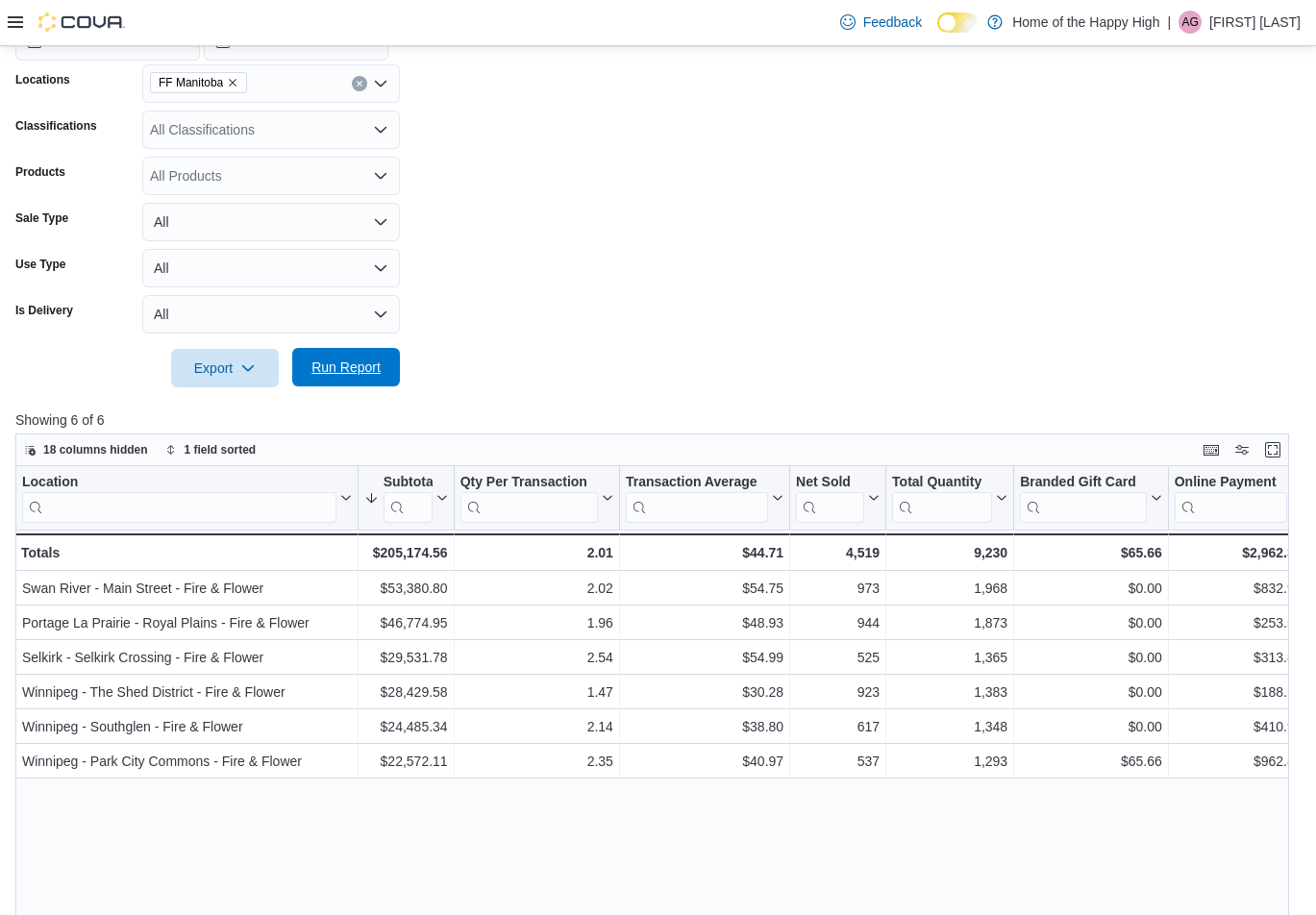 click on "Run Report" at bounding box center [346, 367] 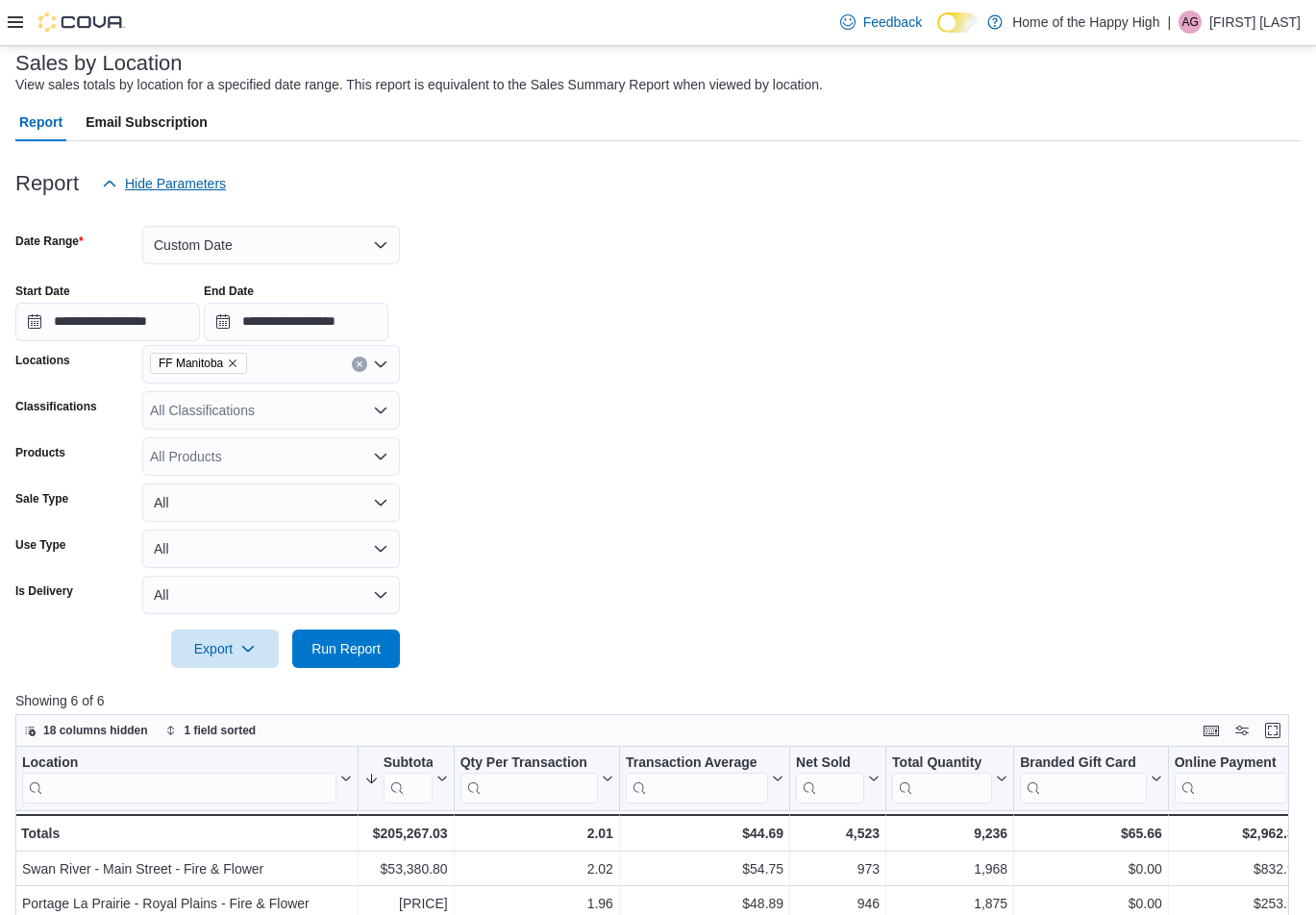 scroll, scrollTop: 111, scrollLeft: 0, axis: vertical 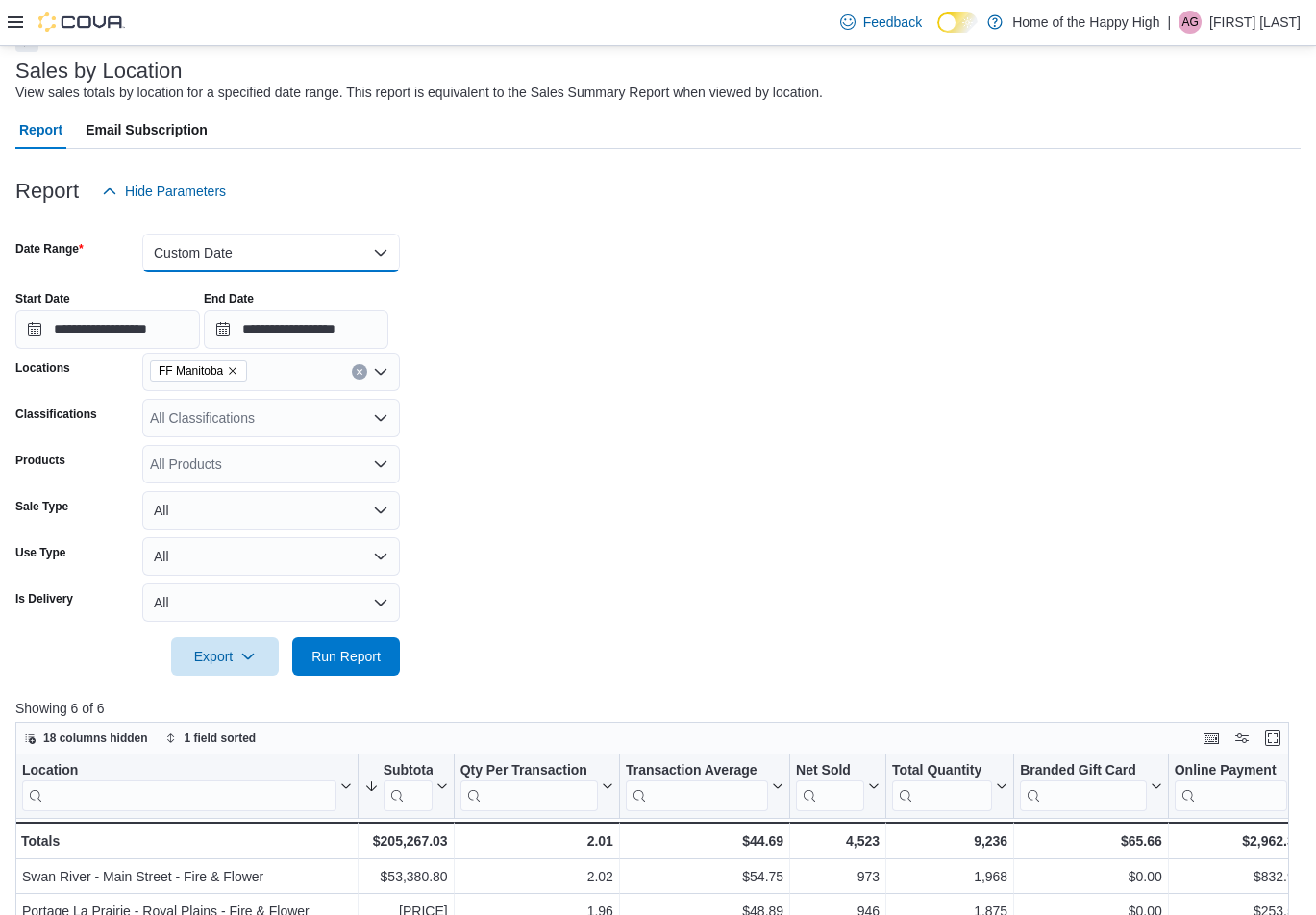 click on "Custom Date" at bounding box center (271, 253) 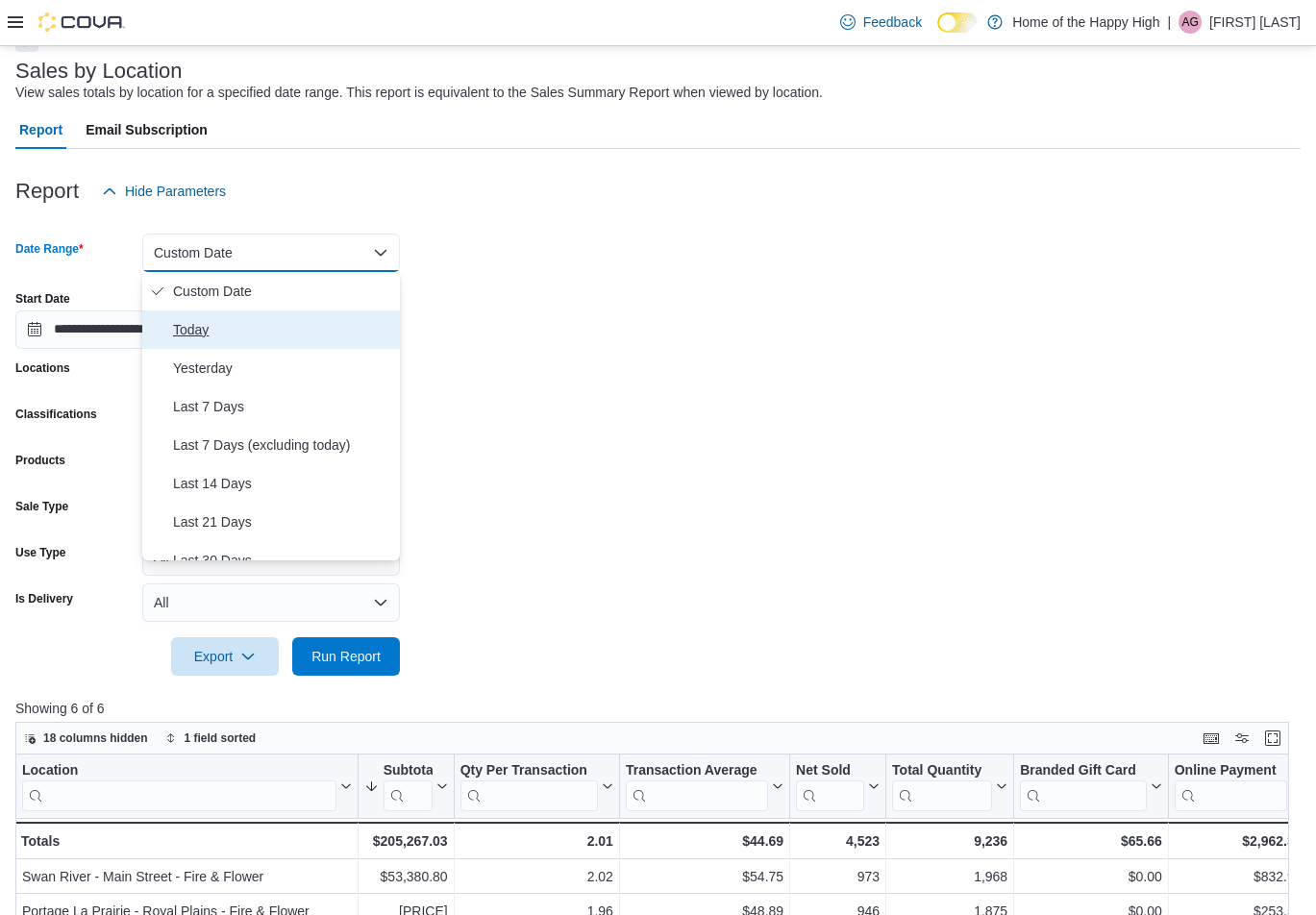 click on "Today" at bounding box center [271, 330] 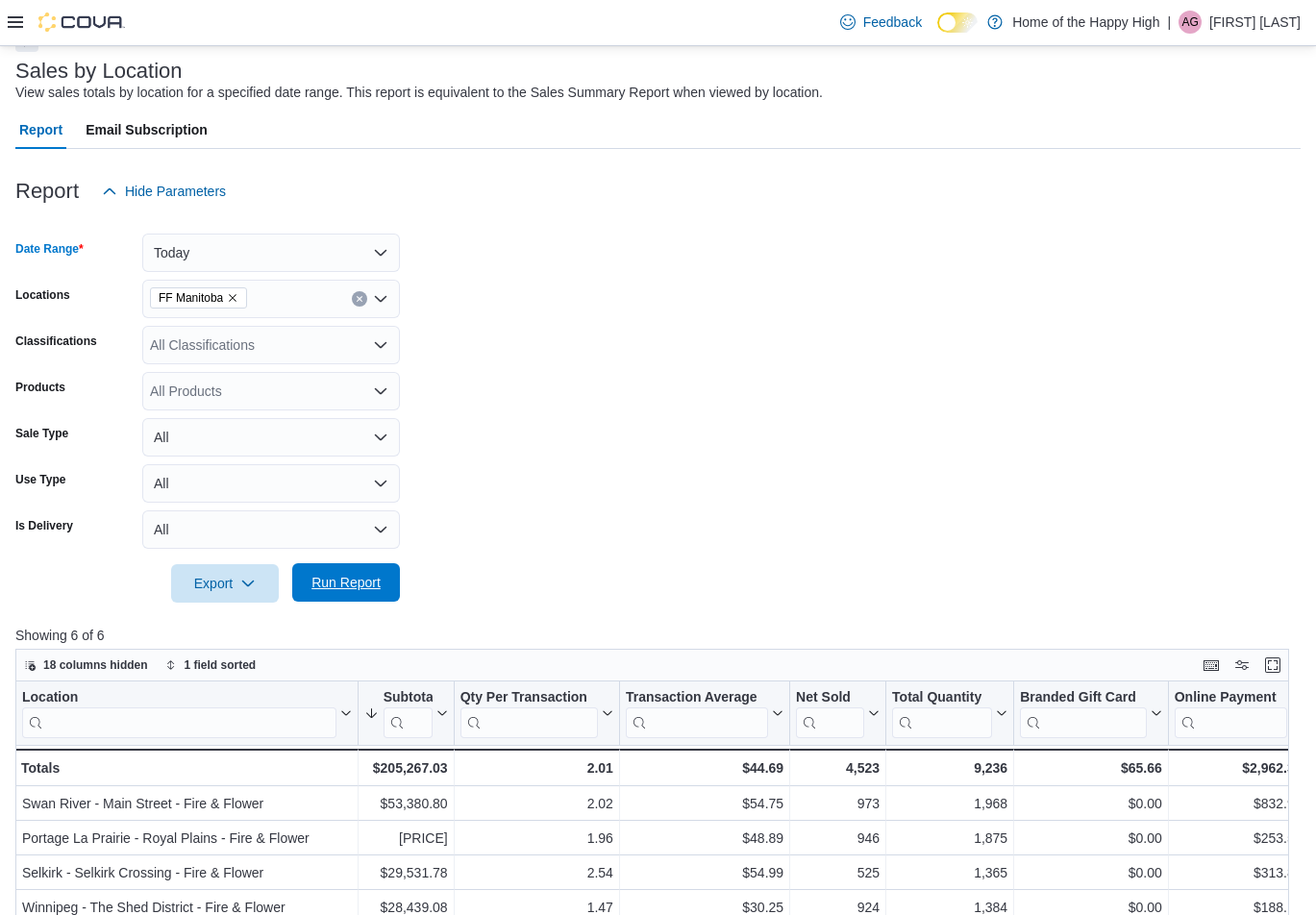 click on "Run Report" at bounding box center (346, 582) 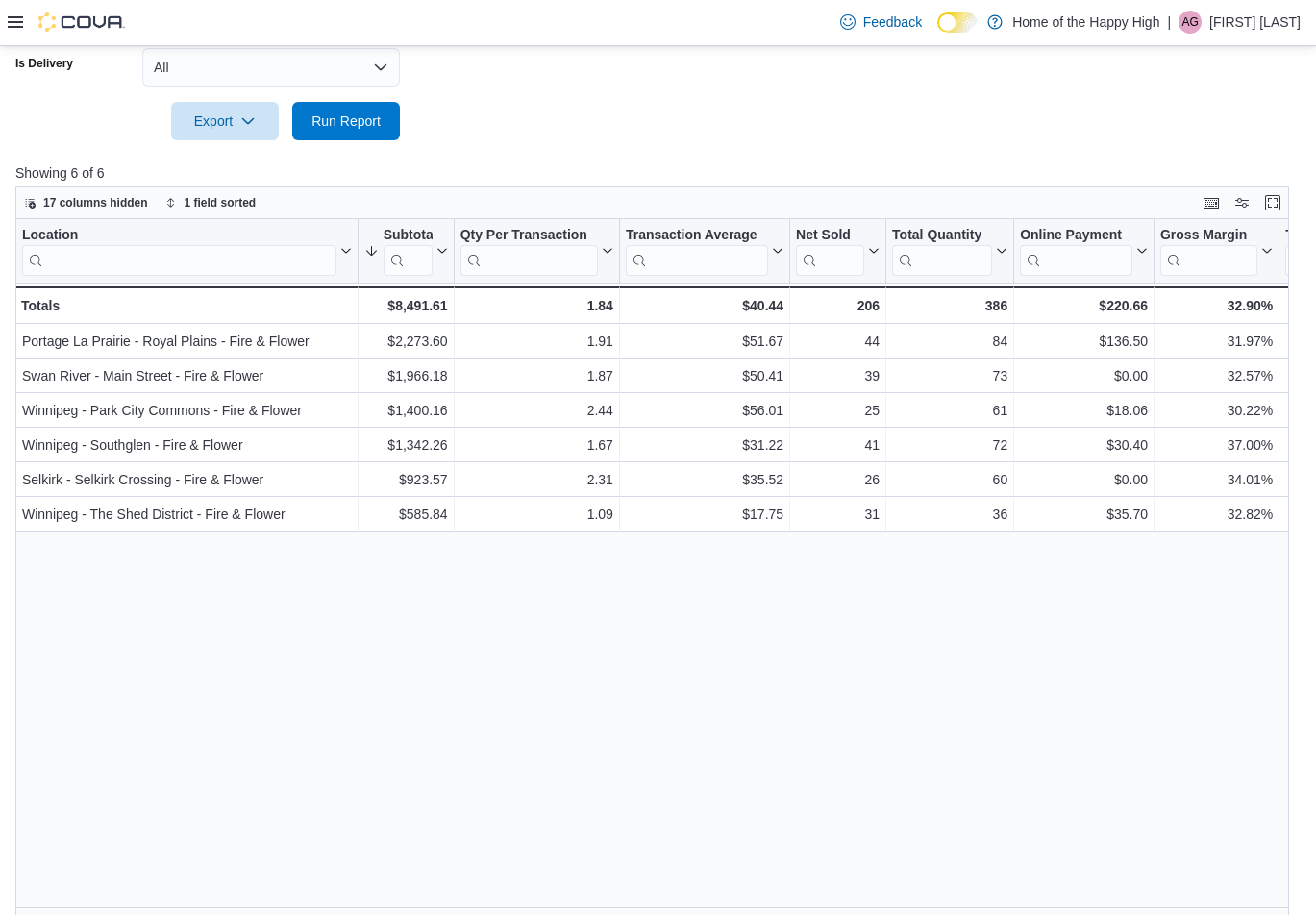 scroll, scrollTop: 591, scrollLeft: 0, axis: vertical 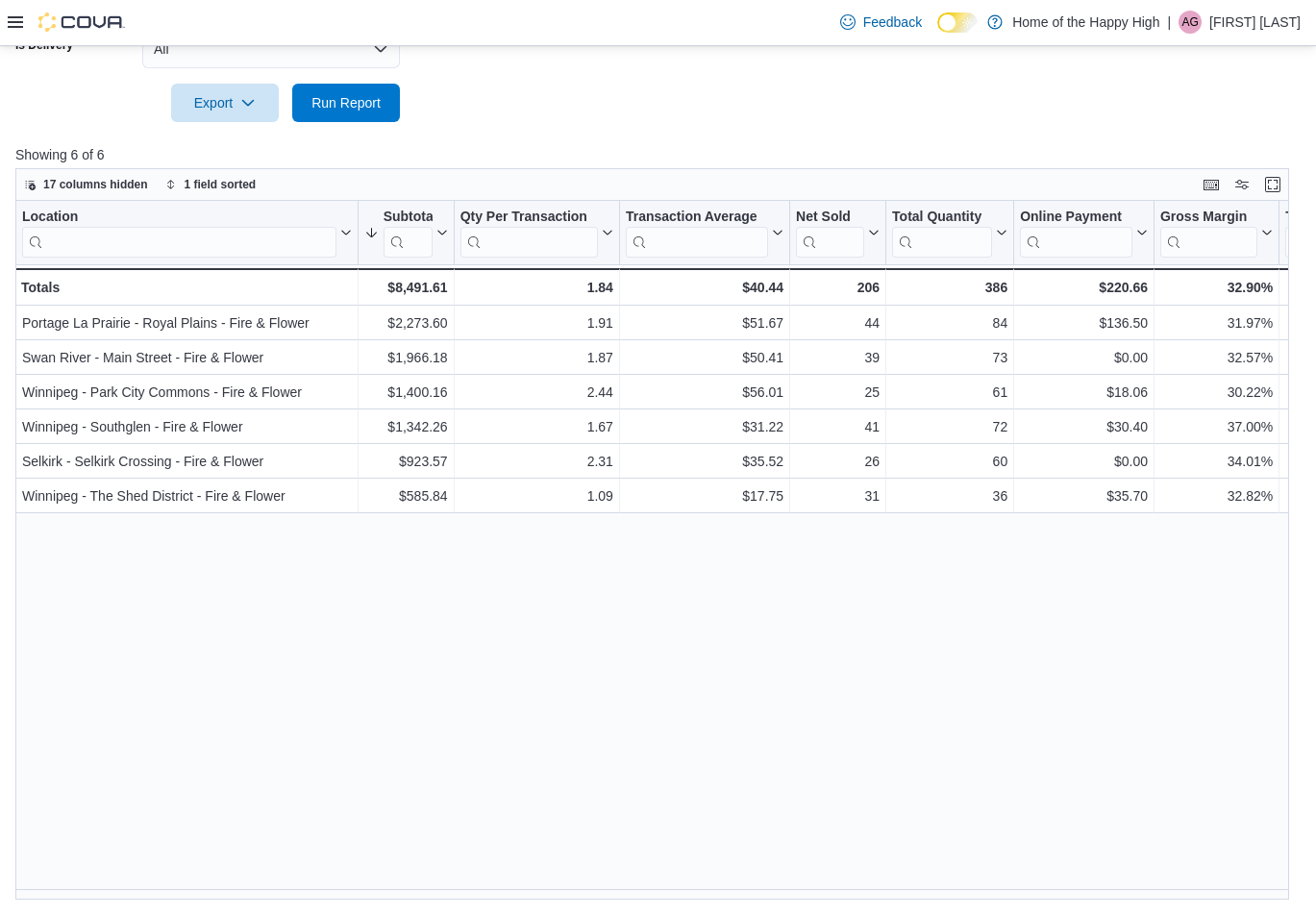 drag, startPoint x: 859, startPoint y: 627, endPoint x: 977, endPoint y: 573, distance: 129.76903 